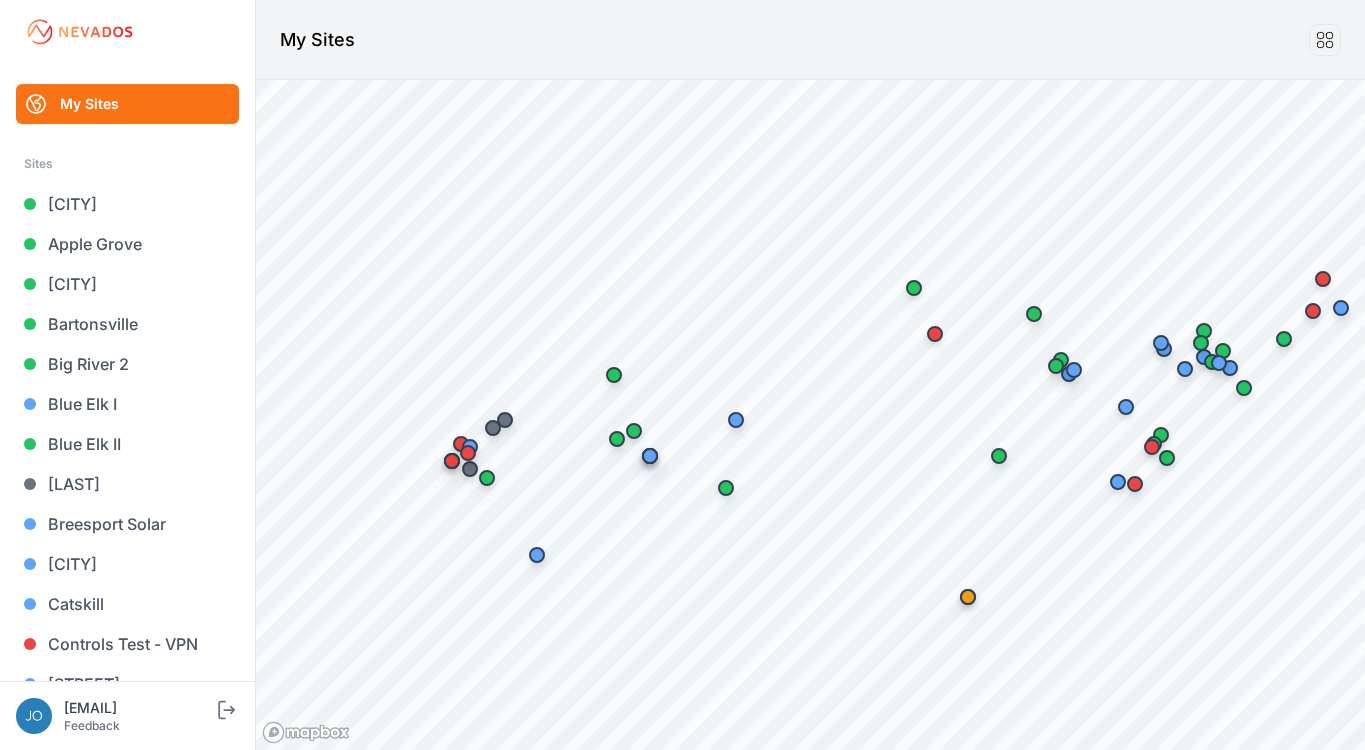 scroll, scrollTop: 0, scrollLeft: 0, axis: both 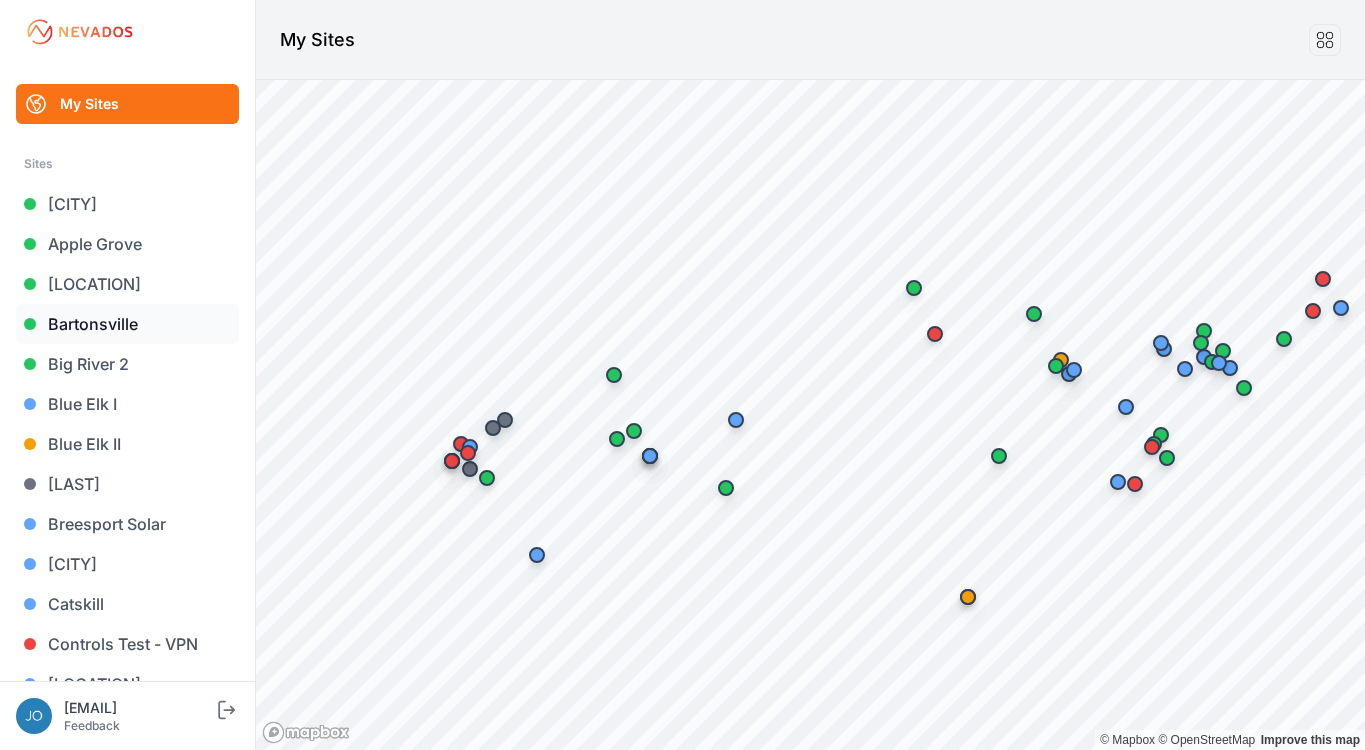 click on "Bartonsville" at bounding box center [127, 324] 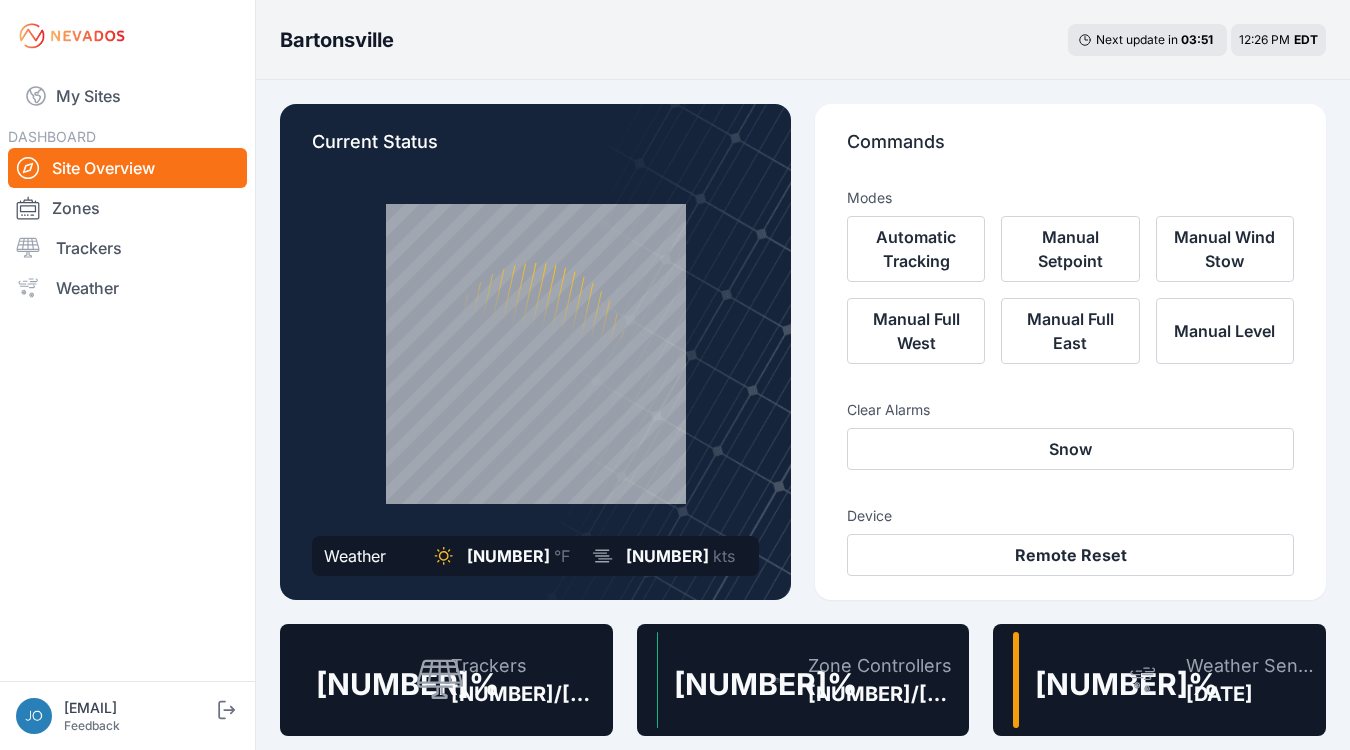 scroll, scrollTop: 185, scrollLeft: 0, axis: vertical 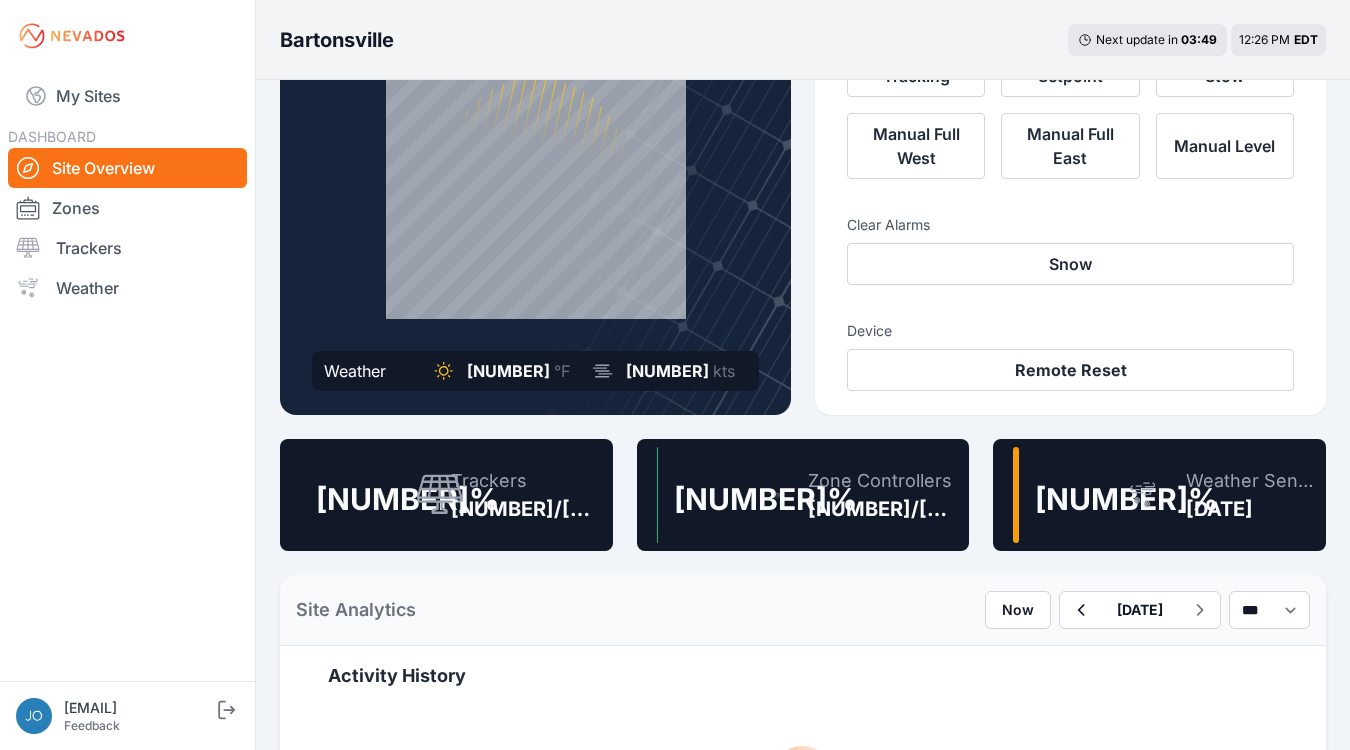 click on "[NUMBER] %" at bounding box center [407, 499] 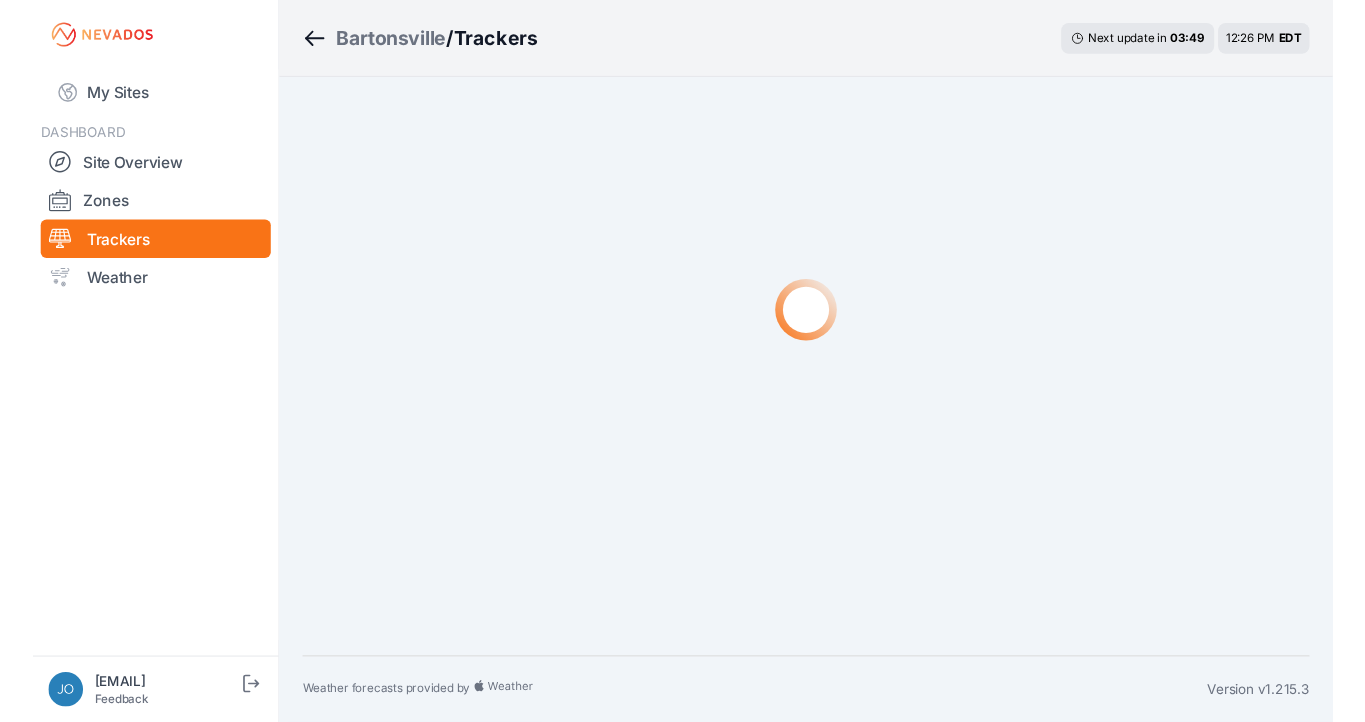 scroll, scrollTop: 0, scrollLeft: 0, axis: both 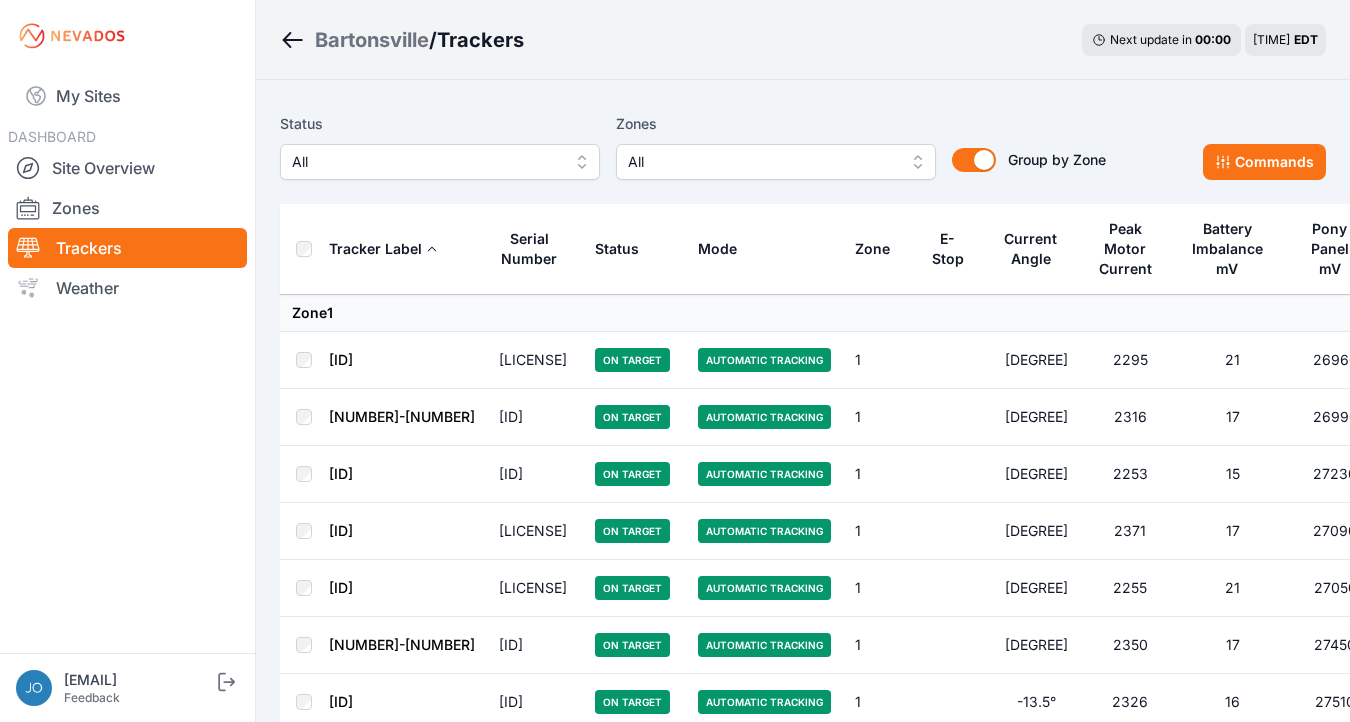 click on "All" at bounding box center (426, 162) 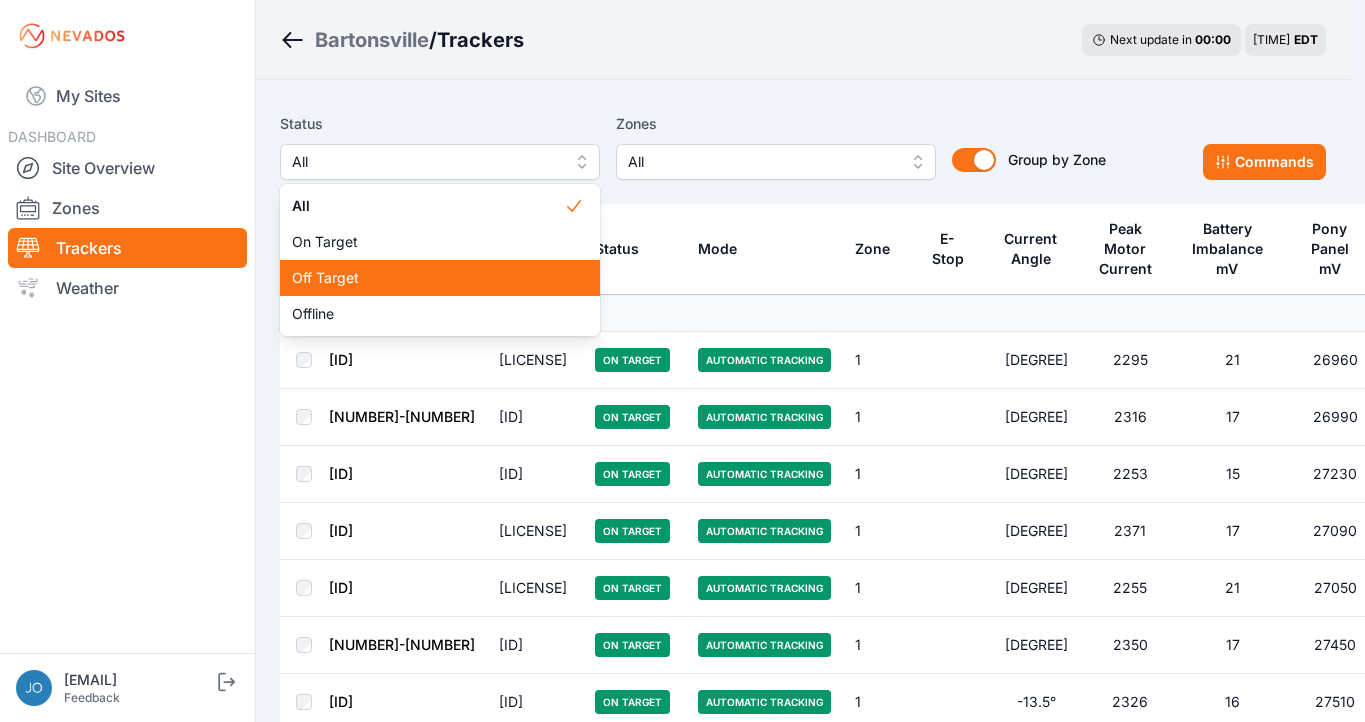 click on "Off Target" at bounding box center [428, 278] 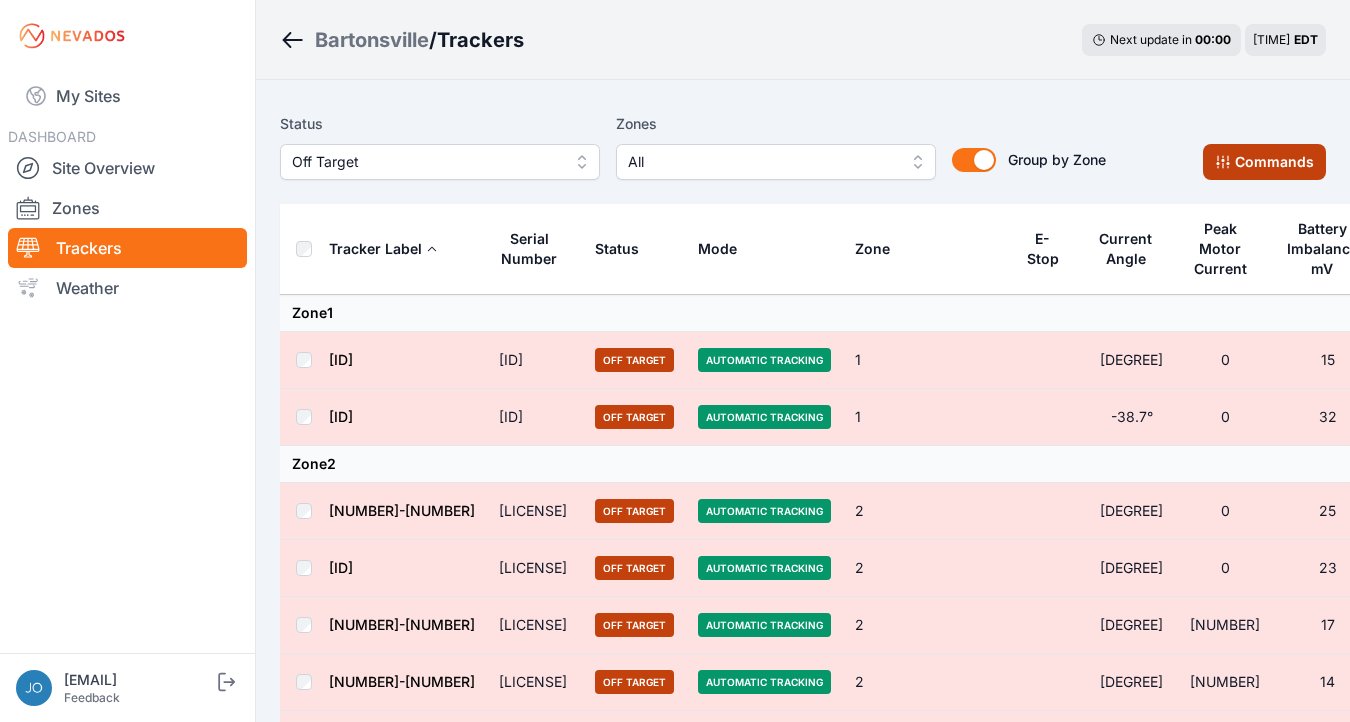 click on "Commands" at bounding box center [1264, 162] 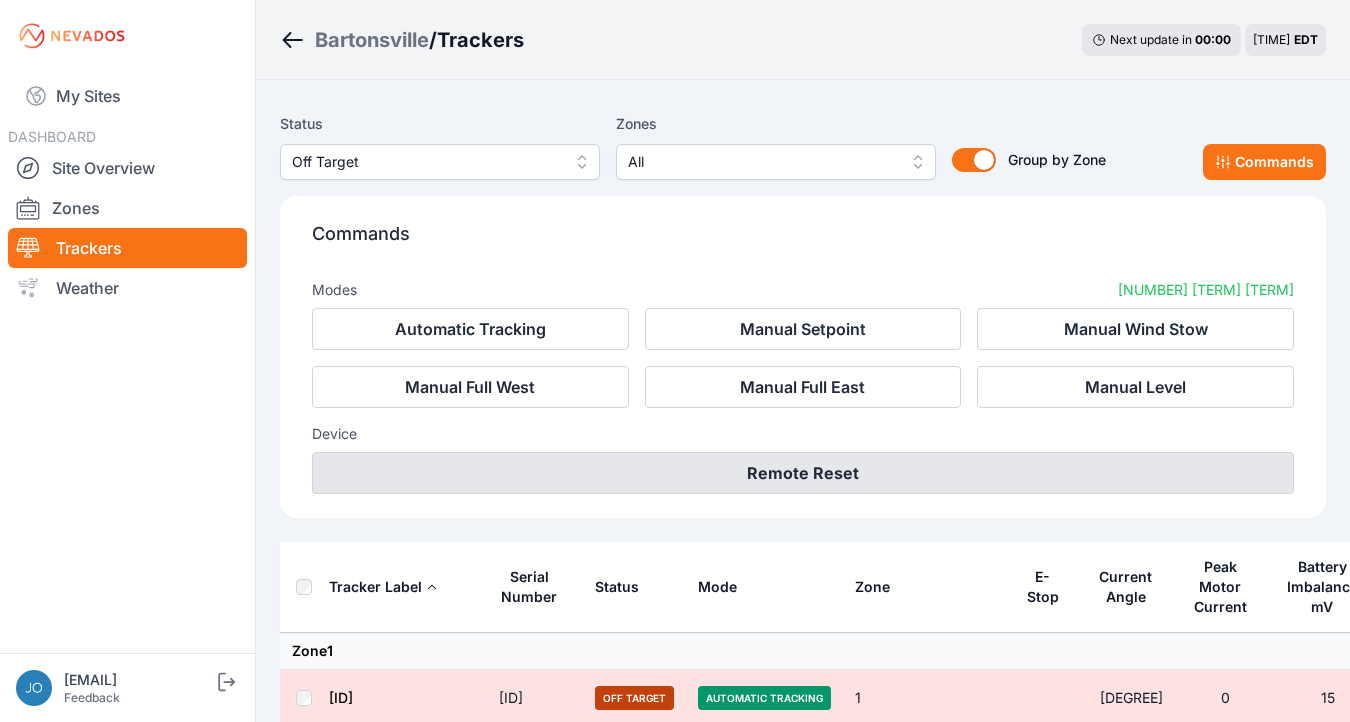 click on "Remote Reset" at bounding box center (803, 473) 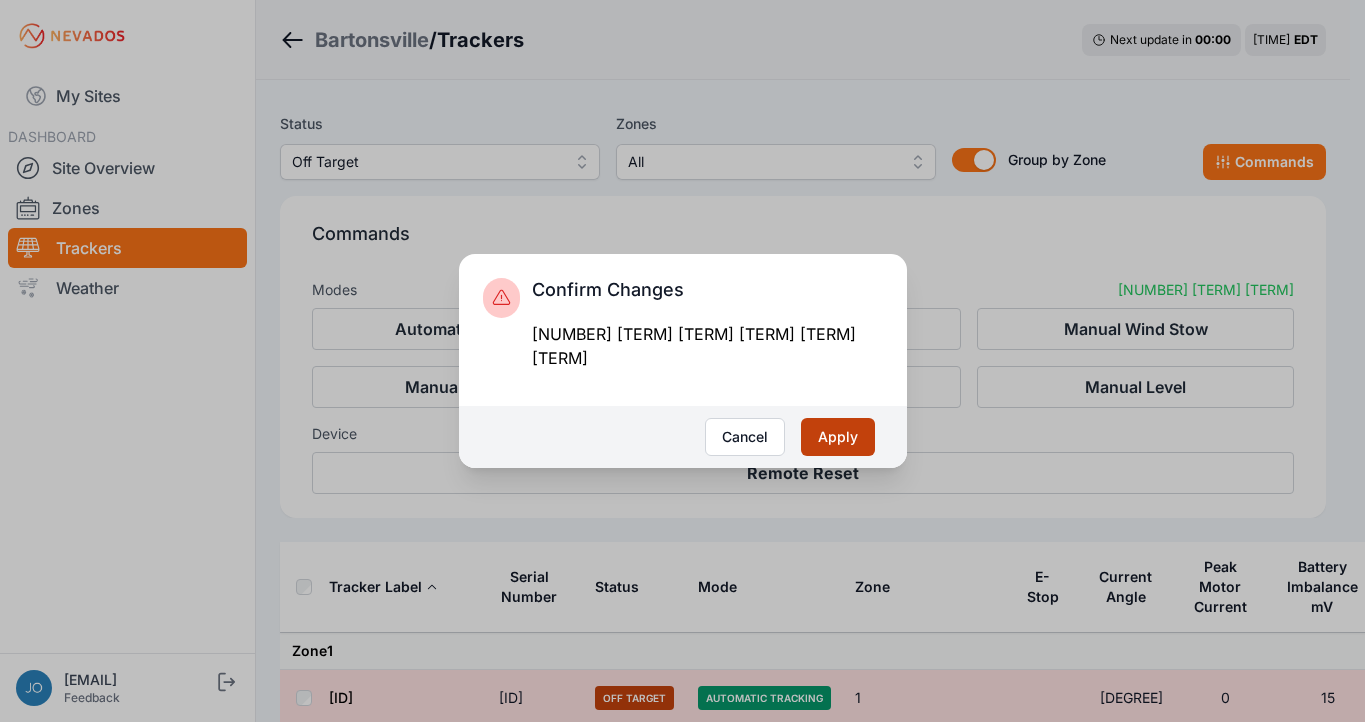 click on "Apply" at bounding box center (838, 437) 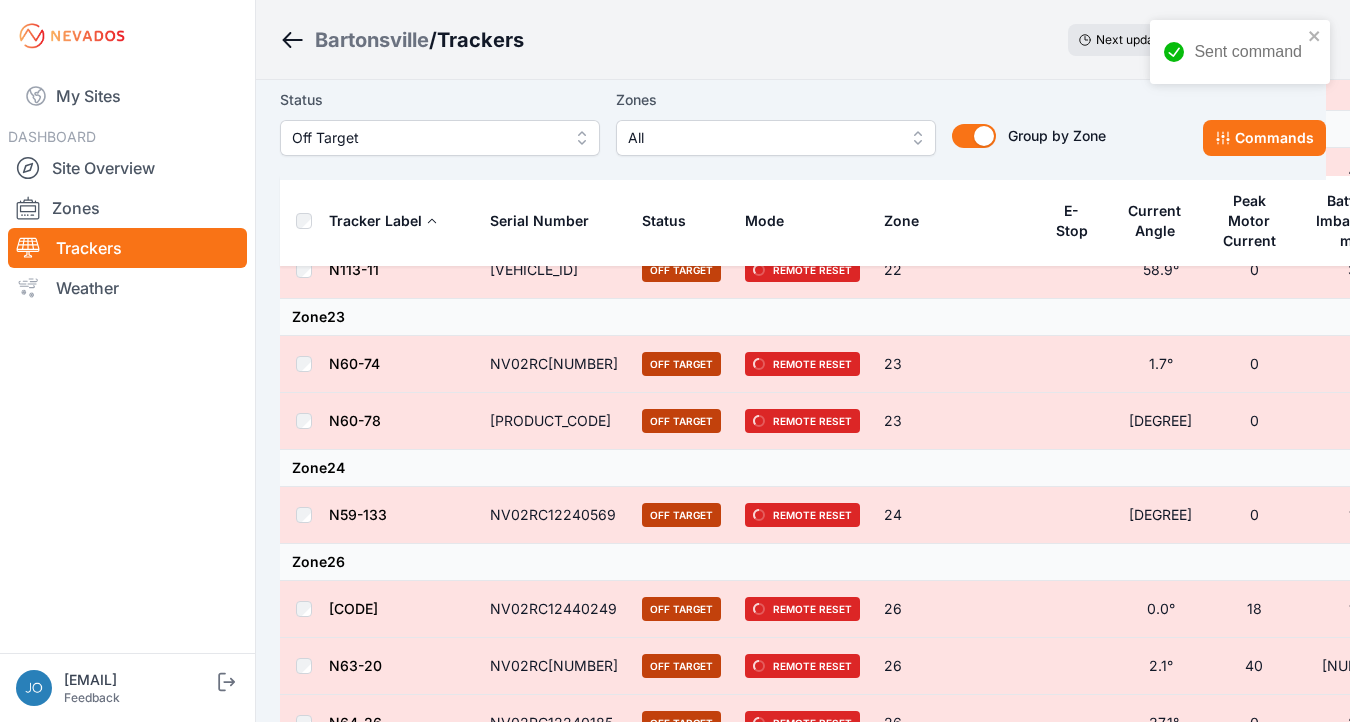 scroll, scrollTop: 2311, scrollLeft: 0, axis: vertical 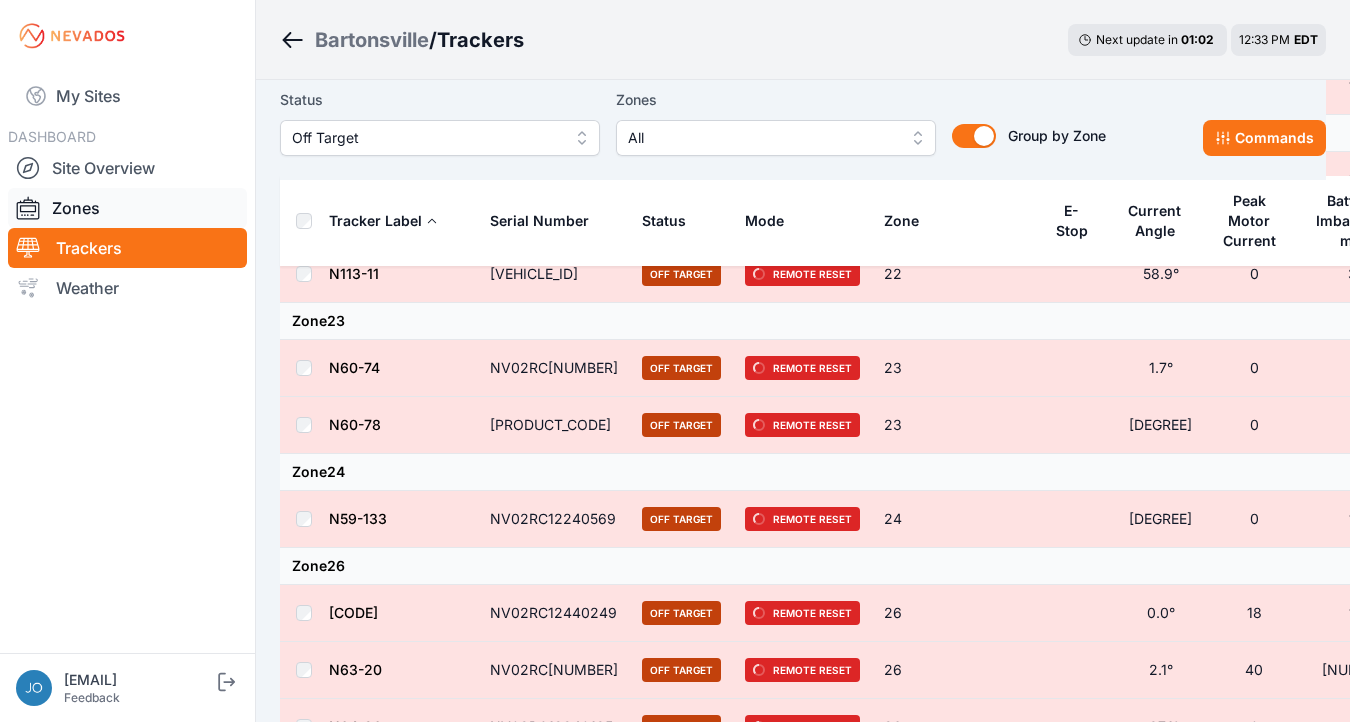 click on "Zones" at bounding box center [127, 208] 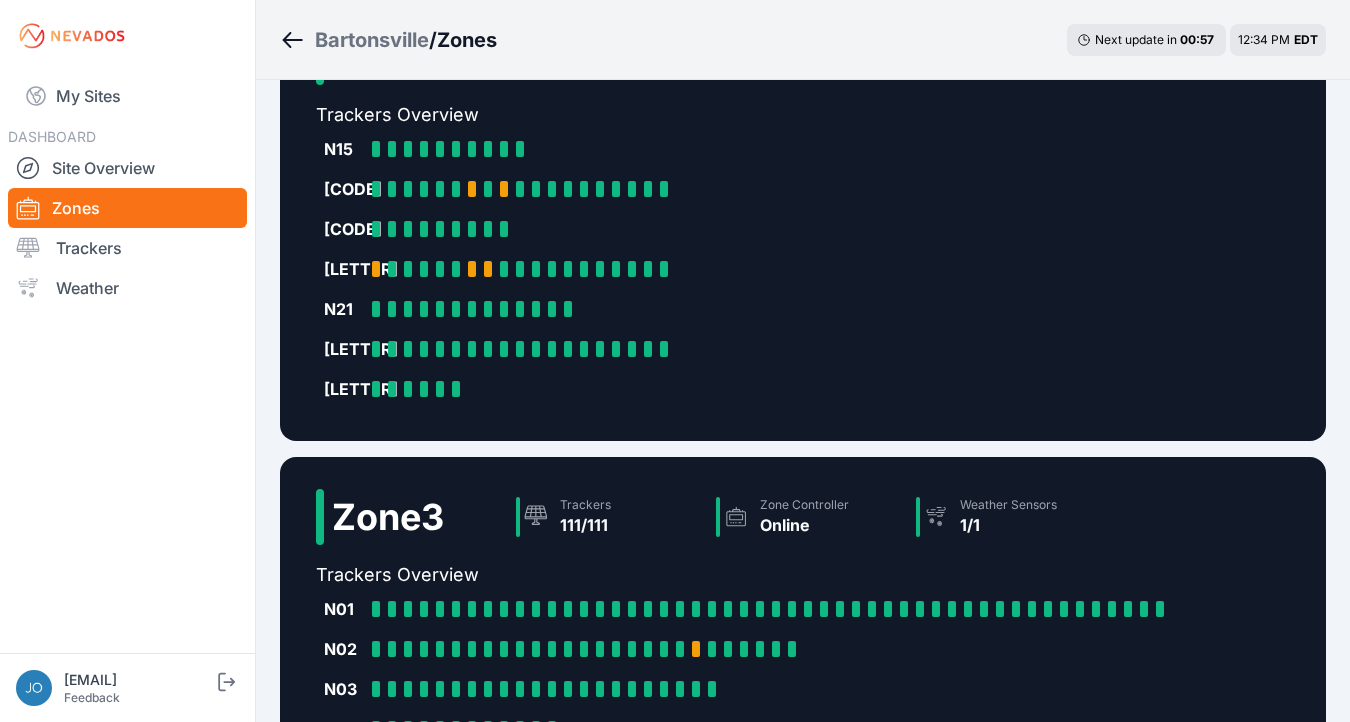 scroll, scrollTop: 1072, scrollLeft: 0, axis: vertical 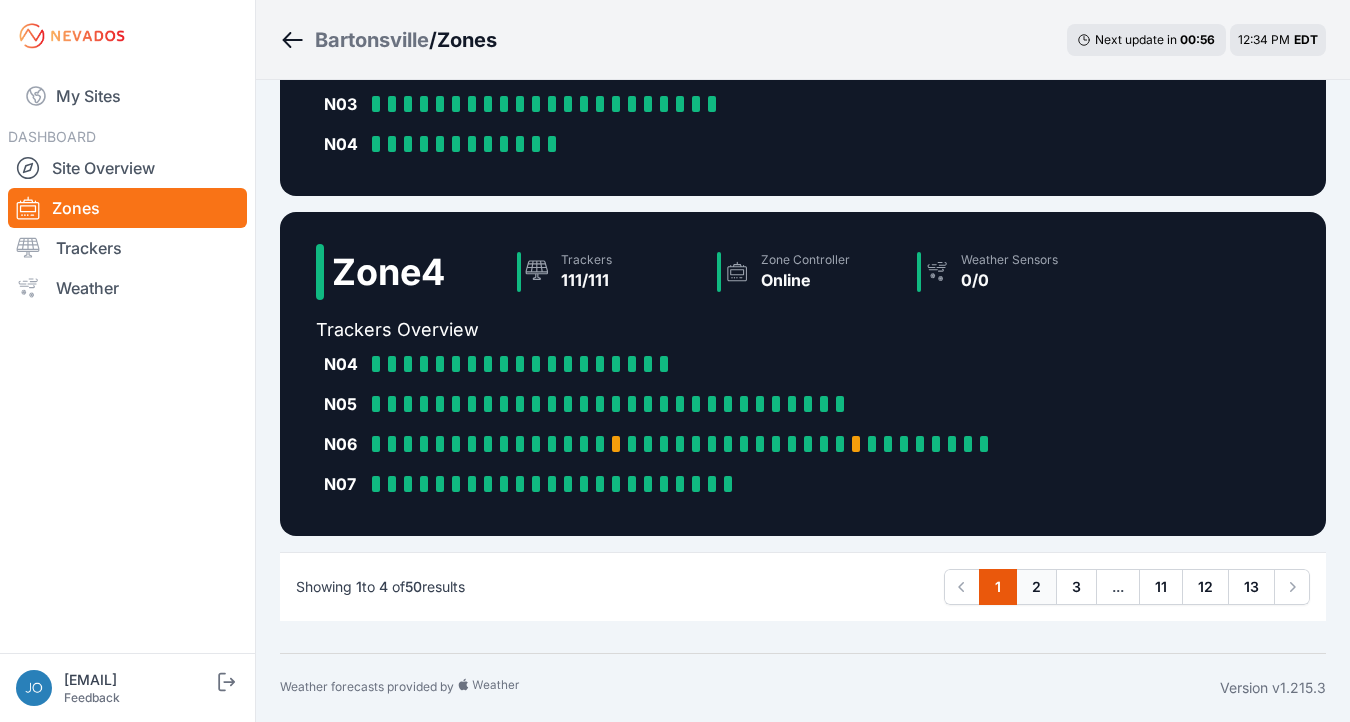 click on "2" at bounding box center (1036, 587) 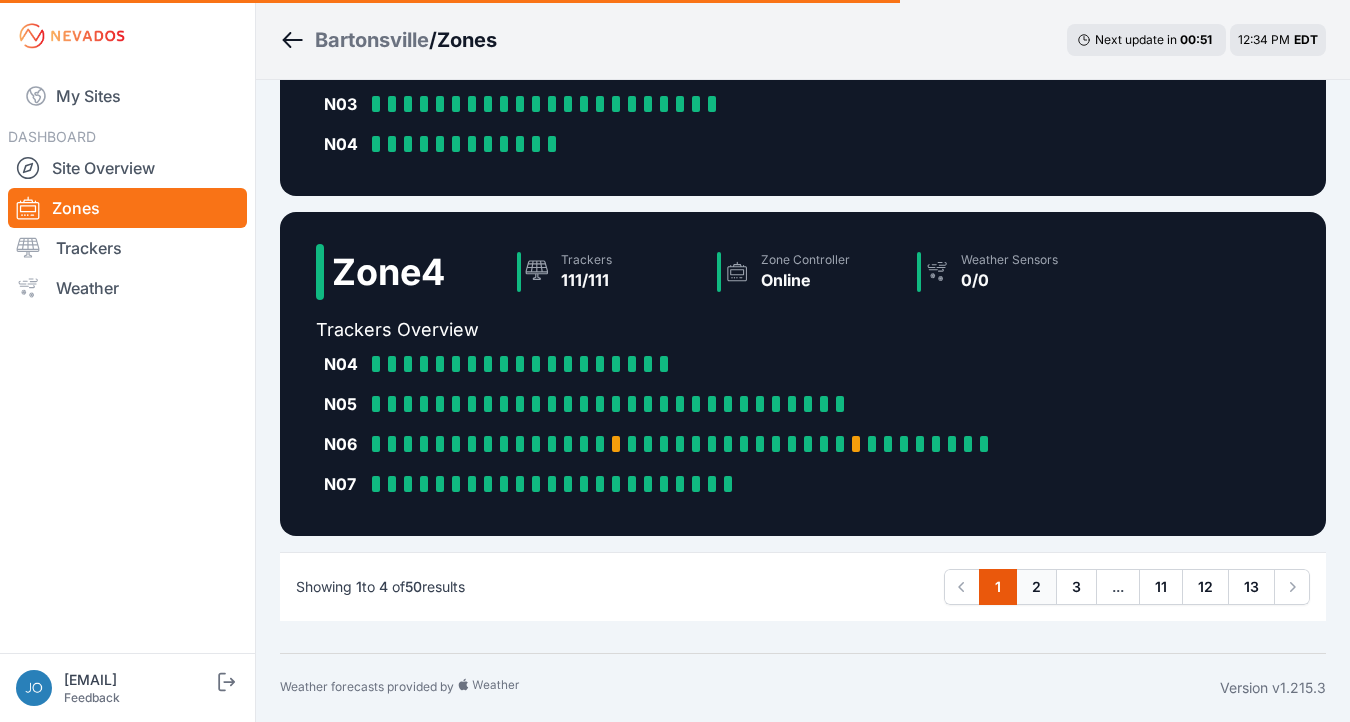 click on "Zone  1 Trackers 108/108 Zone Controller Online Weather Sensors 0/0 Trackers Overview N08 N08-1: Online N08-2: Online N08-3: Online N08-4: Online N08-5: Online N08-6: Online N08-7: Online N08-8: Online N08-9: Online N08-10: Online N08-11: Online N08-12: Online N08-13: Online N08-14: Online N08-15: Online N08-16: Online N08-17: Online N09 N09-1: Online N09-2: Online N09-3: Online N09-4: Online N09-5: Online N09-6: Online N09-7: Online N09-8: Online N09-9: Online N09-10: Online N09-11: Online N09-12: Online N09-13: Online N09-14: Online N09-15: Online N09-16: Online N10 N10-1: Online N10-2: Online N10-3: Online N10-4: Online N10-5: Online N10-6: Online N10-7: Online N10-8: Online N10-9: Online N10-10: Online N10-11: Online N10-12: Online N10-13: Online N10-14: Online N10-15: Online N10-16: Online N10-17: Online N10-18: Online N10-19: Online N10-20: Online N10-21: Online N10-22: Online N10-23: Online N10-24: Off Target N10-25: Online N10-26: Online N10-27: Online N10-28: Online N11 N11-1: Online N11-2: Online 2" at bounding box center [803, -170] 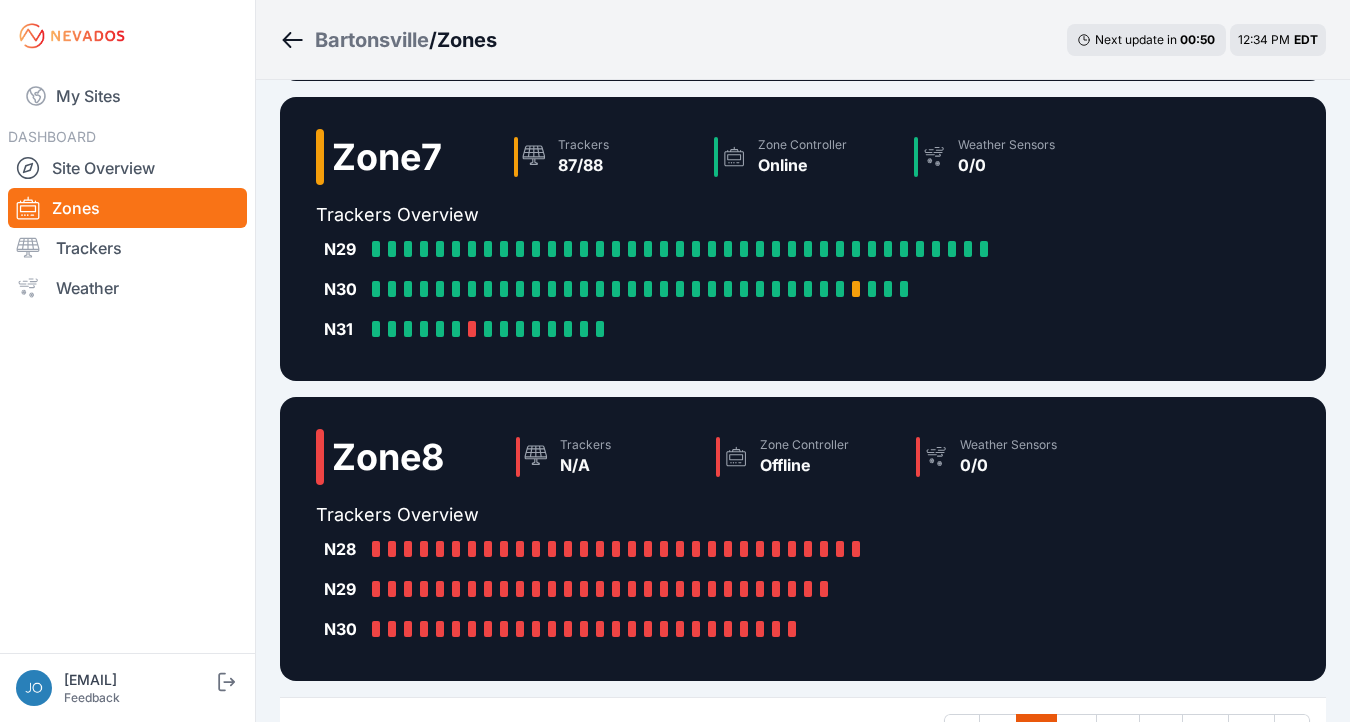 scroll, scrollTop: 832, scrollLeft: 0, axis: vertical 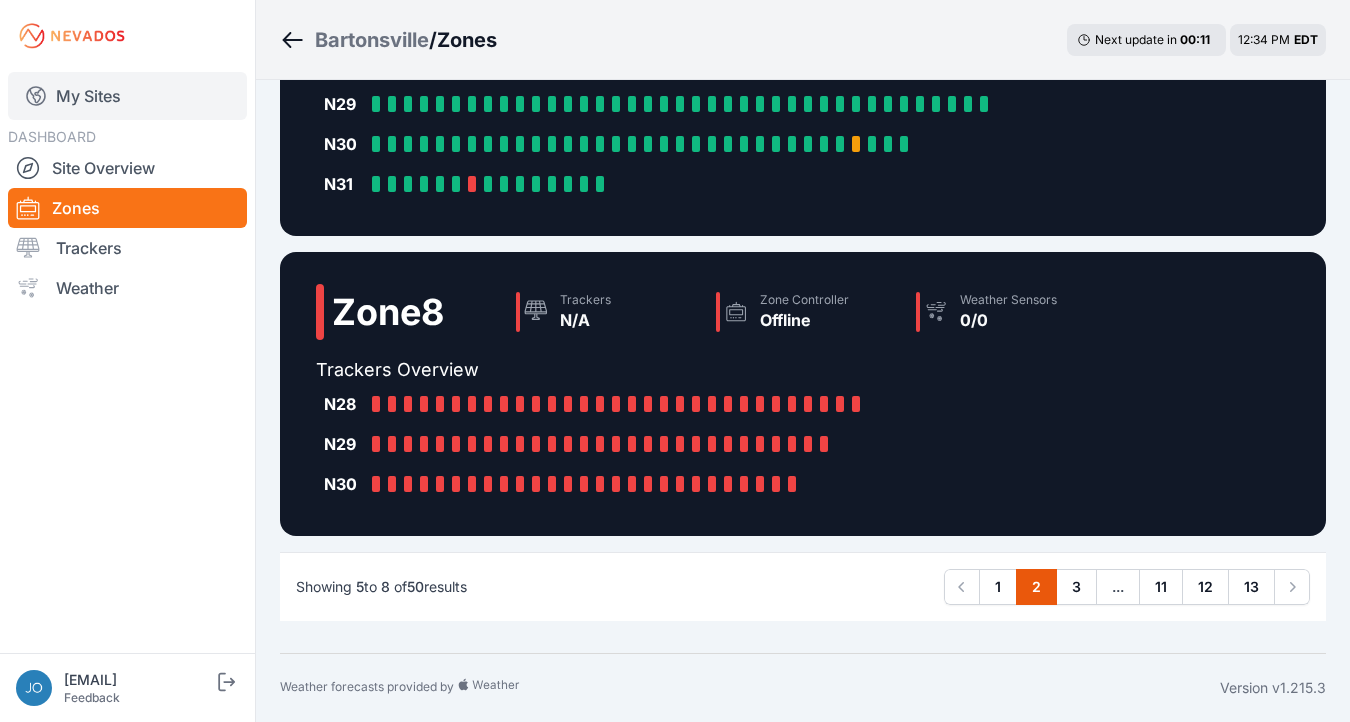 click on "My Sites" at bounding box center (127, 96) 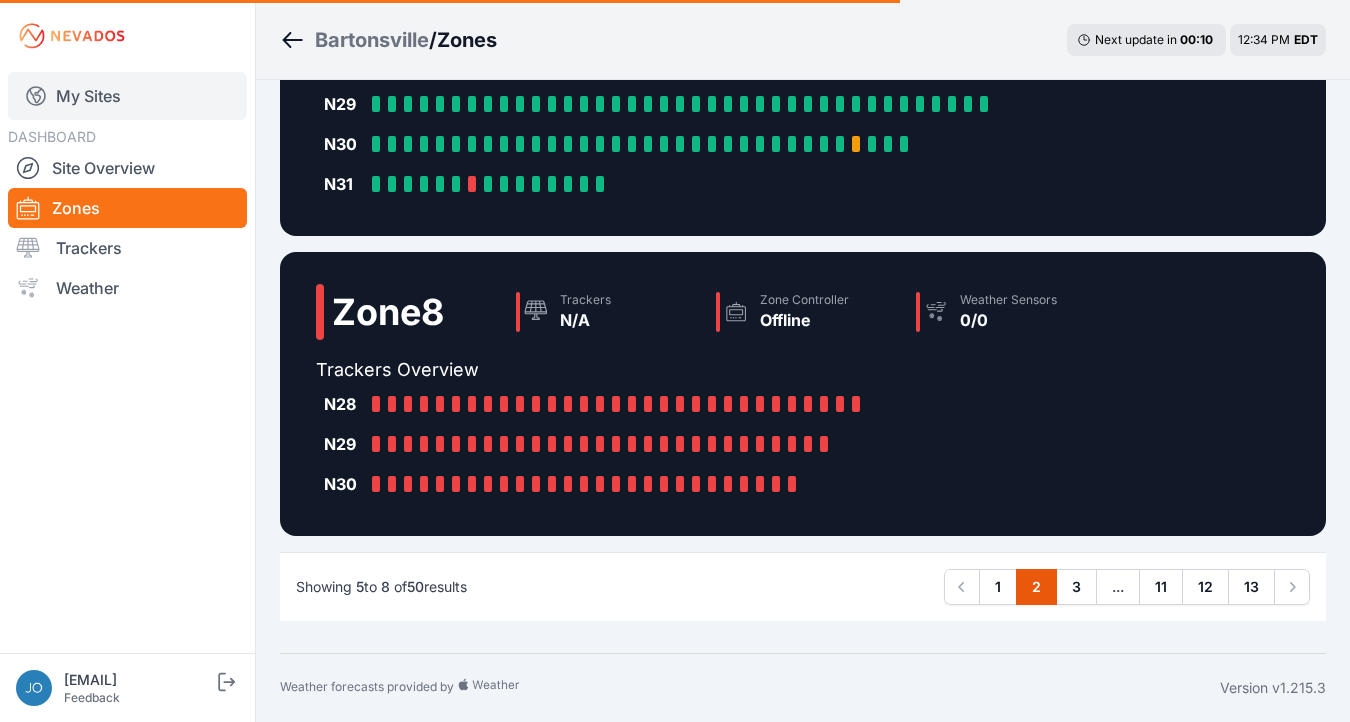 click on "My Sites" at bounding box center (127, 96) 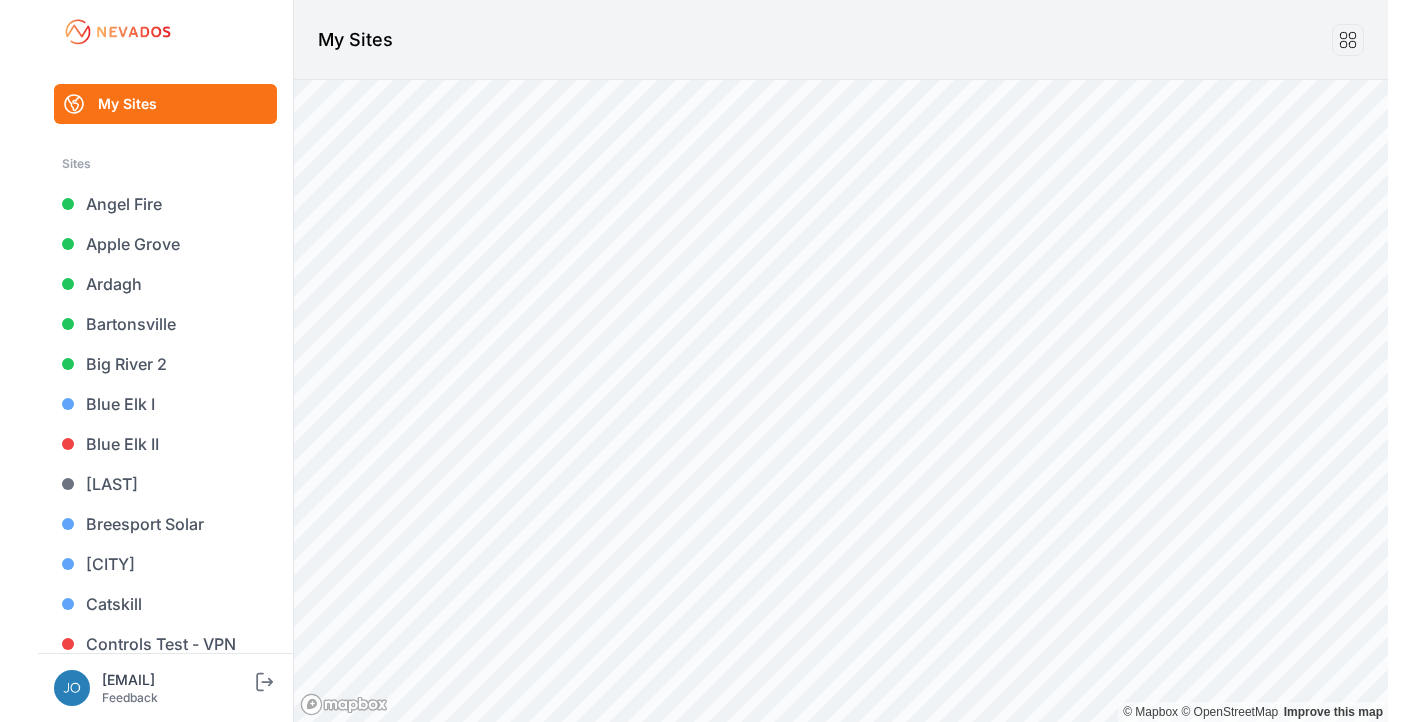 scroll, scrollTop: 0, scrollLeft: 0, axis: both 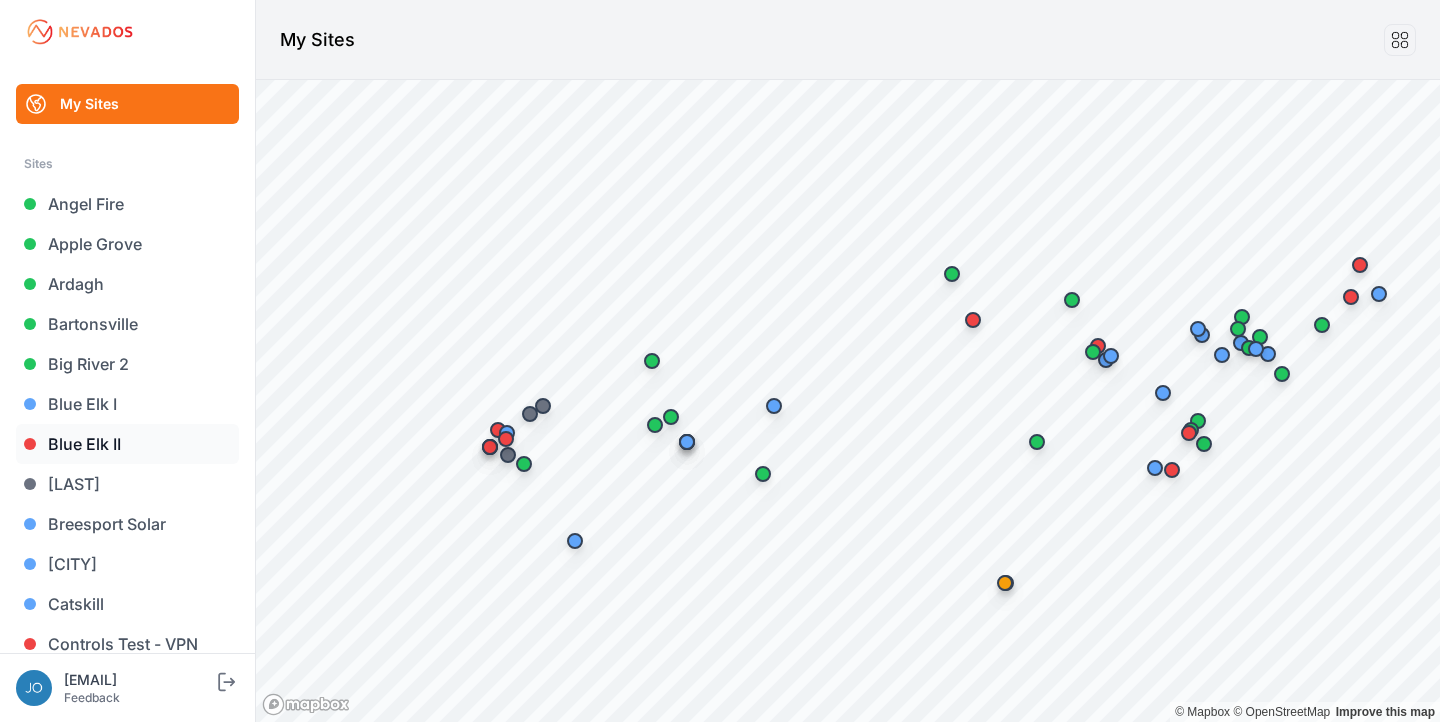 click on "Blue Elk II" at bounding box center [127, 444] 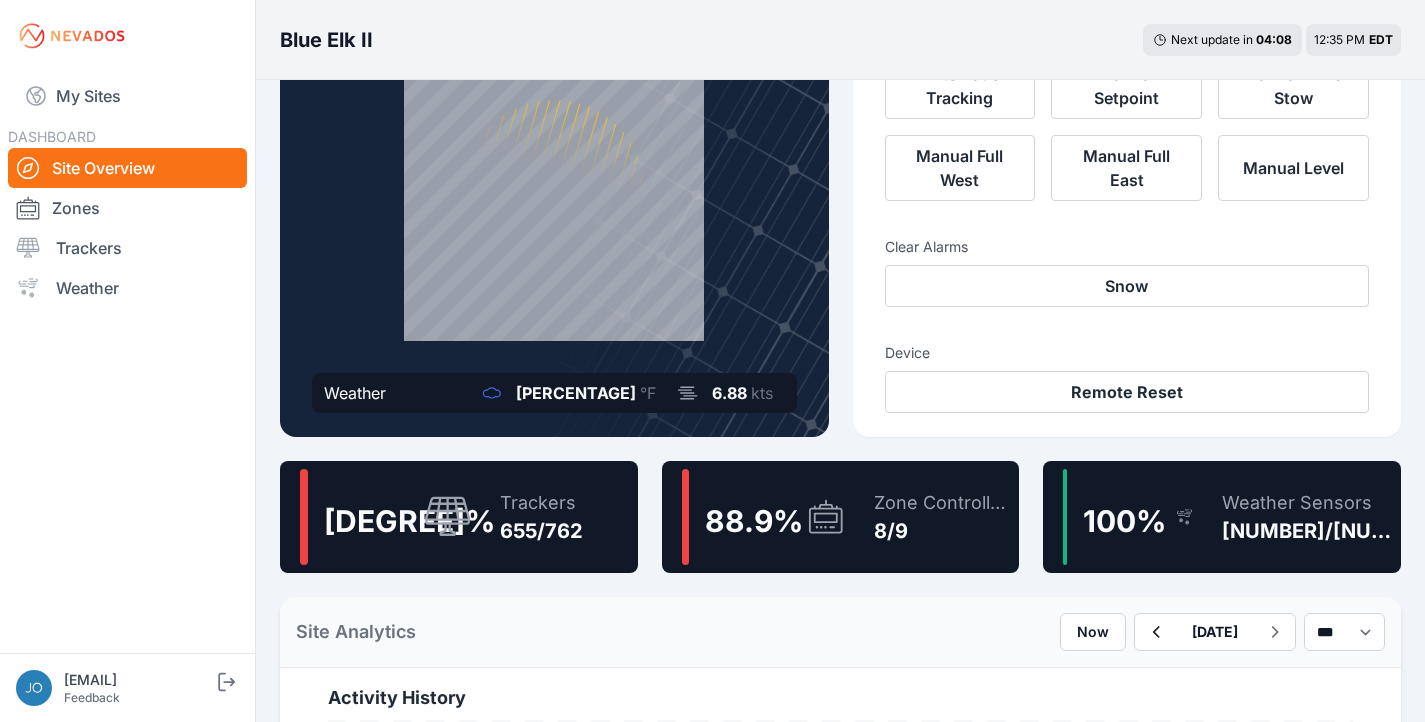 scroll, scrollTop: 0, scrollLeft: 0, axis: both 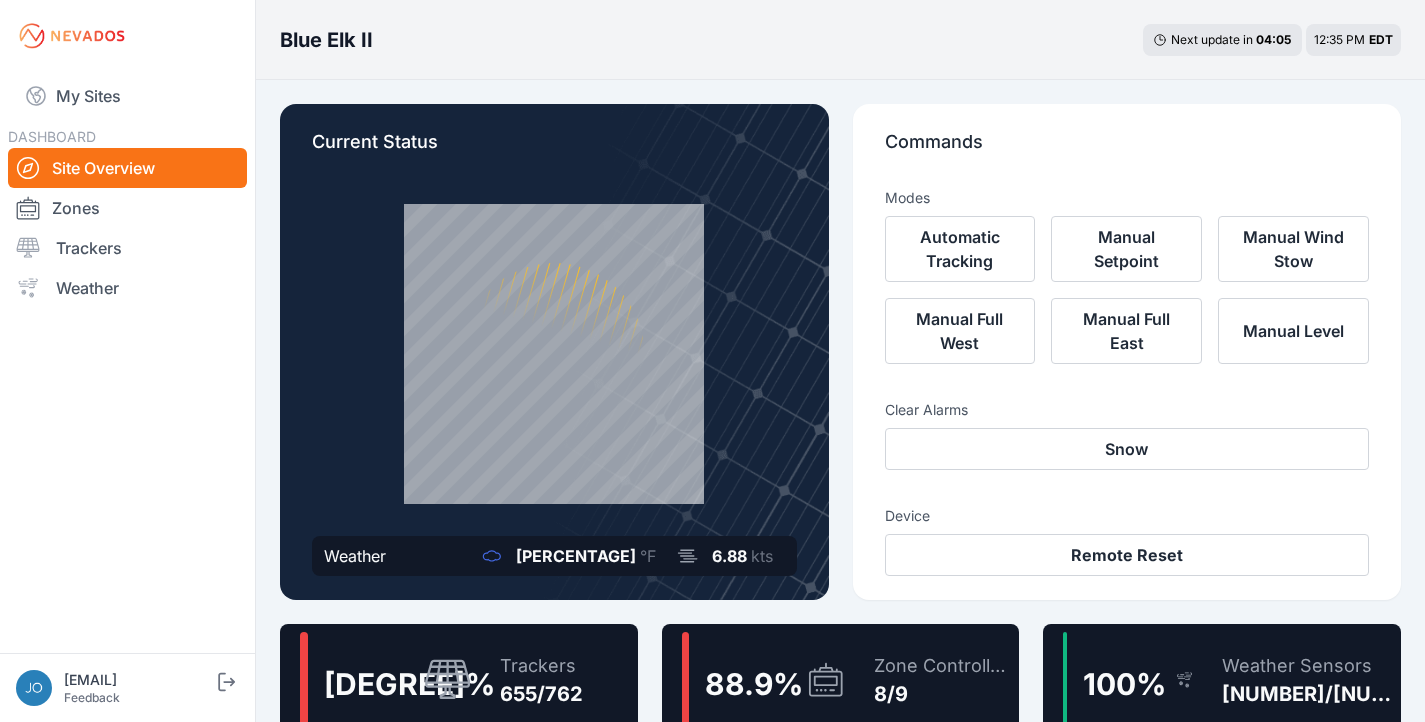 click on "Trackers 655/762" at bounding box center (531, 680) 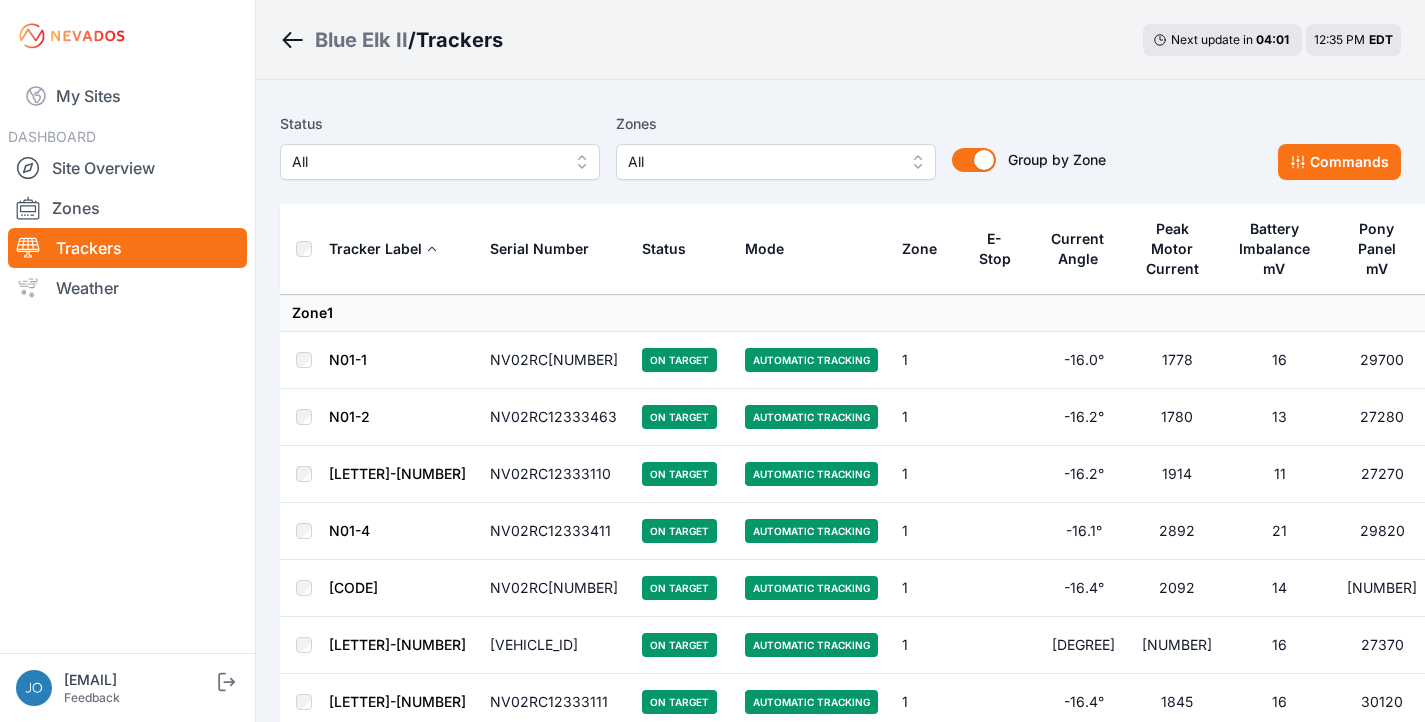 click on "All" at bounding box center [440, 162] 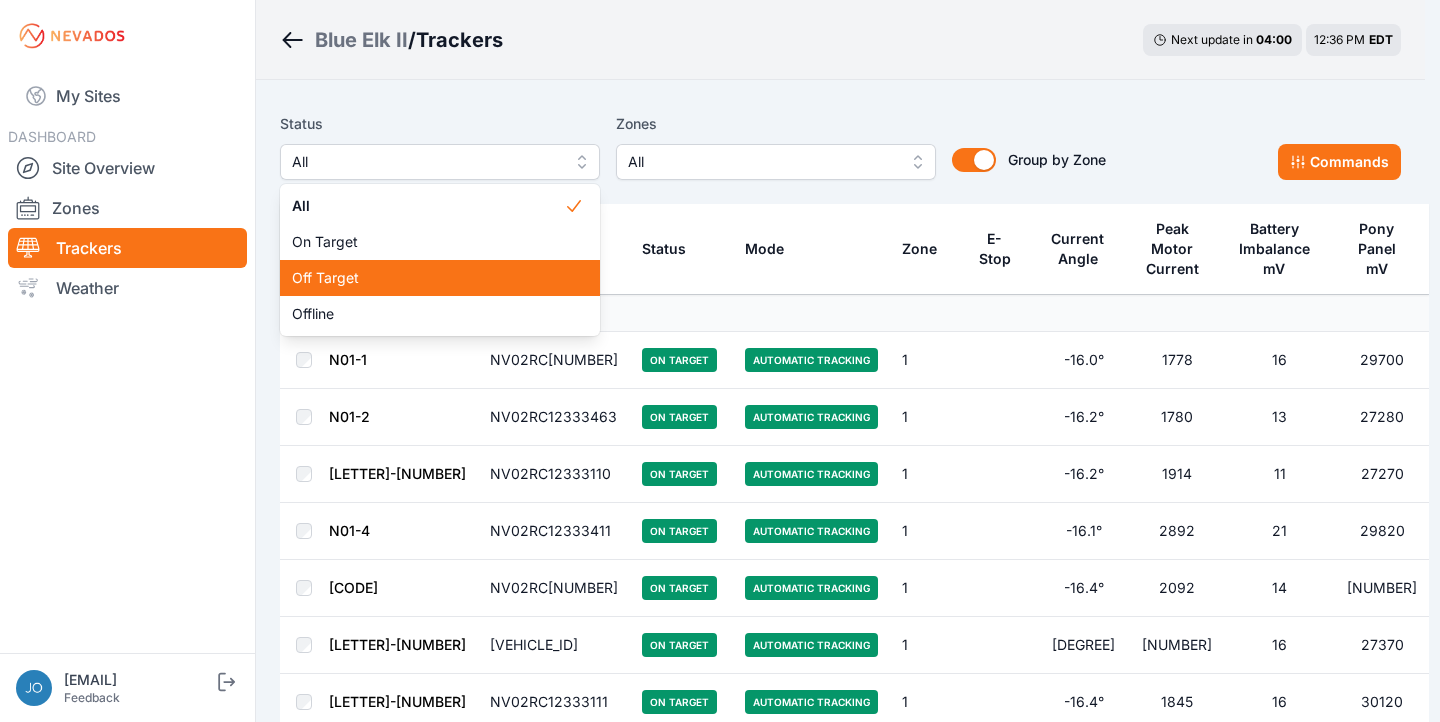 click on "Off Target" at bounding box center (428, 278) 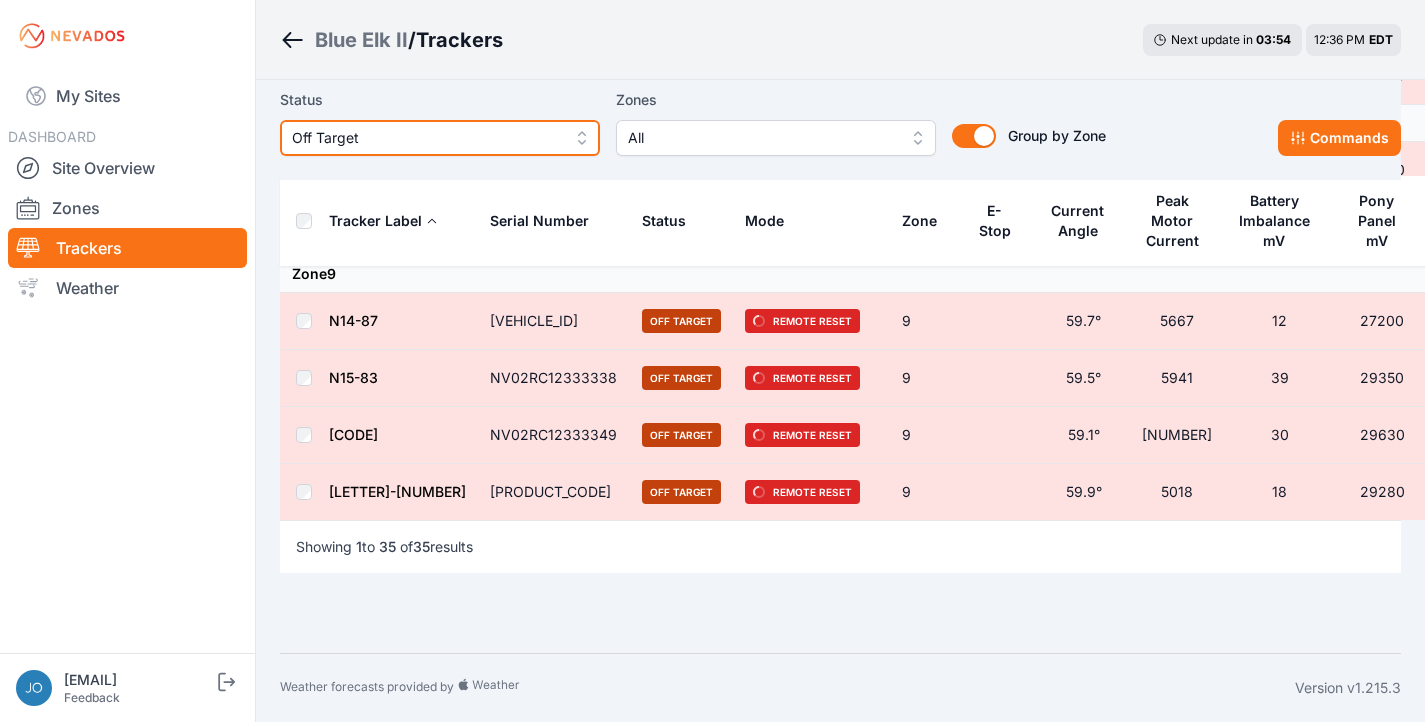 scroll, scrollTop: 1634, scrollLeft: 0, axis: vertical 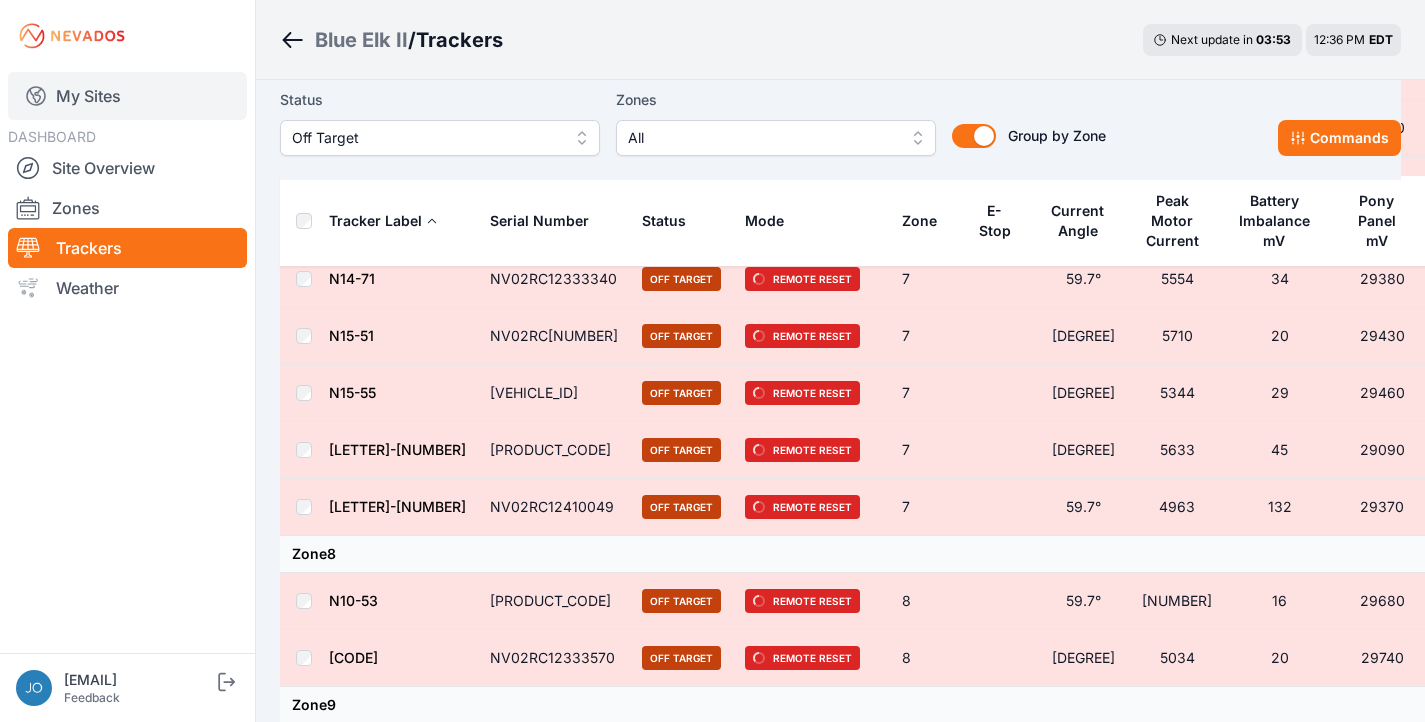 click on "My Sites" at bounding box center (127, 96) 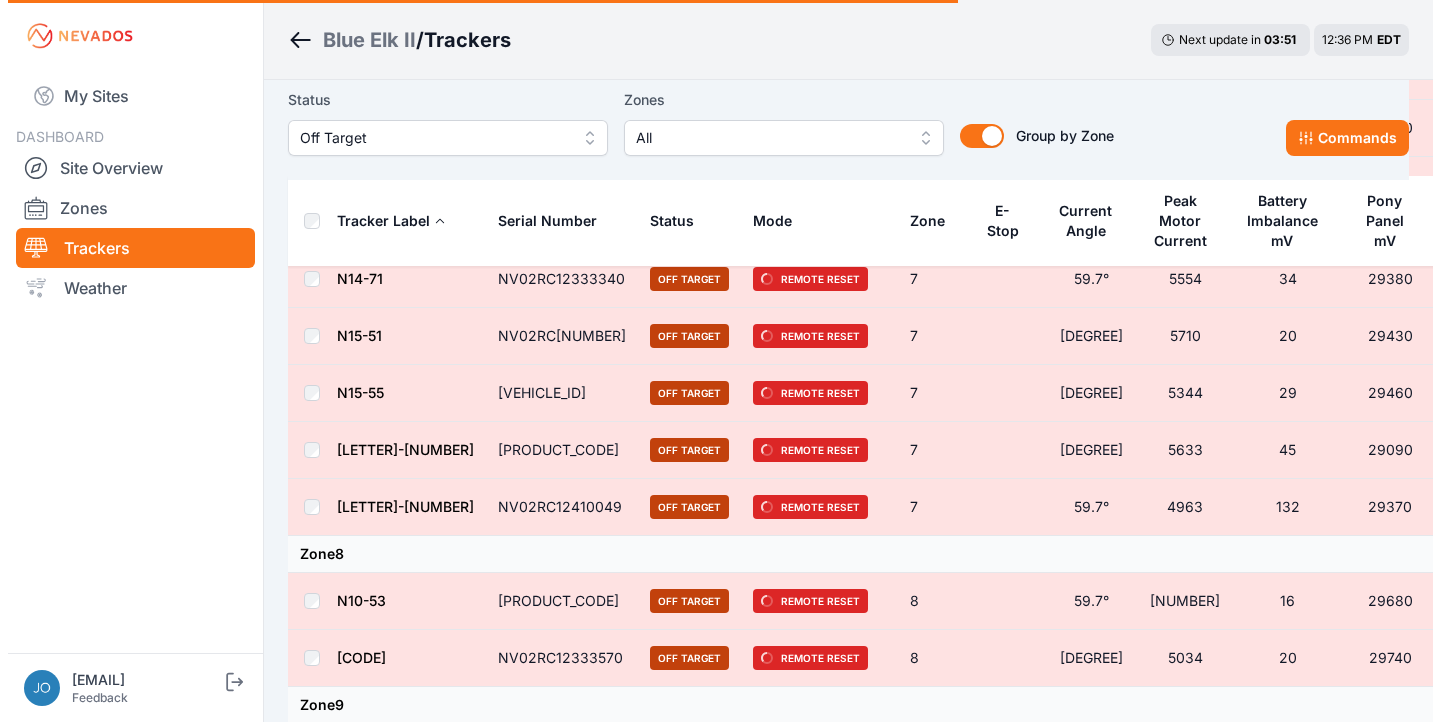 scroll, scrollTop: 0, scrollLeft: 0, axis: both 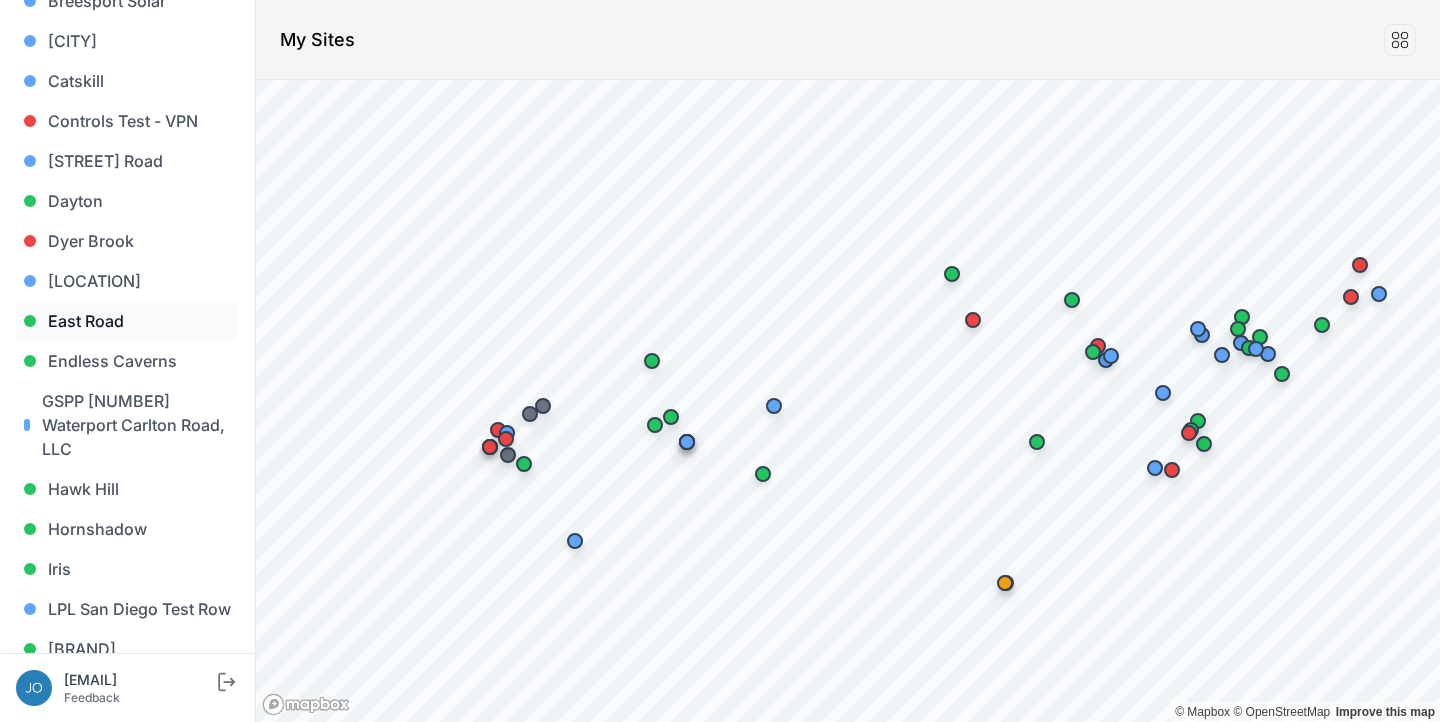 click on "East Road" at bounding box center (127, 321) 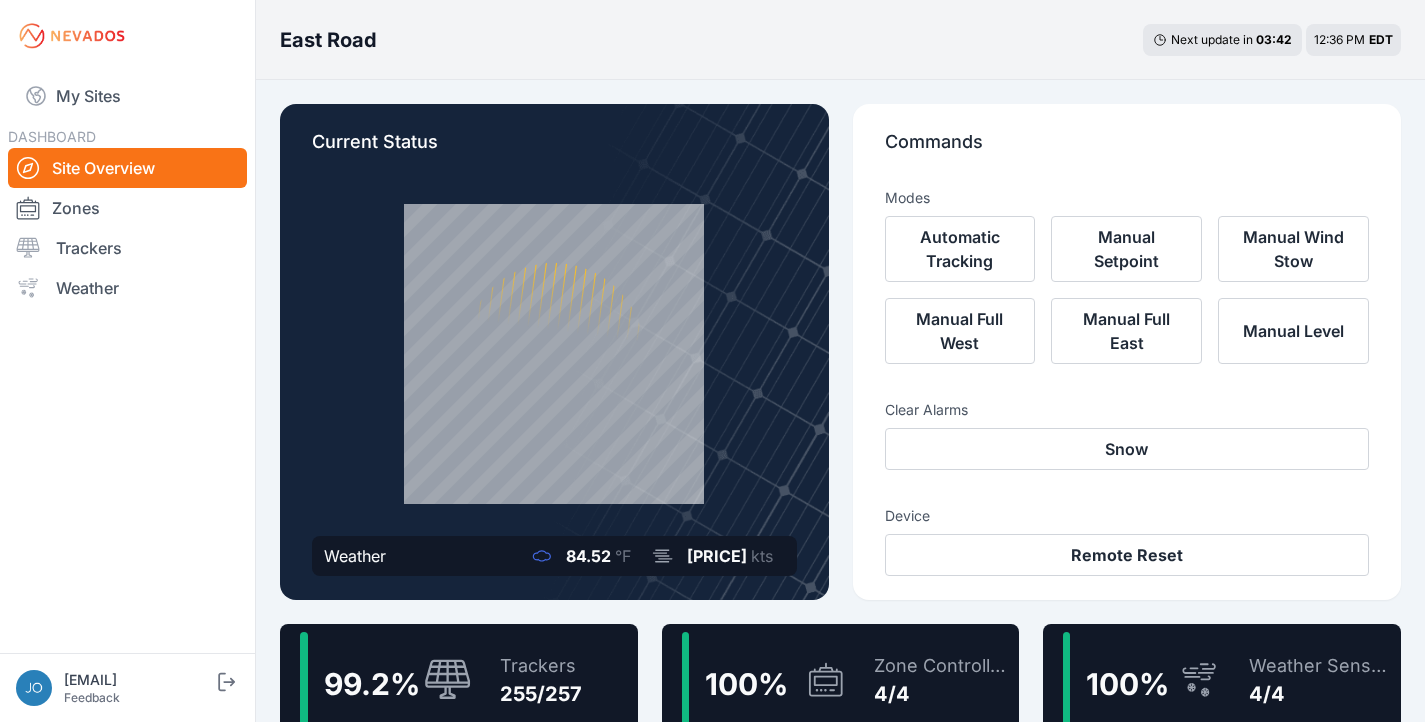 click on "255/257" at bounding box center [541, 694] 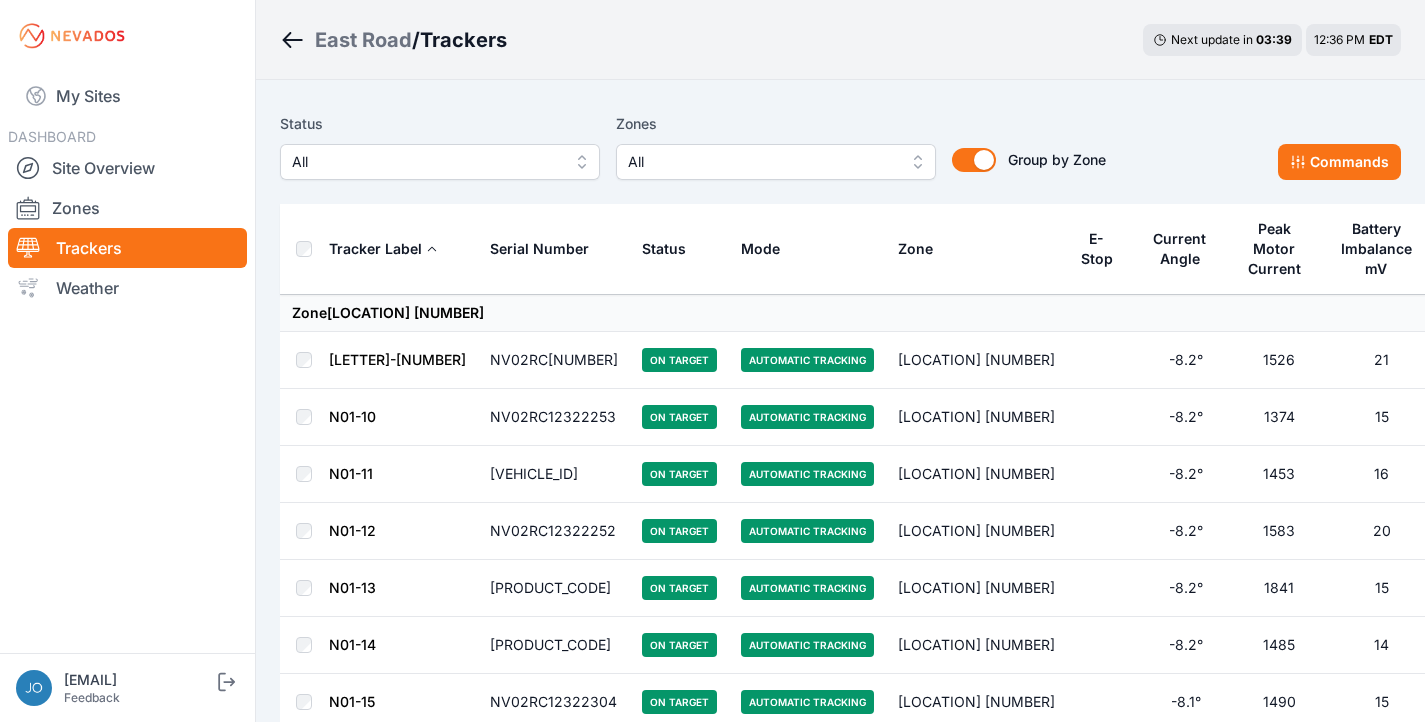 click on "All" at bounding box center (426, 162) 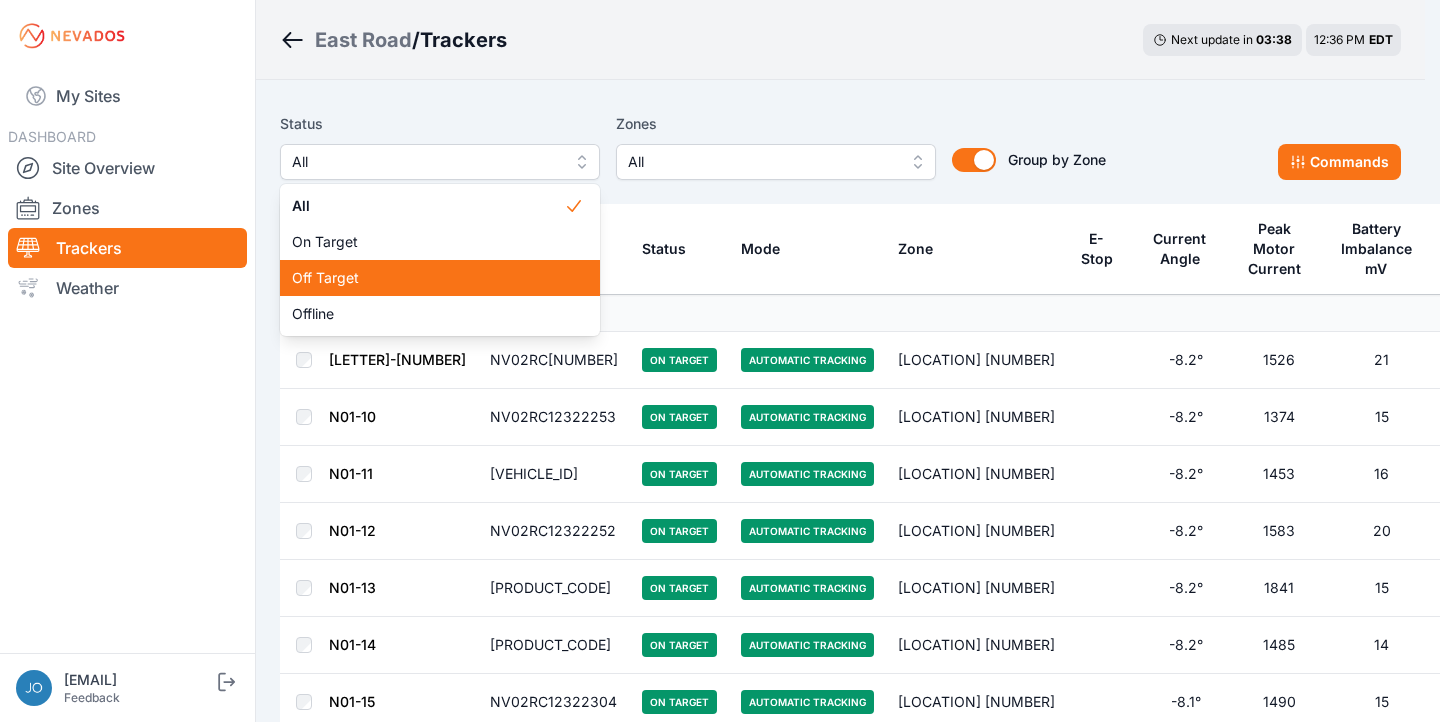 click on "Off Target" at bounding box center (428, 278) 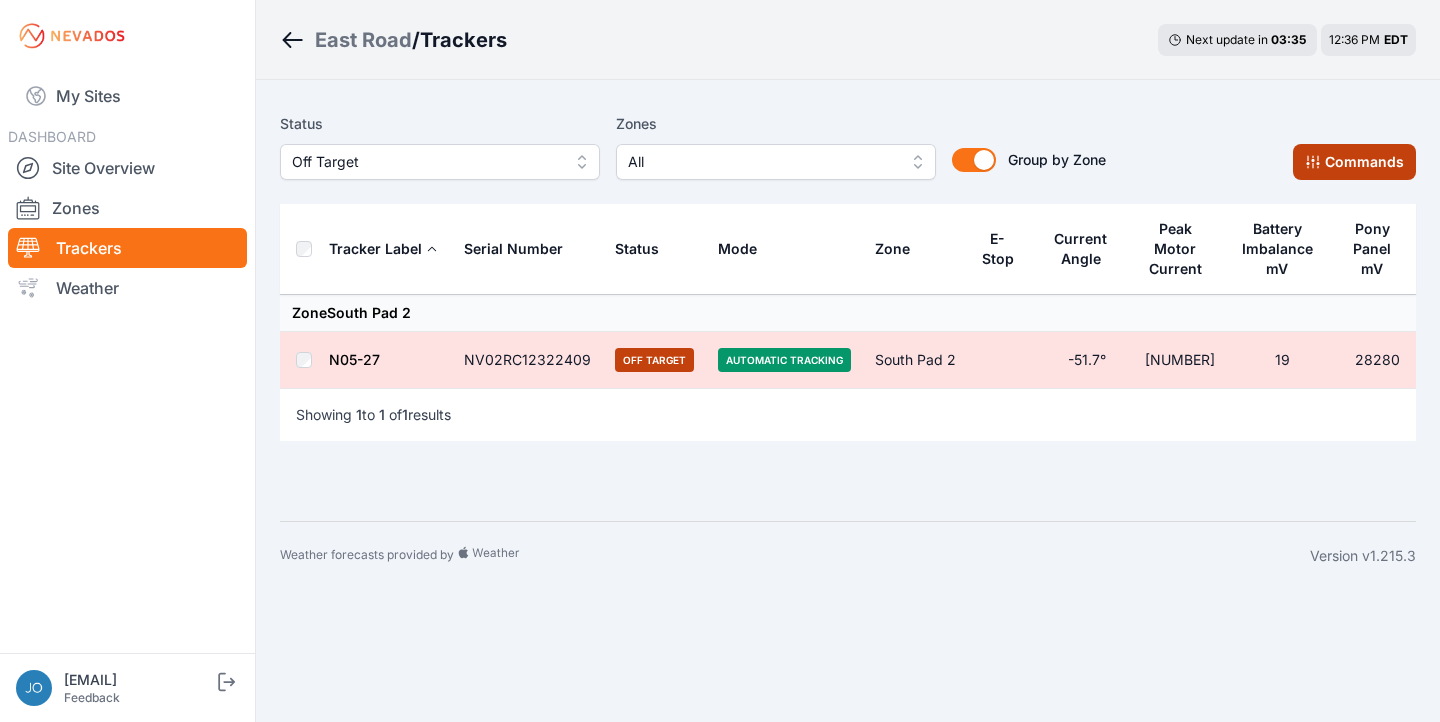 click on "Commands" at bounding box center (1354, 162) 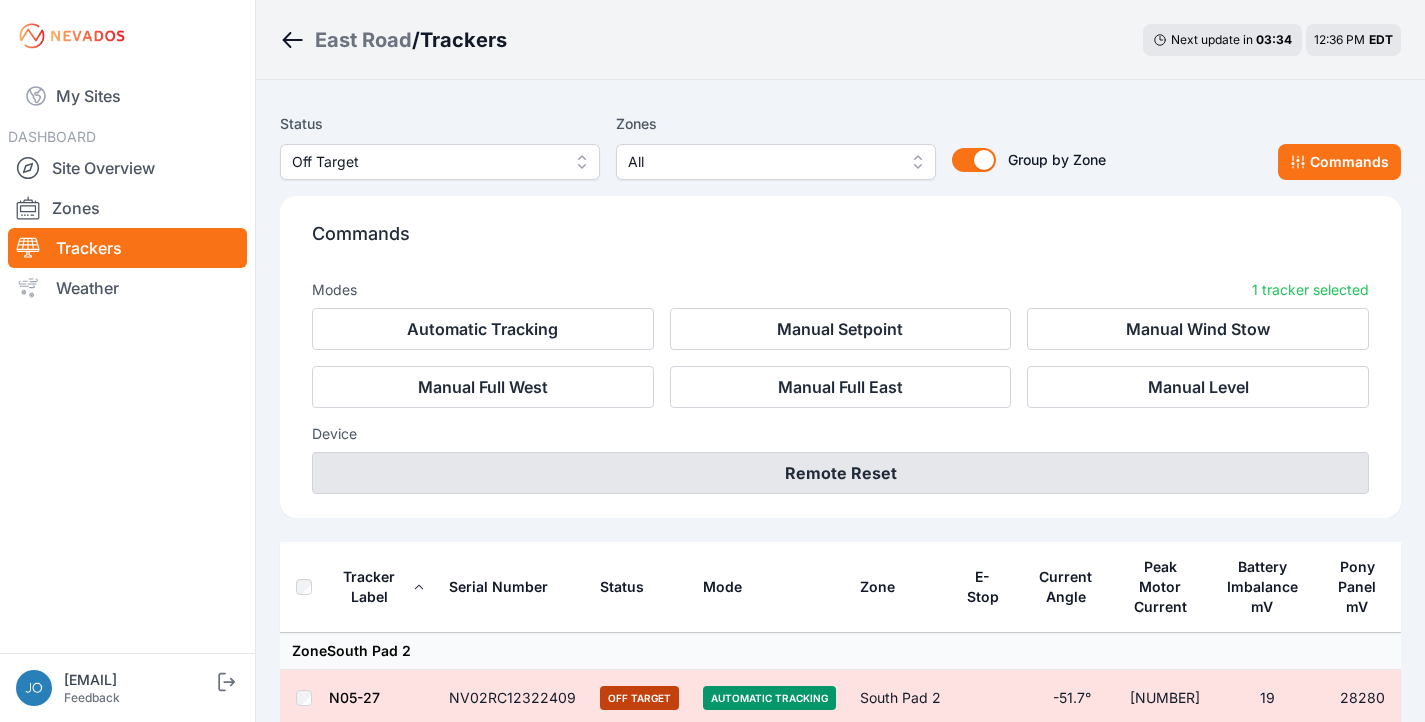 click on "Remote Reset" at bounding box center [840, 473] 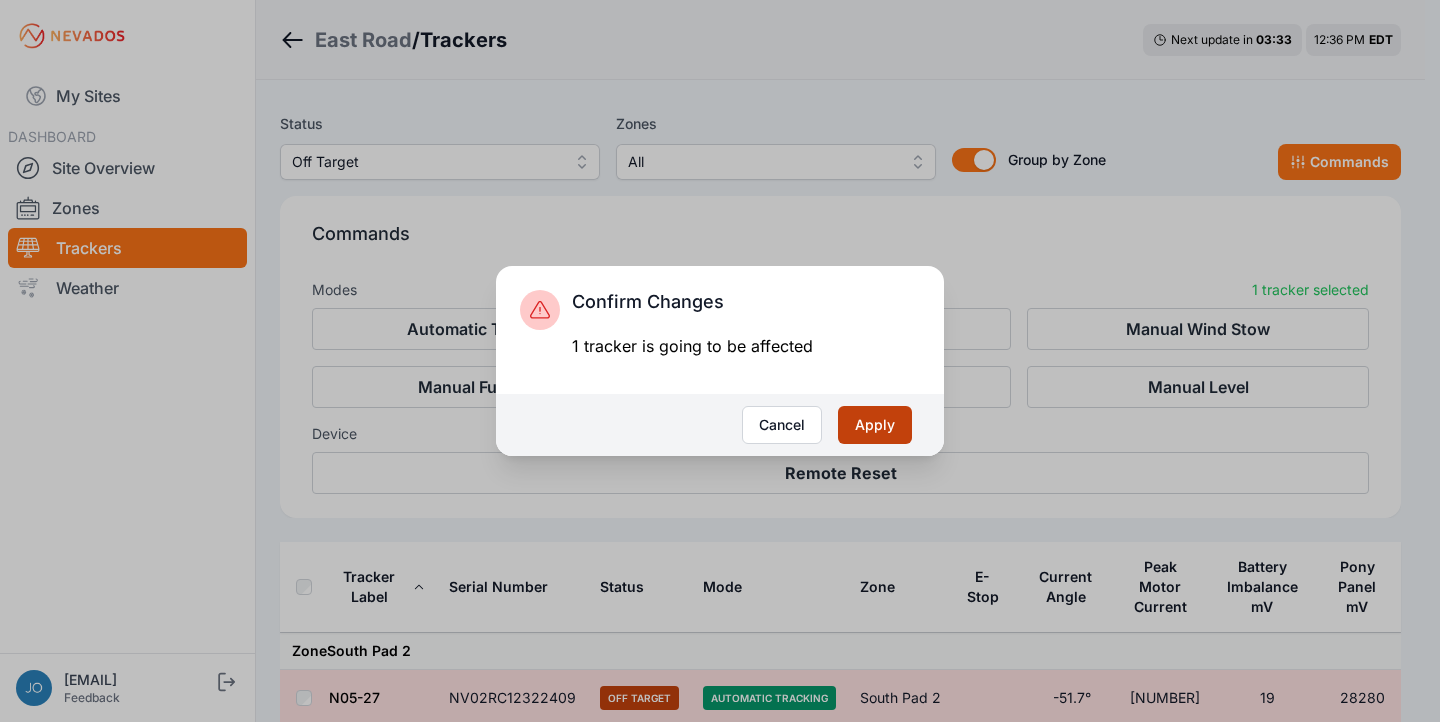 click on "Apply" at bounding box center (875, 425) 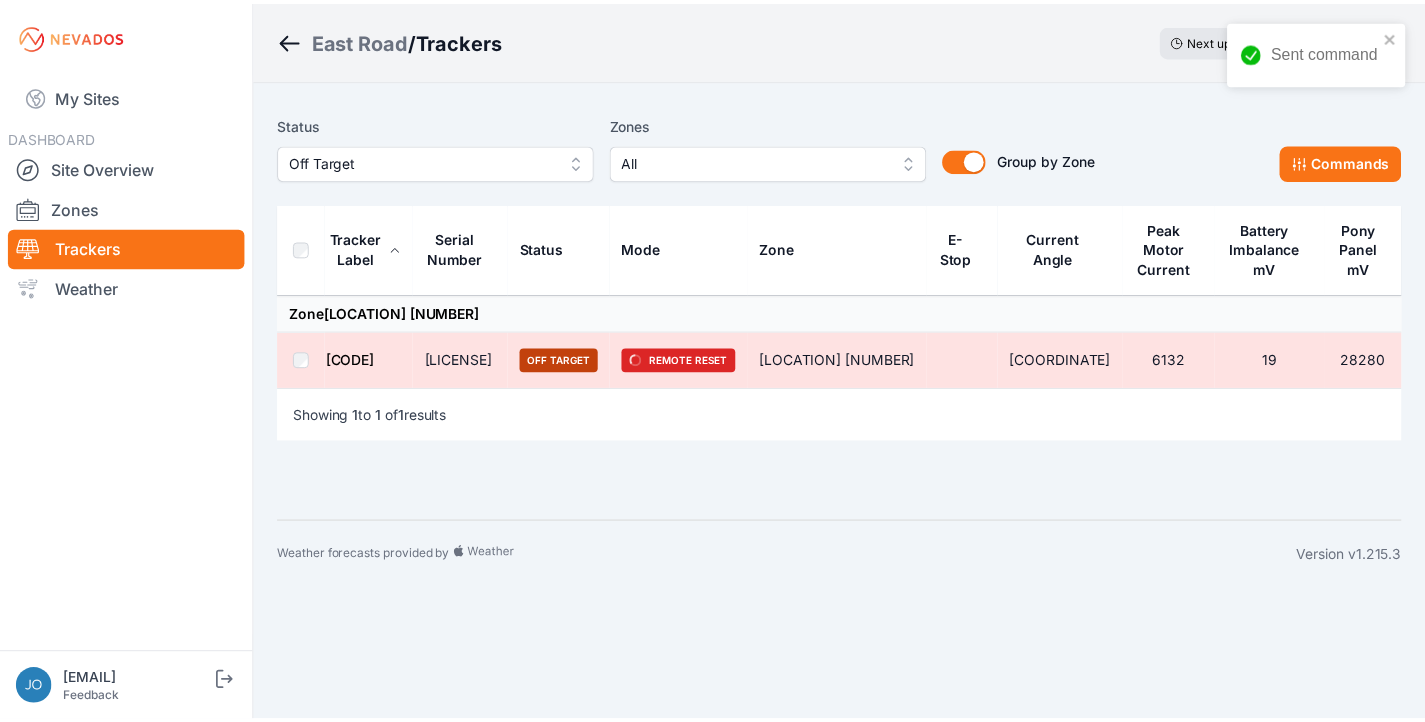scroll, scrollTop: 0, scrollLeft: 0, axis: both 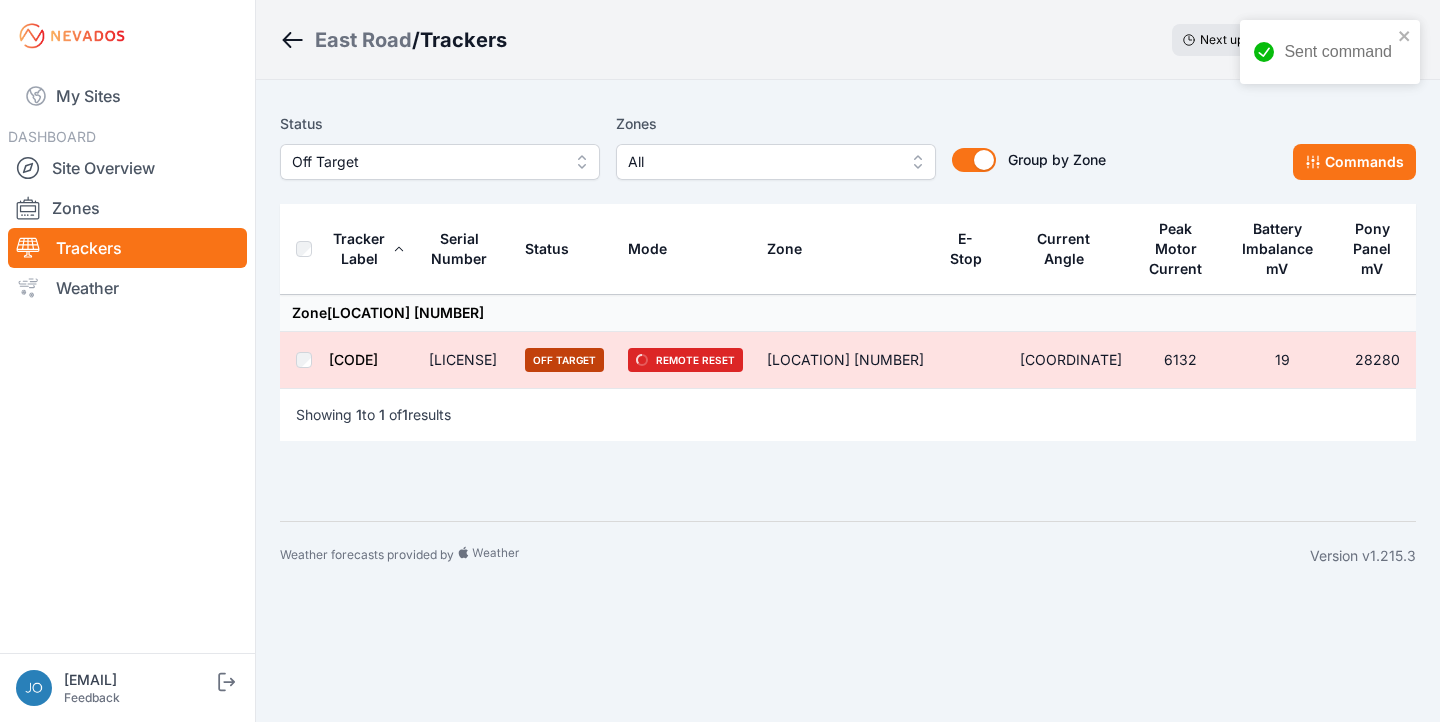 click on "Off Target" at bounding box center (426, 162) 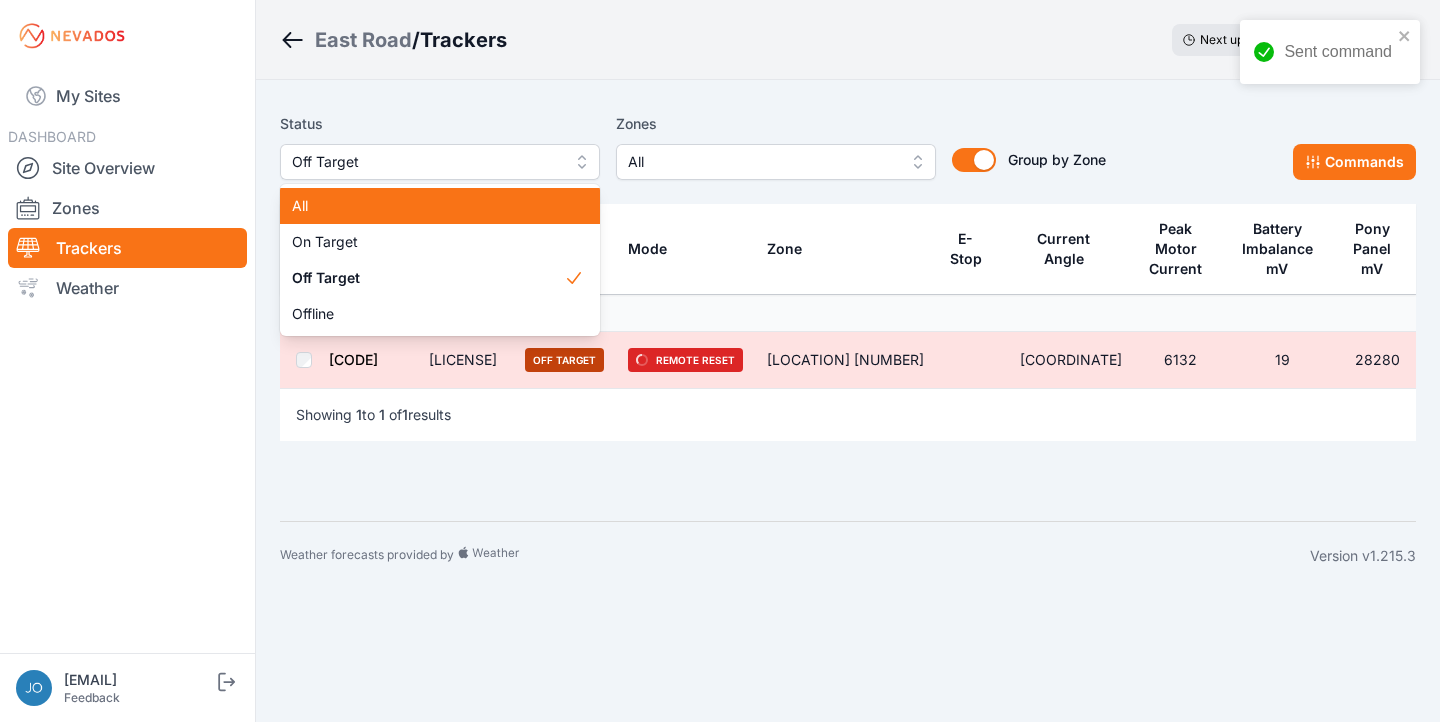 click on "All" at bounding box center (428, 206) 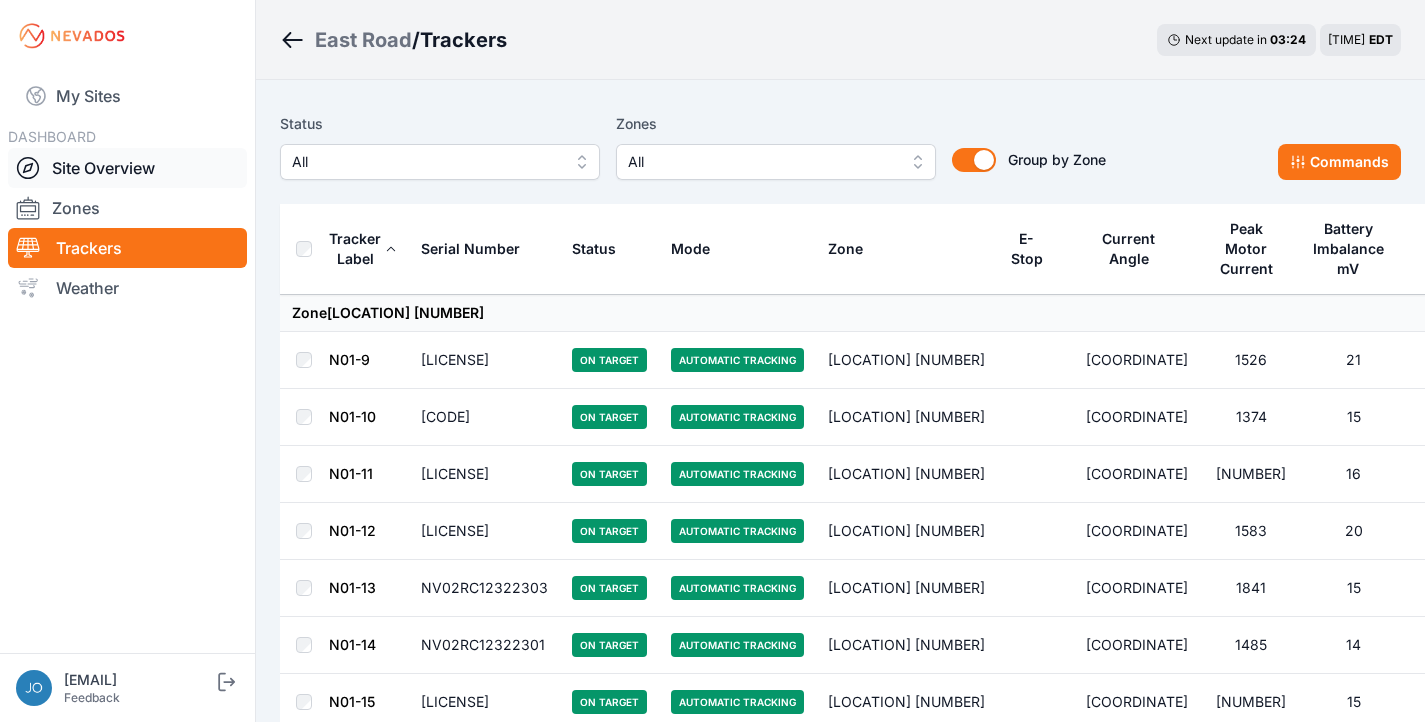click on "Site Overview" at bounding box center [127, 168] 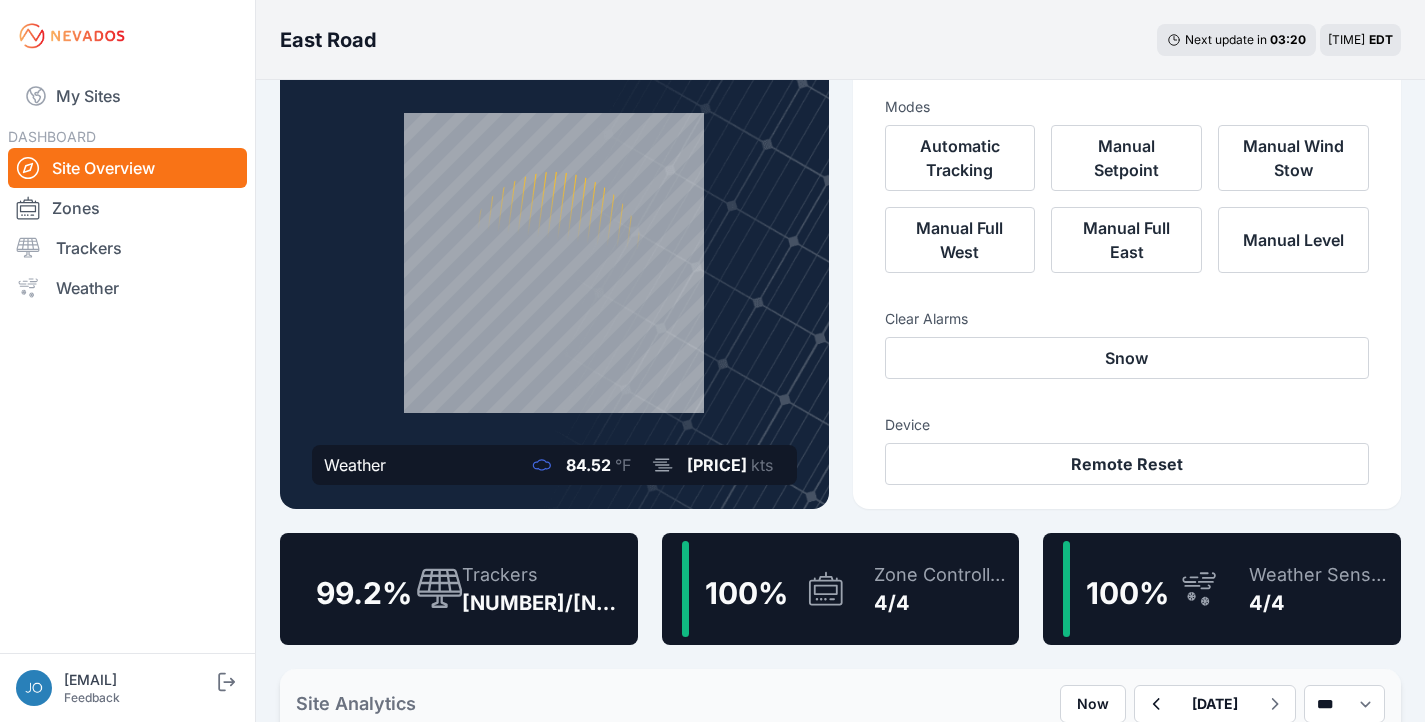 scroll, scrollTop: 159, scrollLeft: 0, axis: vertical 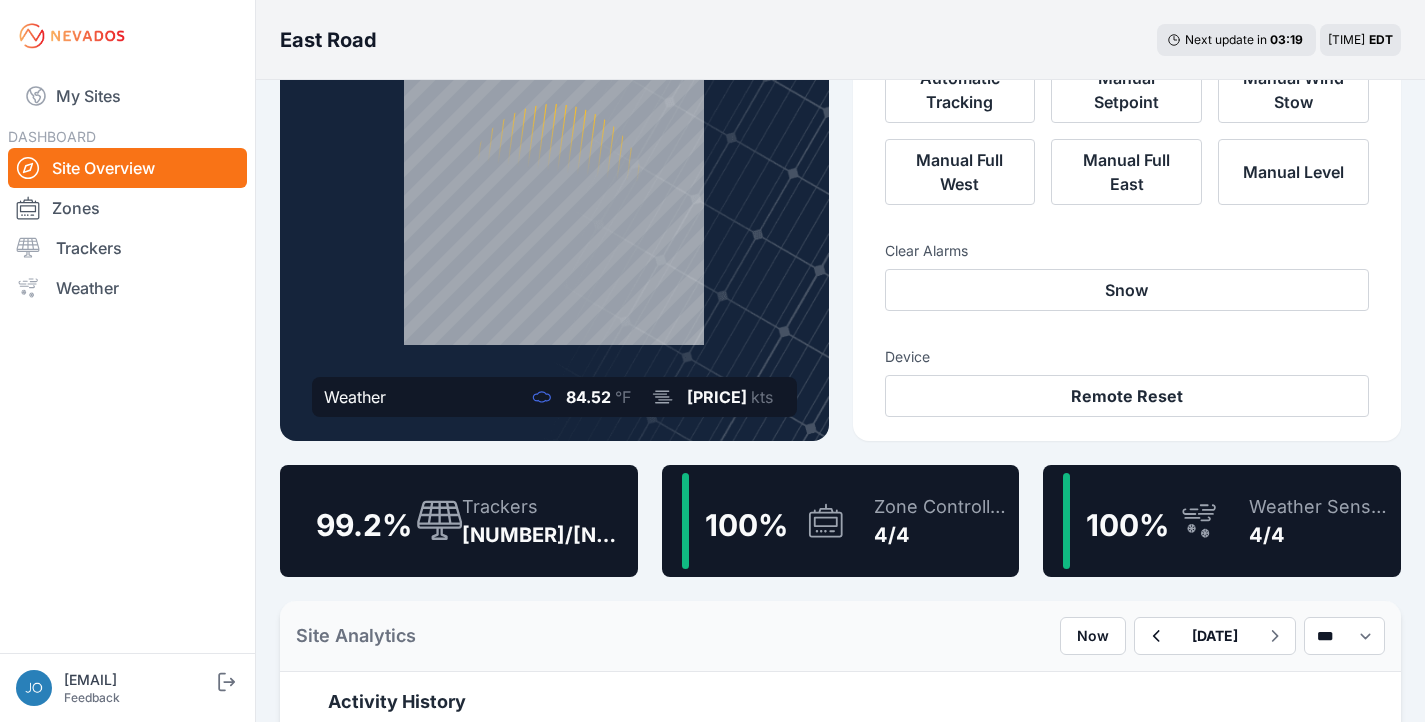 click on "255/257" at bounding box center [545, 535] 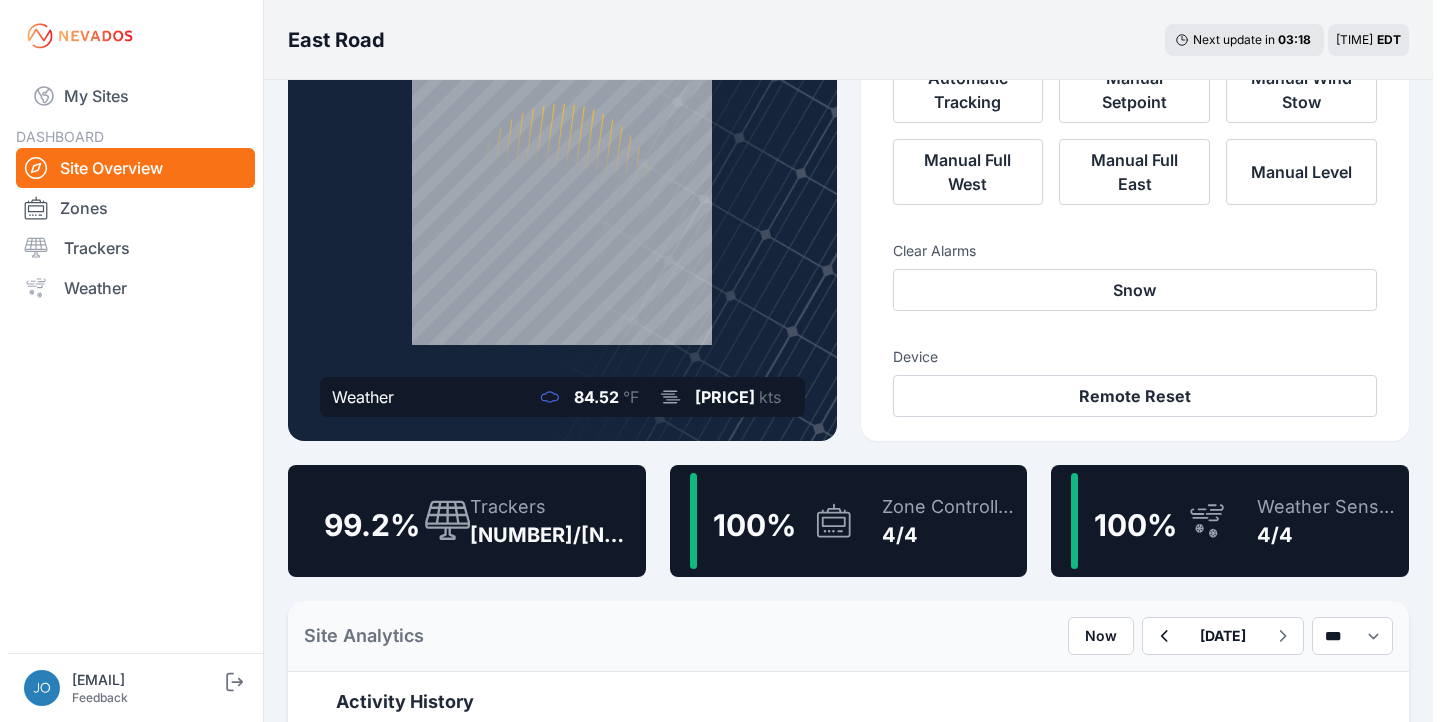 scroll, scrollTop: 0, scrollLeft: 0, axis: both 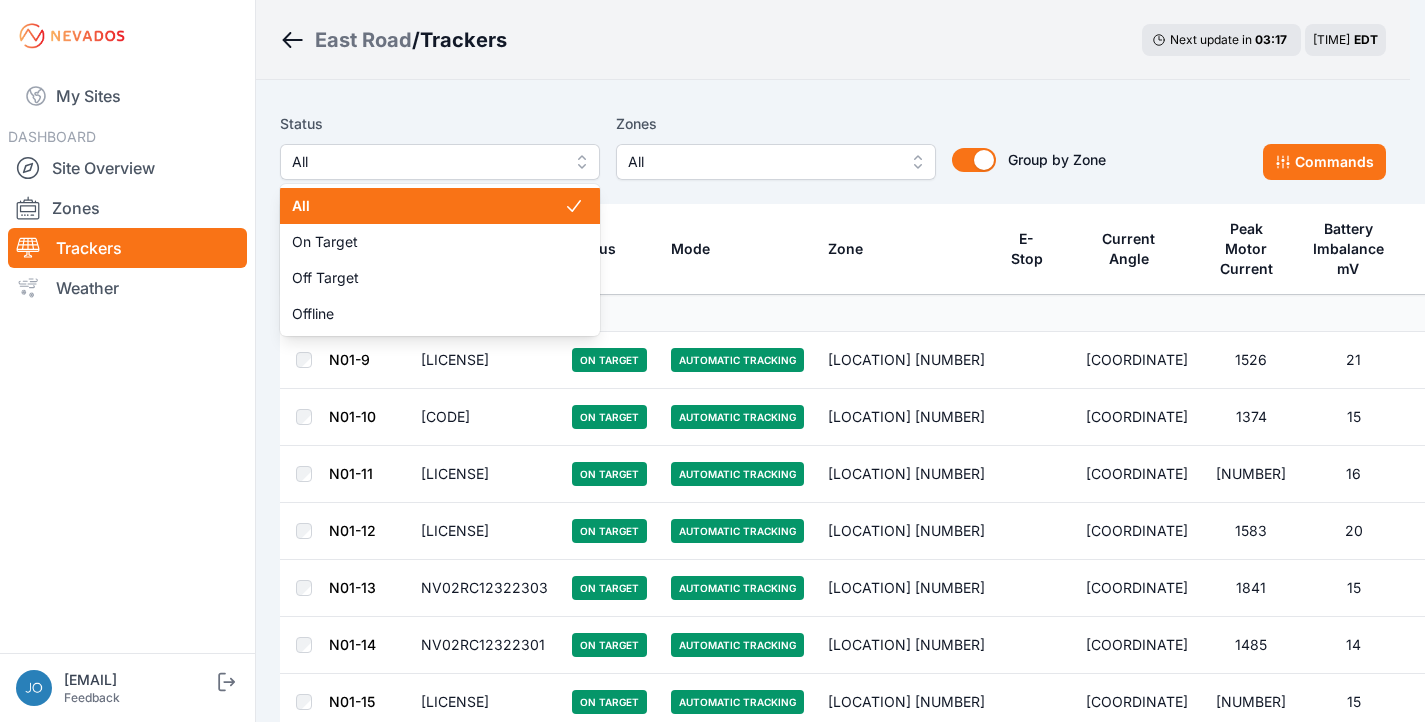 click on "All" at bounding box center [426, 162] 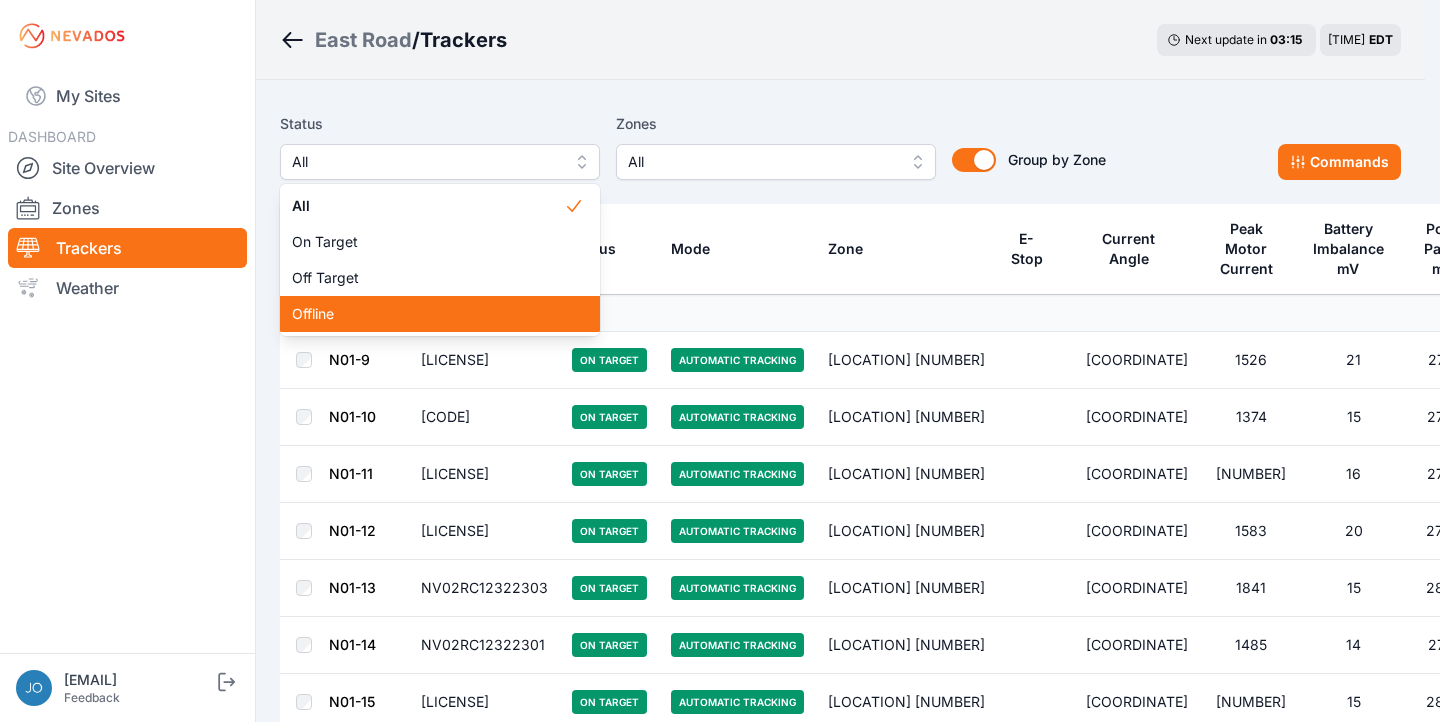 click on "Offline" at bounding box center [428, 314] 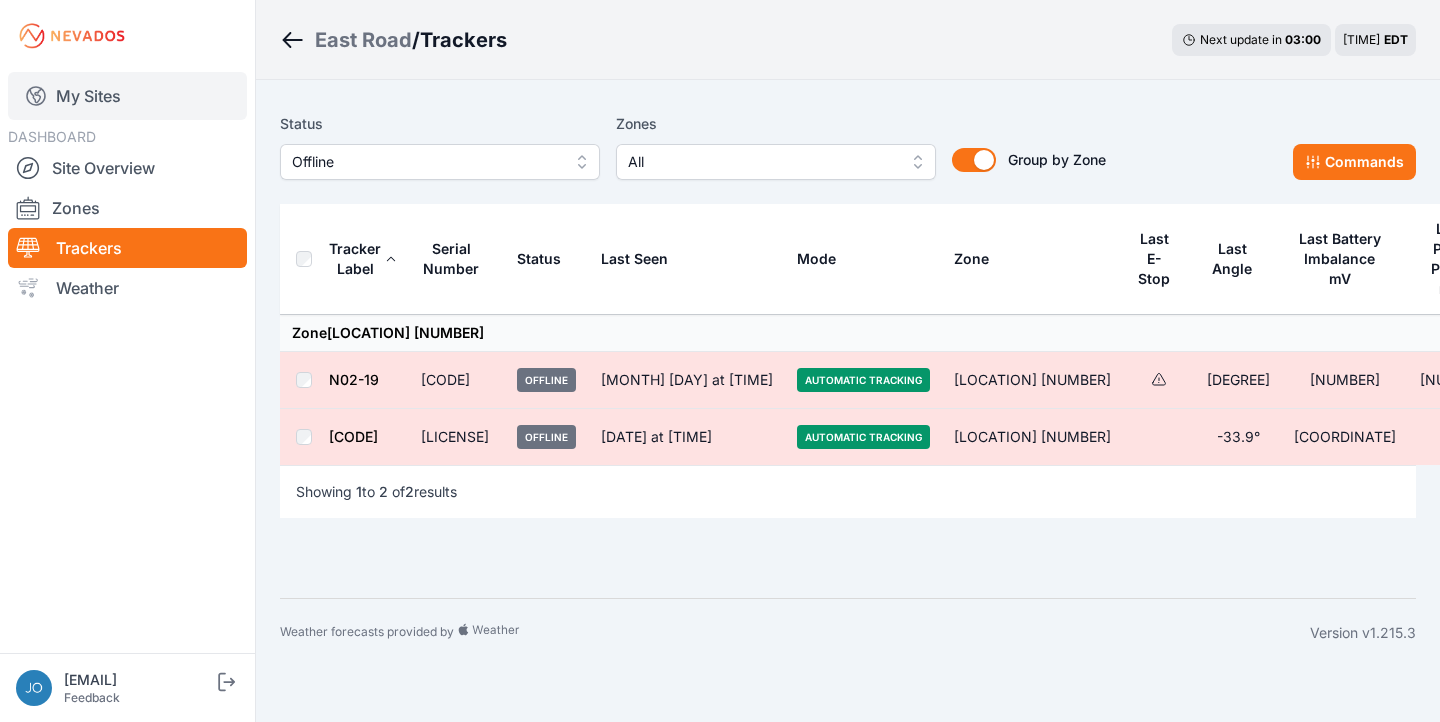 click on "My Sites" at bounding box center [127, 96] 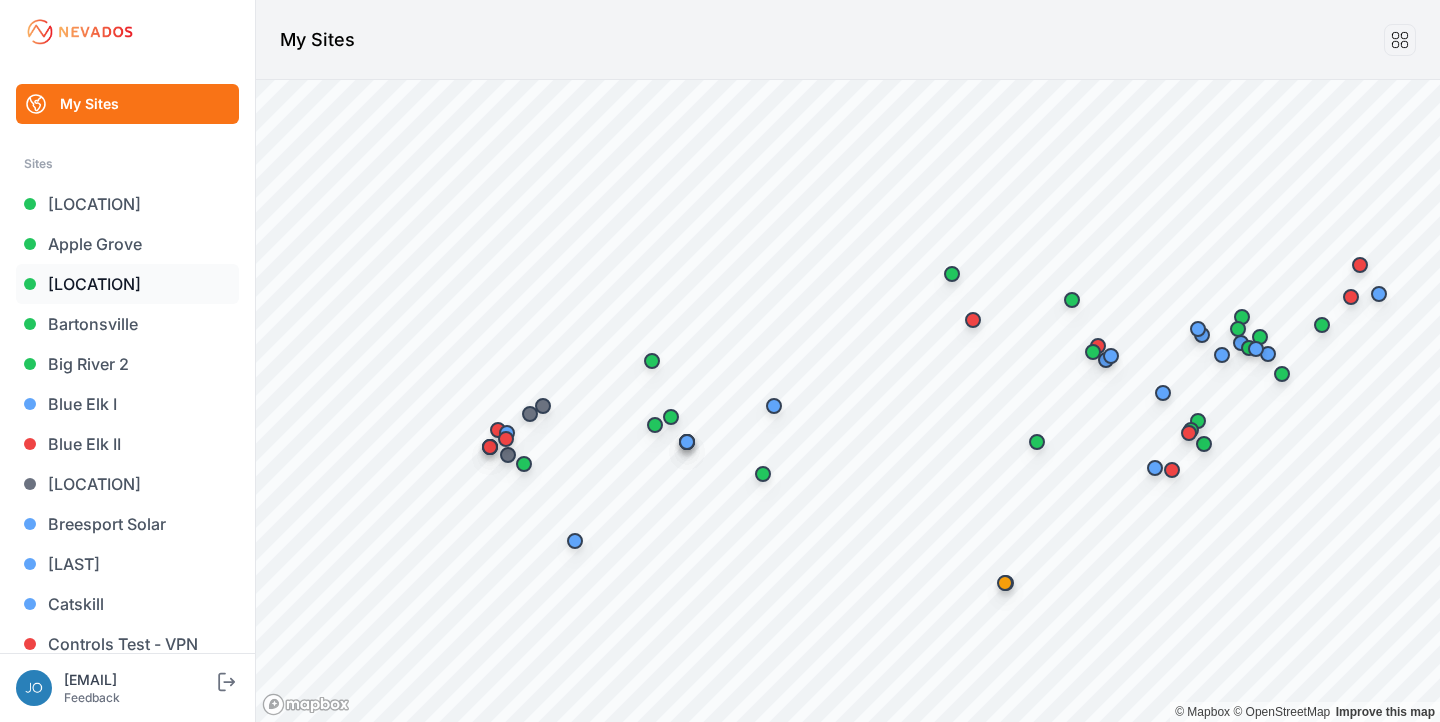 click on "[NAME]" at bounding box center [127, 284] 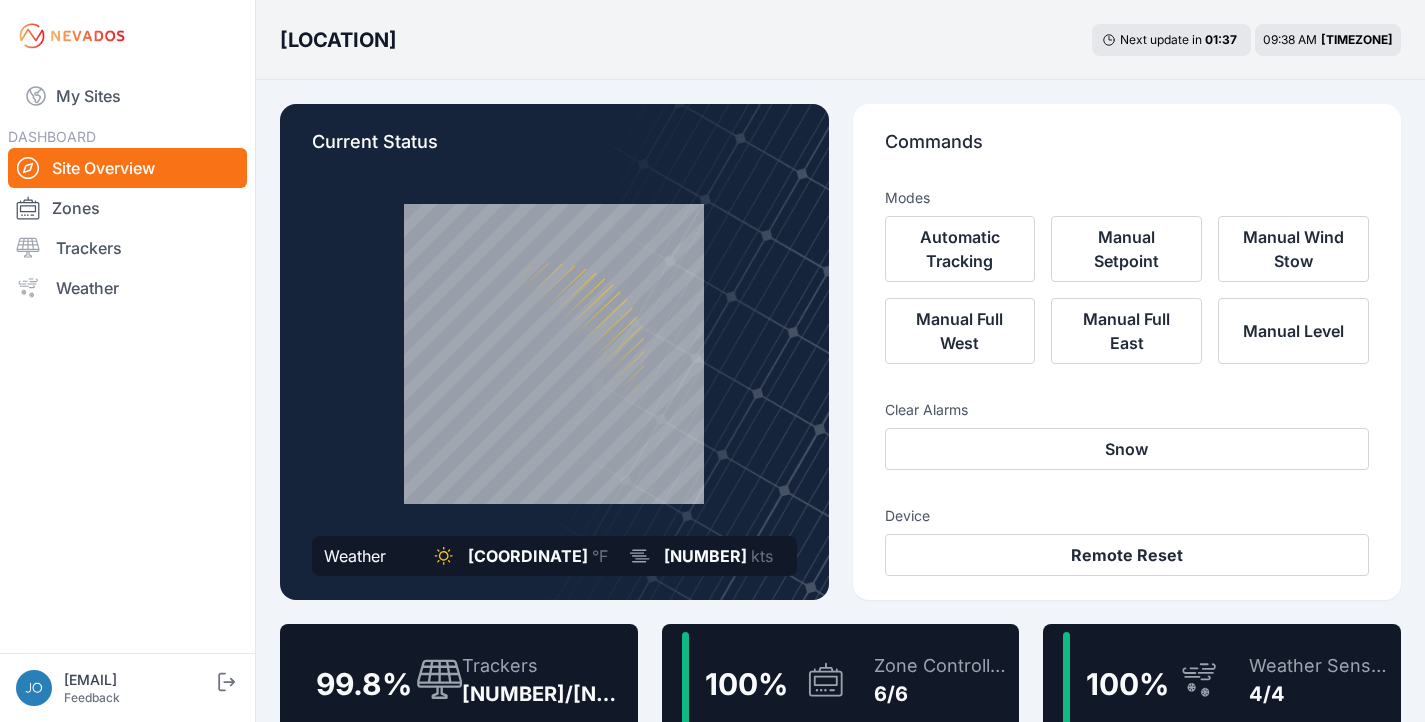 click on "Trackers" at bounding box center (545, 666) 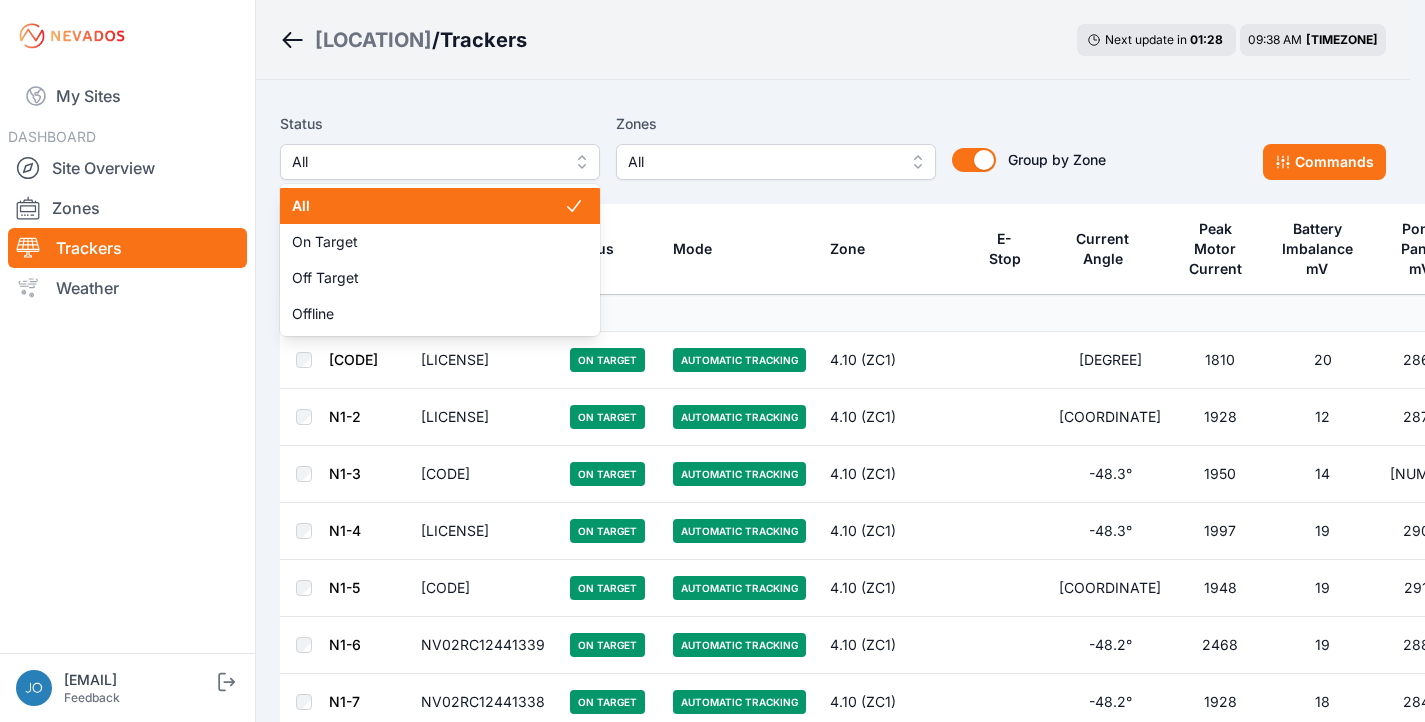 click on "All" at bounding box center [426, 162] 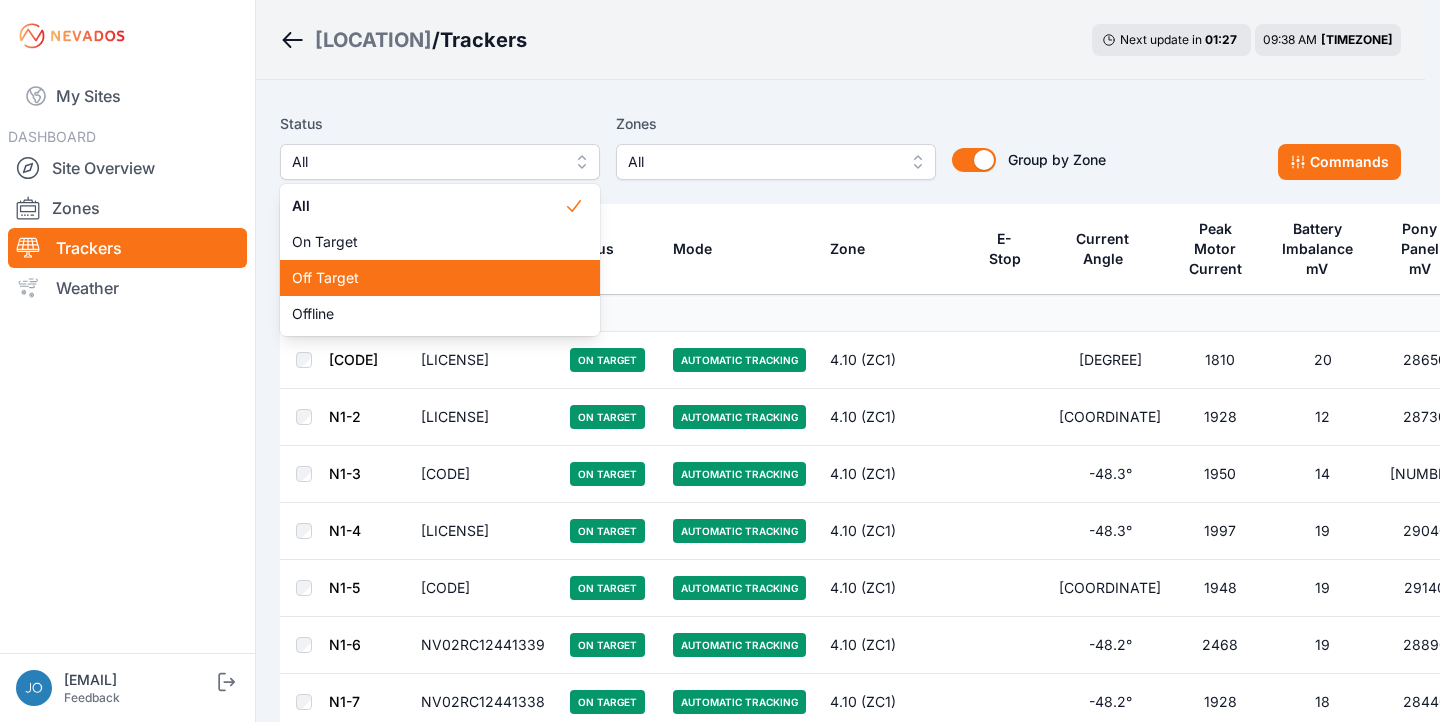 click on "Off Target" at bounding box center (428, 278) 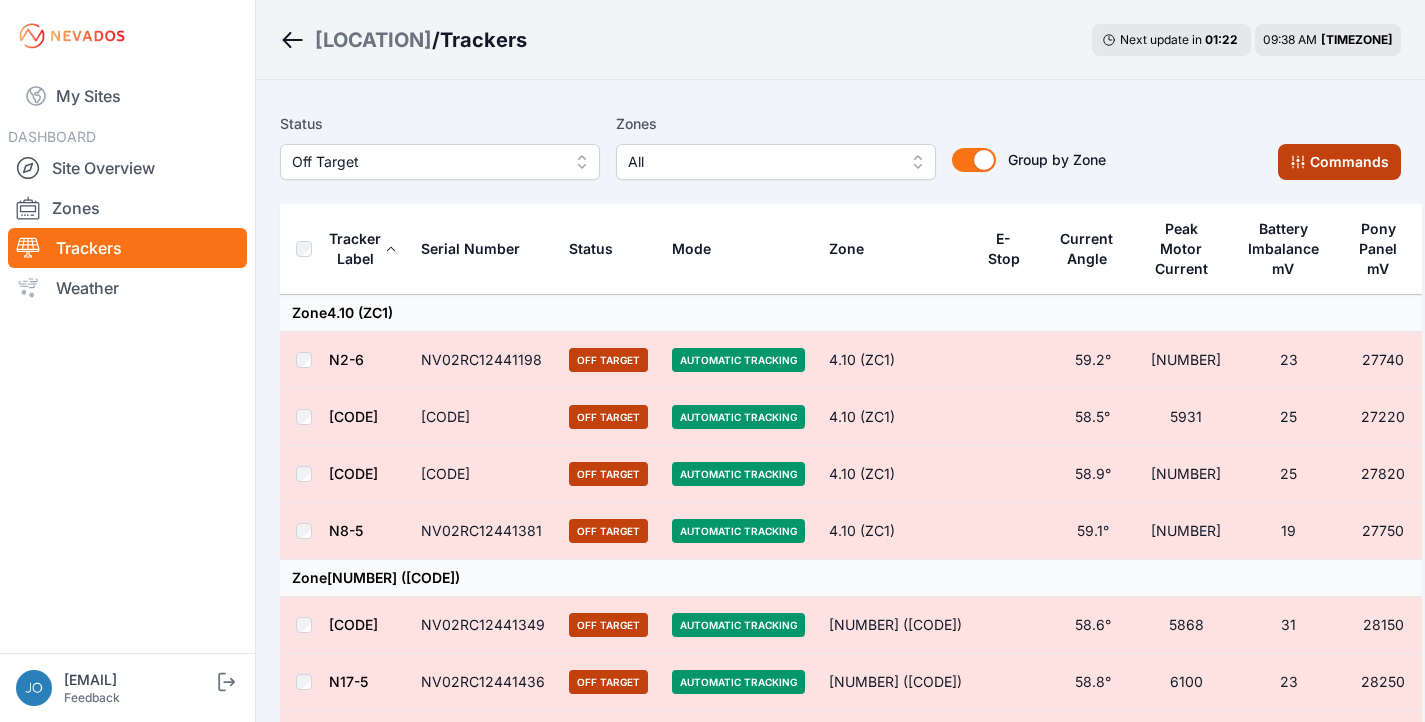 click on "Commands" at bounding box center (1339, 162) 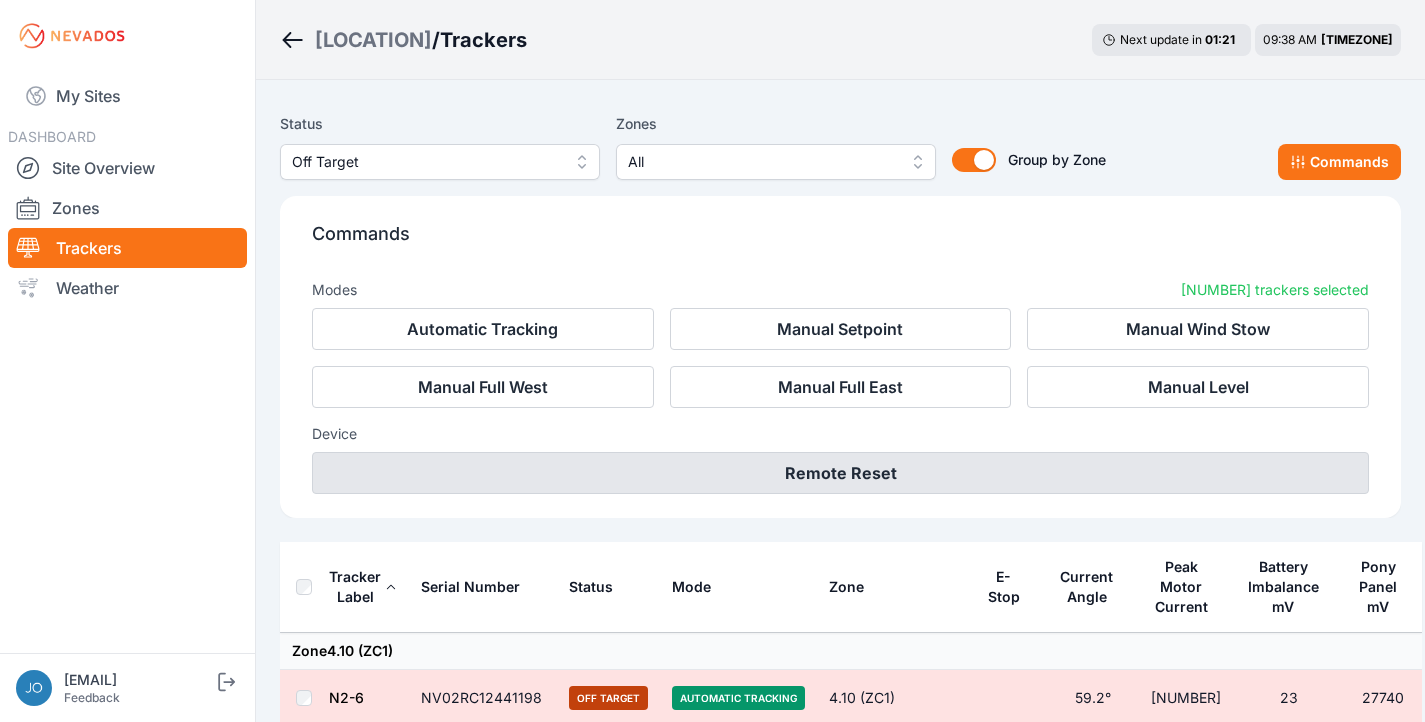 click on "Remote Reset" at bounding box center [840, 473] 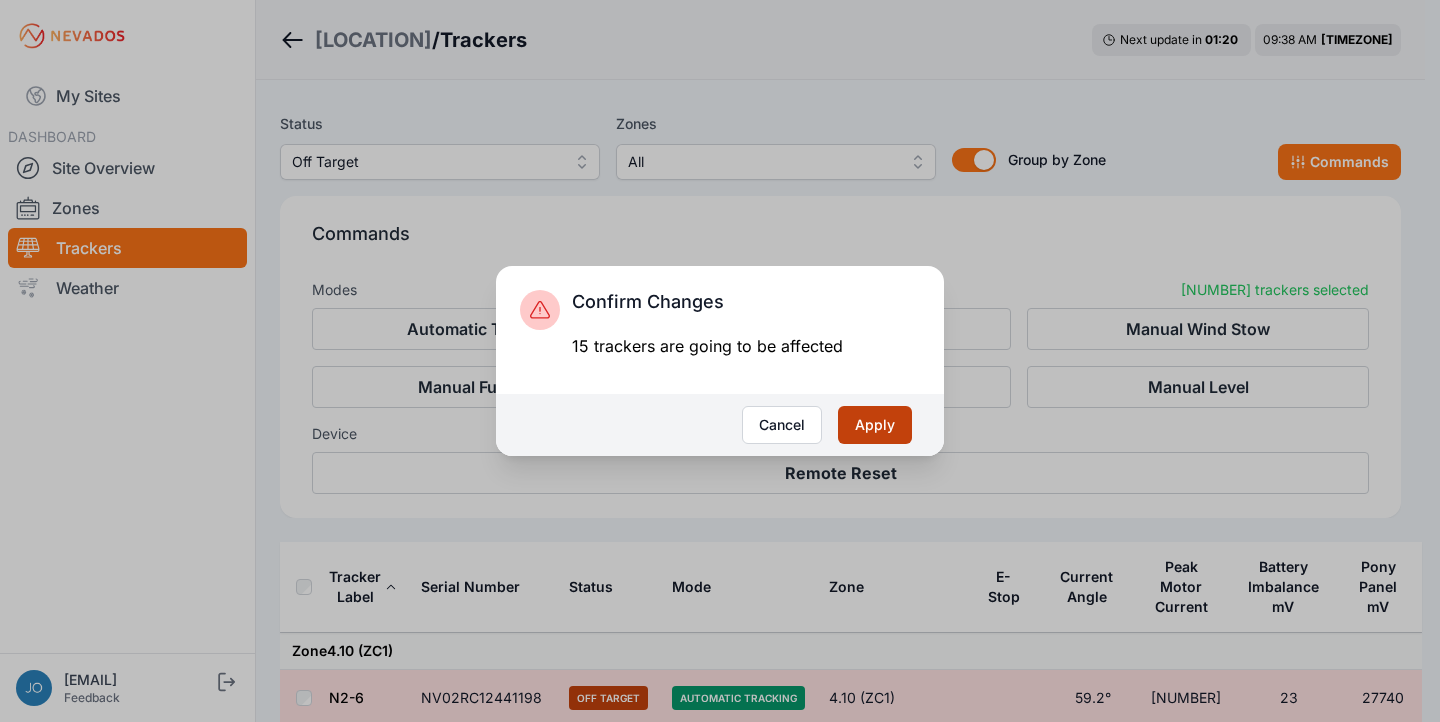 click on "Apply" at bounding box center (875, 425) 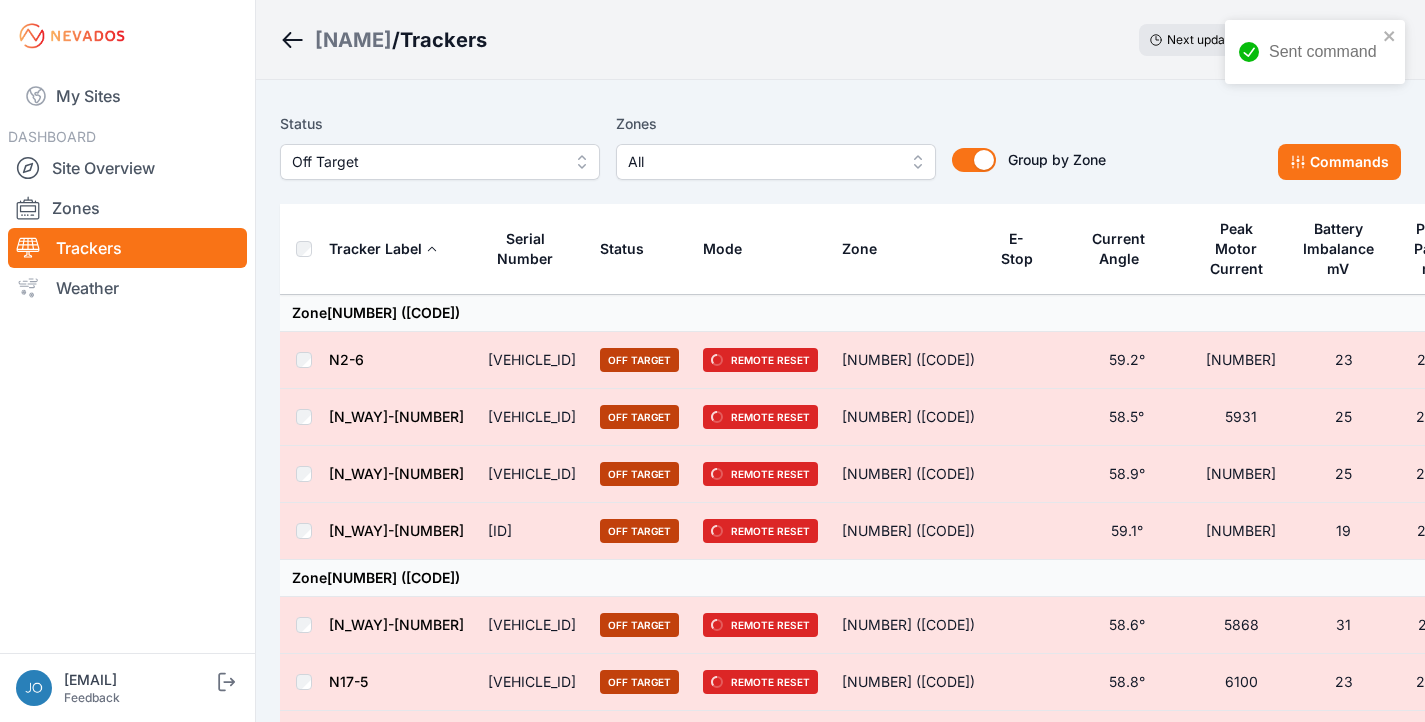 scroll, scrollTop: 777, scrollLeft: 0, axis: vertical 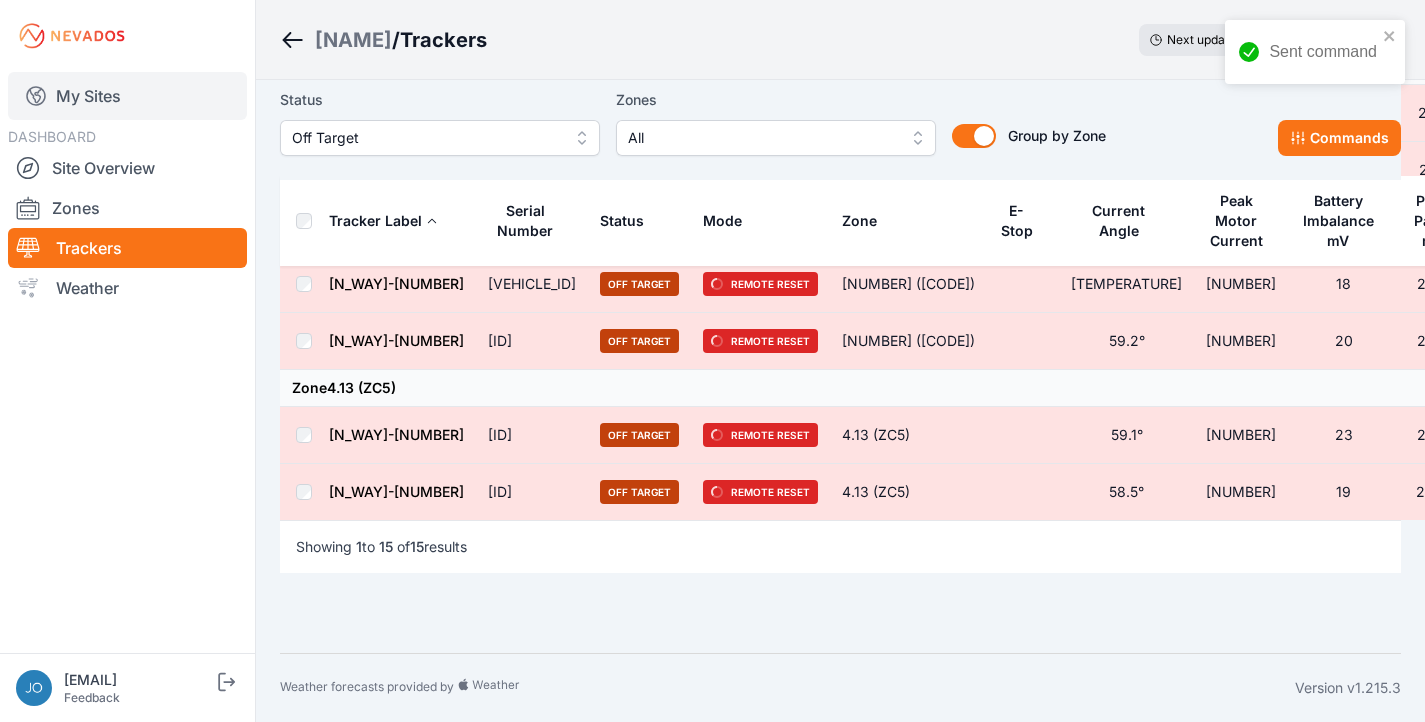 click on "My Sites" at bounding box center (127, 96) 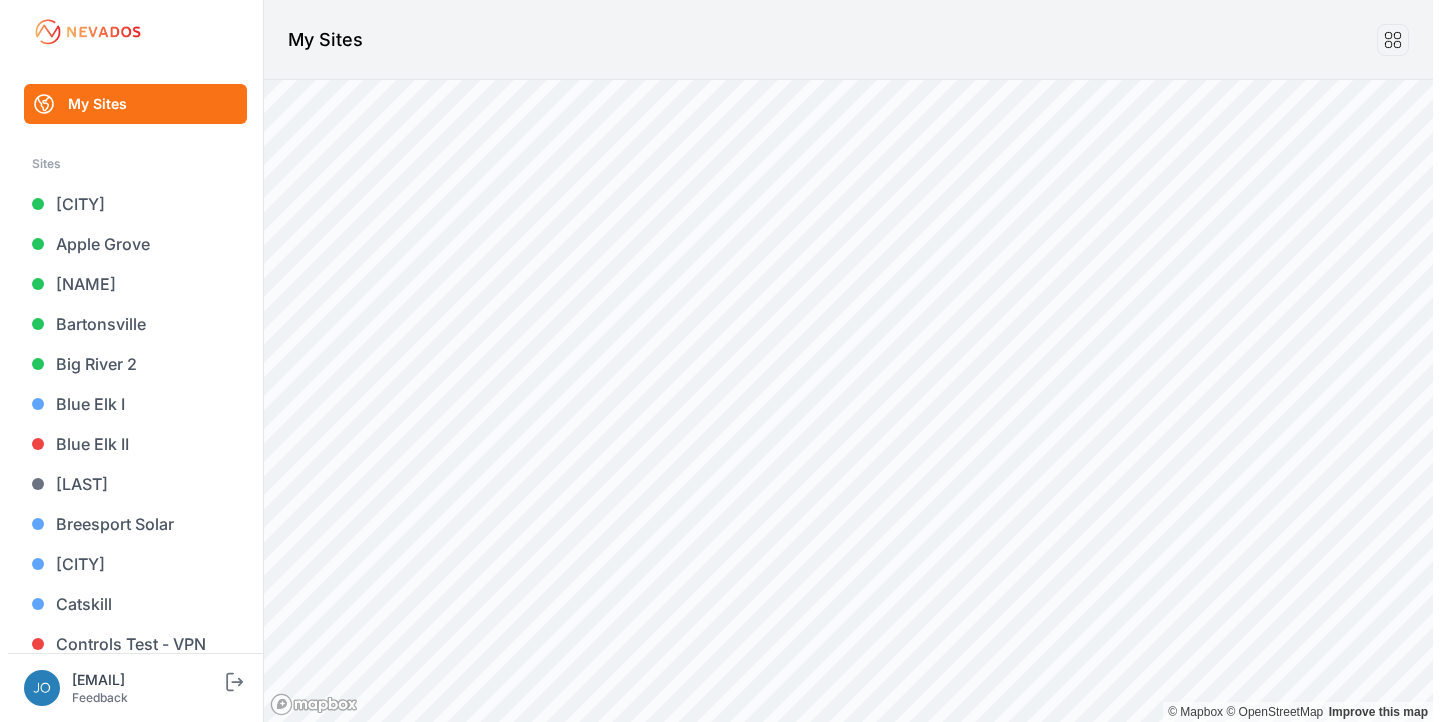 scroll, scrollTop: 0, scrollLeft: 0, axis: both 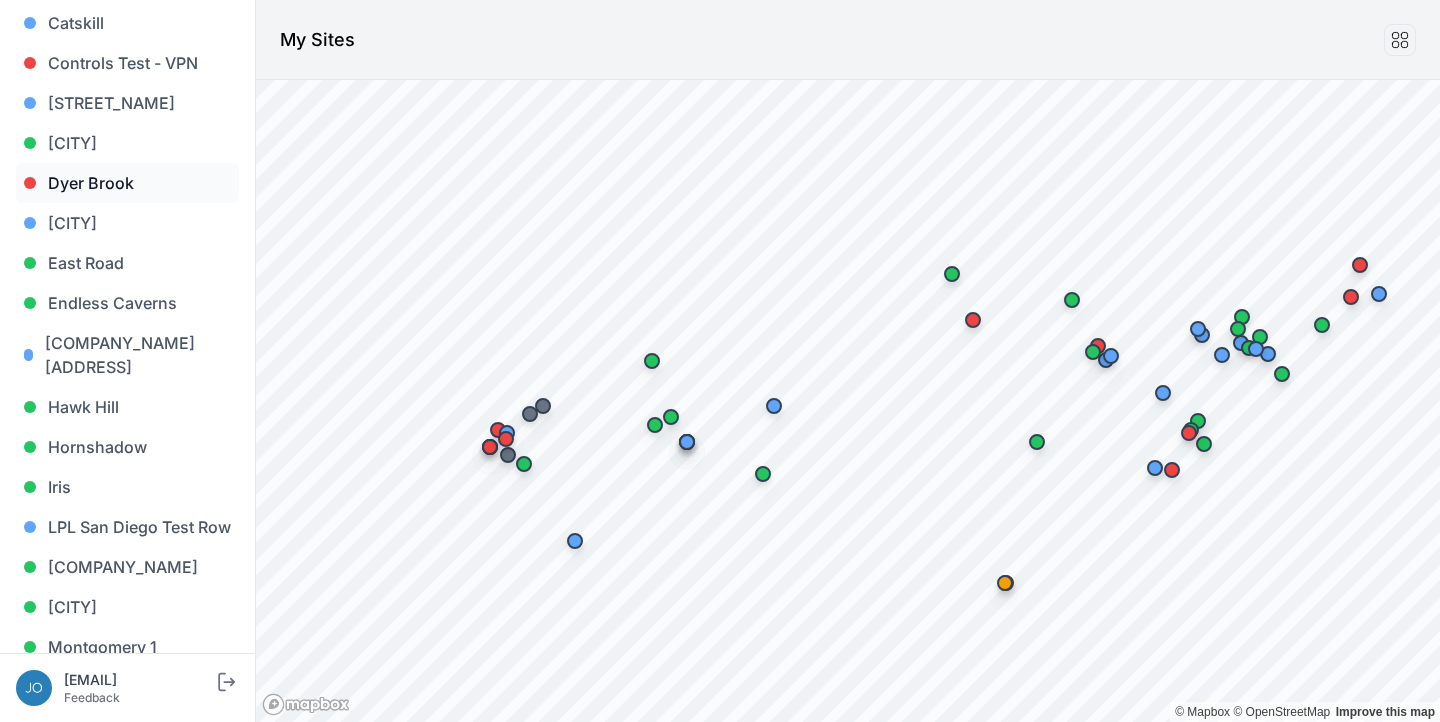 click at bounding box center (30, 183) 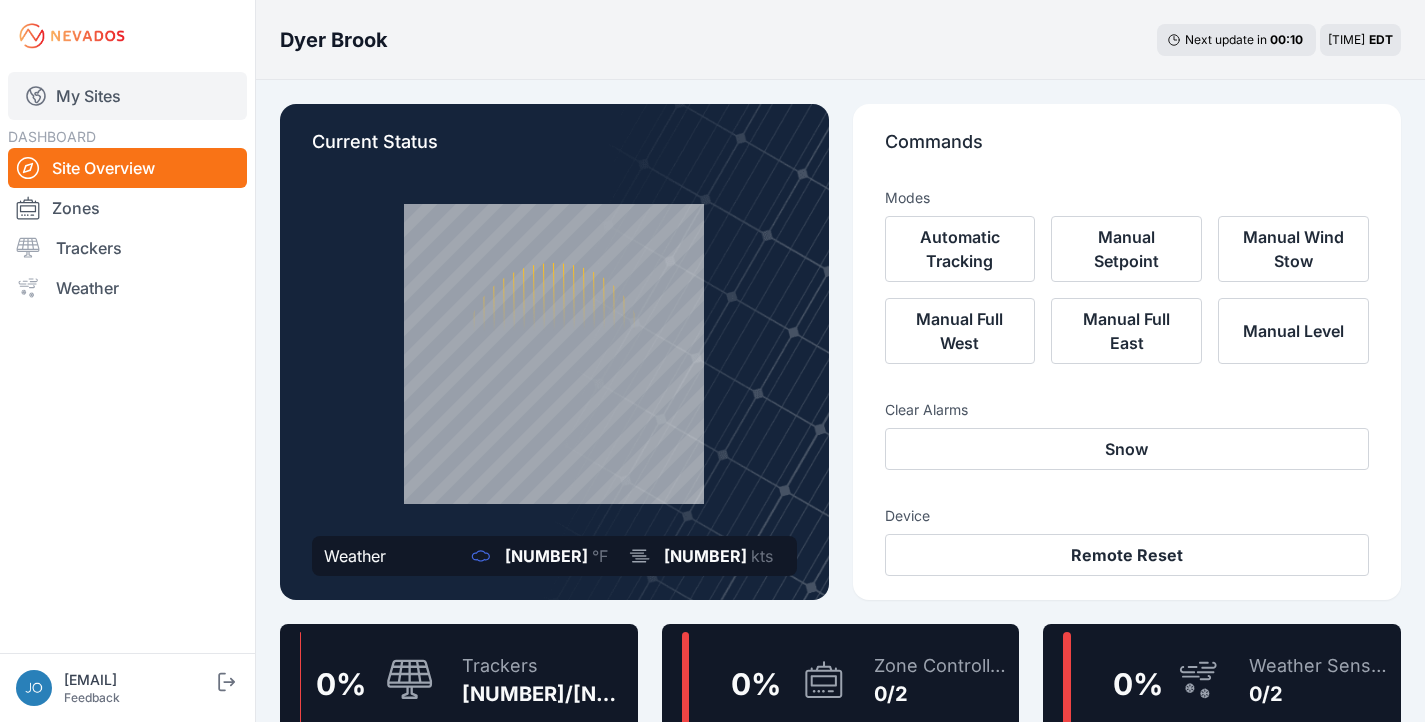 click on "My Sites" at bounding box center [127, 96] 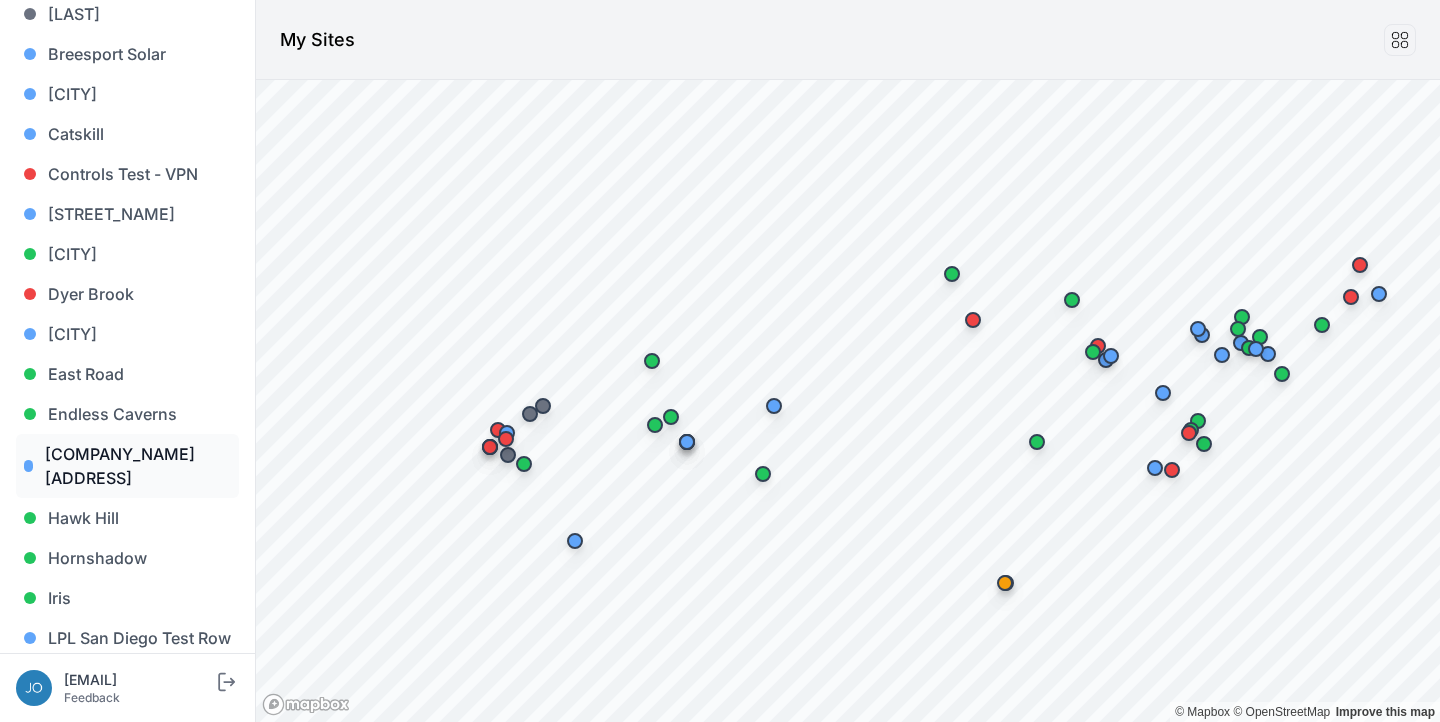 scroll, scrollTop: 495, scrollLeft: 0, axis: vertical 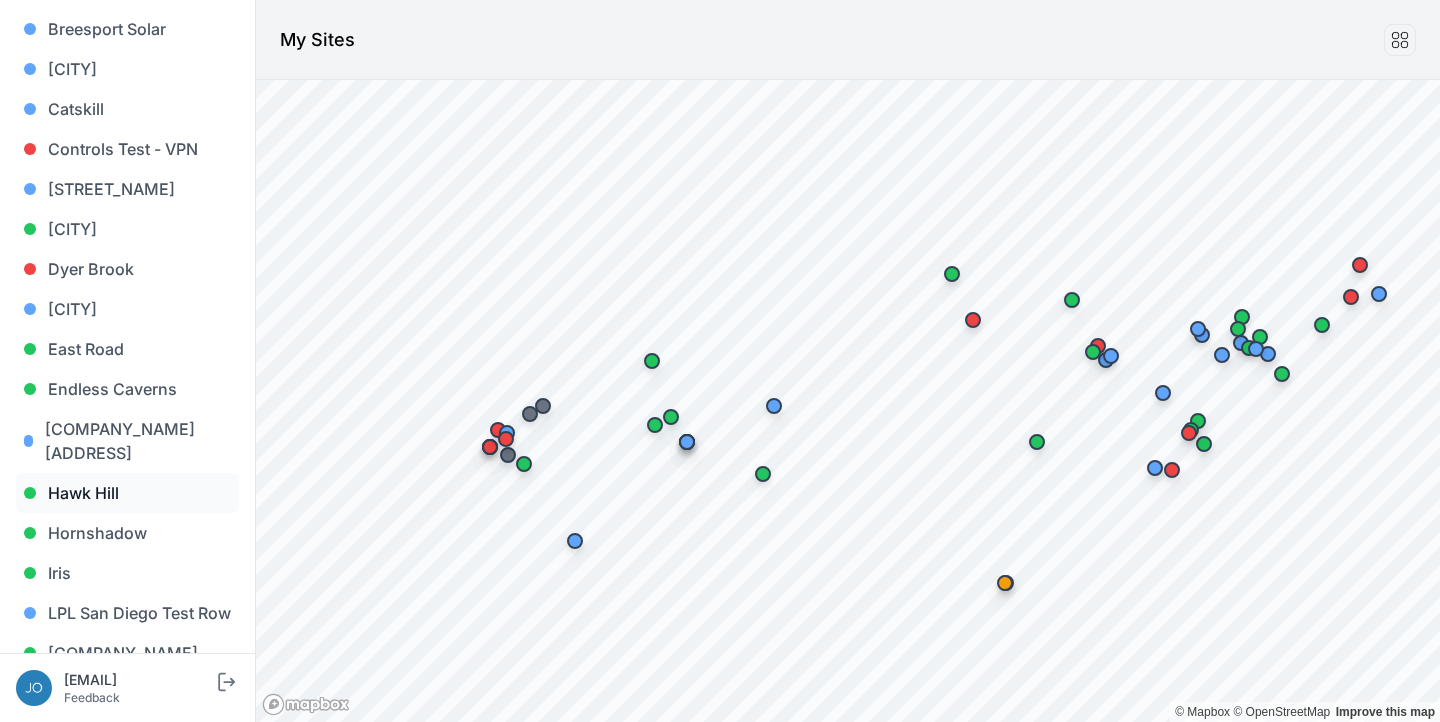 click on "Hawk Hill" at bounding box center [127, 493] 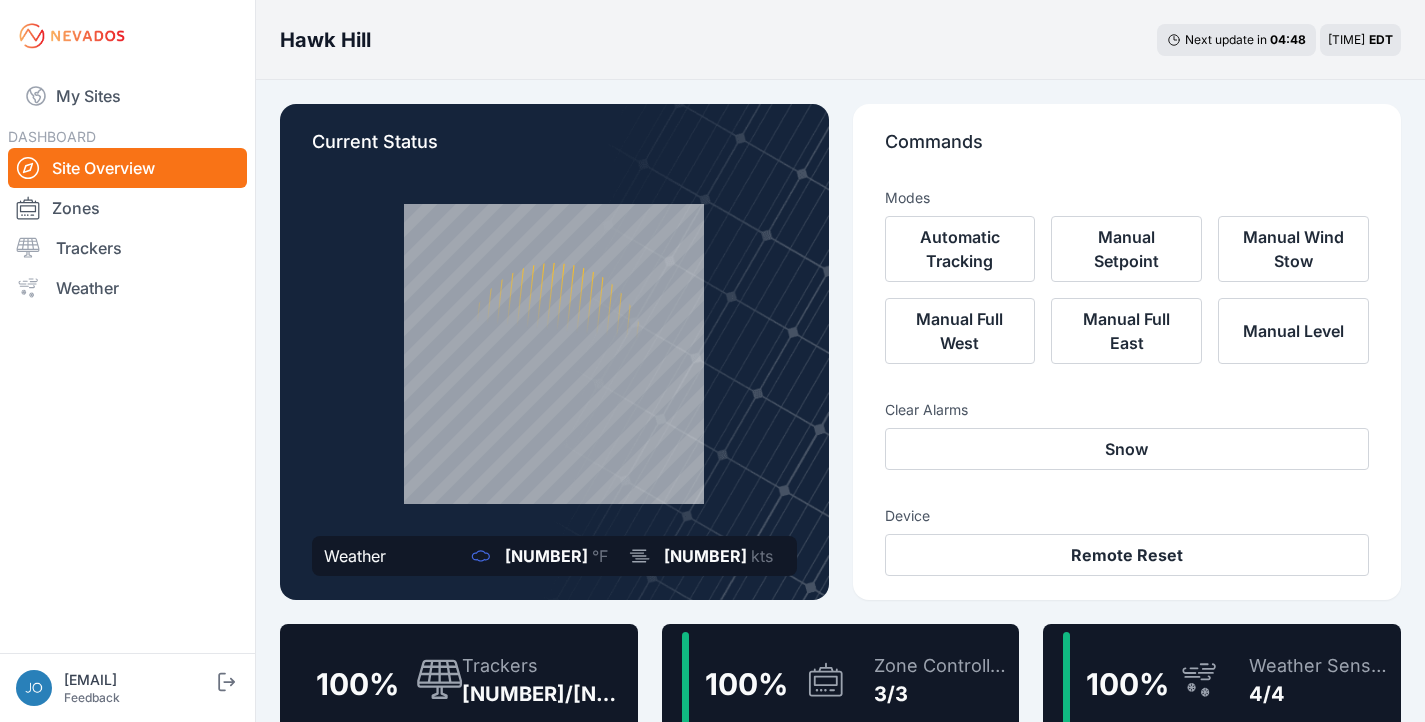 click on "Trackers" at bounding box center (545, 666) 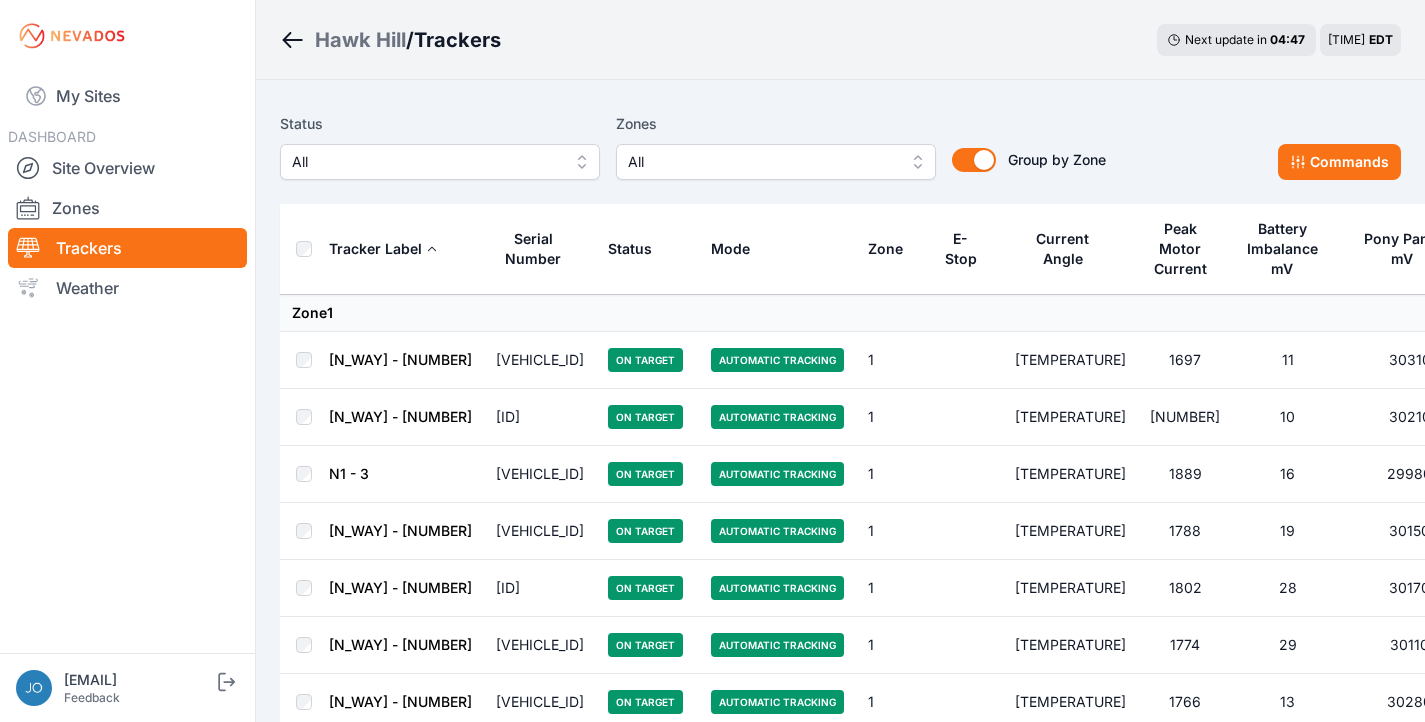 click on "All" at bounding box center (440, 162) 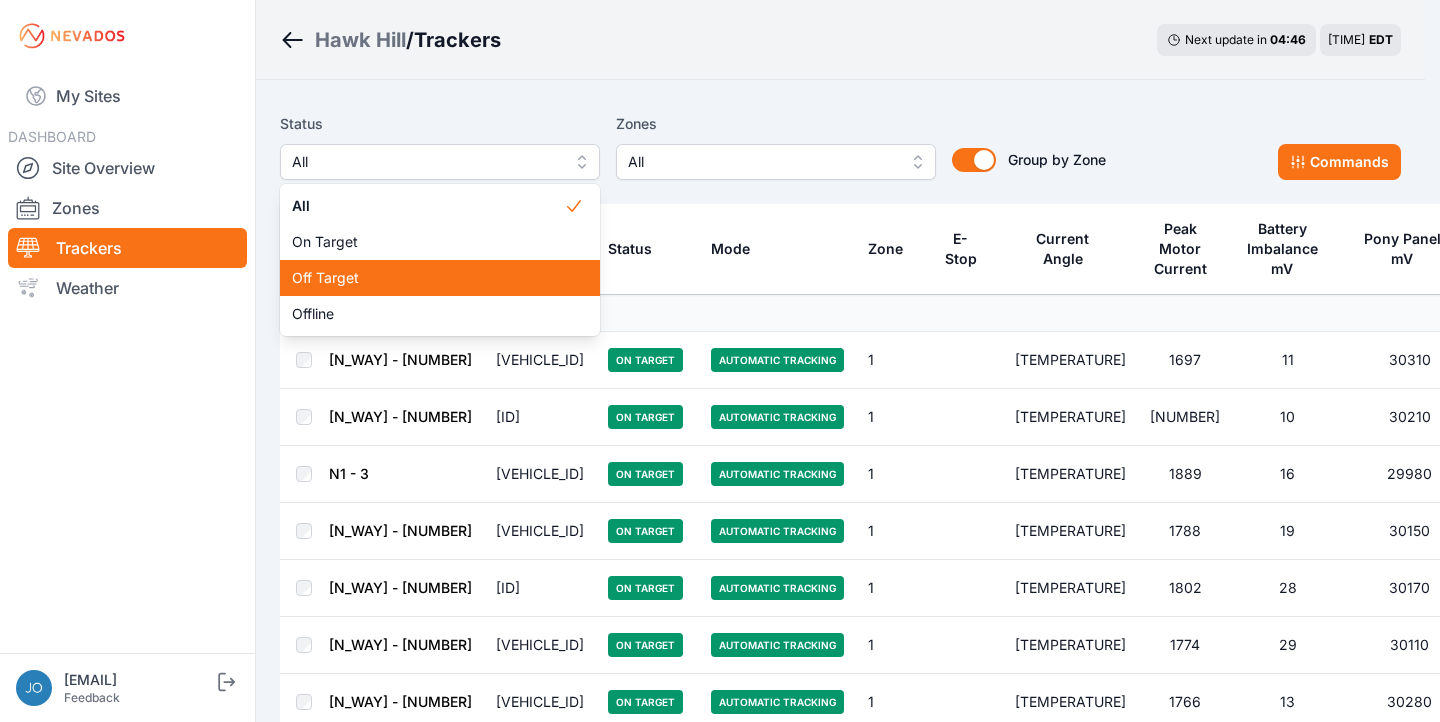 click on "Off Target" at bounding box center [428, 278] 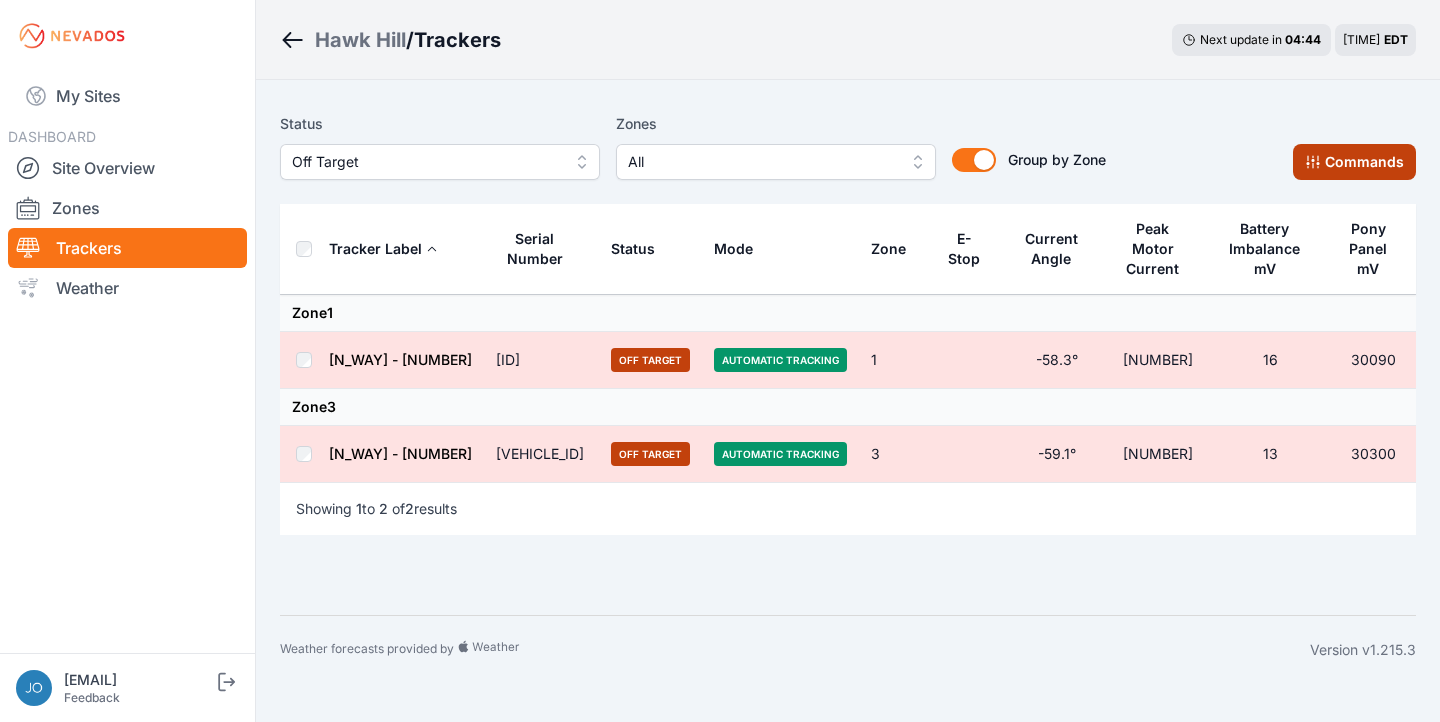 click on "Commands" at bounding box center (1354, 162) 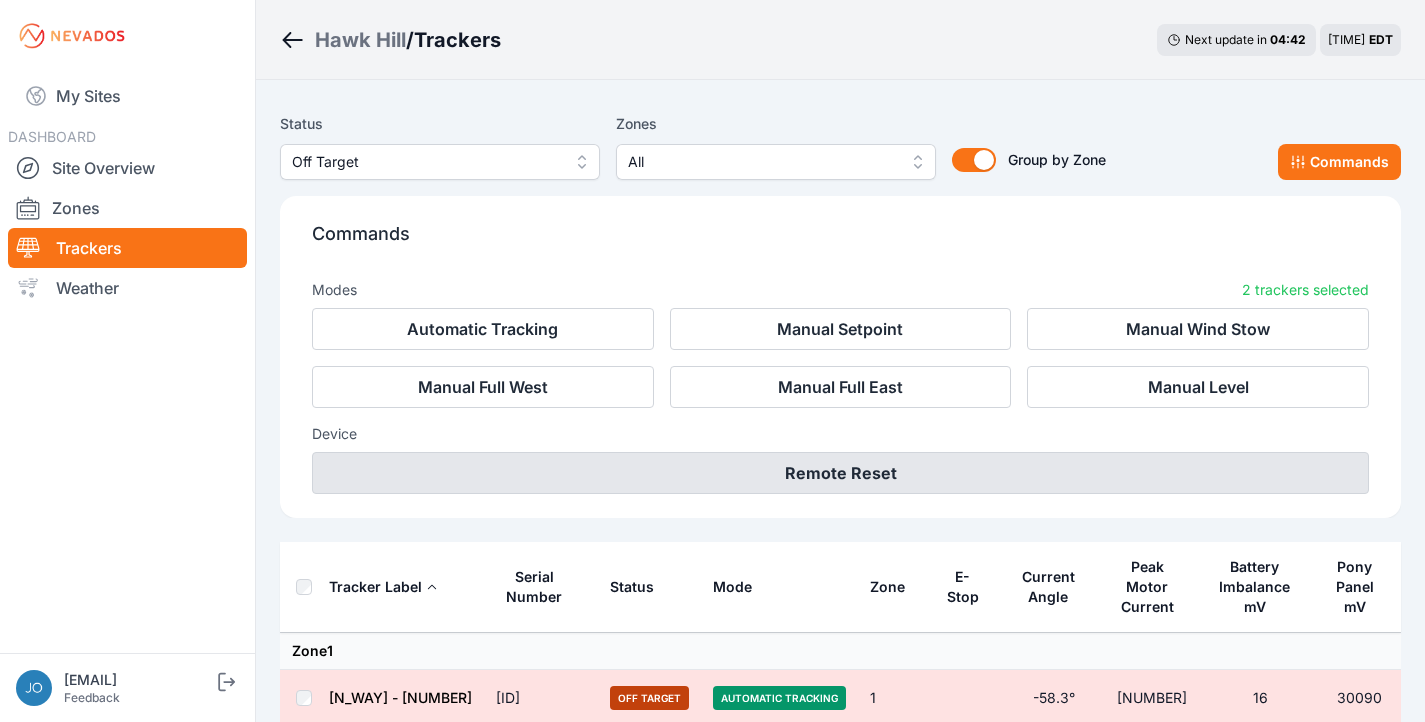 click on "Remote Reset" at bounding box center [840, 473] 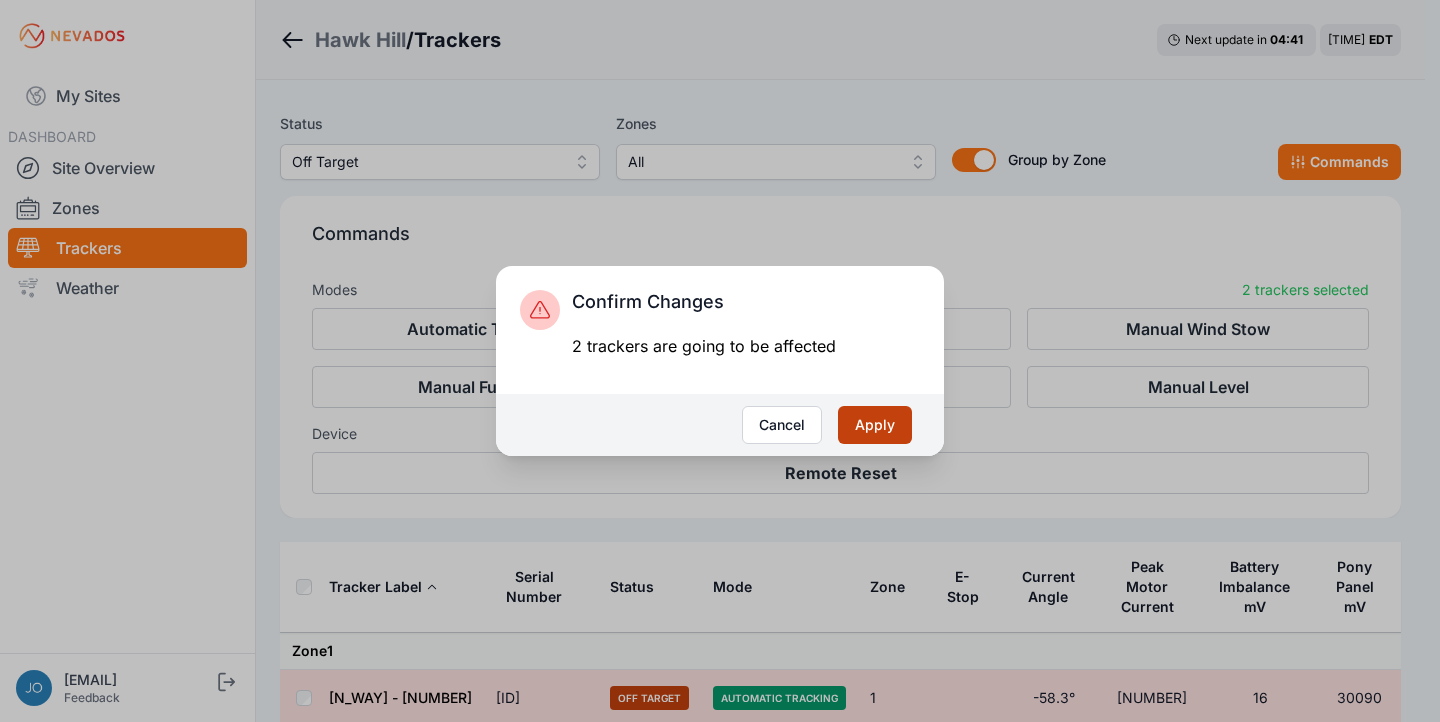 click on "Apply" at bounding box center [875, 425] 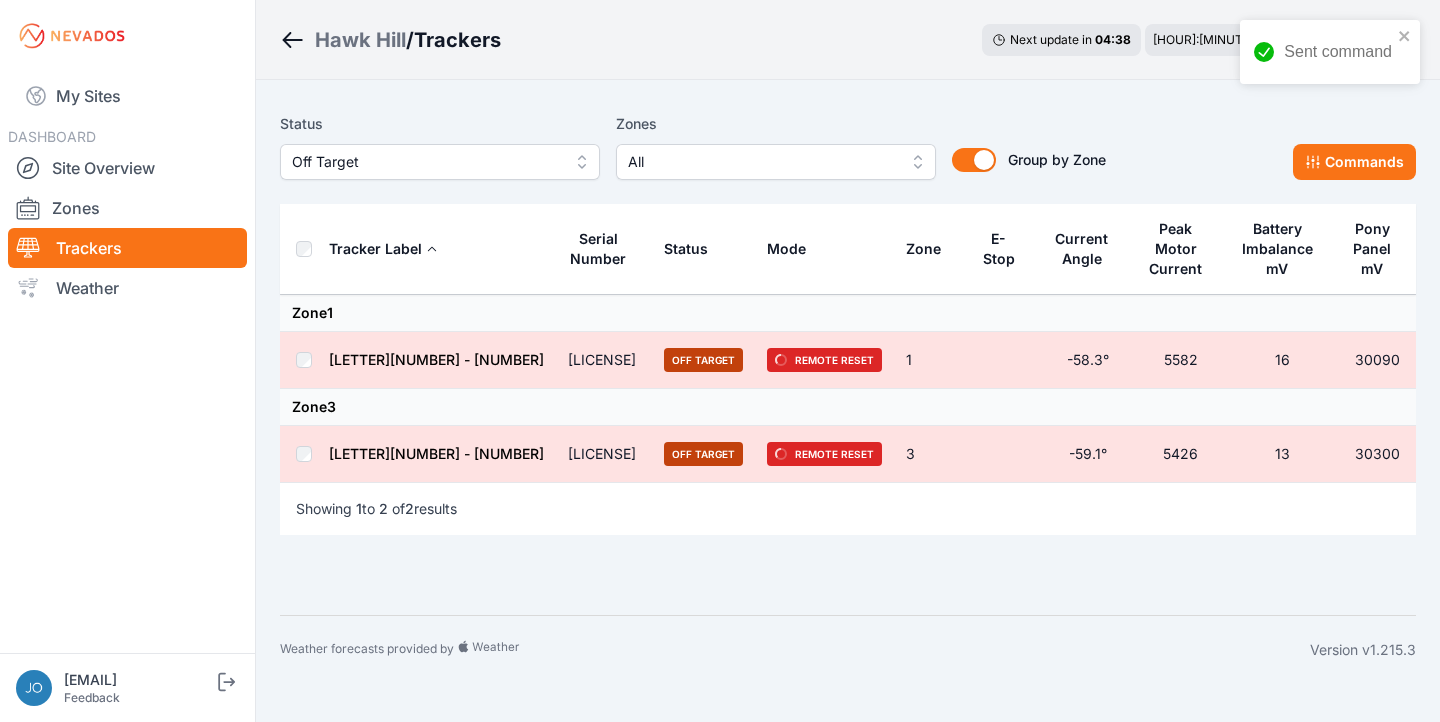 scroll, scrollTop: 0, scrollLeft: 0, axis: both 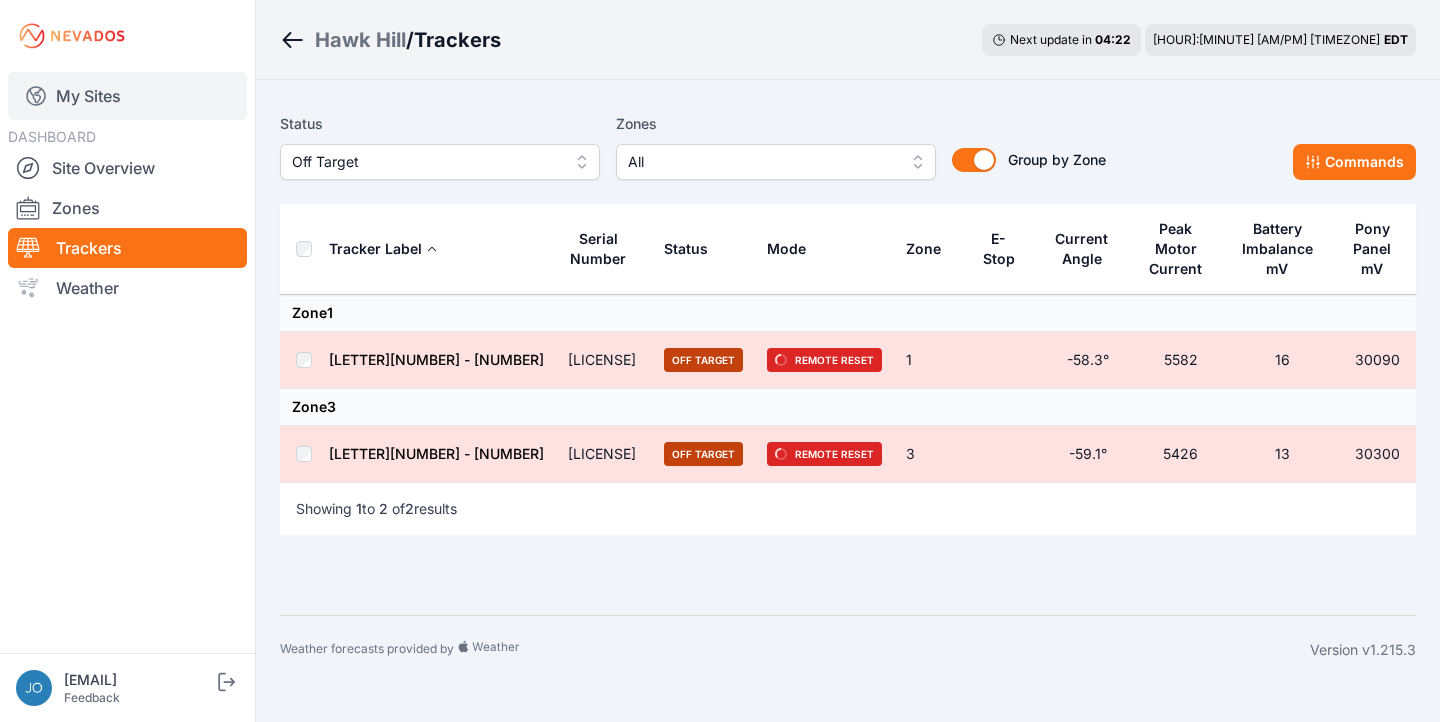 click on "My Sites" at bounding box center (127, 96) 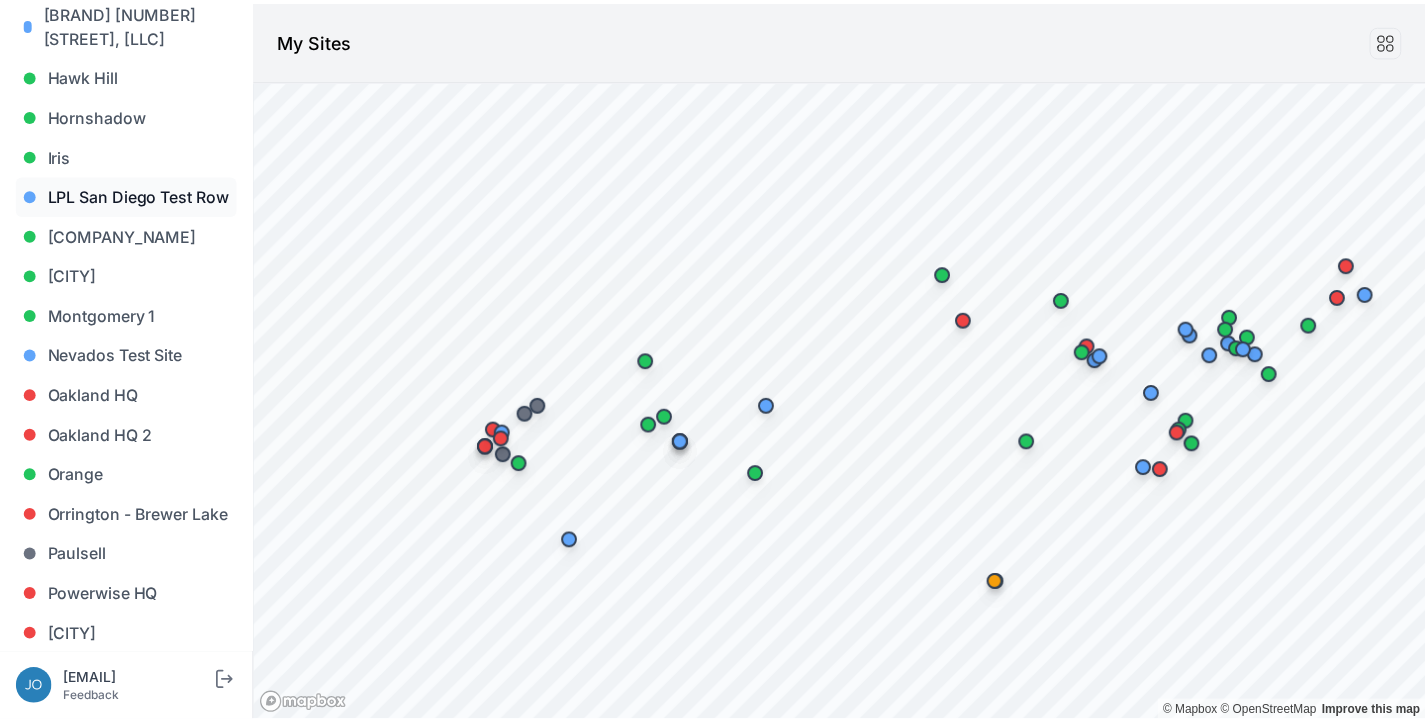 scroll, scrollTop: 905, scrollLeft: 0, axis: vertical 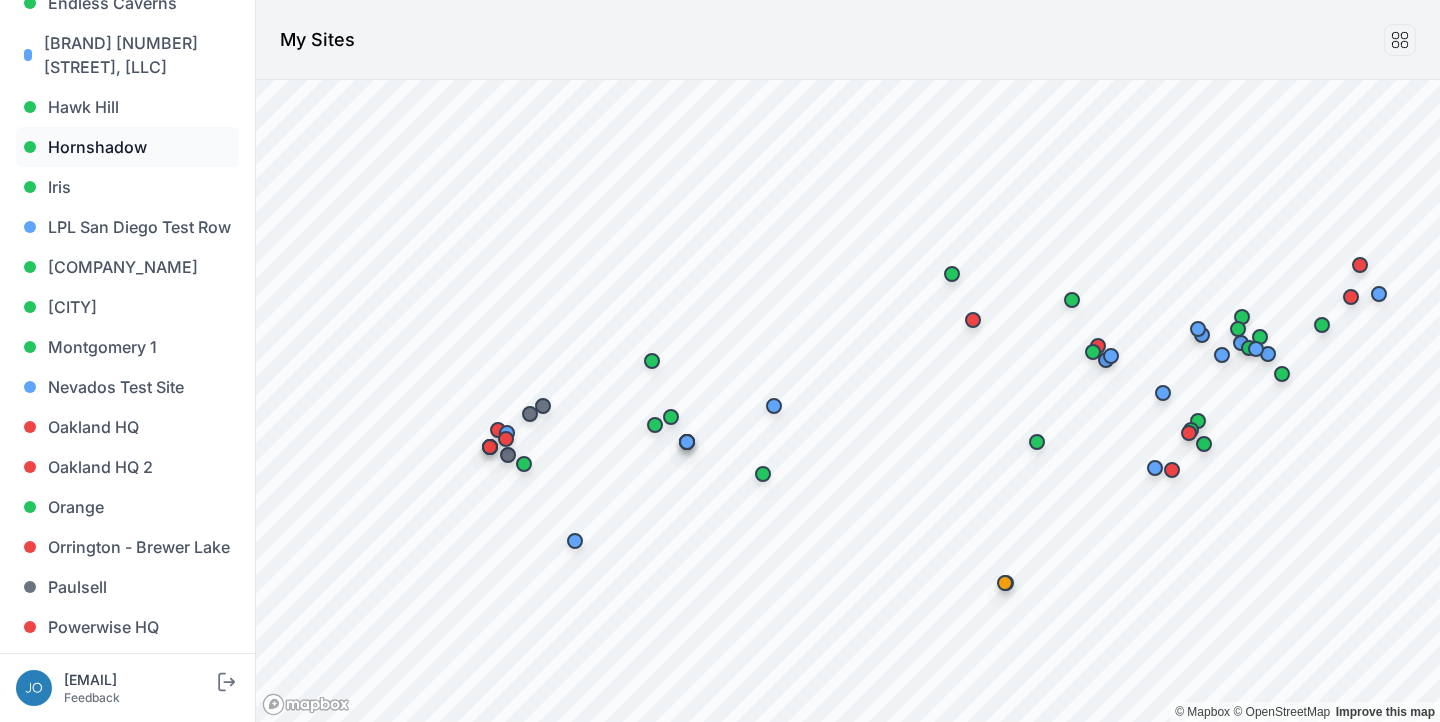 click on "Hornshadow" at bounding box center [127, 147] 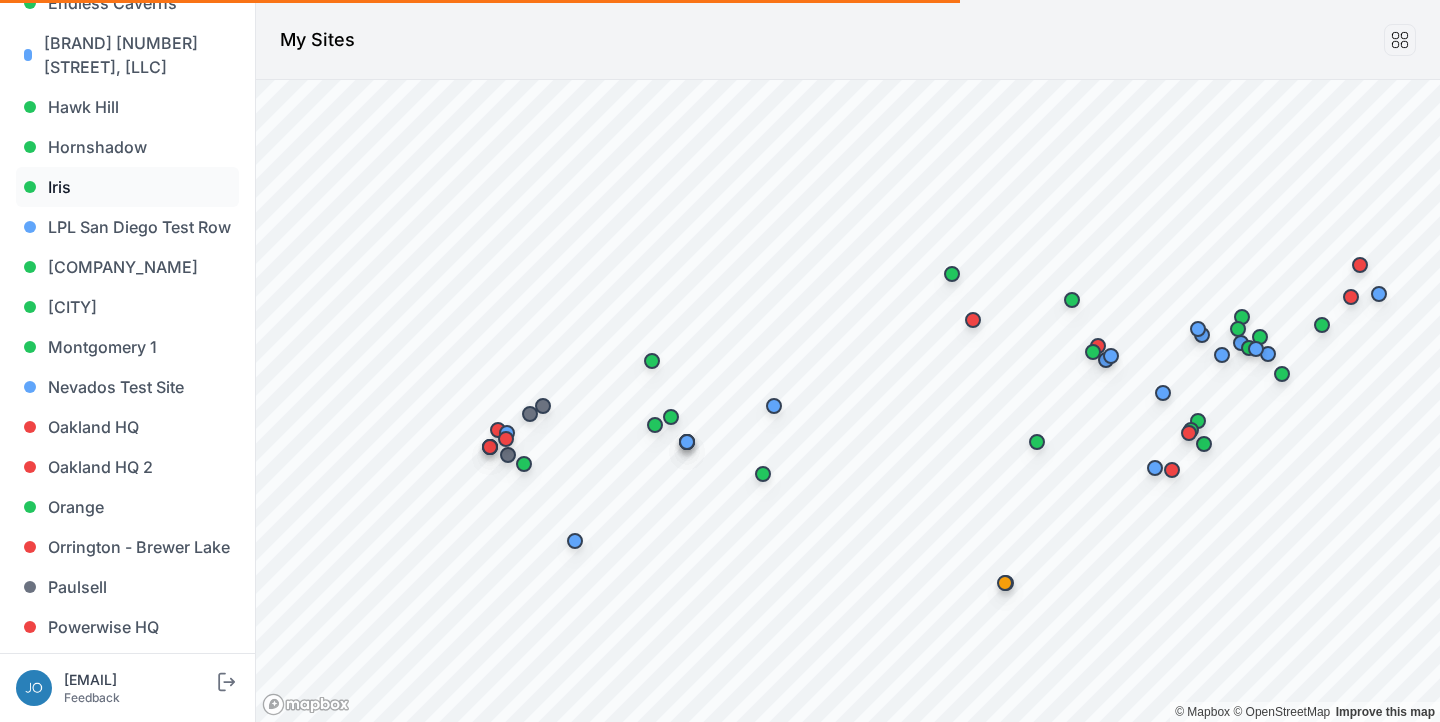 click on "Iris" at bounding box center [127, 187] 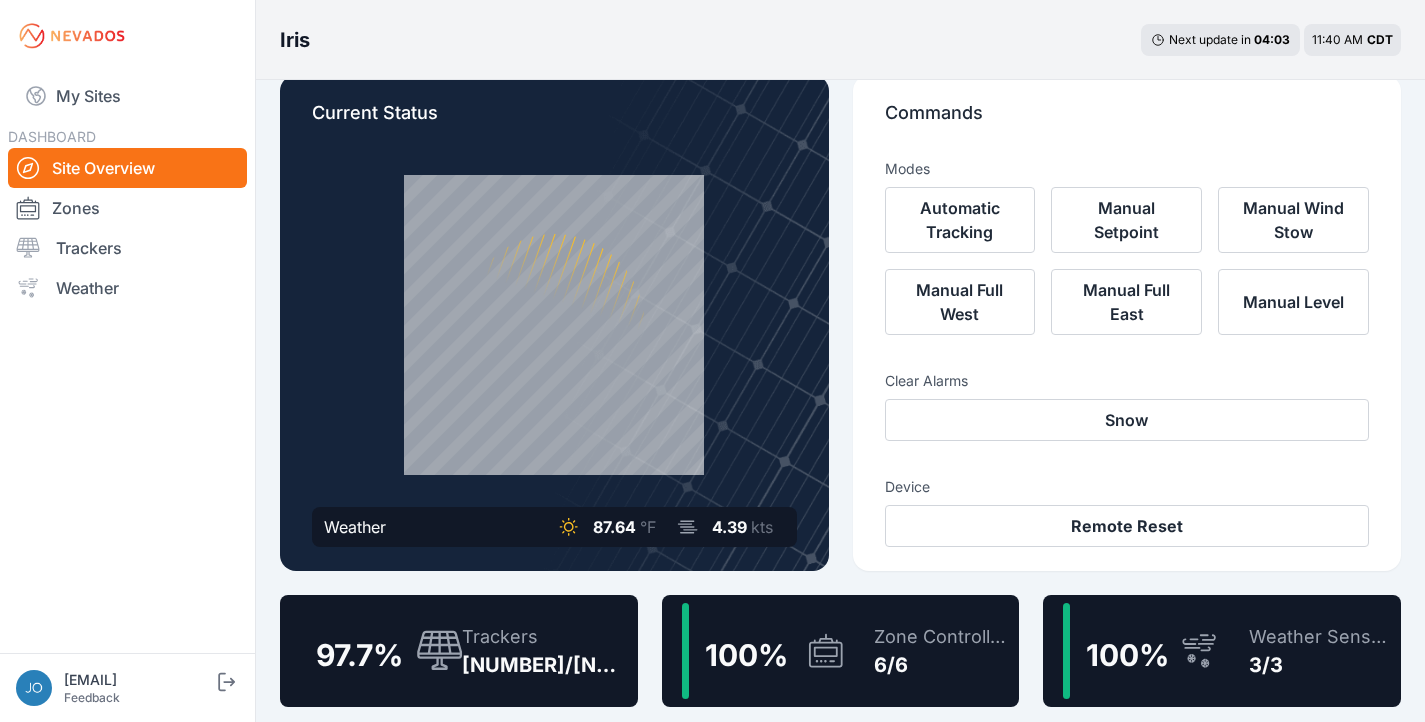 scroll, scrollTop: 57, scrollLeft: 0, axis: vertical 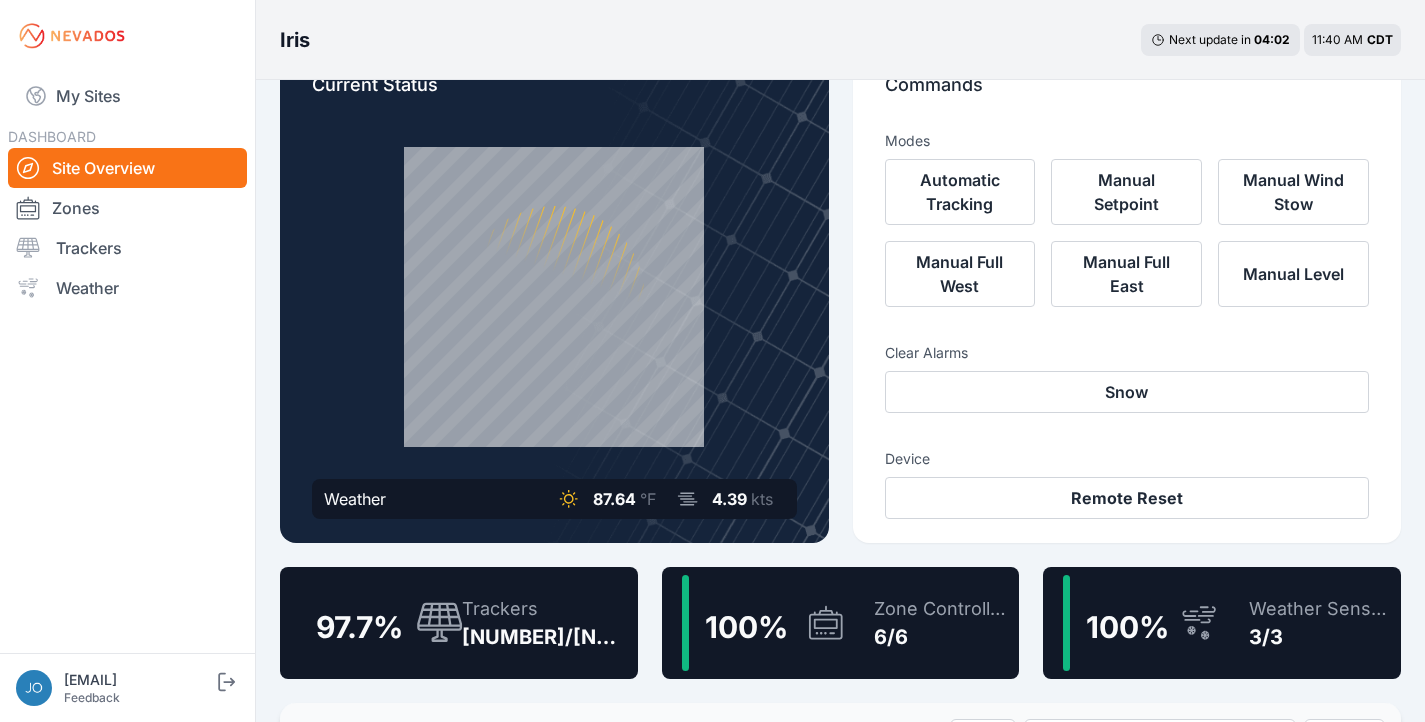 click on "97.7 %" at bounding box center [367, 623] 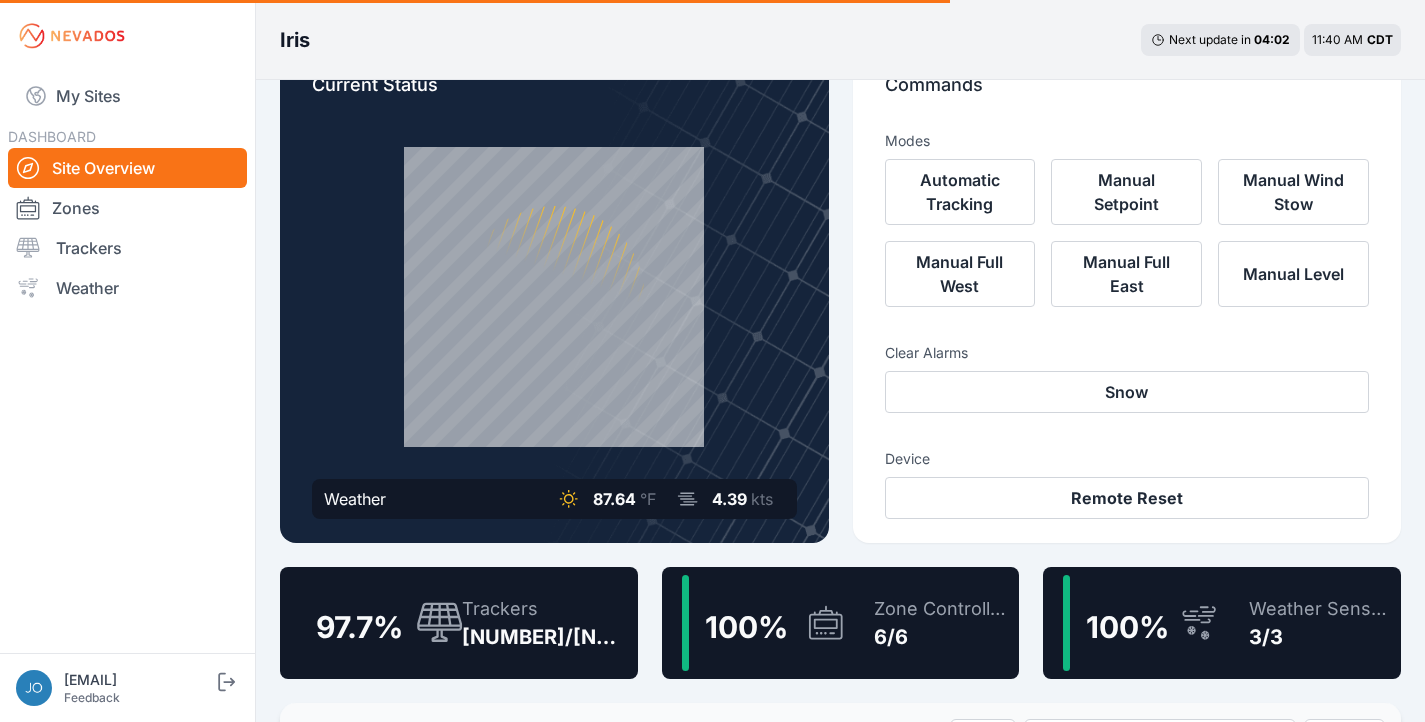 scroll, scrollTop: 0, scrollLeft: 0, axis: both 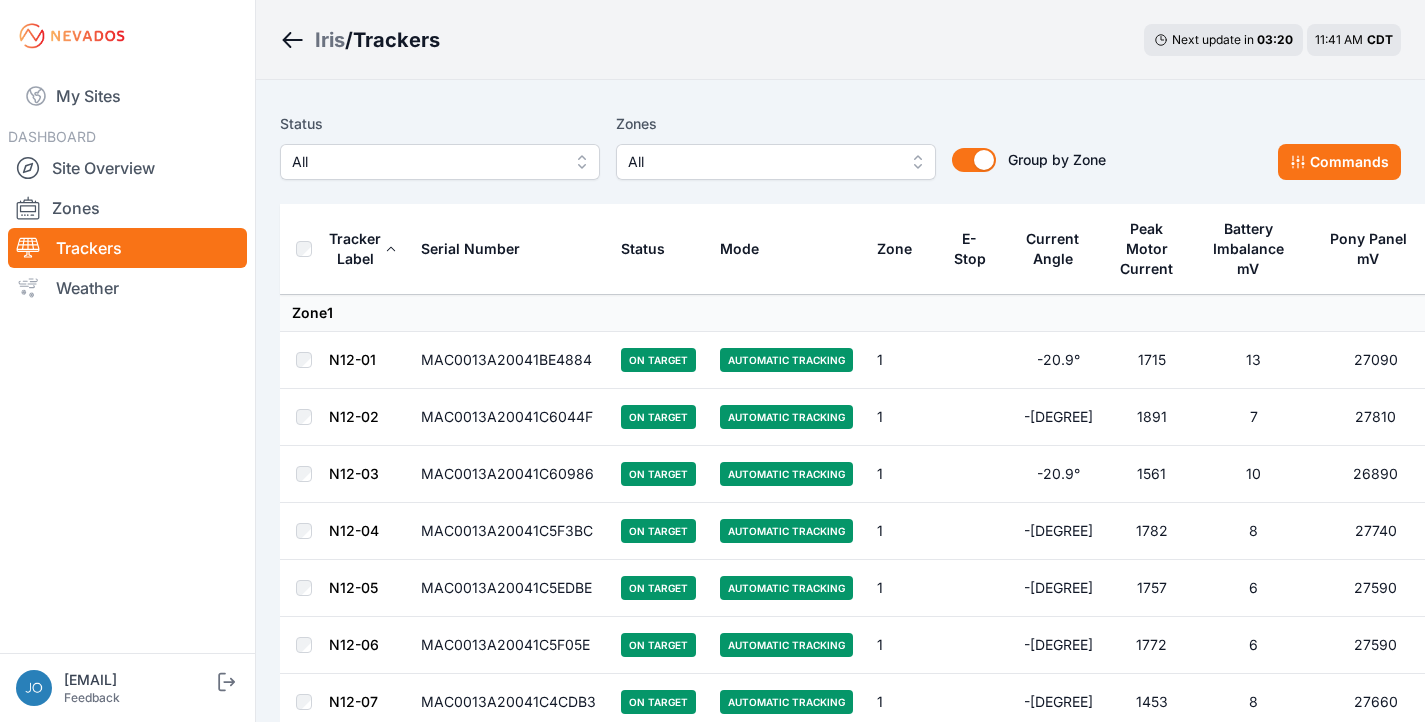 click on "Iris  /  Trackers Next update in   03 : 20 11:41 AM CDT" at bounding box center (840, 40) 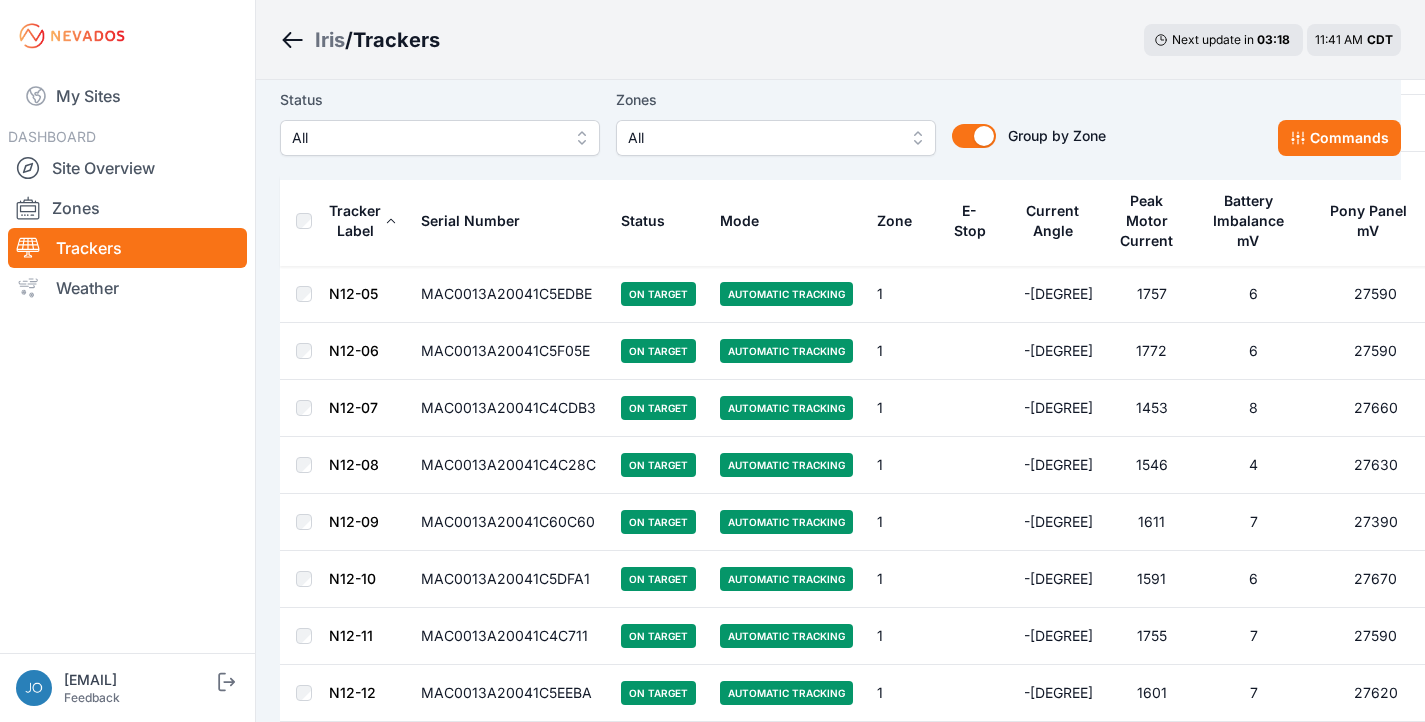 scroll, scrollTop: 0, scrollLeft: 0, axis: both 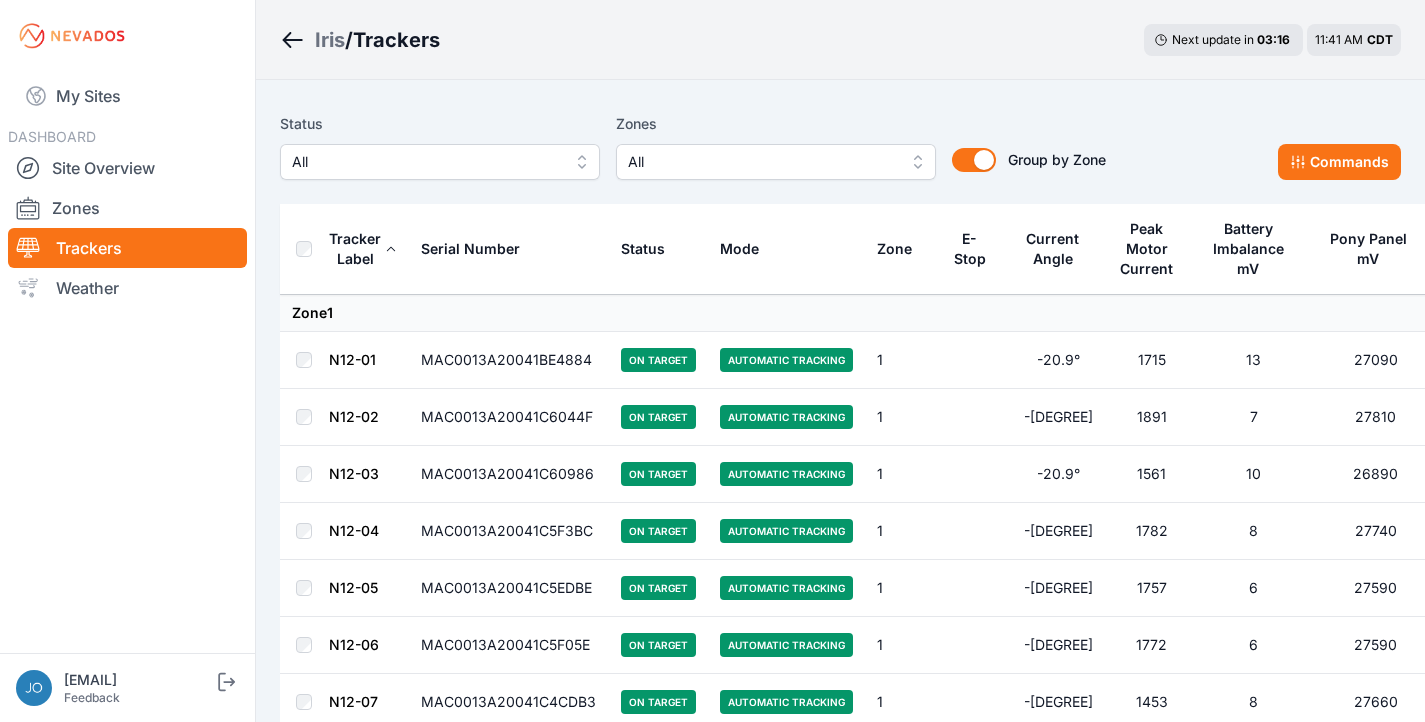 click on "All" at bounding box center [426, 162] 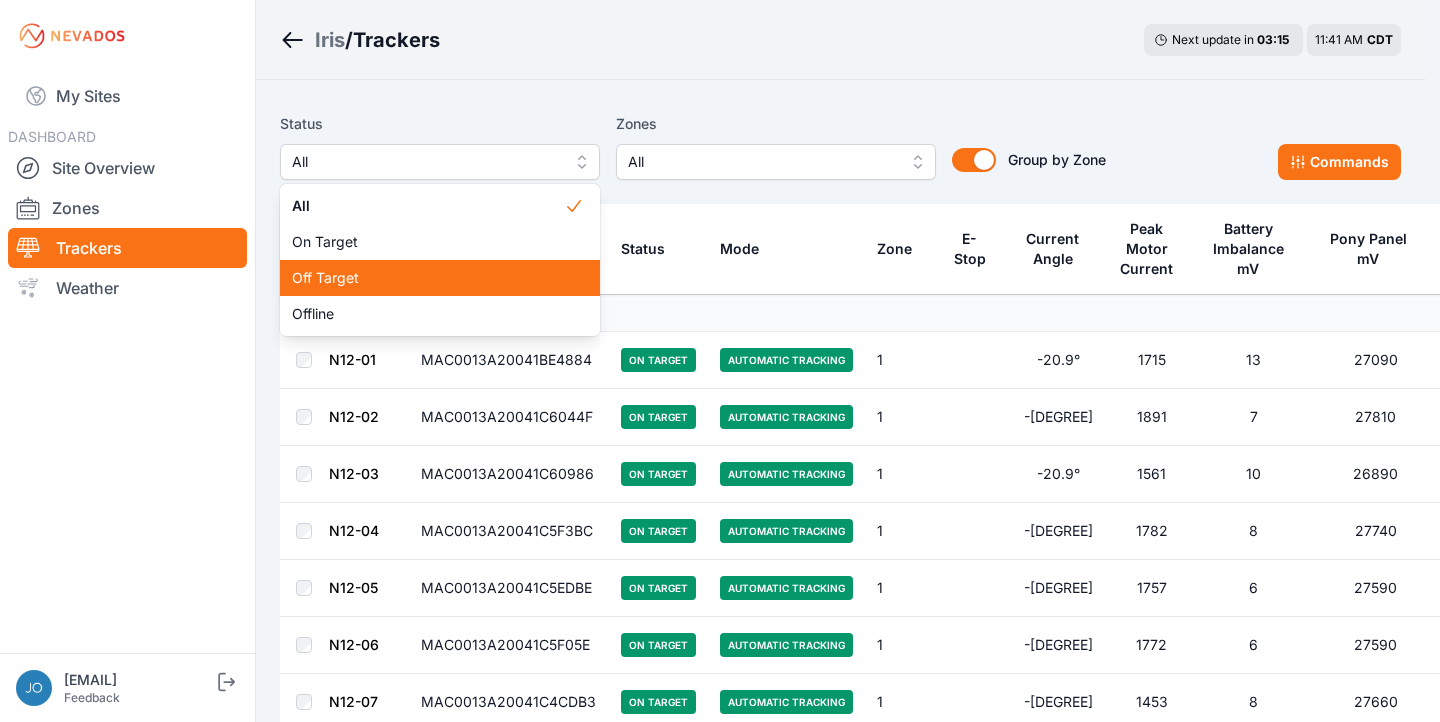 click on "Off Target" at bounding box center [440, 278] 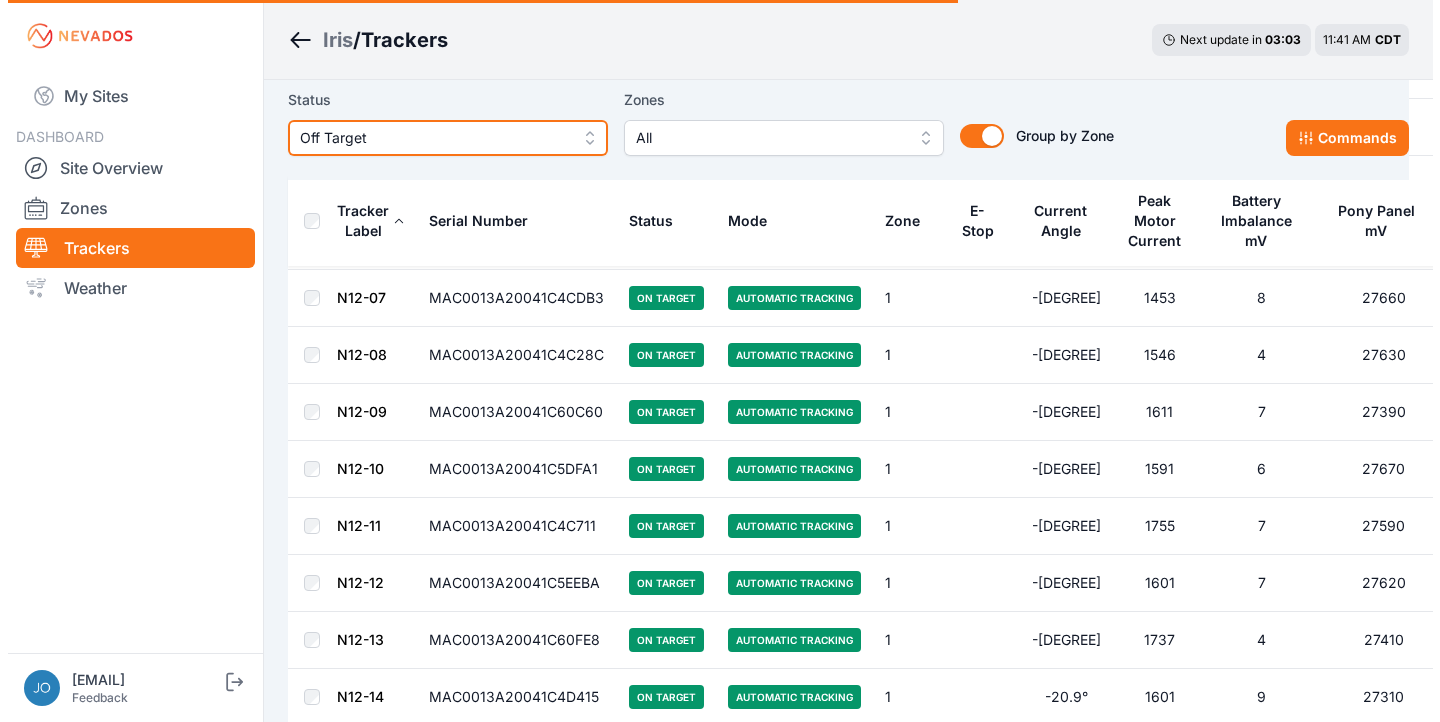 scroll, scrollTop: 0, scrollLeft: 0, axis: both 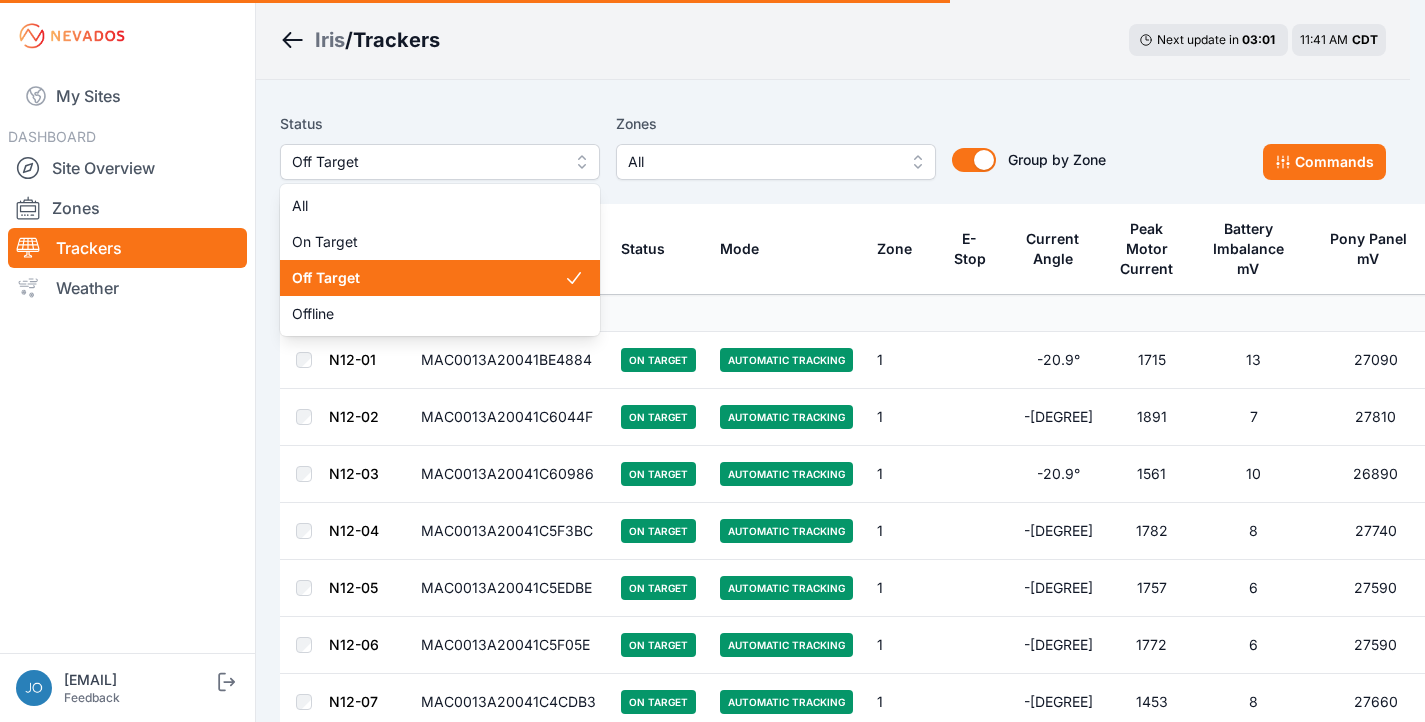 click on "Off Target" at bounding box center [440, 162] 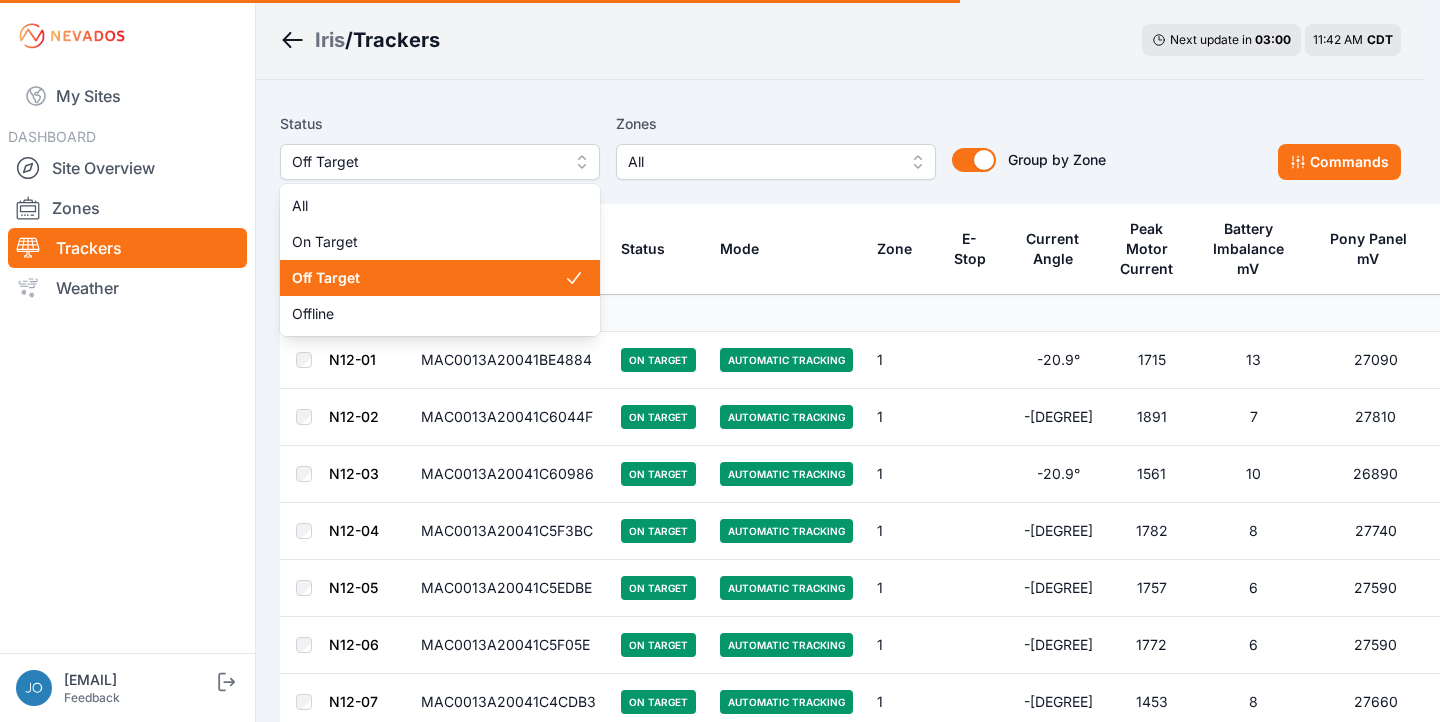 click on "Off Target" at bounding box center (428, 278) 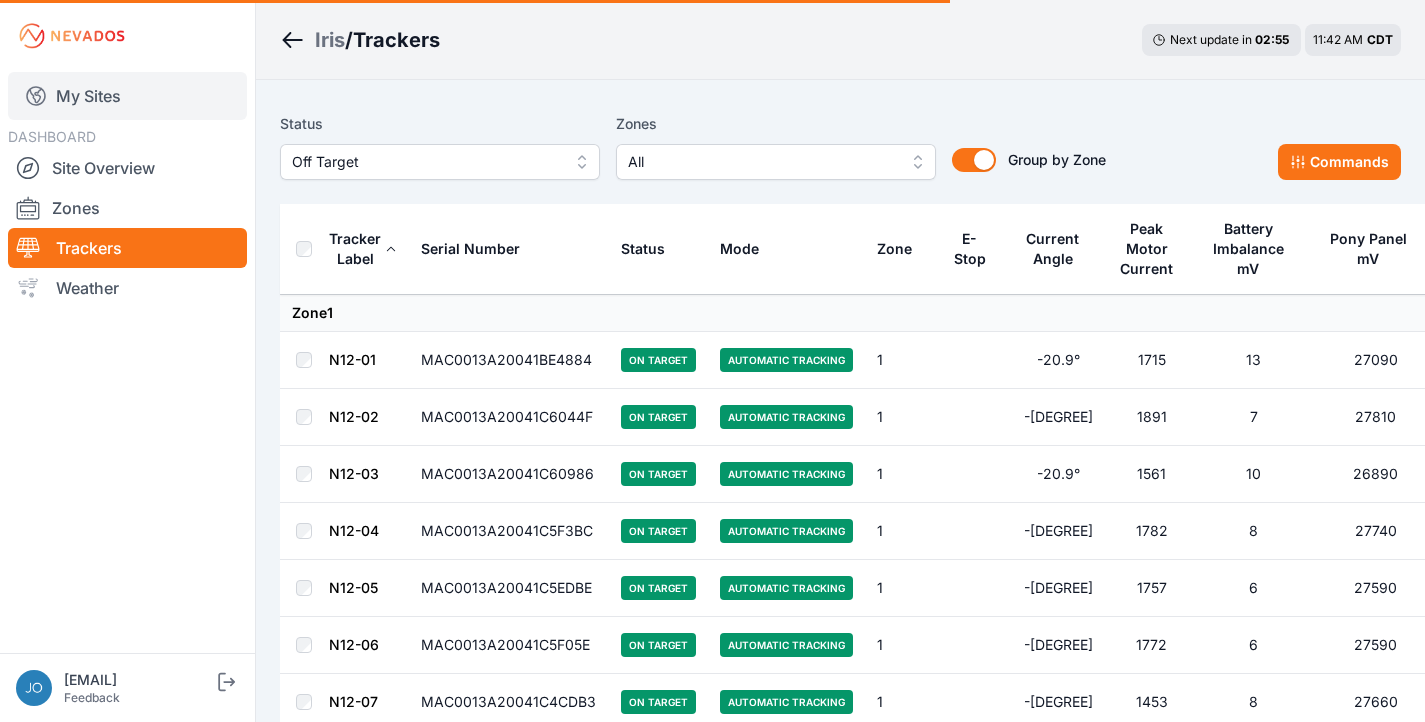 click on "My Sites" at bounding box center [127, 96] 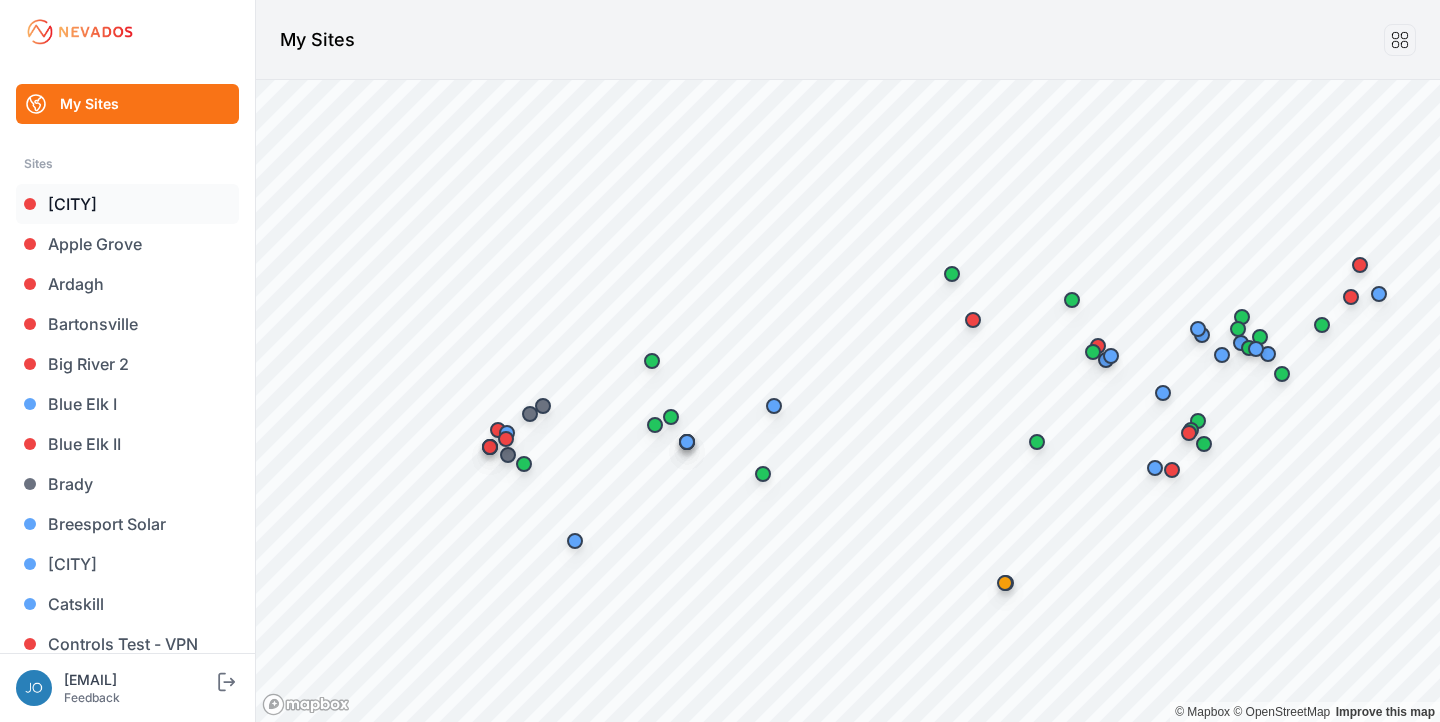 click on "[CITY]" at bounding box center [127, 204] 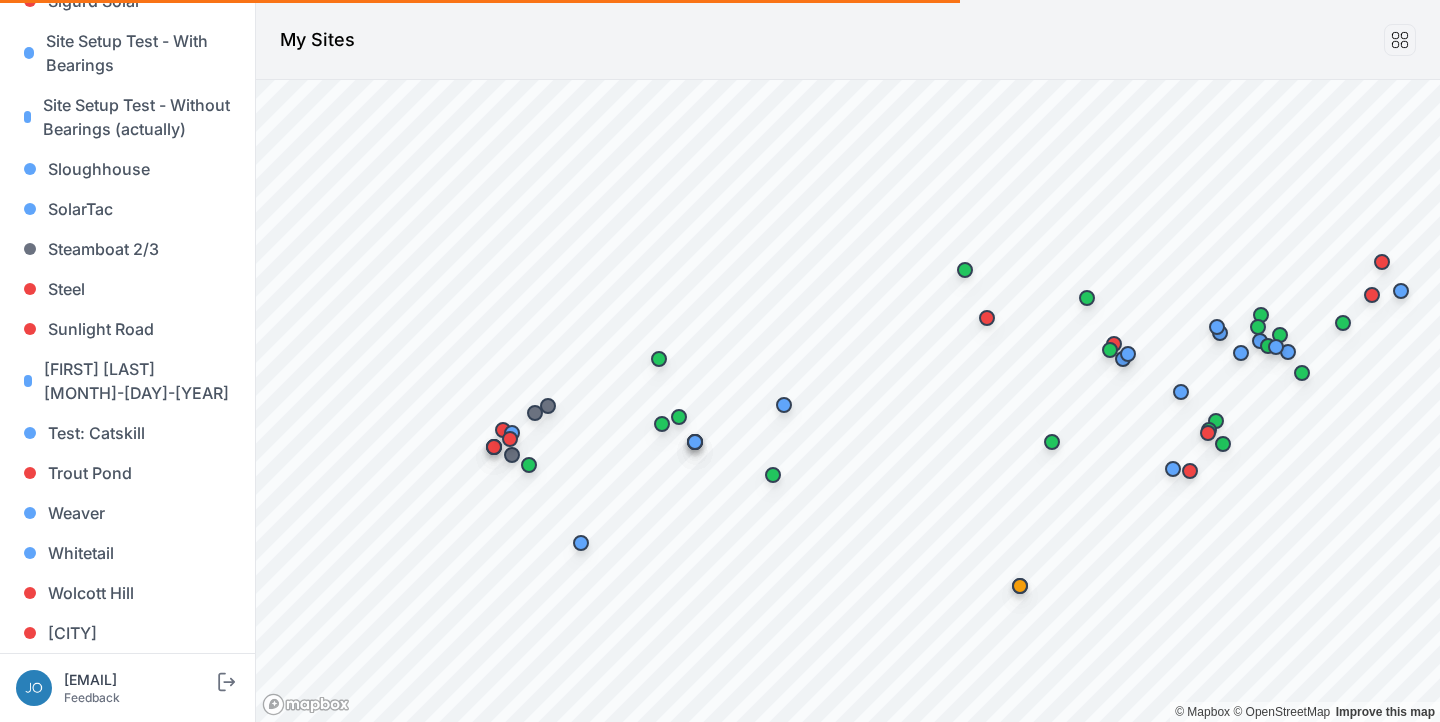 scroll, scrollTop: 0, scrollLeft: 0, axis: both 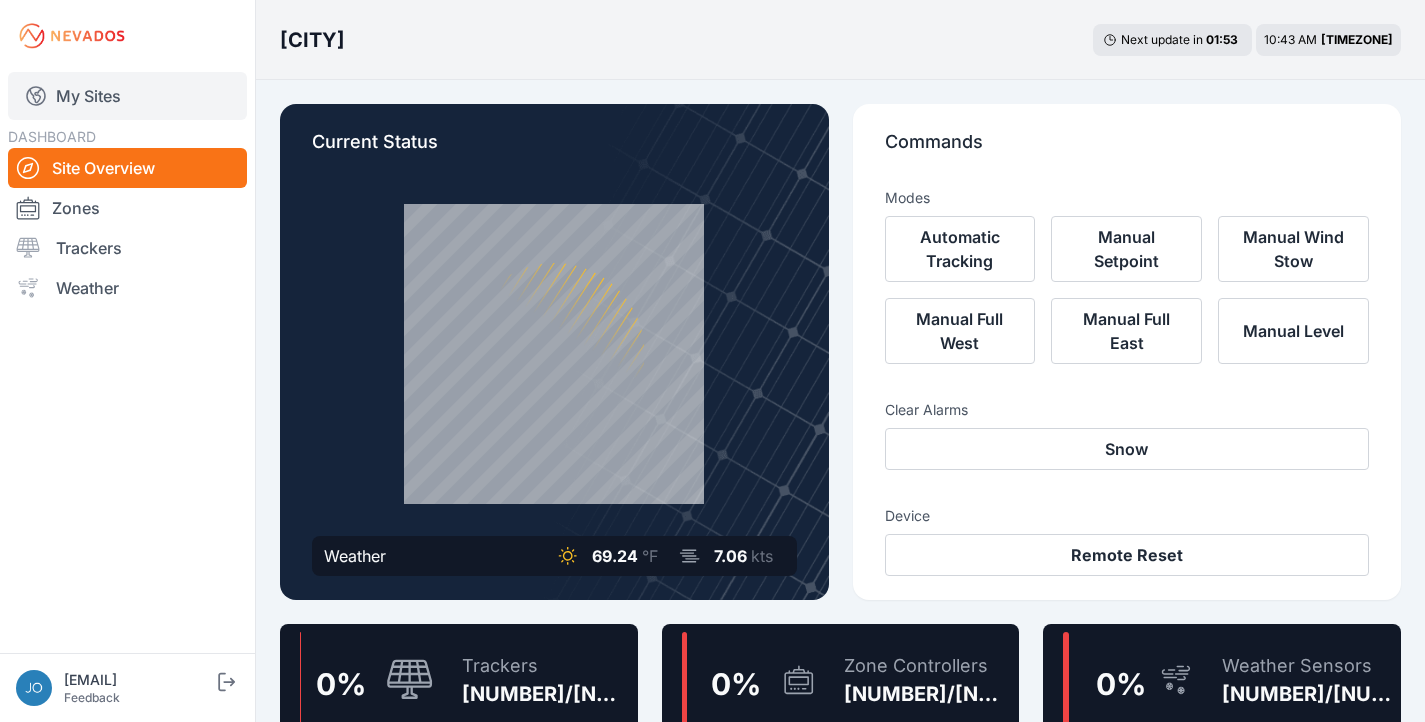 click on "My Sites" at bounding box center [127, 96] 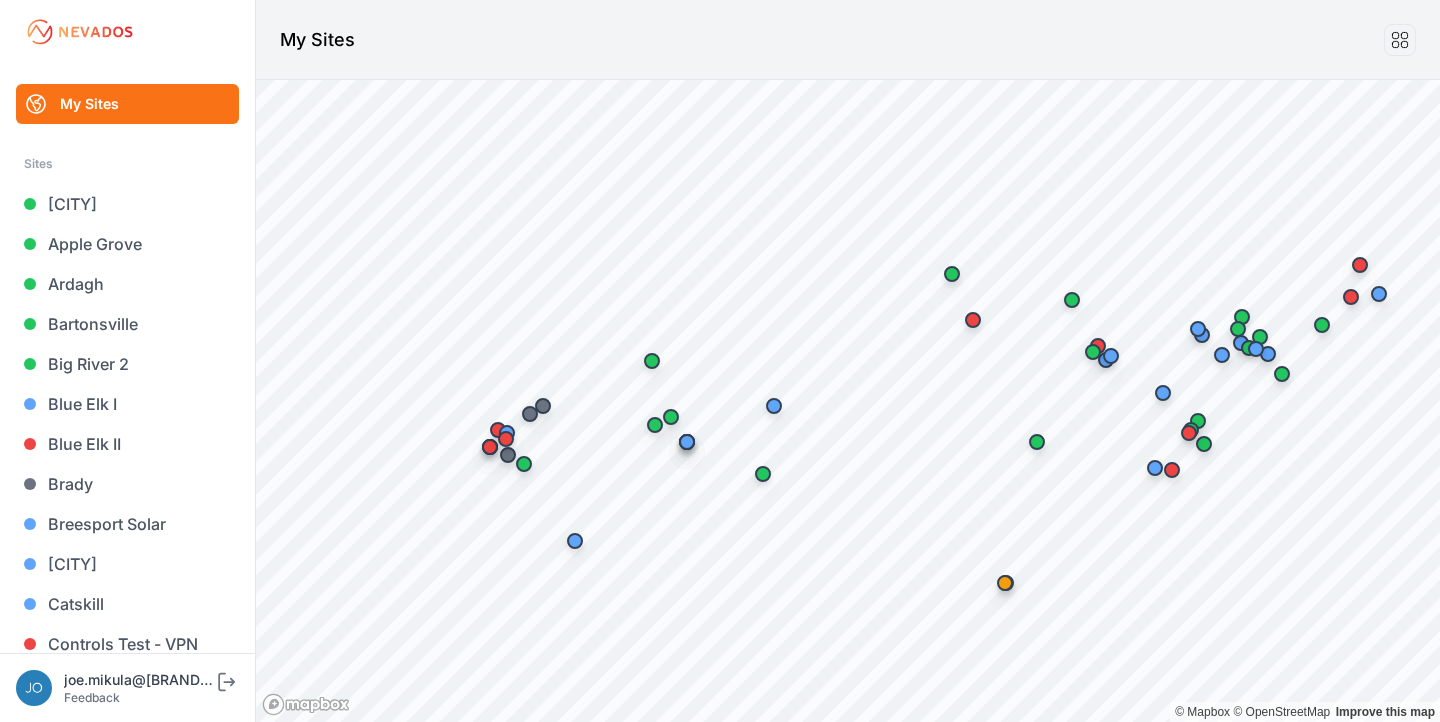 scroll, scrollTop: 0, scrollLeft: 0, axis: both 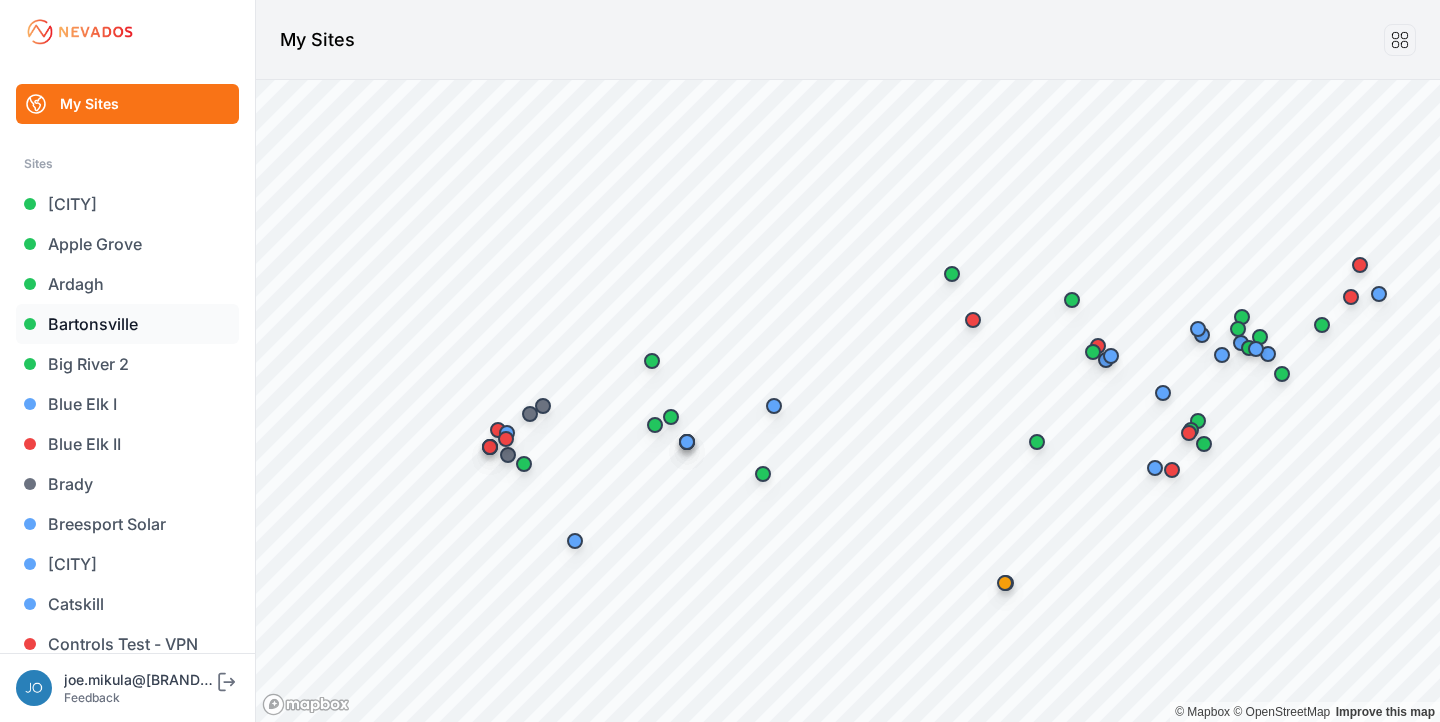 click on "Bartonsville" at bounding box center (127, 324) 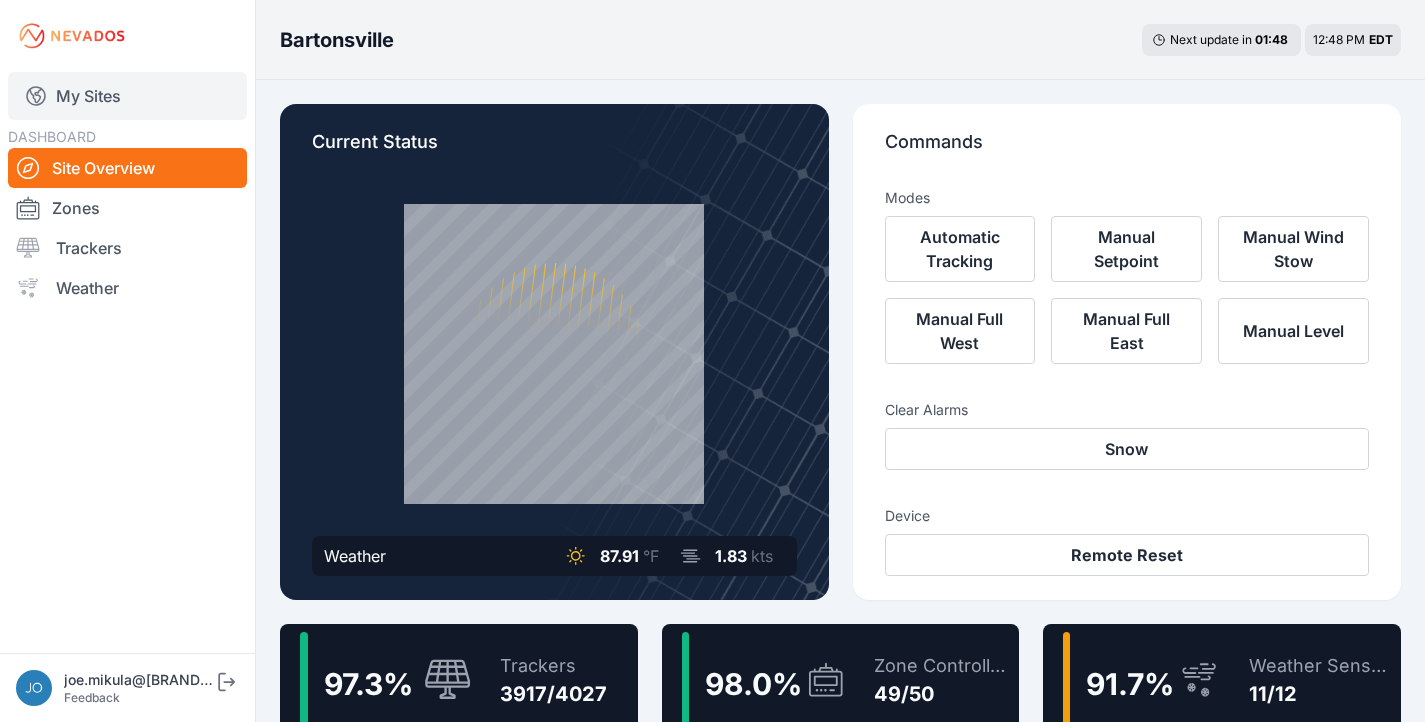 click on "My Sites" at bounding box center (127, 96) 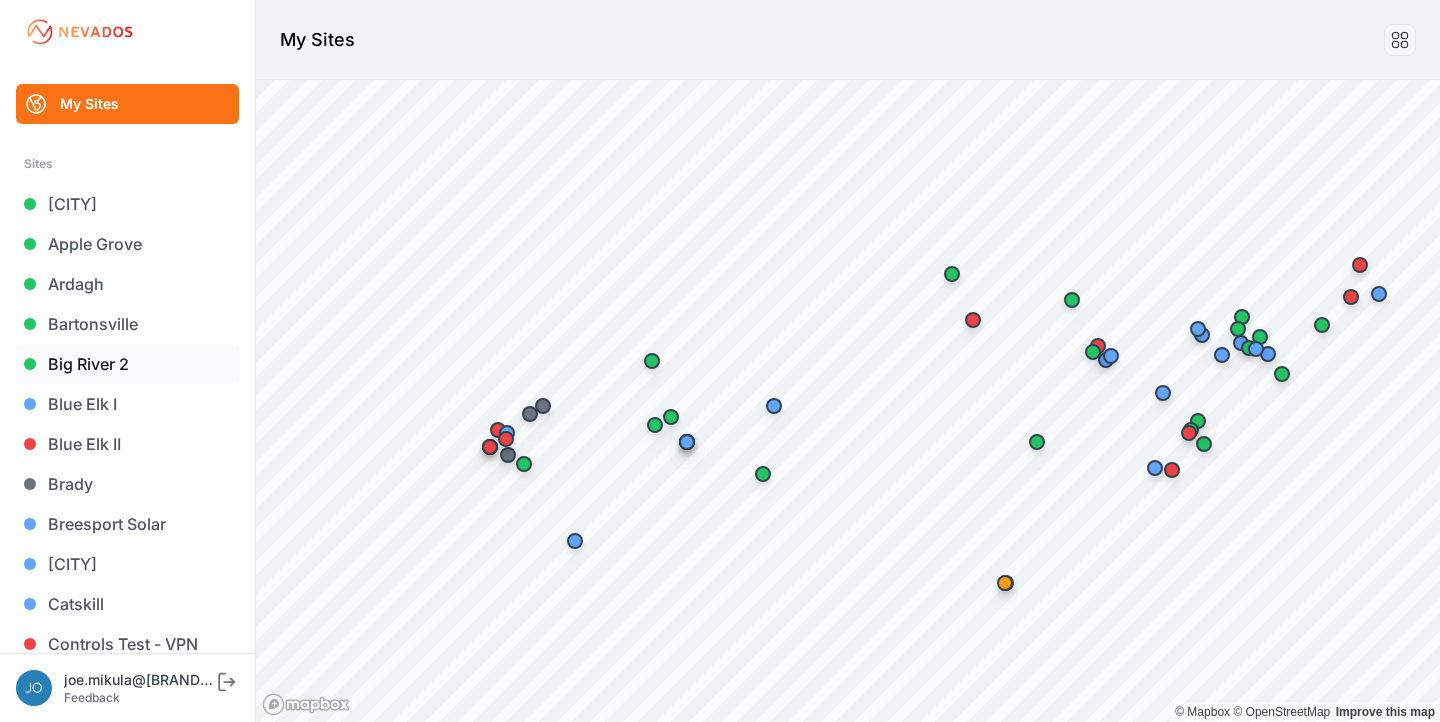 click on "Big River 2" at bounding box center [127, 364] 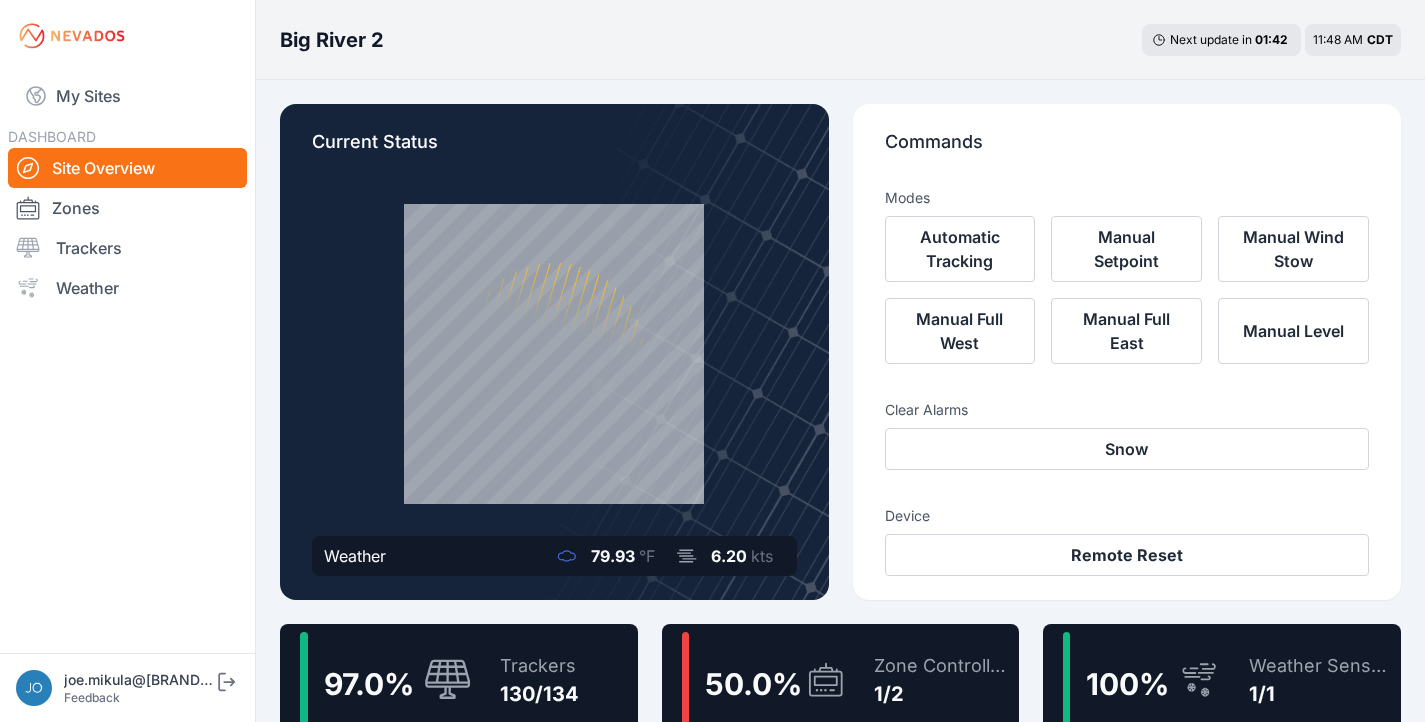 scroll, scrollTop: 4, scrollLeft: 0, axis: vertical 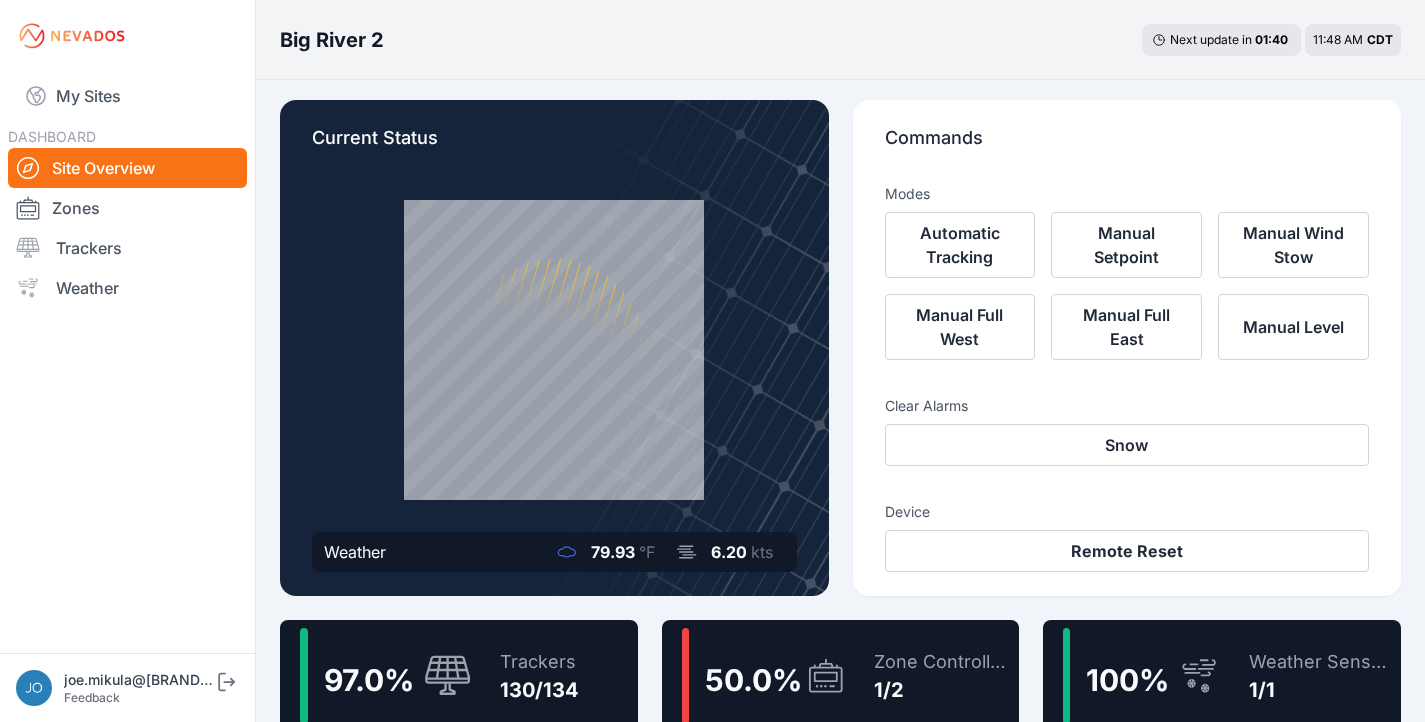click on "Trackers" at bounding box center [539, 662] 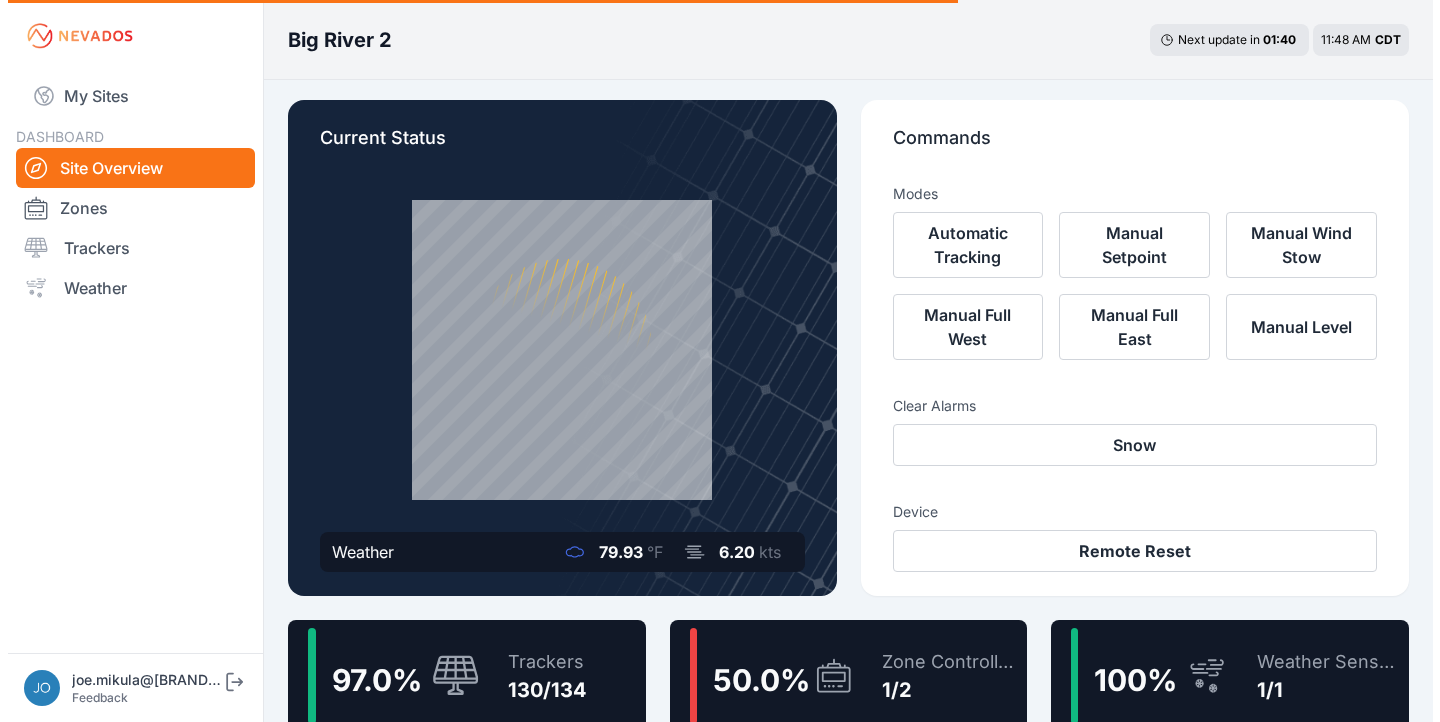 scroll, scrollTop: 0, scrollLeft: 0, axis: both 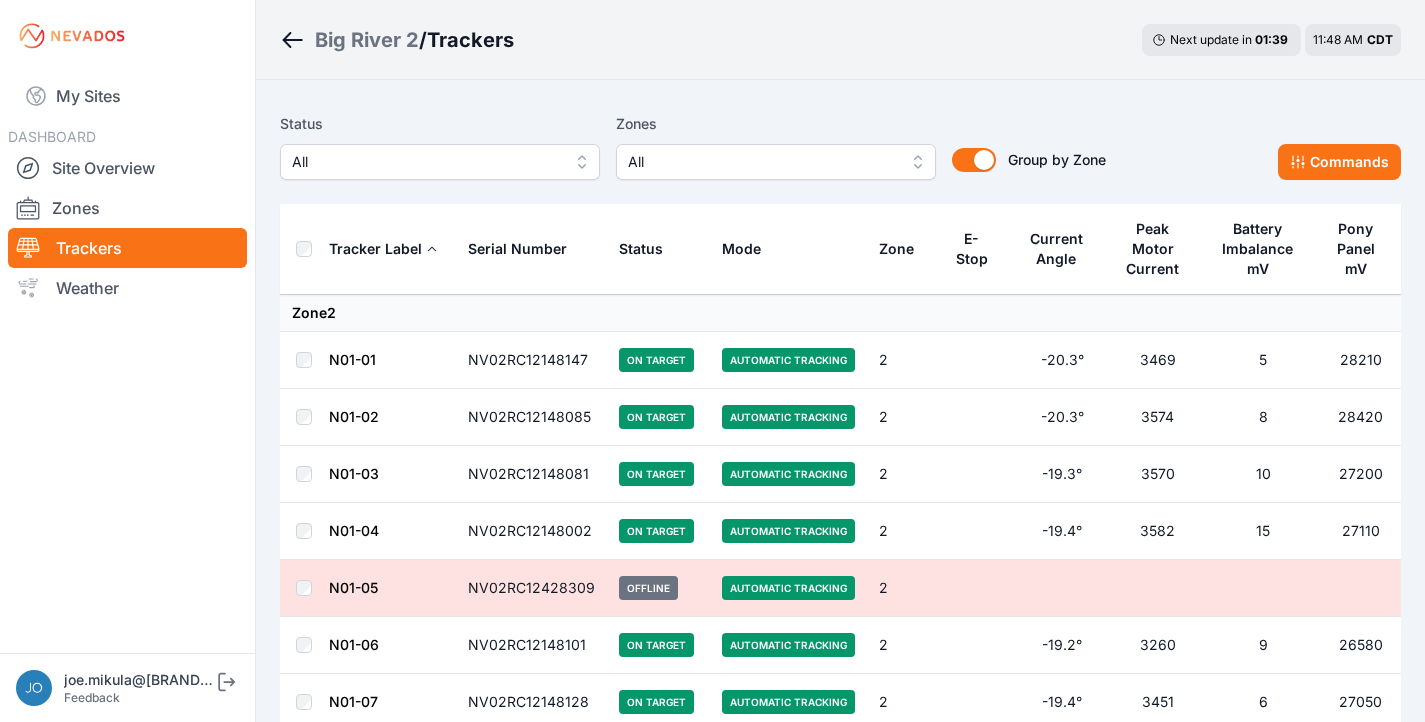 click on "Status All Zones All Group by Zone Group by Zone Commands" at bounding box center (840, 154) 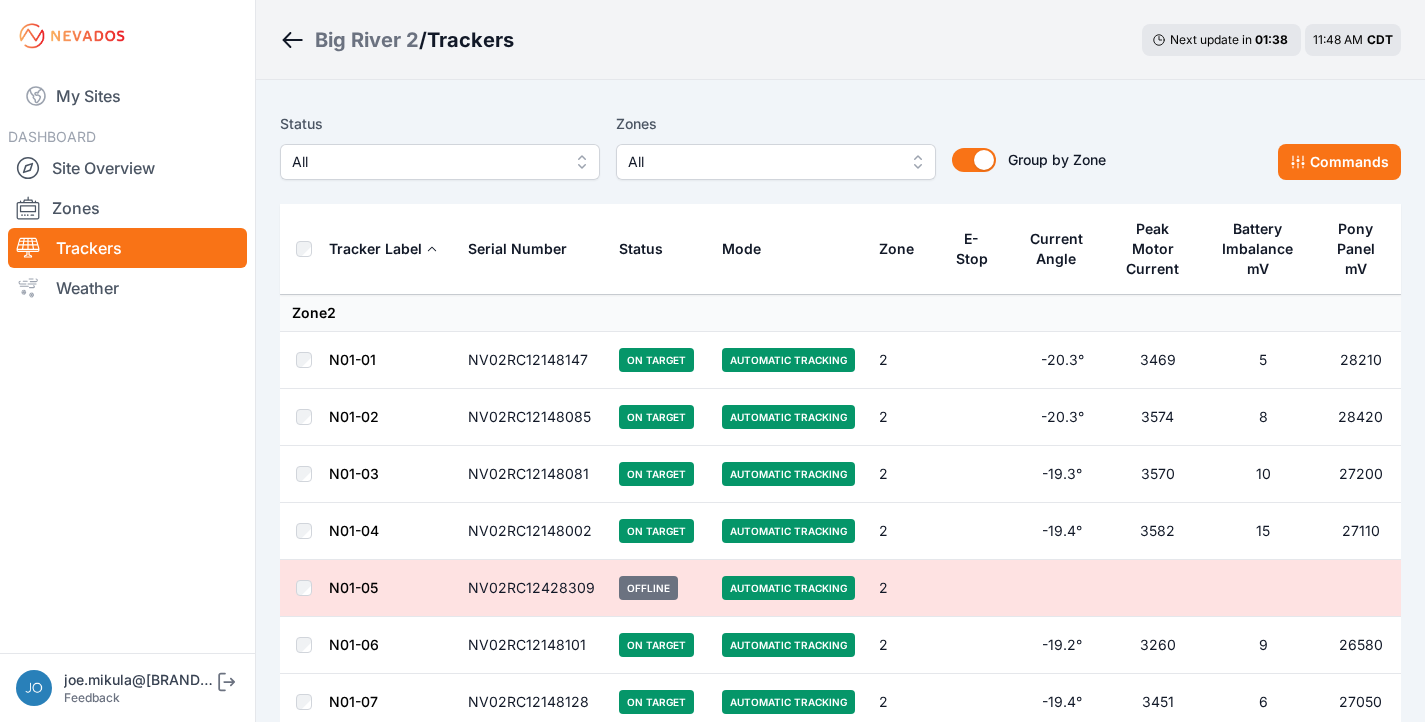 click on "All" at bounding box center [426, 162] 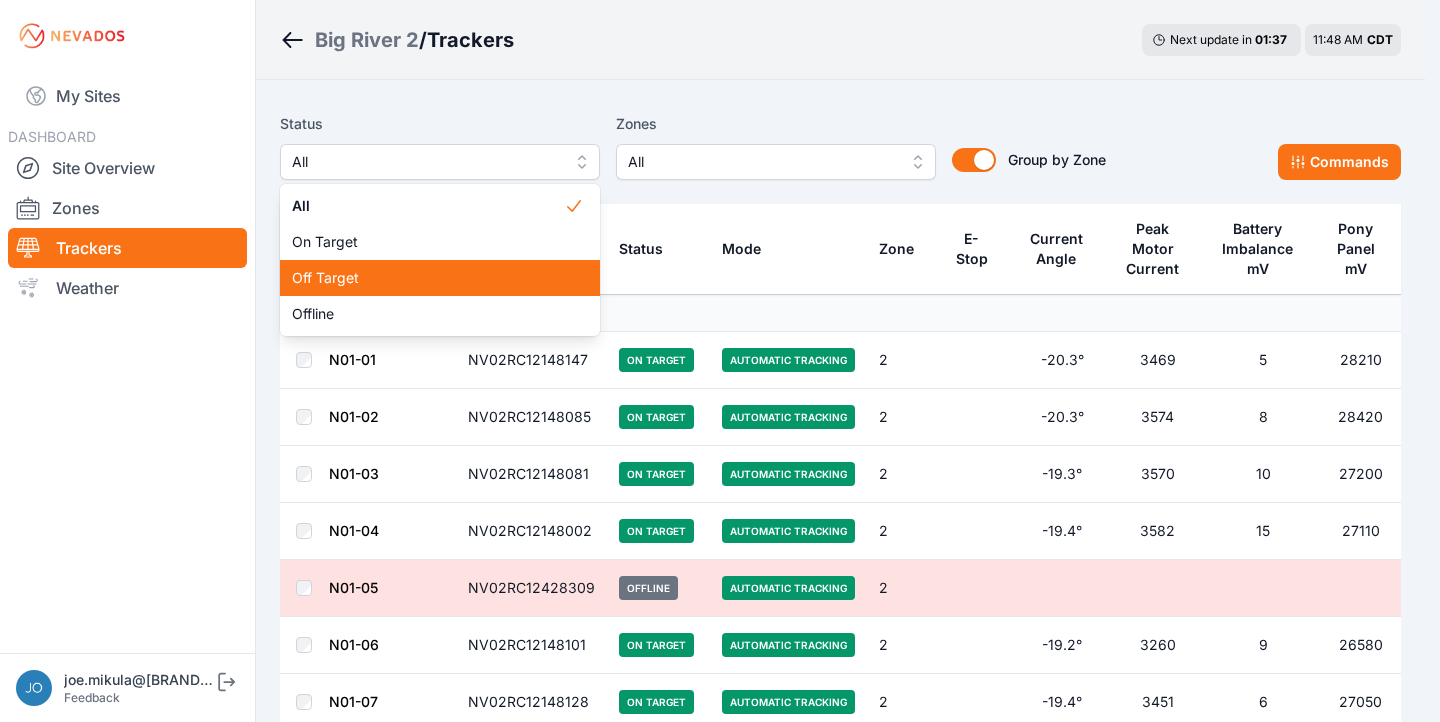 click on "Off Target" at bounding box center [440, 278] 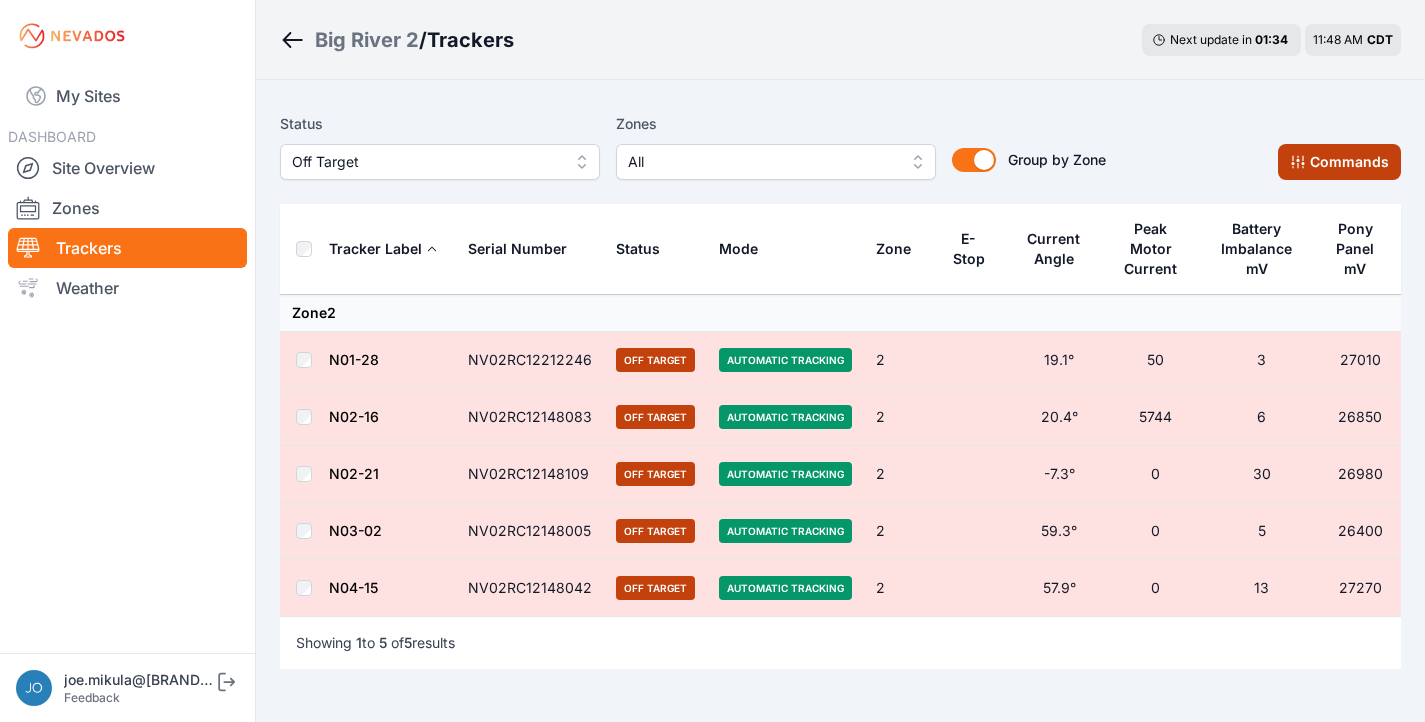 click on "Commands" at bounding box center [1339, 162] 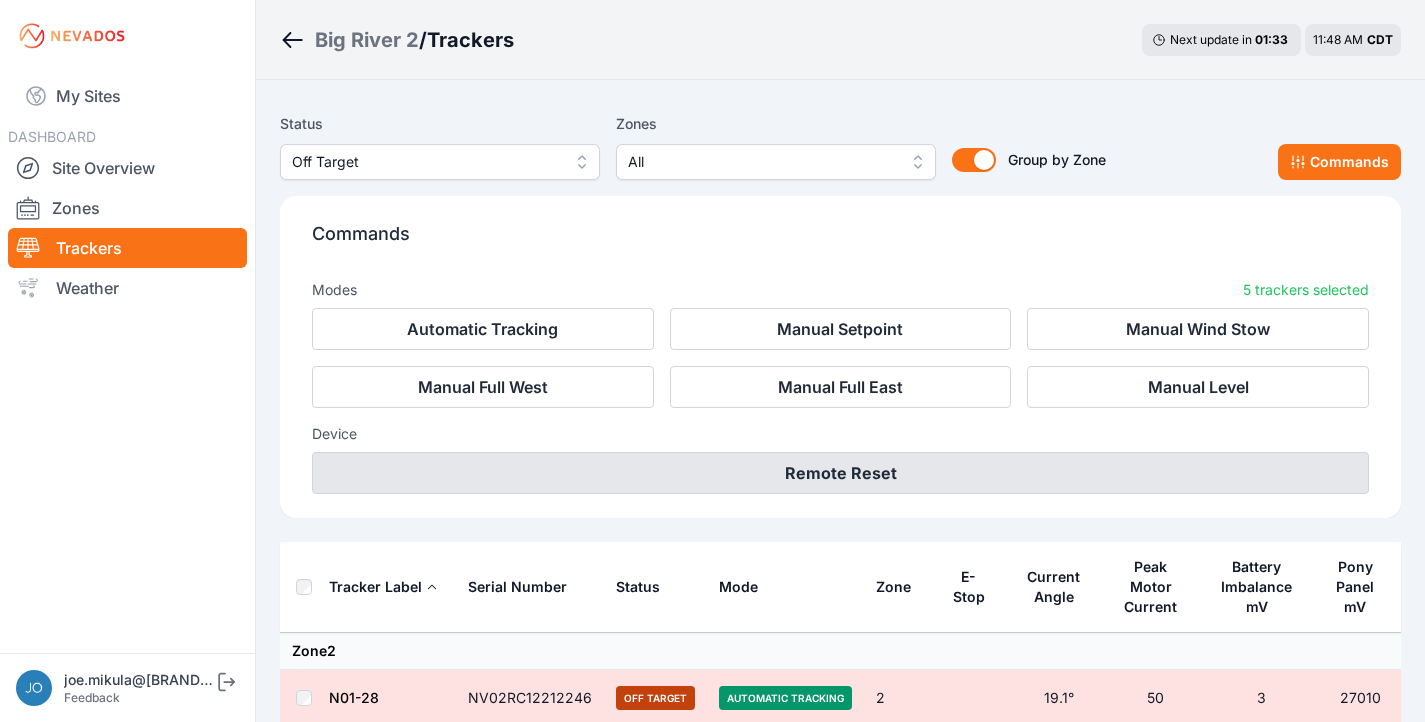 click on "Remote Reset" at bounding box center (840, 473) 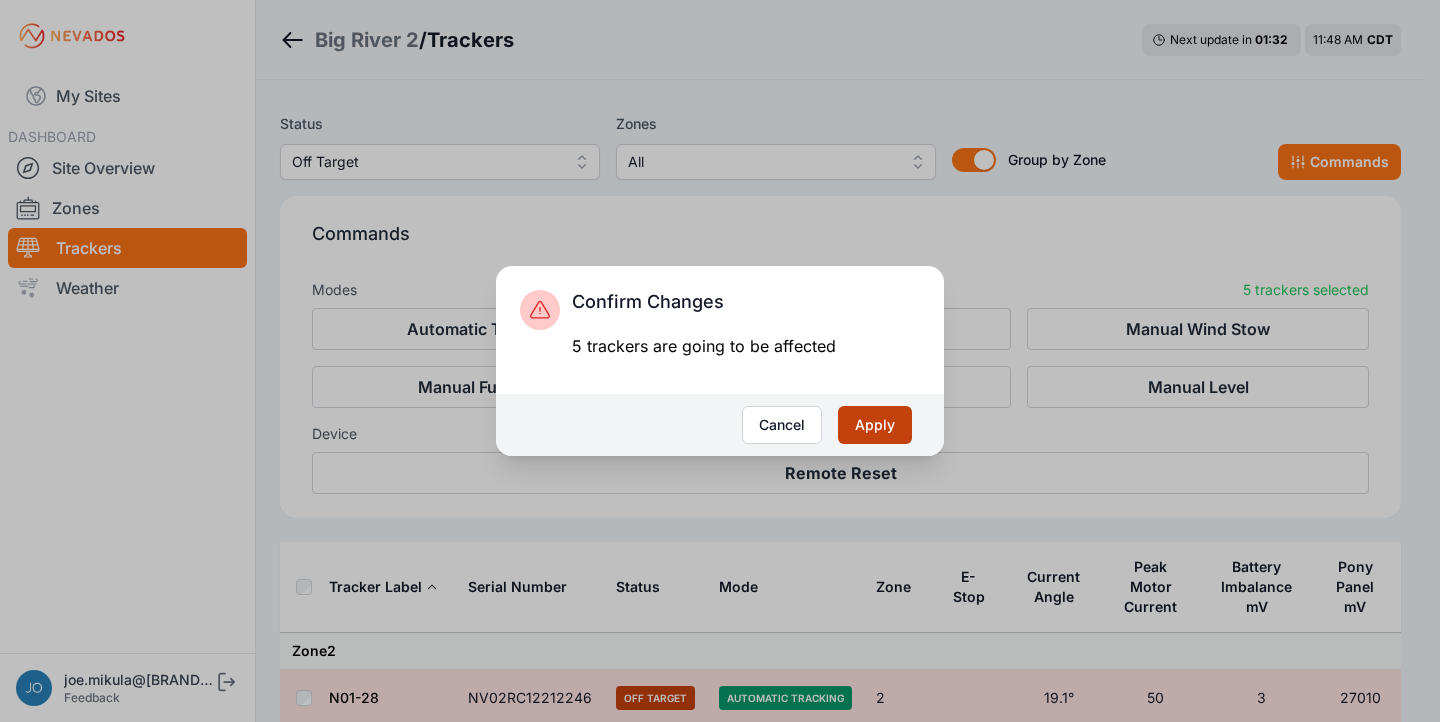 click on "Apply" at bounding box center [875, 425] 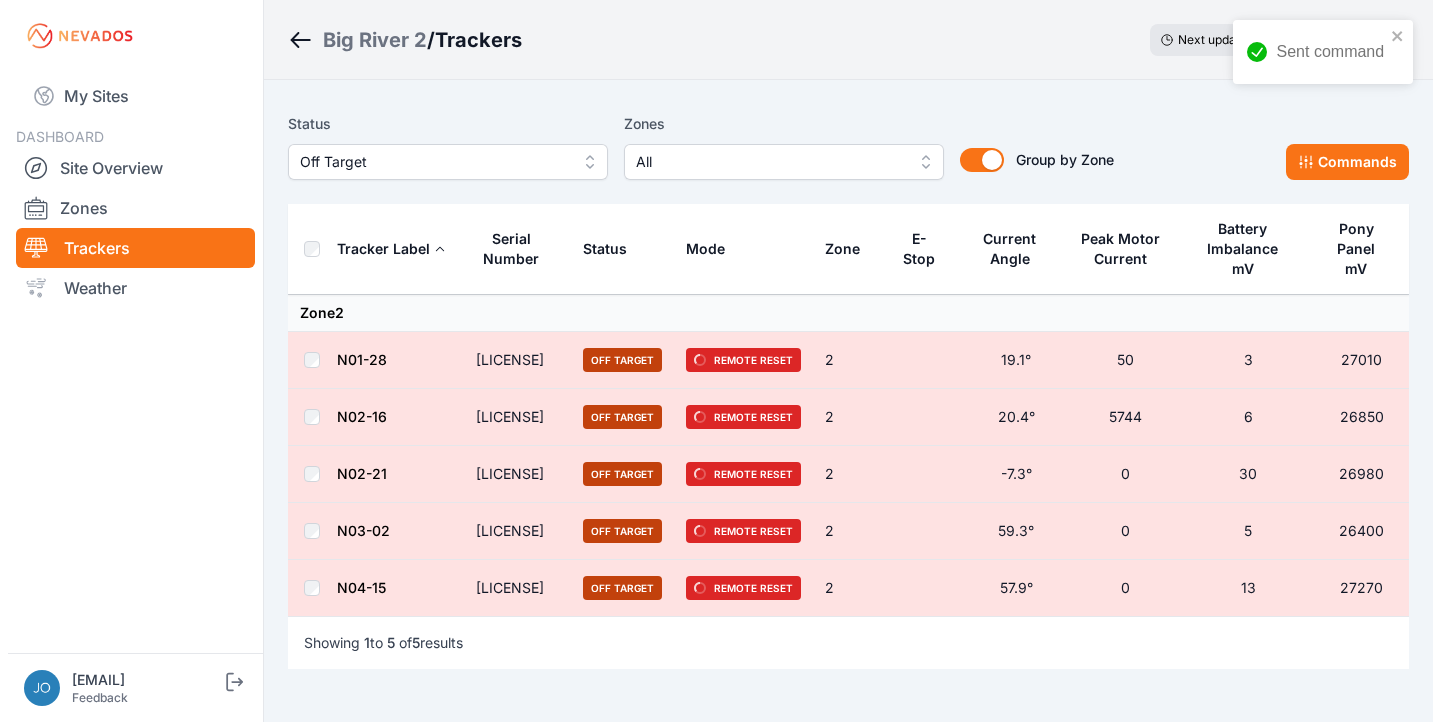scroll, scrollTop: 0, scrollLeft: 0, axis: both 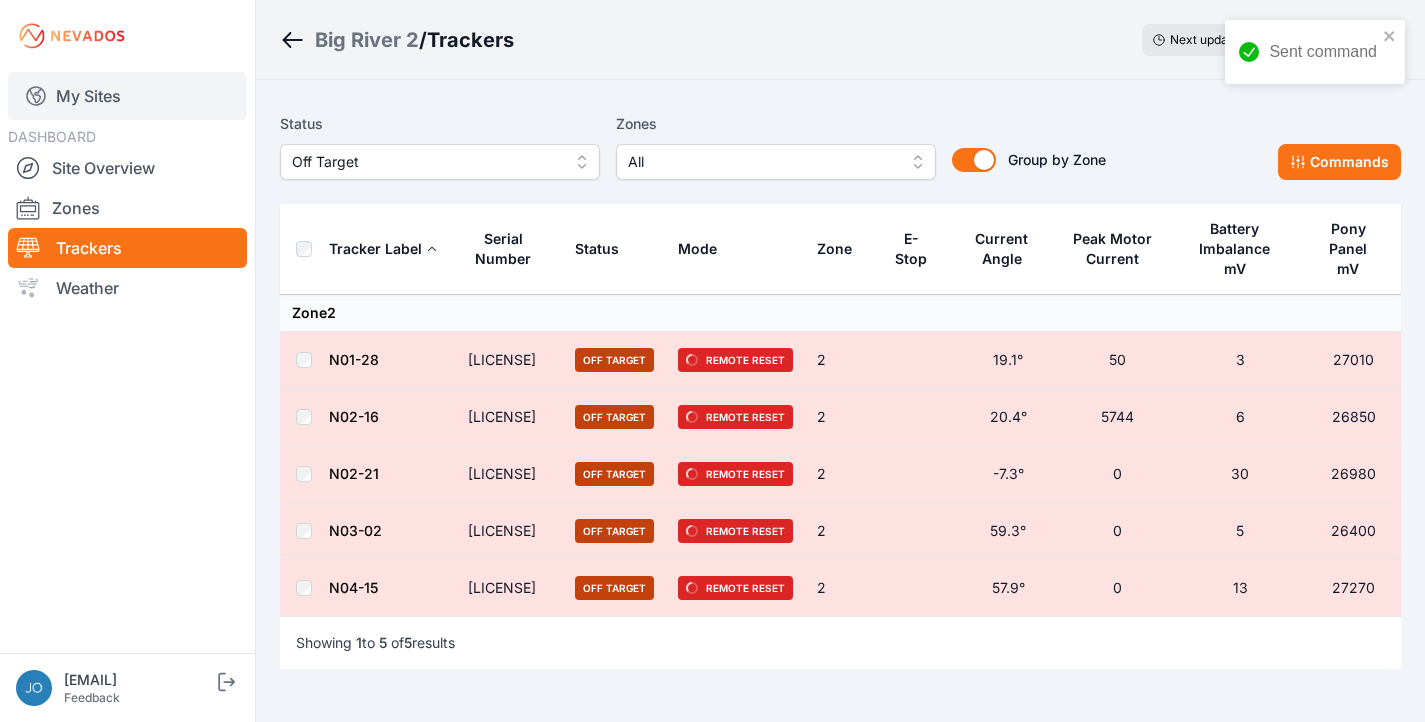 click on "My Sites" at bounding box center [127, 96] 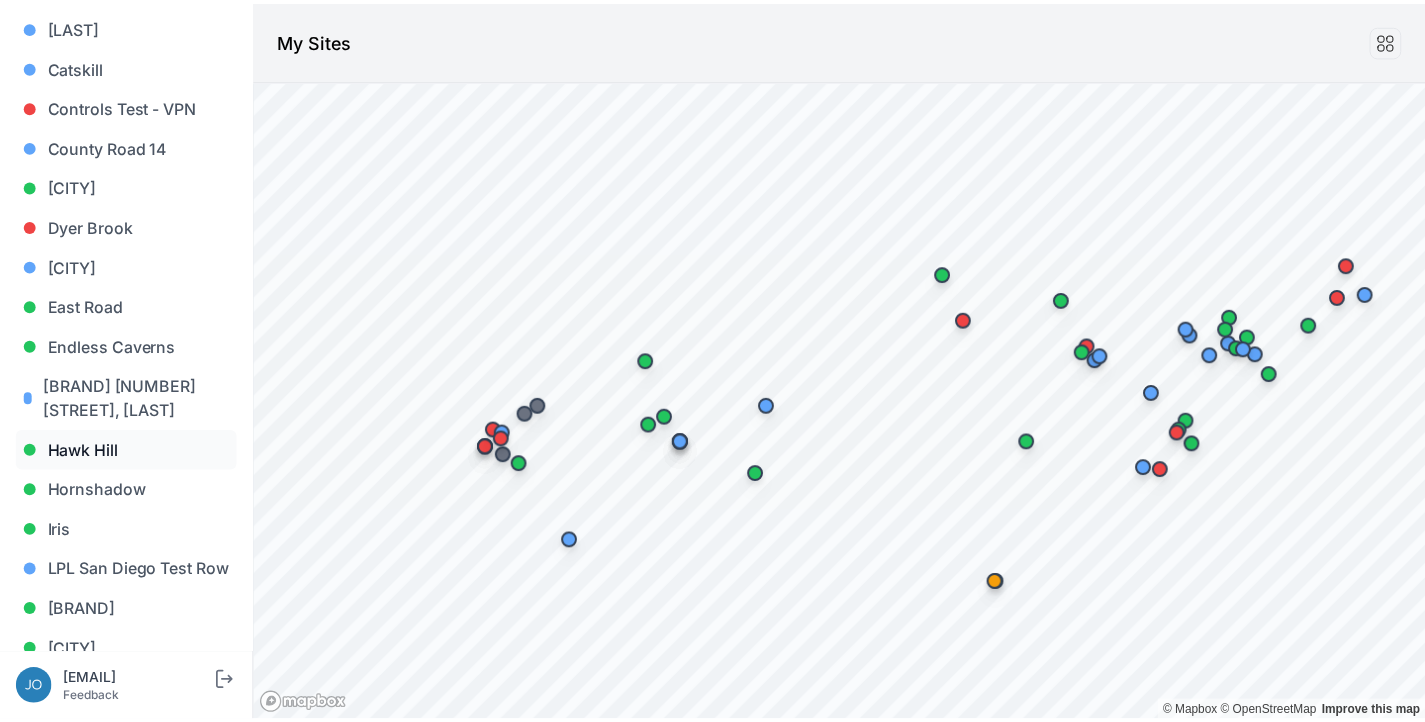 scroll, scrollTop: 611, scrollLeft: 0, axis: vertical 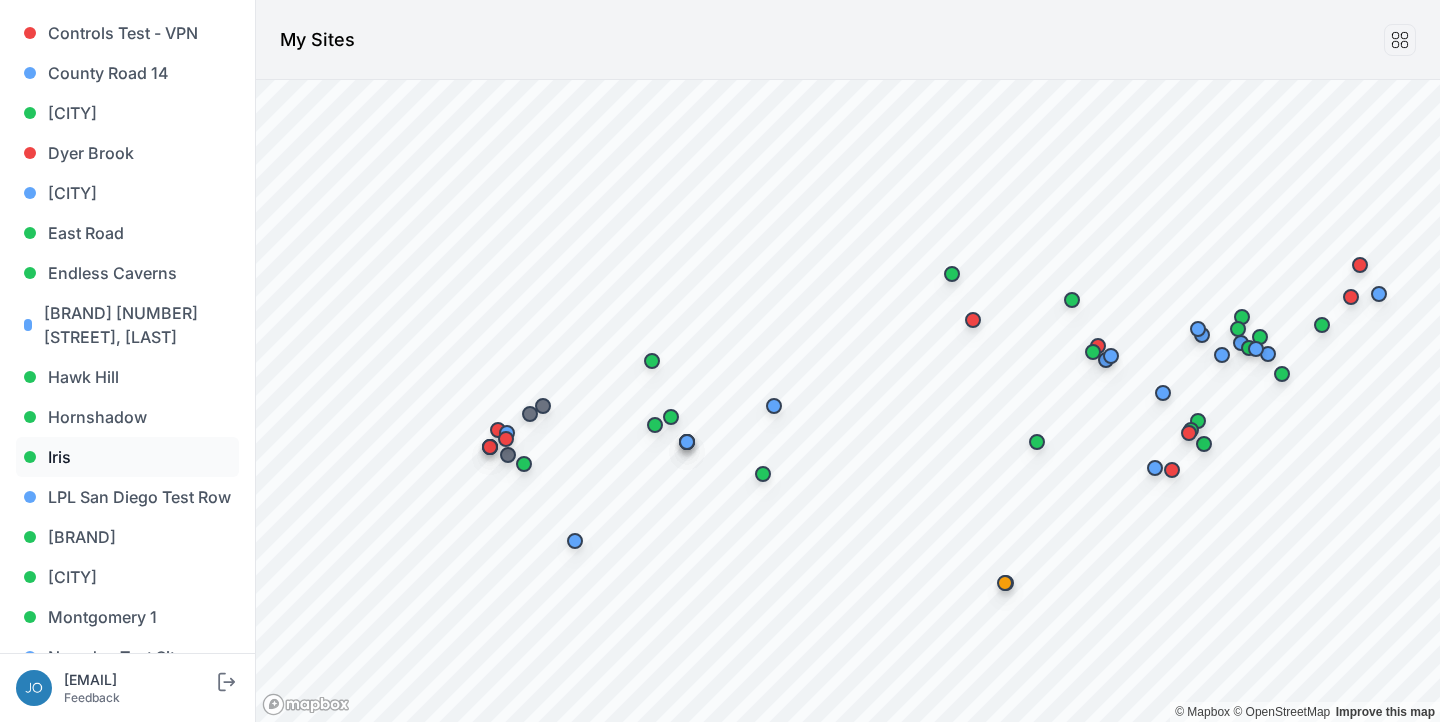 click on "Iris" at bounding box center (127, 457) 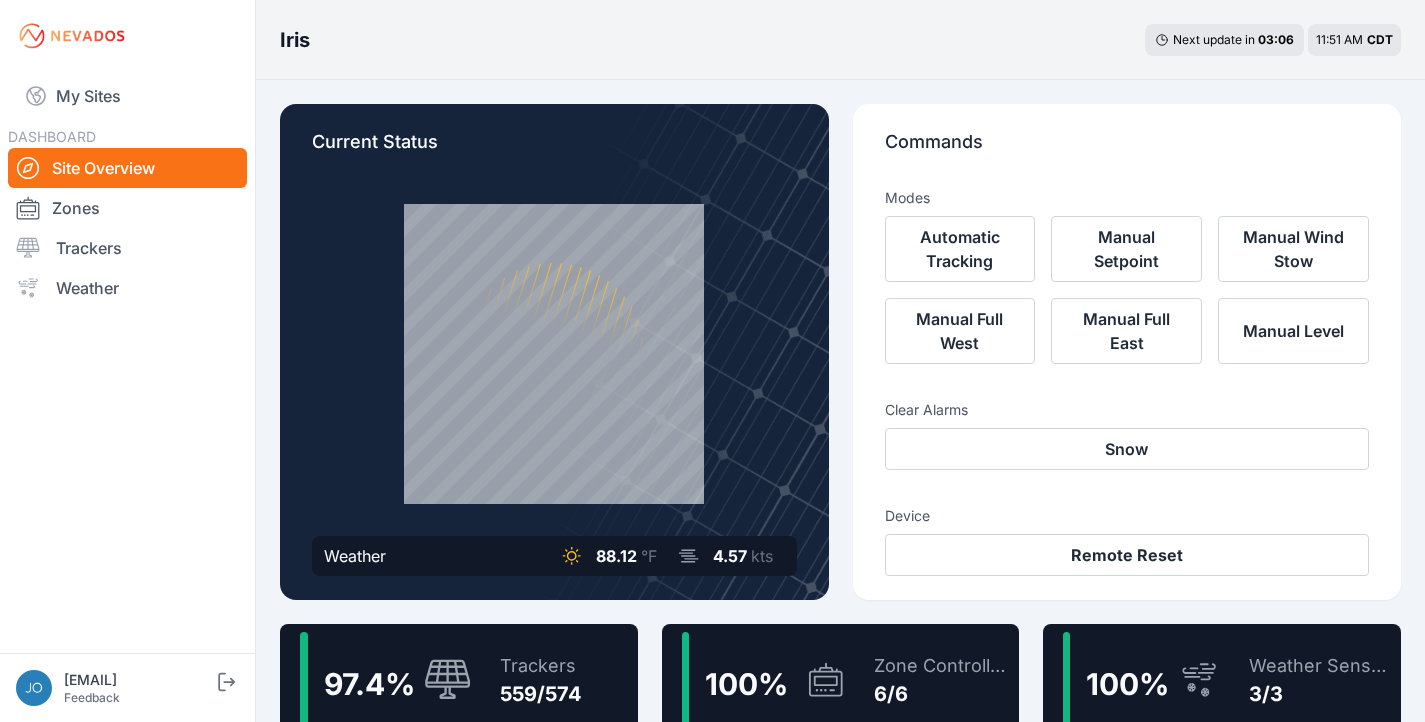 click on "Trackers" at bounding box center (541, 666) 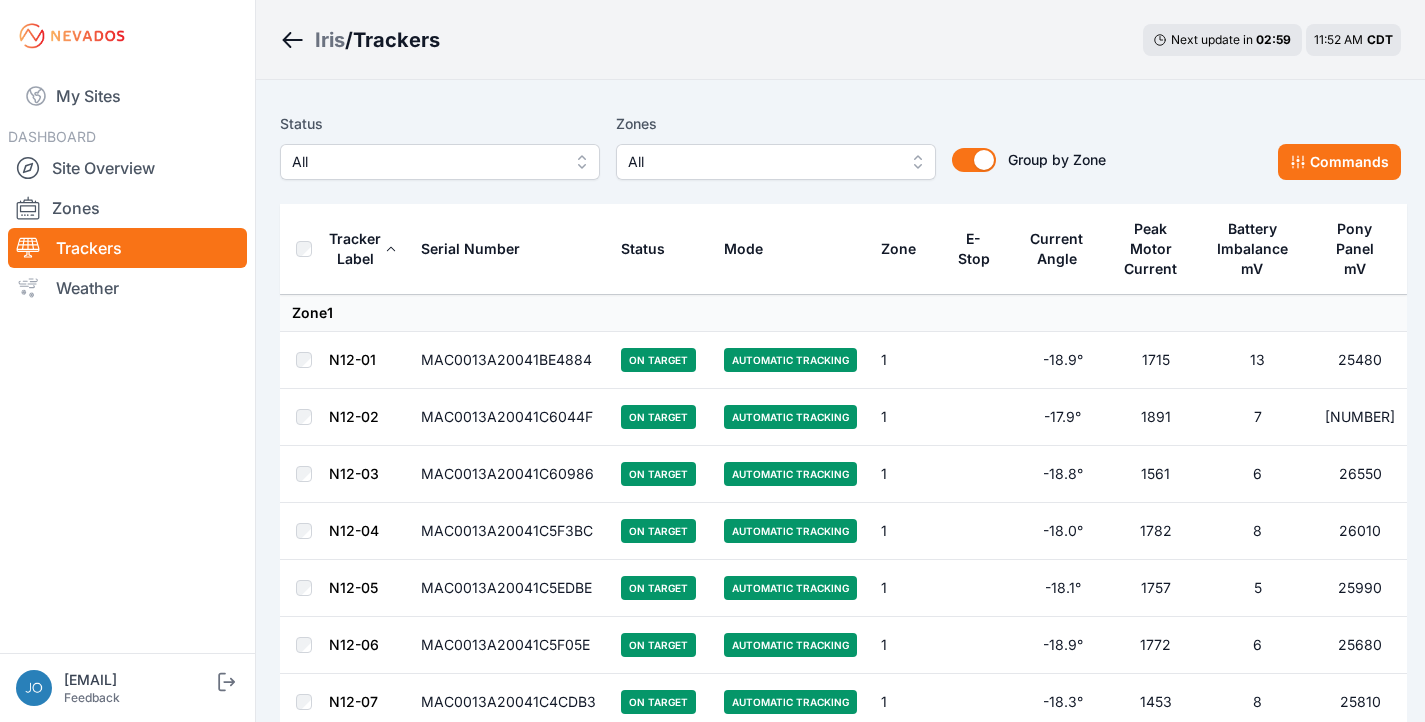 click on "All" at bounding box center [426, 162] 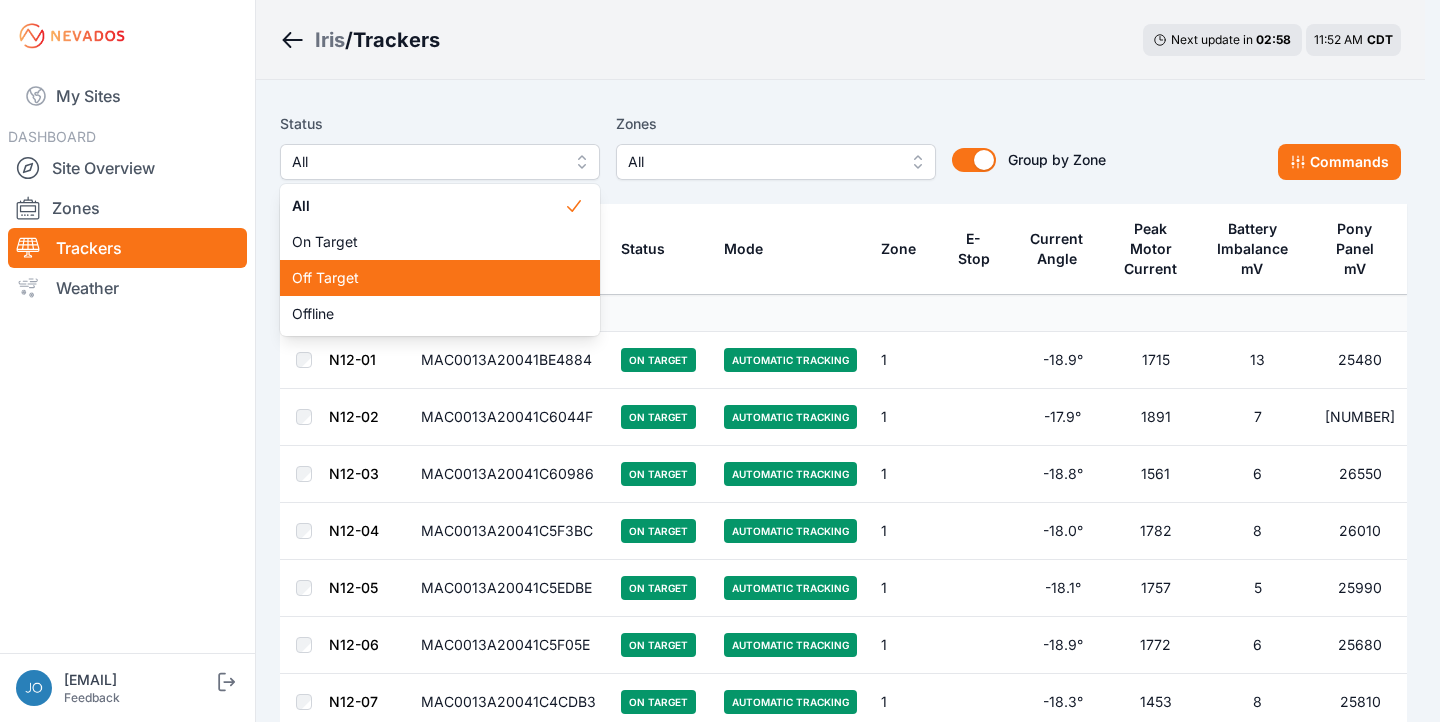 click on "Off Target" at bounding box center (428, 278) 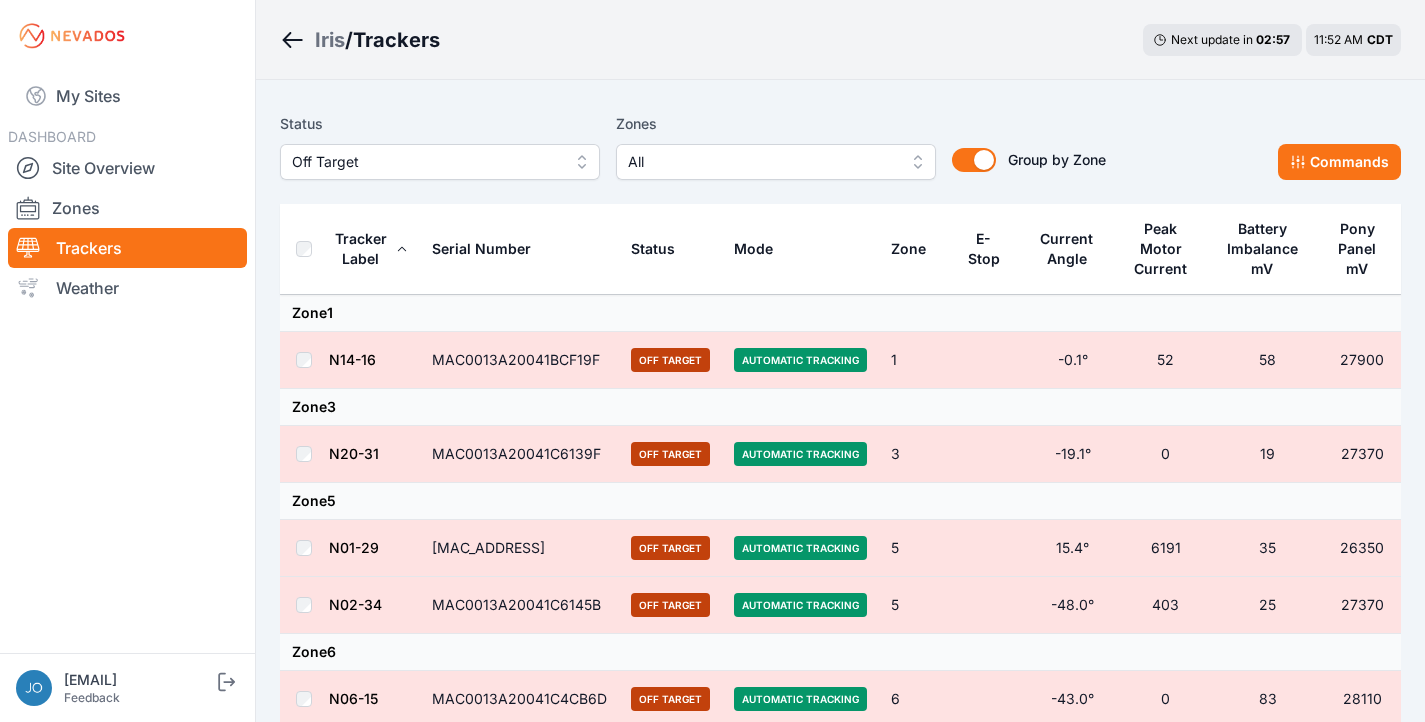 click at bounding box center (304, 249) 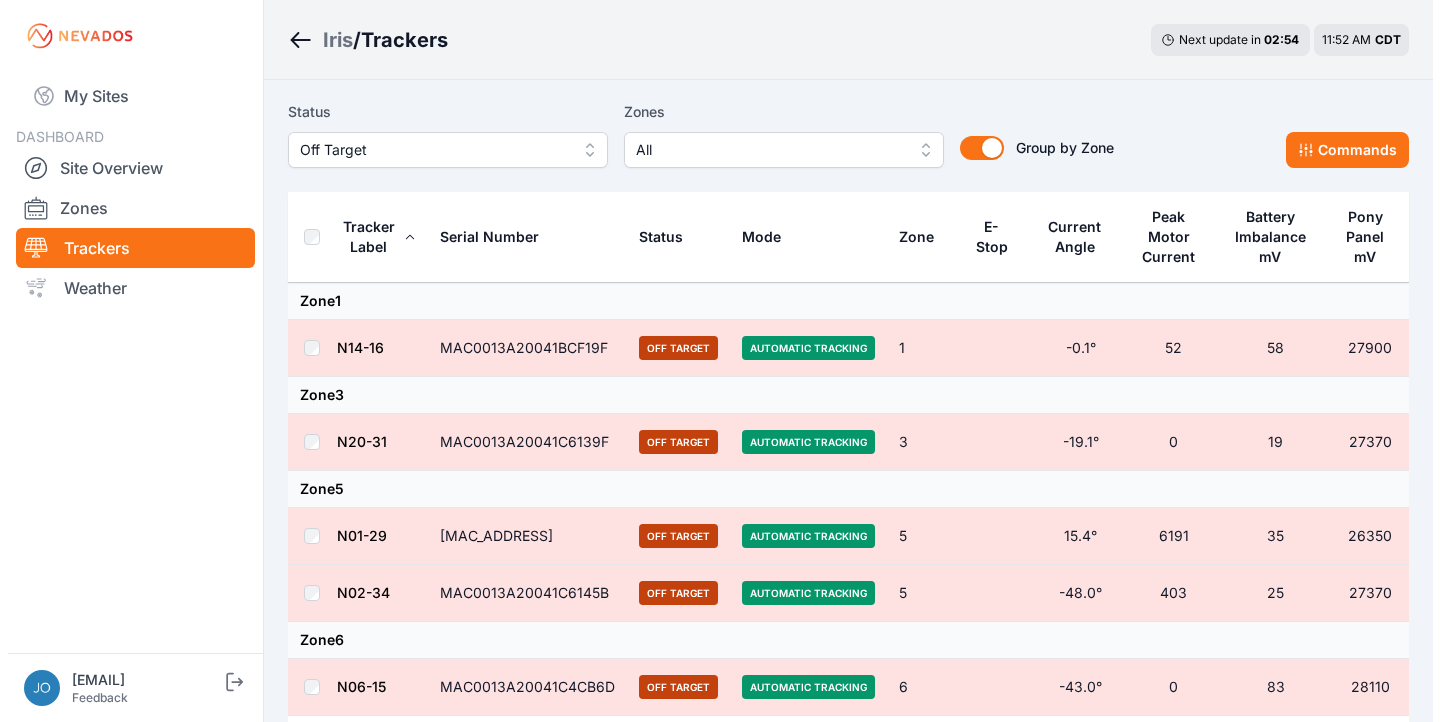 scroll, scrollTop: 16, scrollLeft: 0, axis: vertical 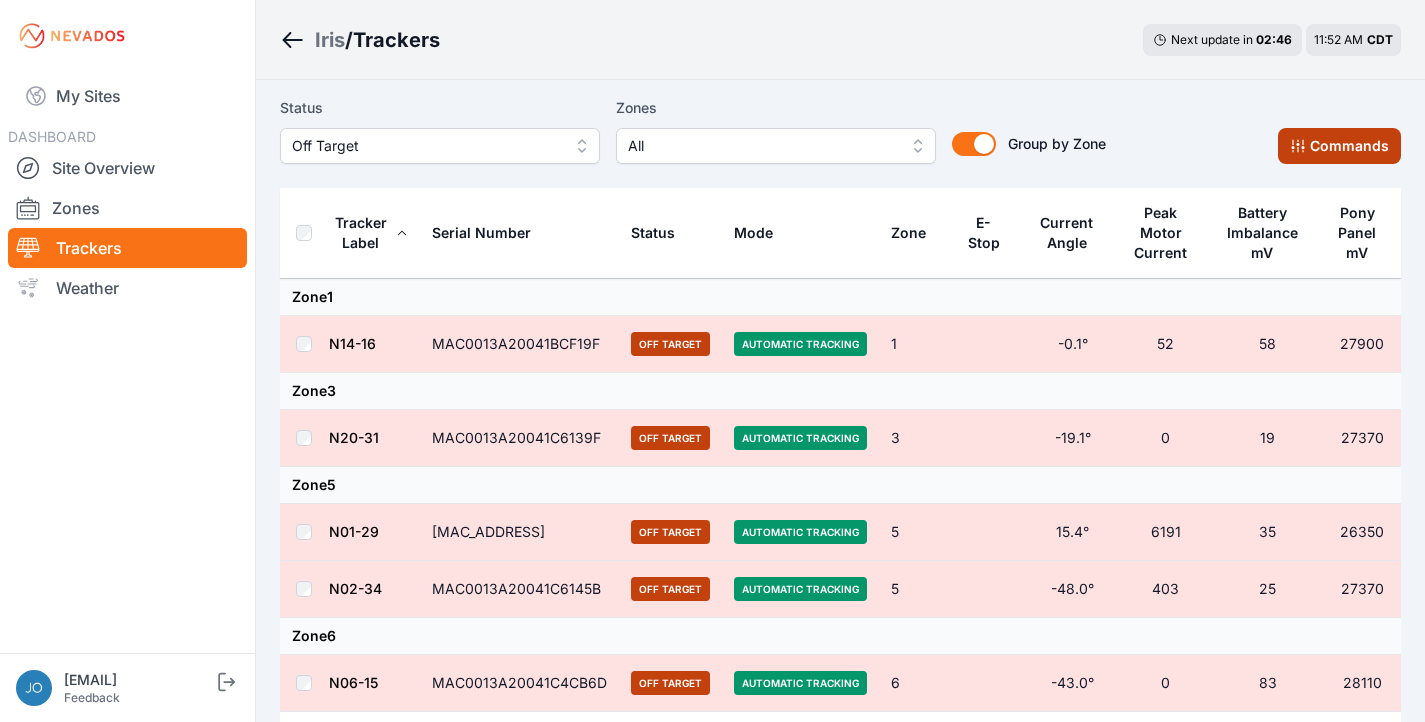 click at bounding box center [1298, 146] 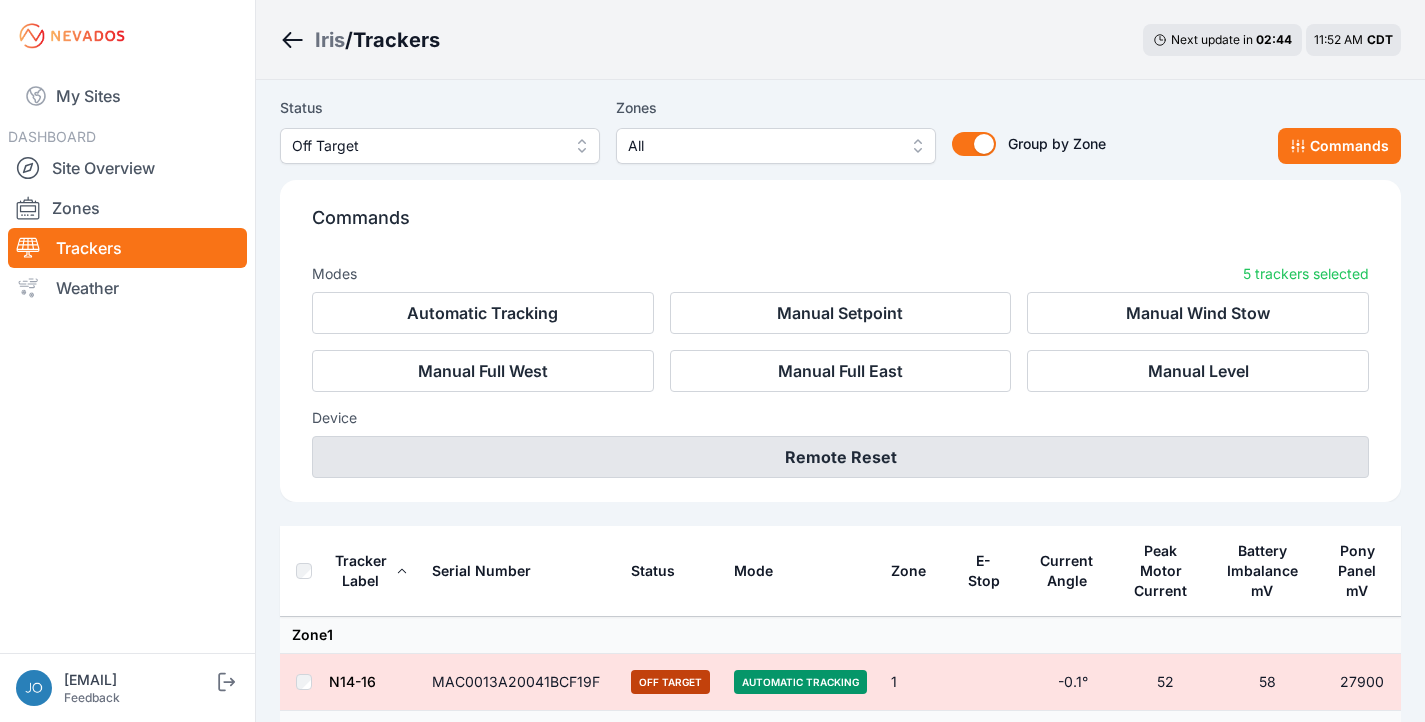 click on "Remote Reset" at bounding box center [840, 457] 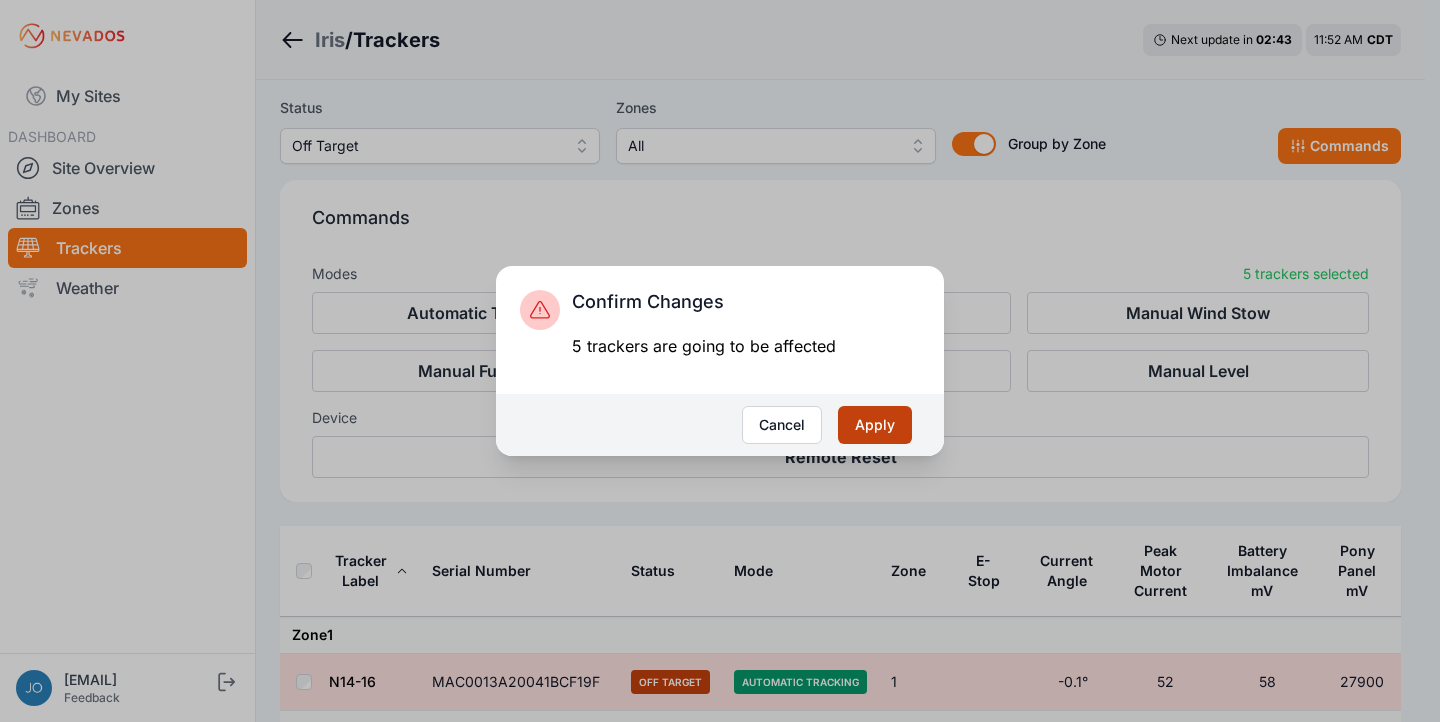 click on "Apply" at bounding box center (875, 425) 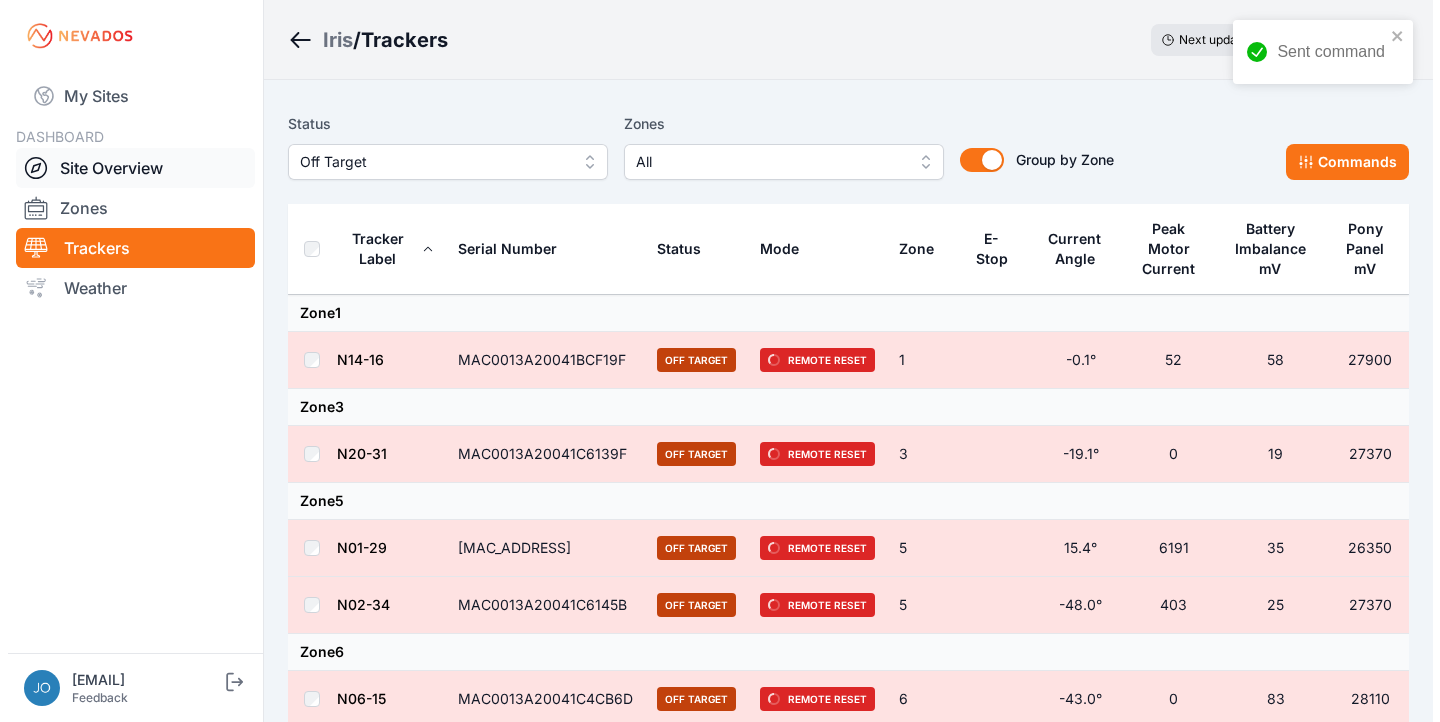 scroll, scrollTop: 0, scrollLeft: 0, axis: both 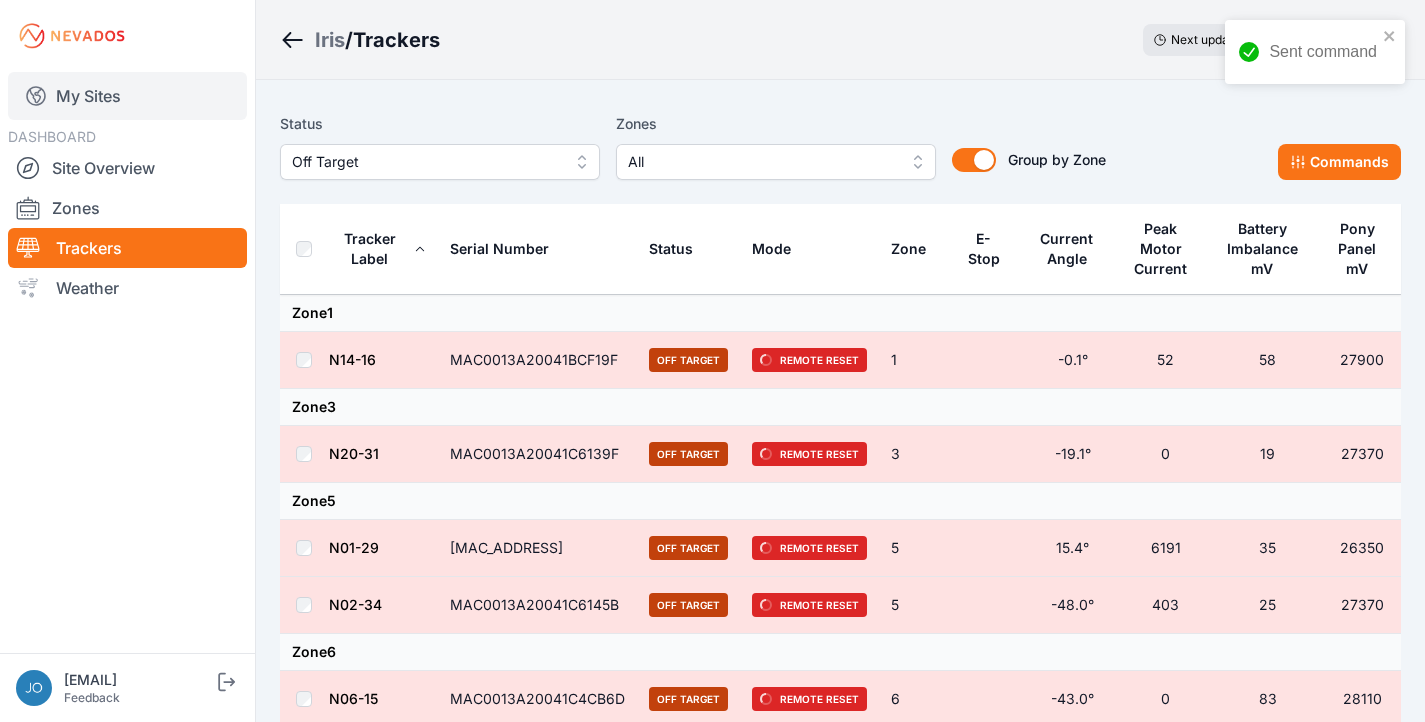 click on "My Sites" at bounding box center [127, 96] 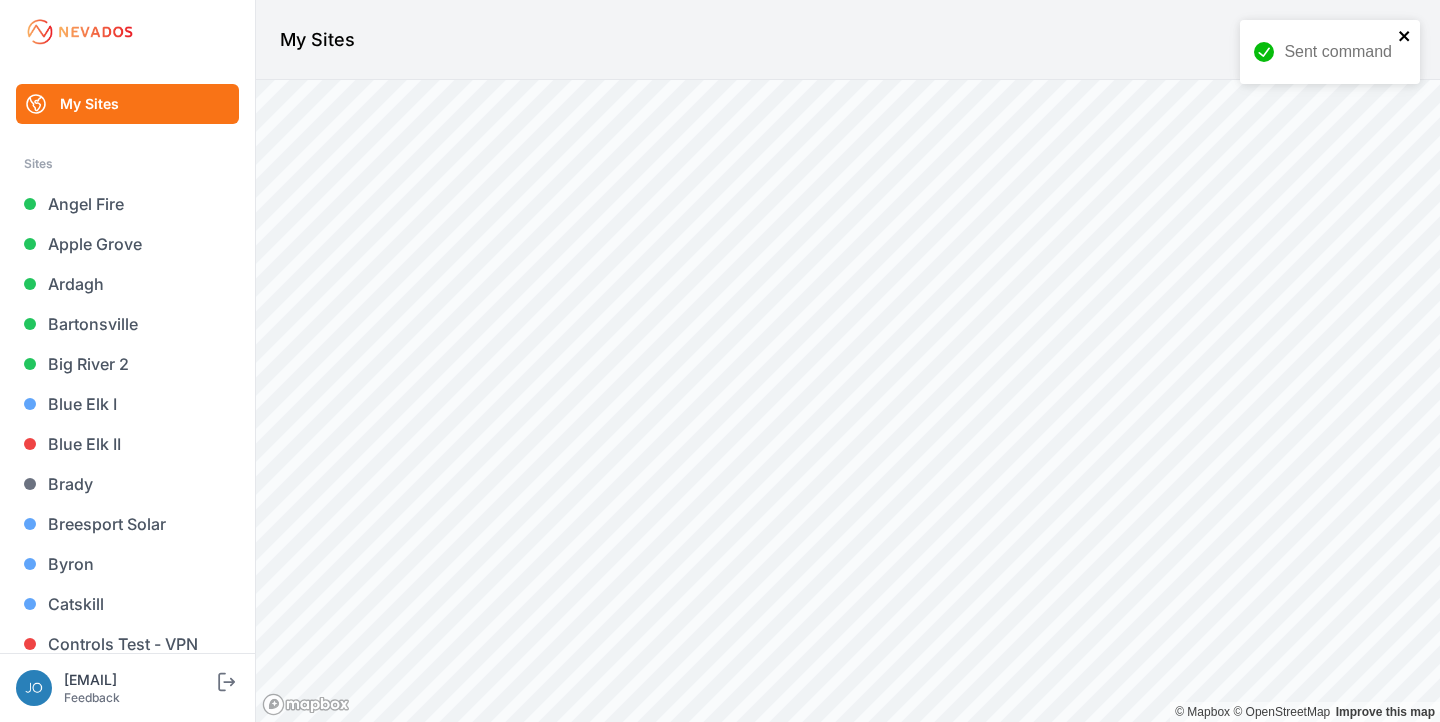 click at bounding box center [1404, 36] 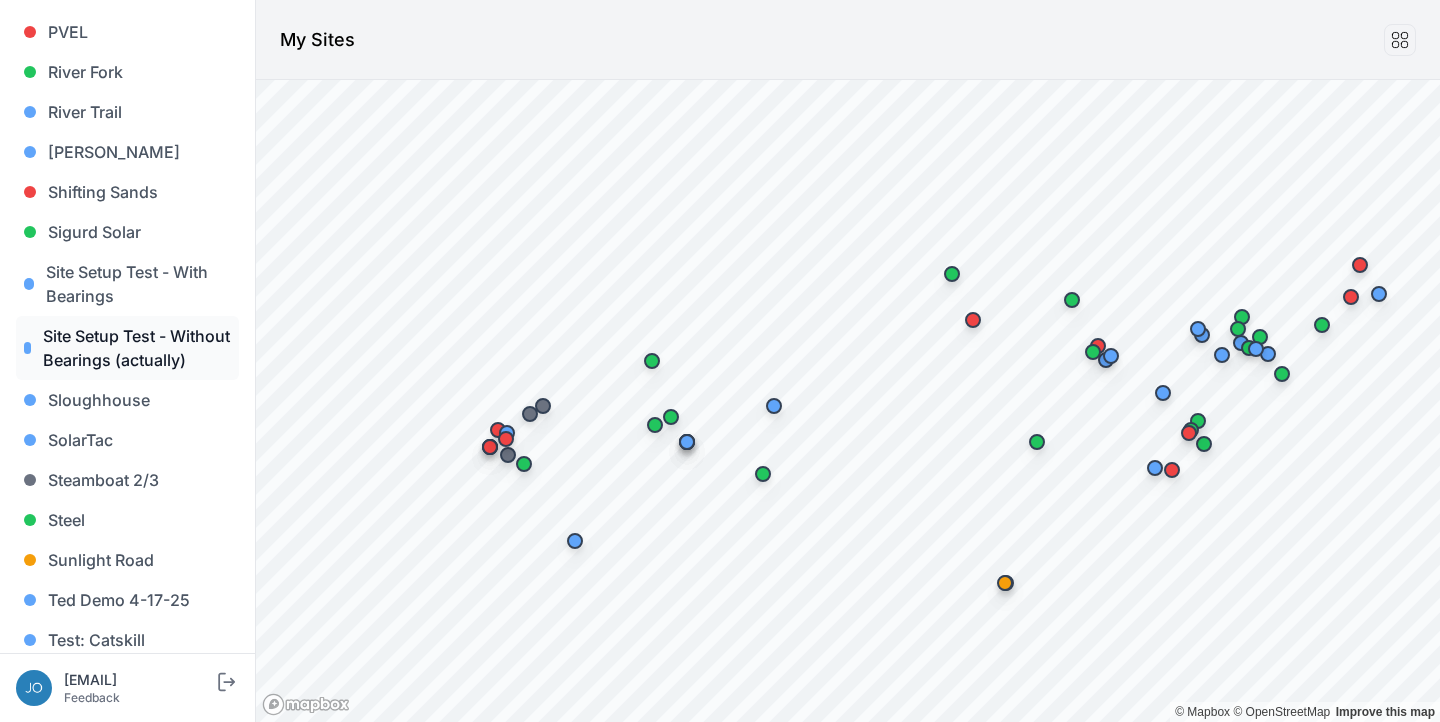 scroll, scrollTop: 1859, scrollLeft: 0, axis: vertical 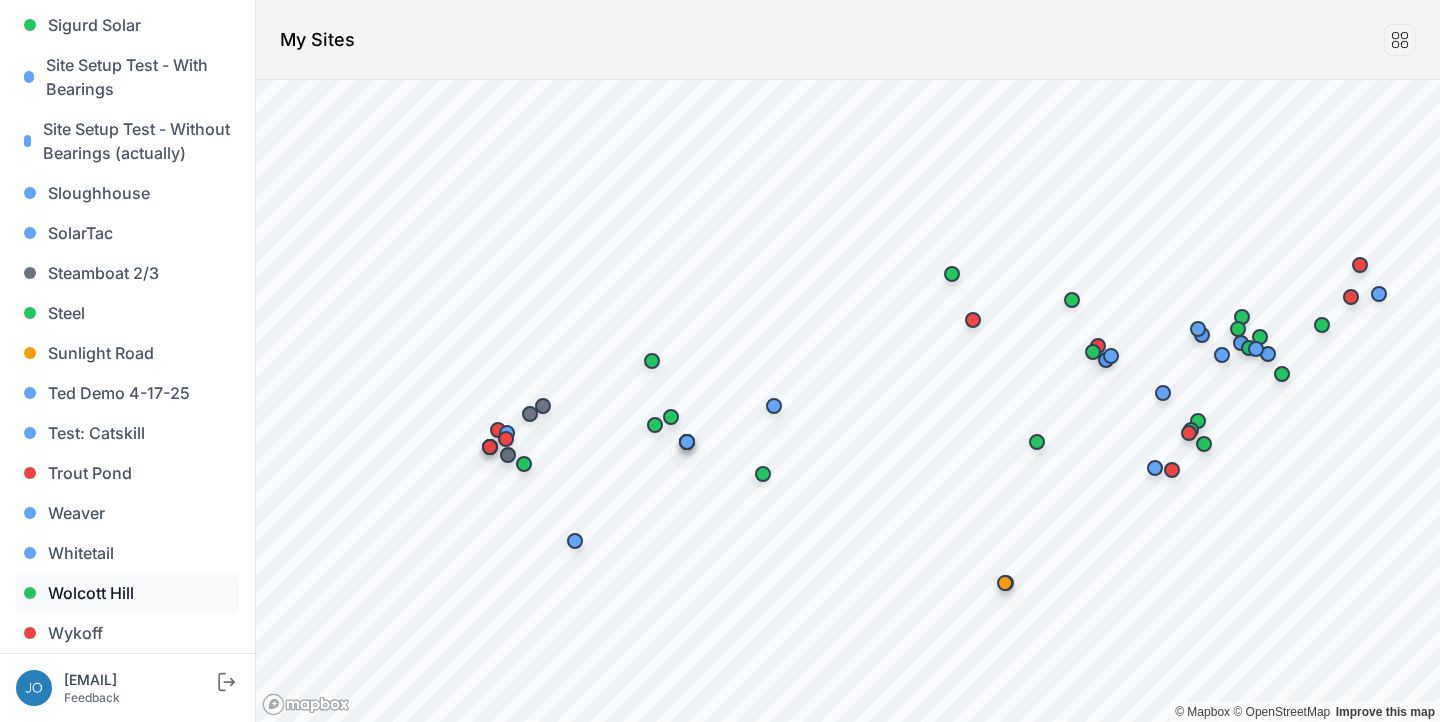 click on "Wolcott Hill" at bounding box center (127, 593) 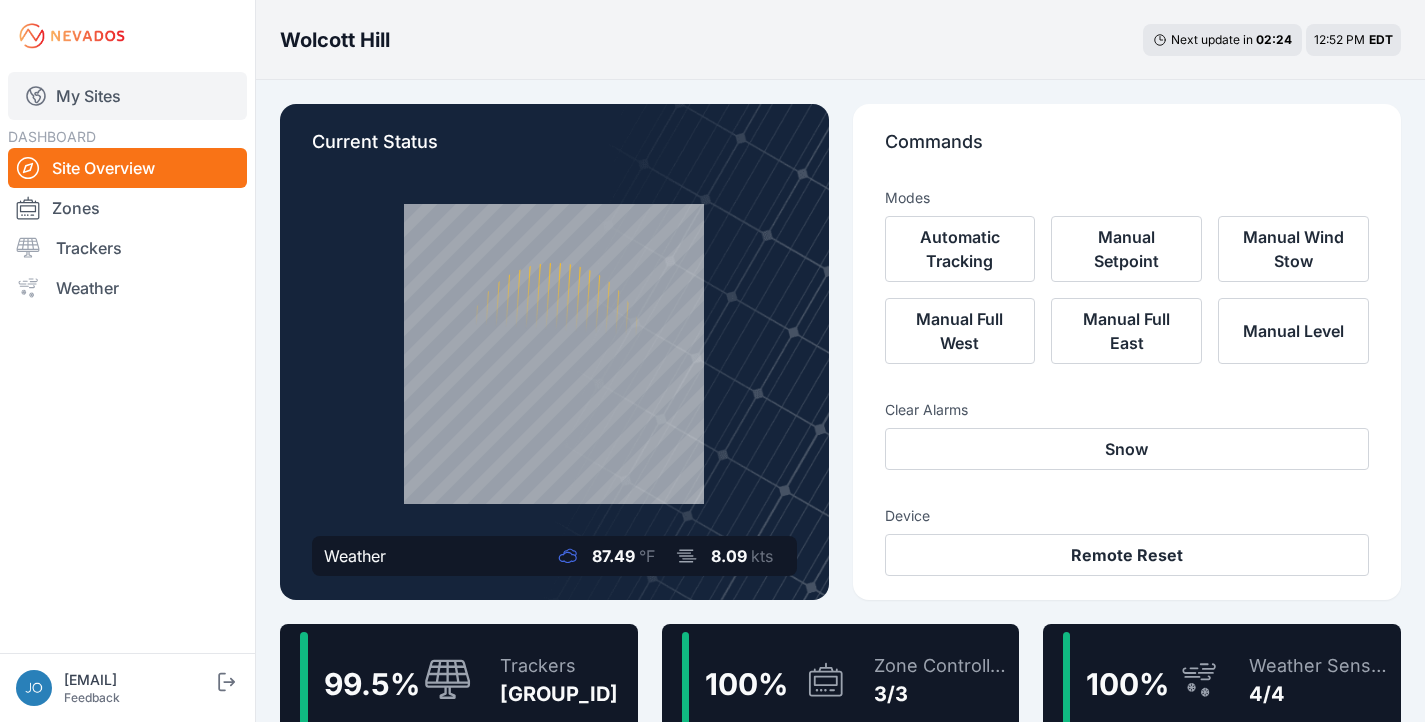 click on "My Sites" at bounding box center [127, 96] 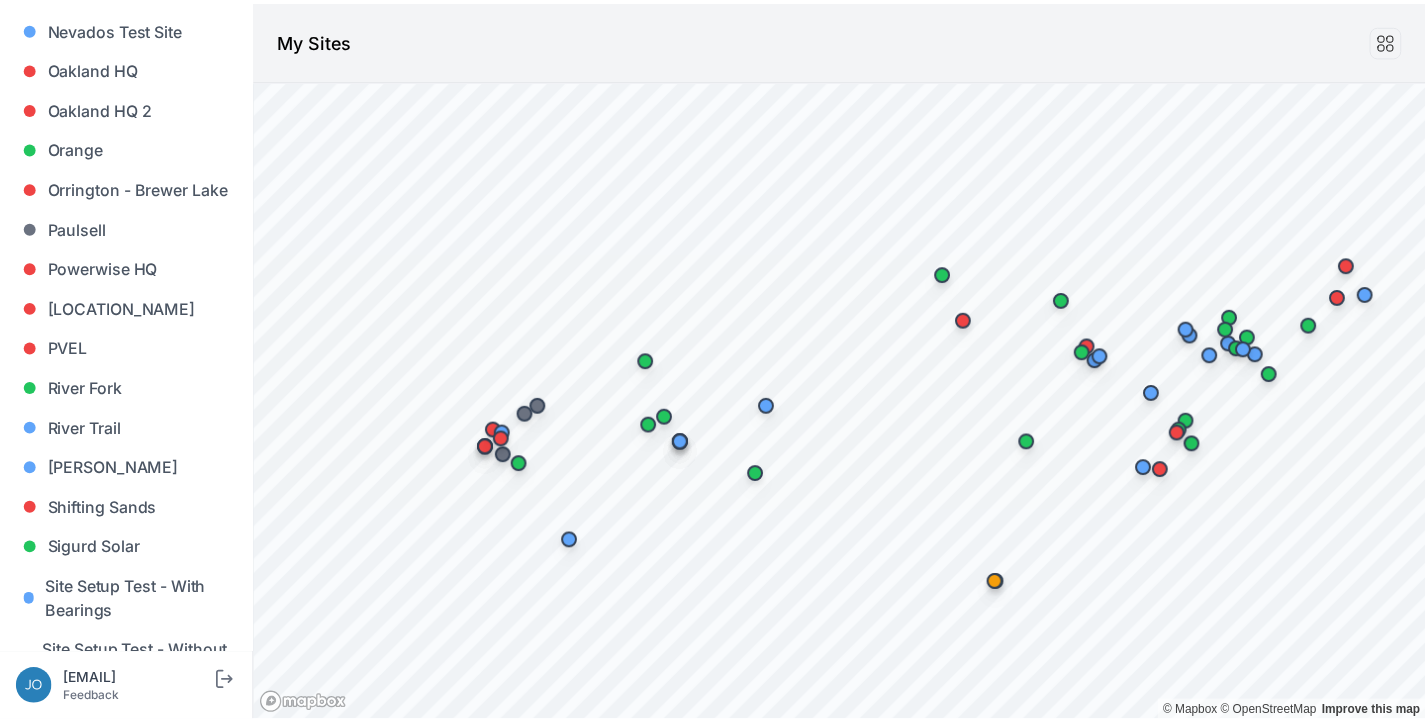 scroll, scrollTop: 1859, scrollLeft: 0, axis: vertical 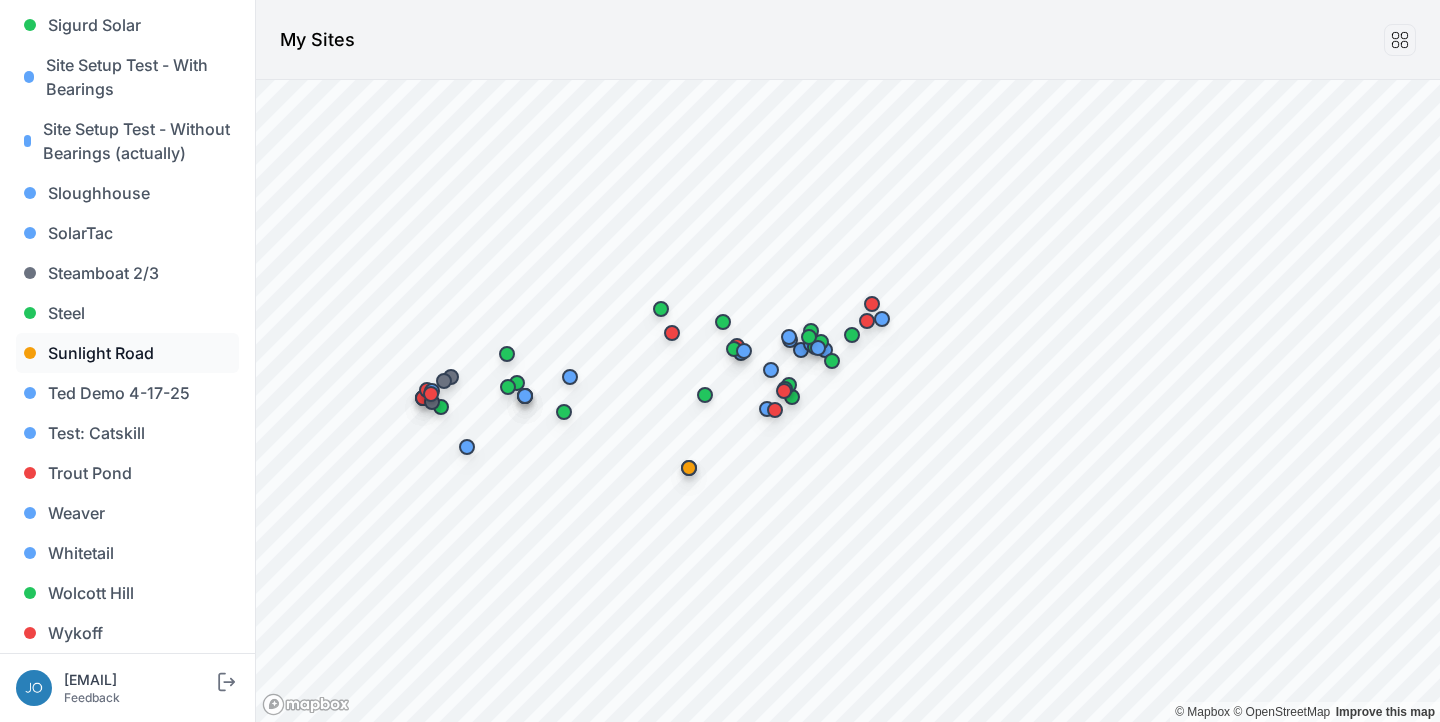 click on "Sunlight Road" at bounding box center [127, 353] 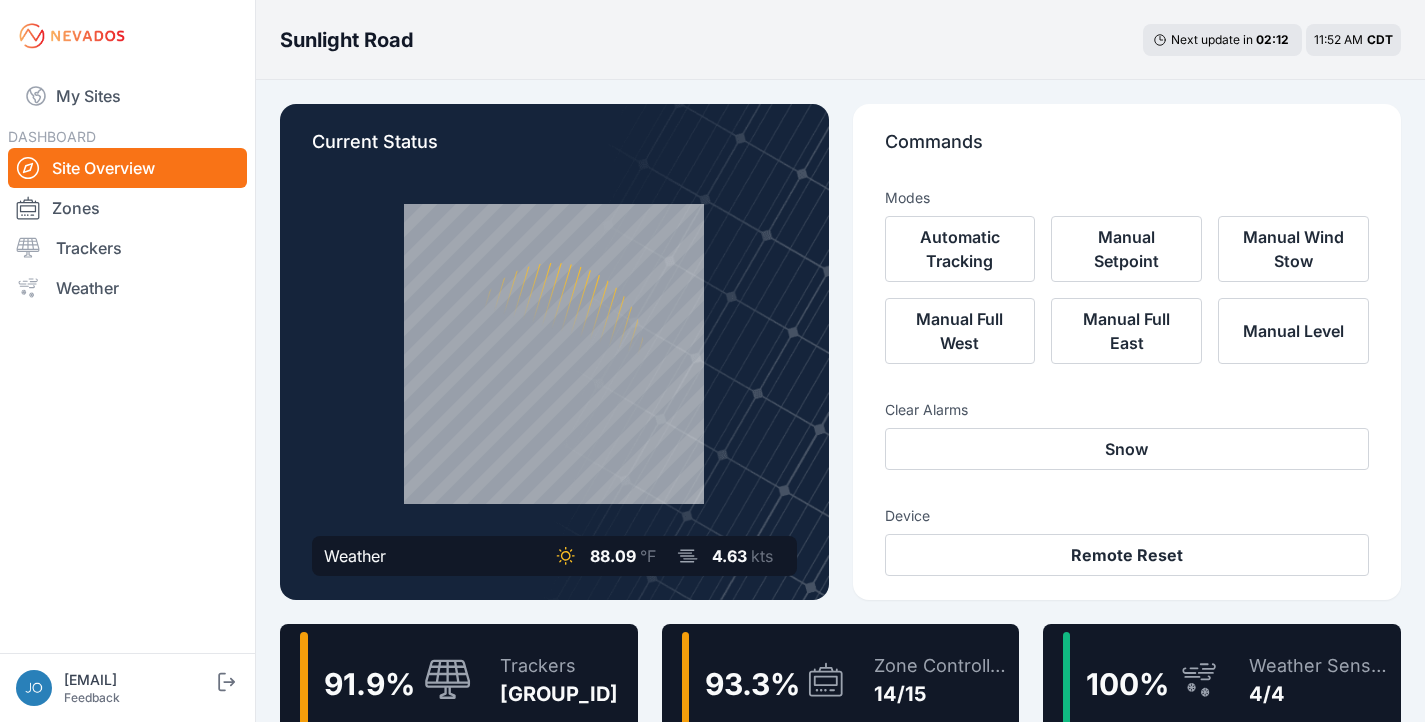 click on "Trackers 1160/1262" at bounding box center [549, 680] 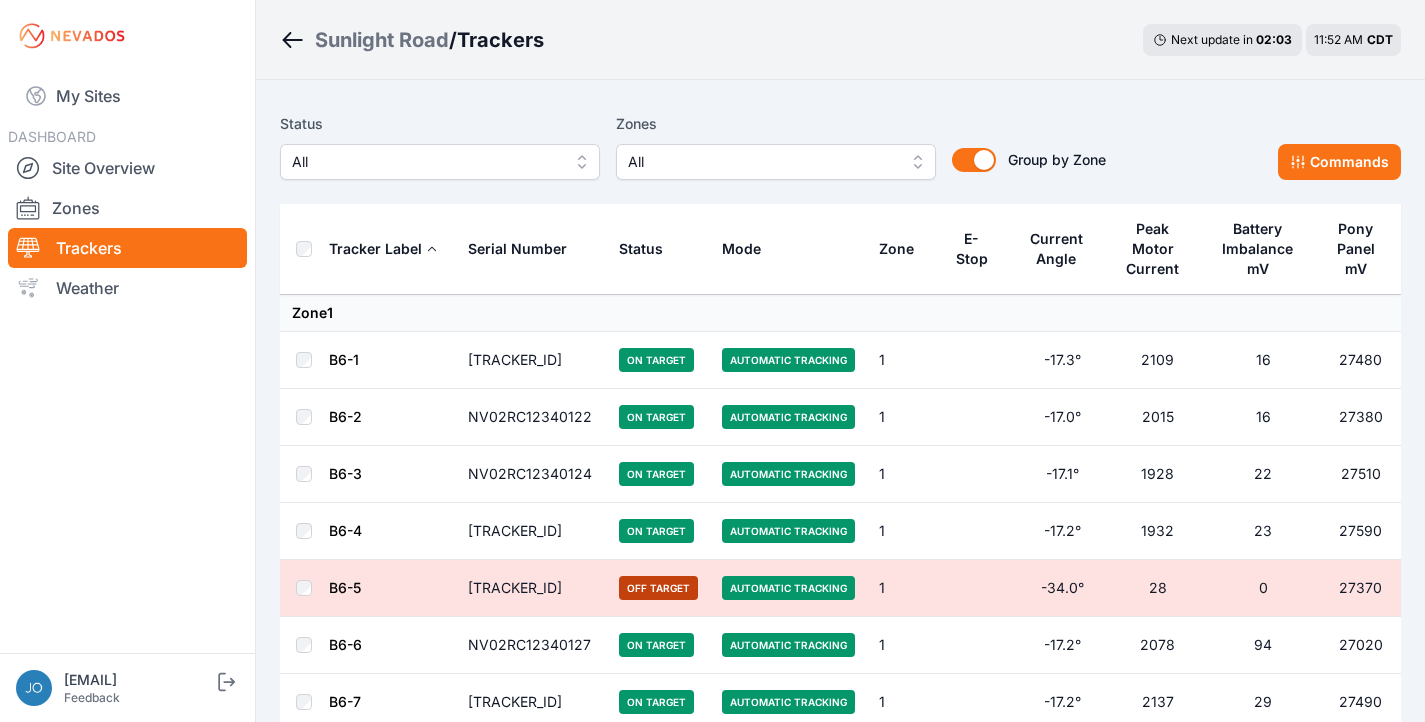 click on "All" at bounding box center (426, 162) 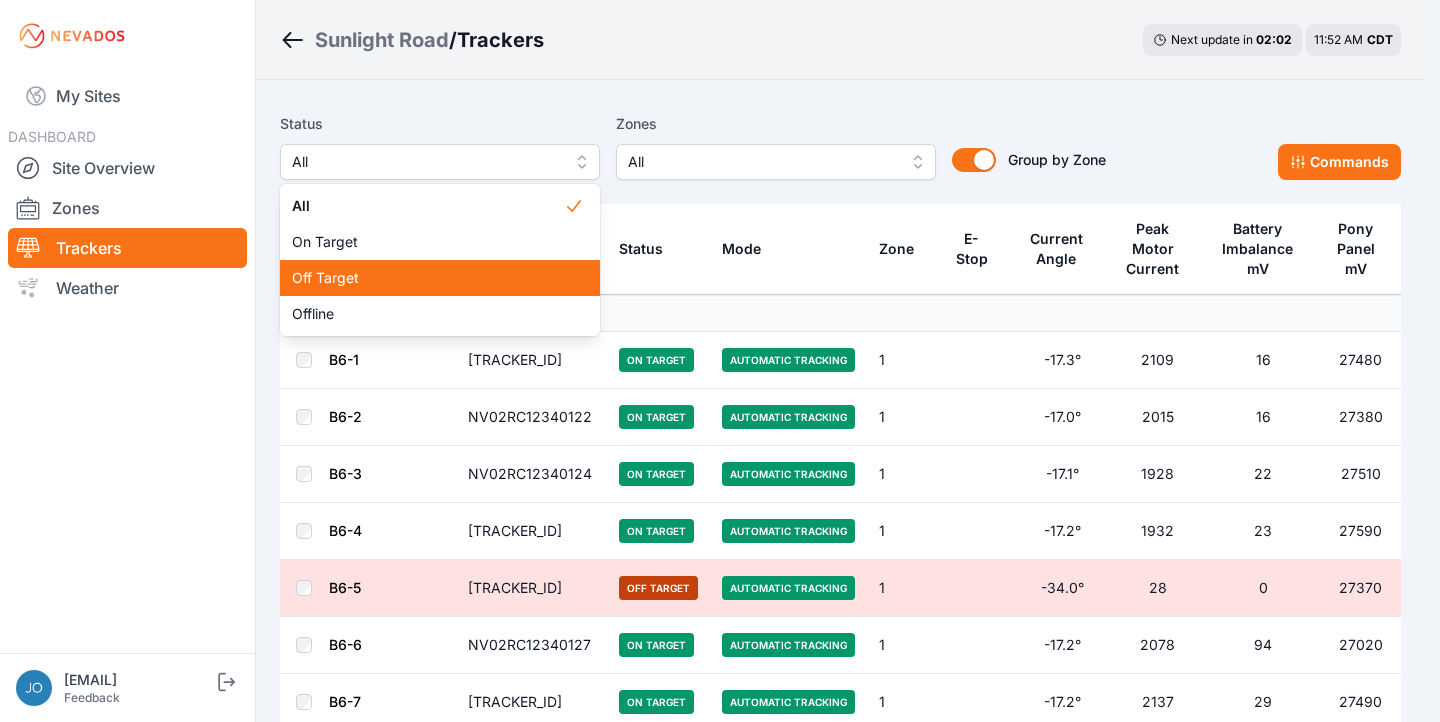 click on "Off Target" at bounding box center (428, 278) 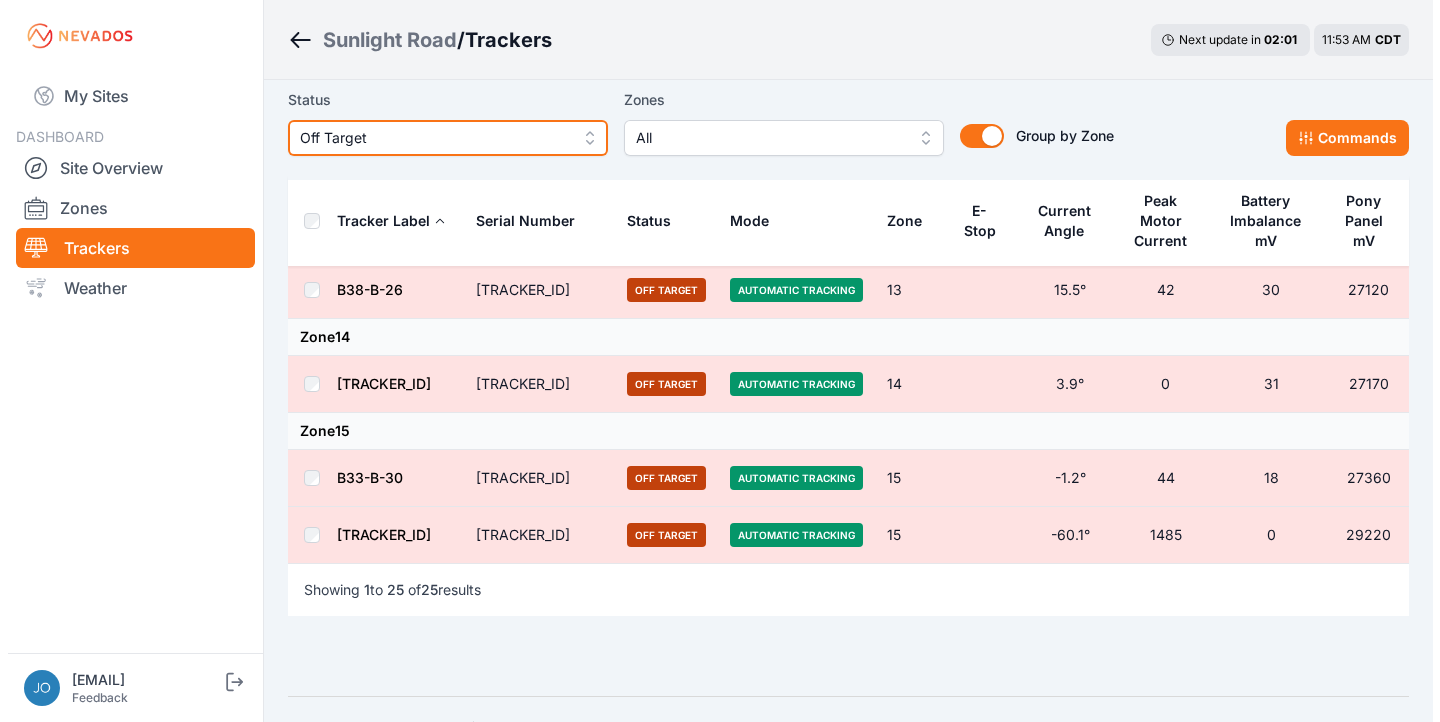 scroll, scrollTop: 1606, scrollLeft: 0, axis: vertical 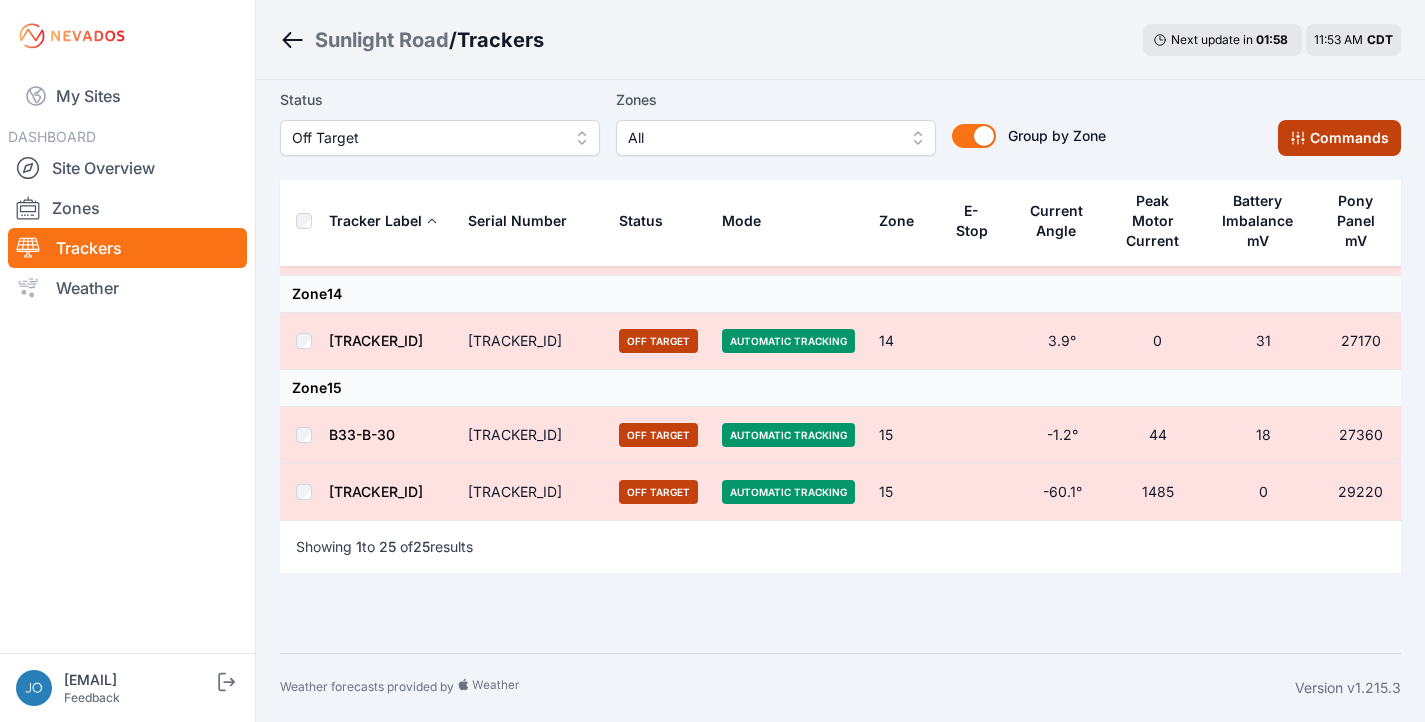 click on "Commands" at bounding box center [1339, 138] 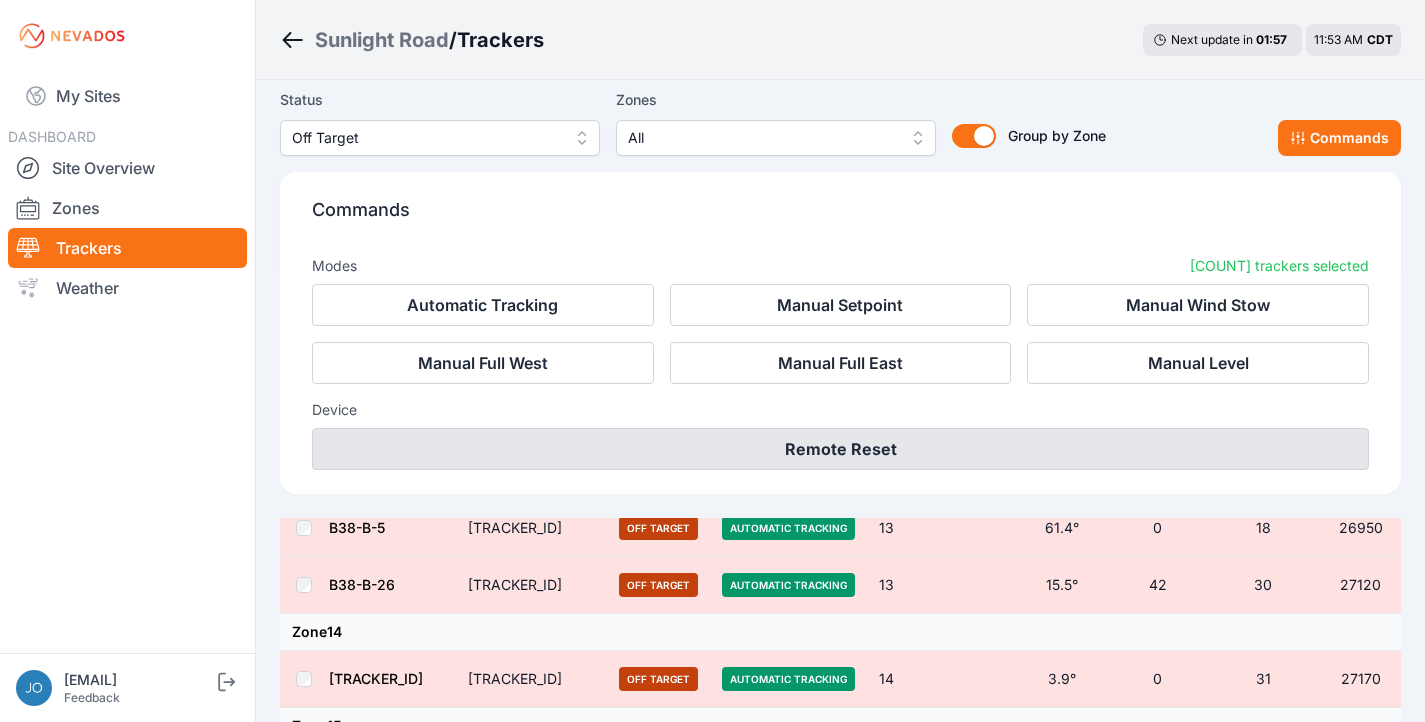 click on "Remote Reset" at bounding box center [840, 449] 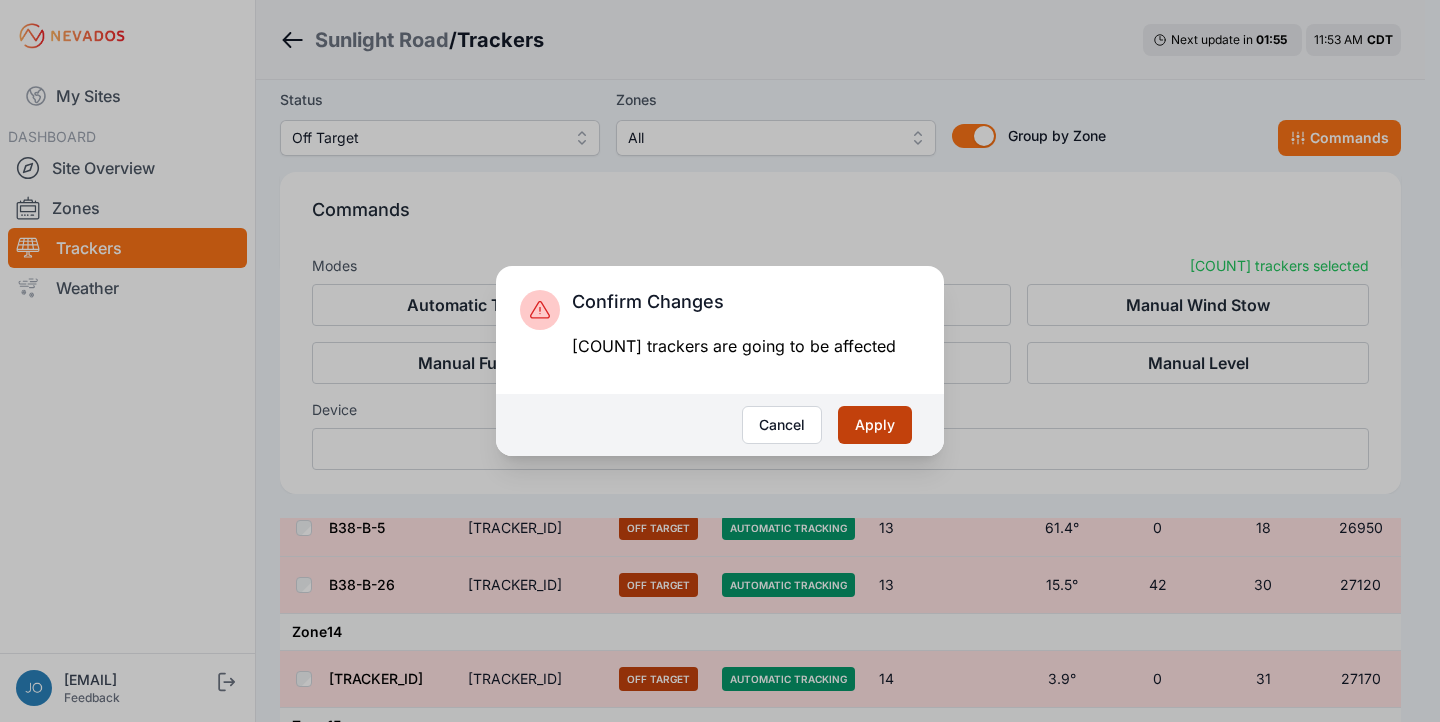 click on "Apply" at bounding box center (875, 425) 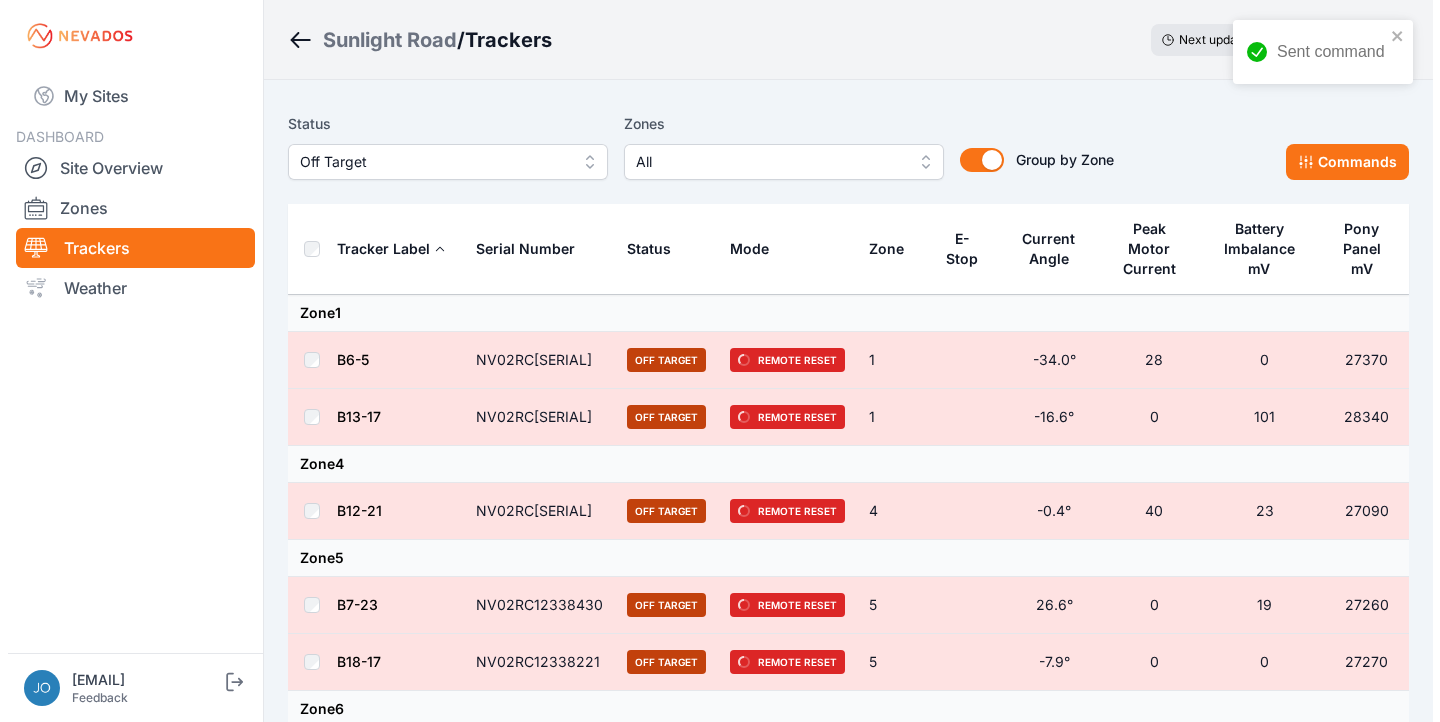 scroll, scrollTop: 0, scrollLeft: 0, axis: both 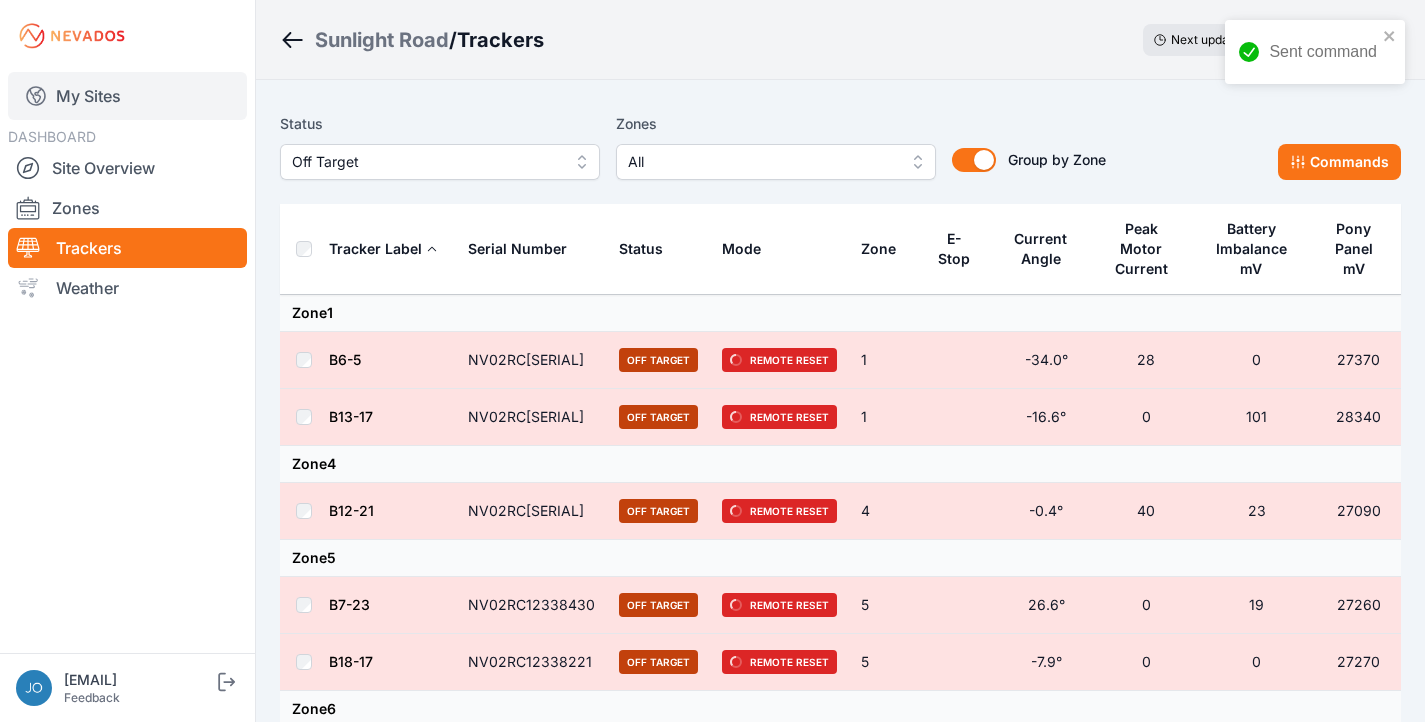 click on "My Sites" at bounding box center [127, 96] 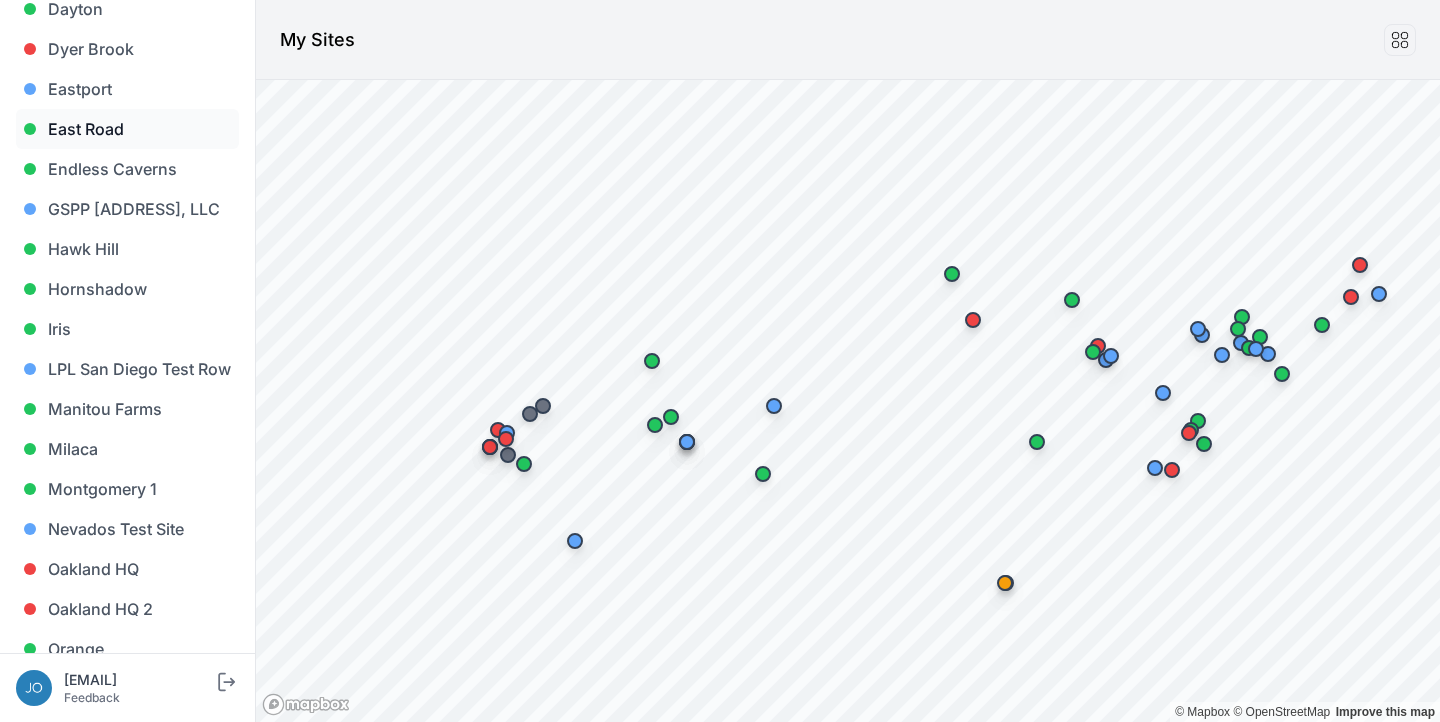 scroll, scrollTop: 1859, scrollLeft: 0, axis: vertical 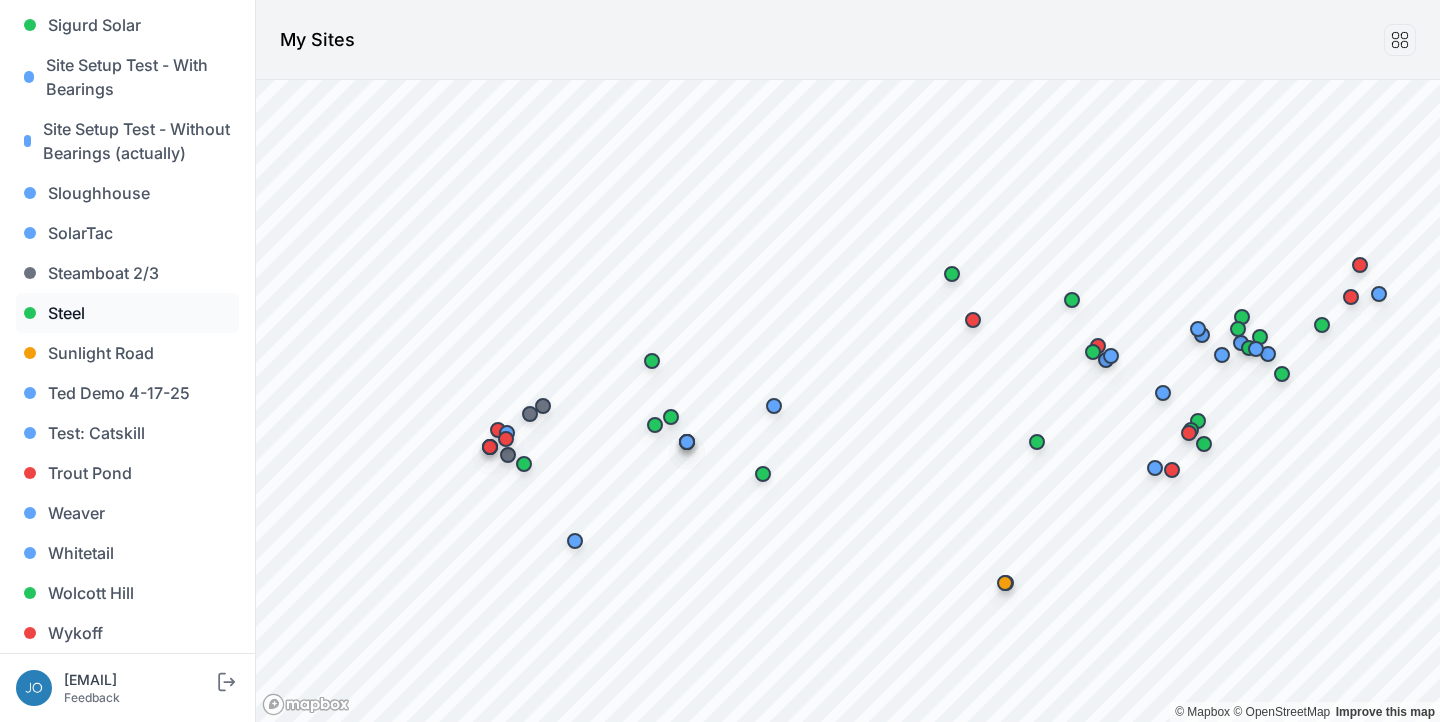 click on "Steel" at bounding box center (127, 313) 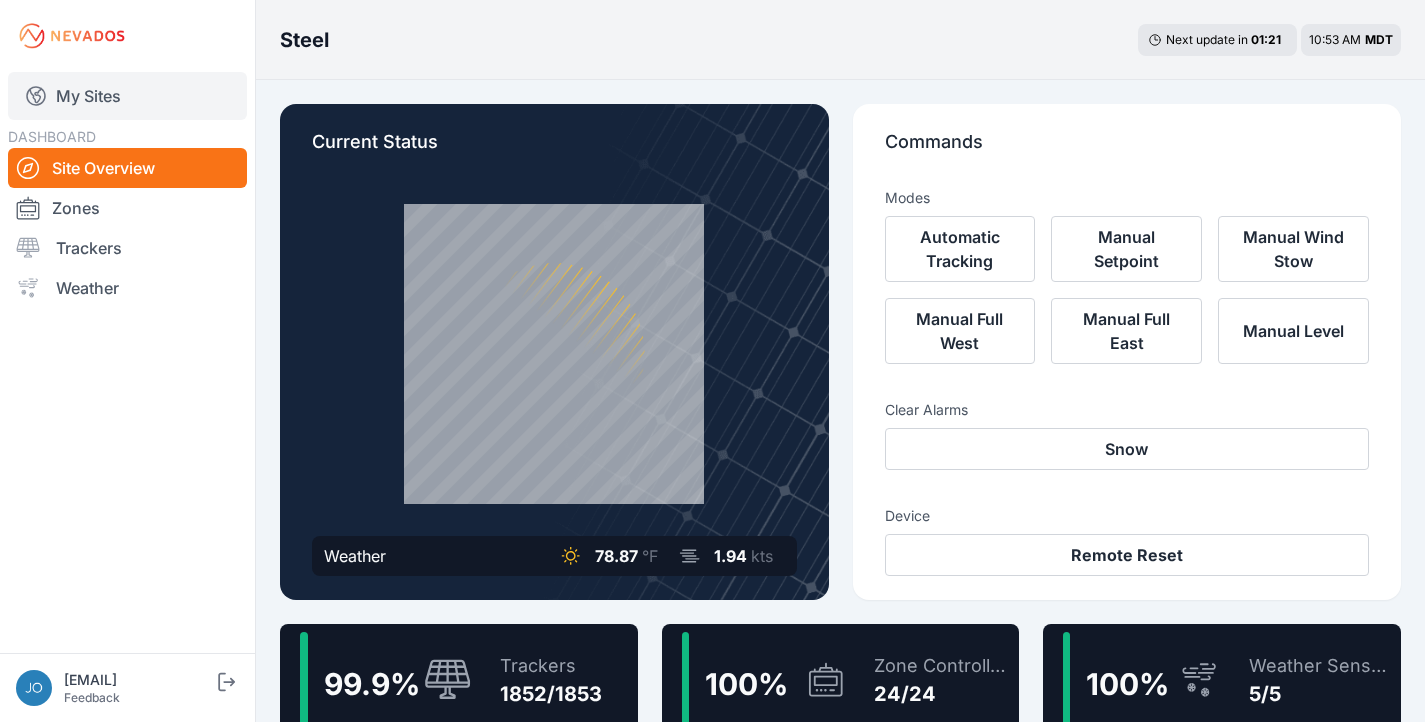 click on "My Sites" at bounding box center (127, 96) 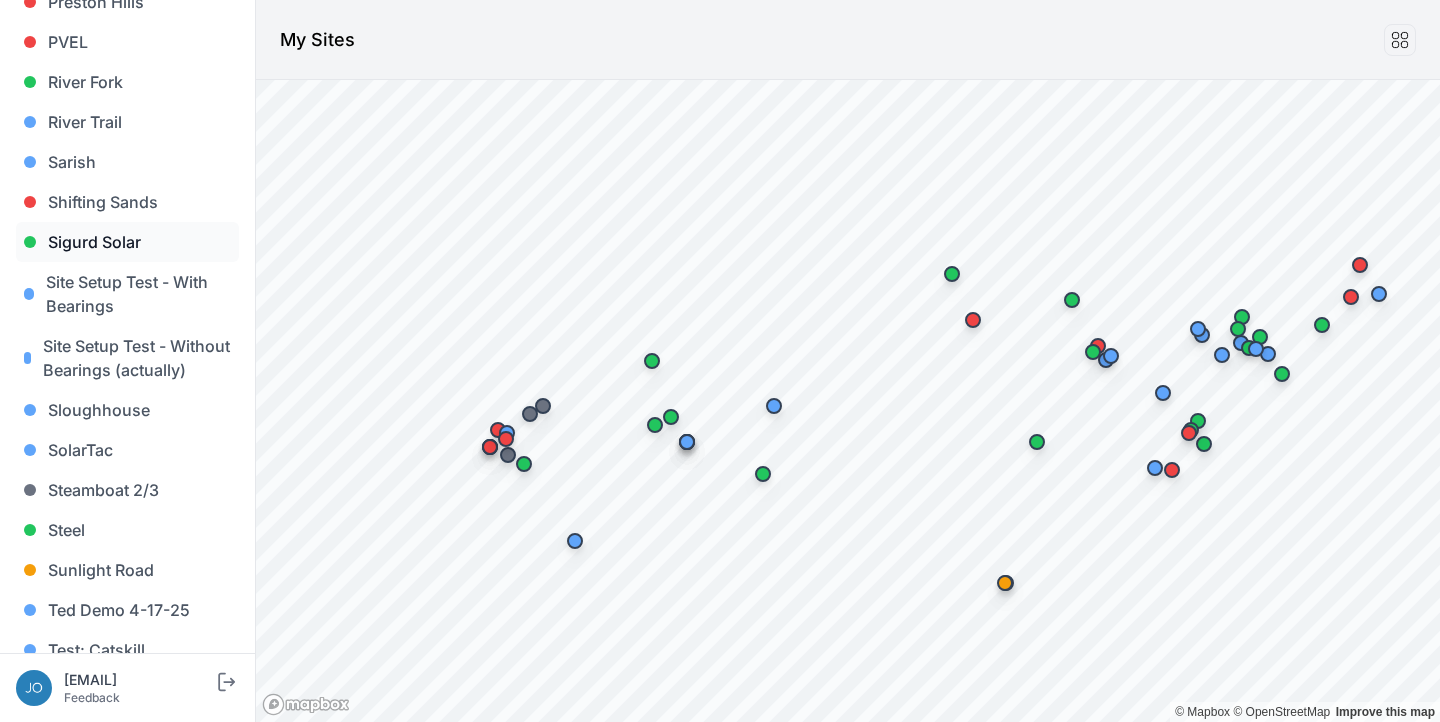 scroll, scrollTop: 1859, scrollLeft: 0, axis: vertical 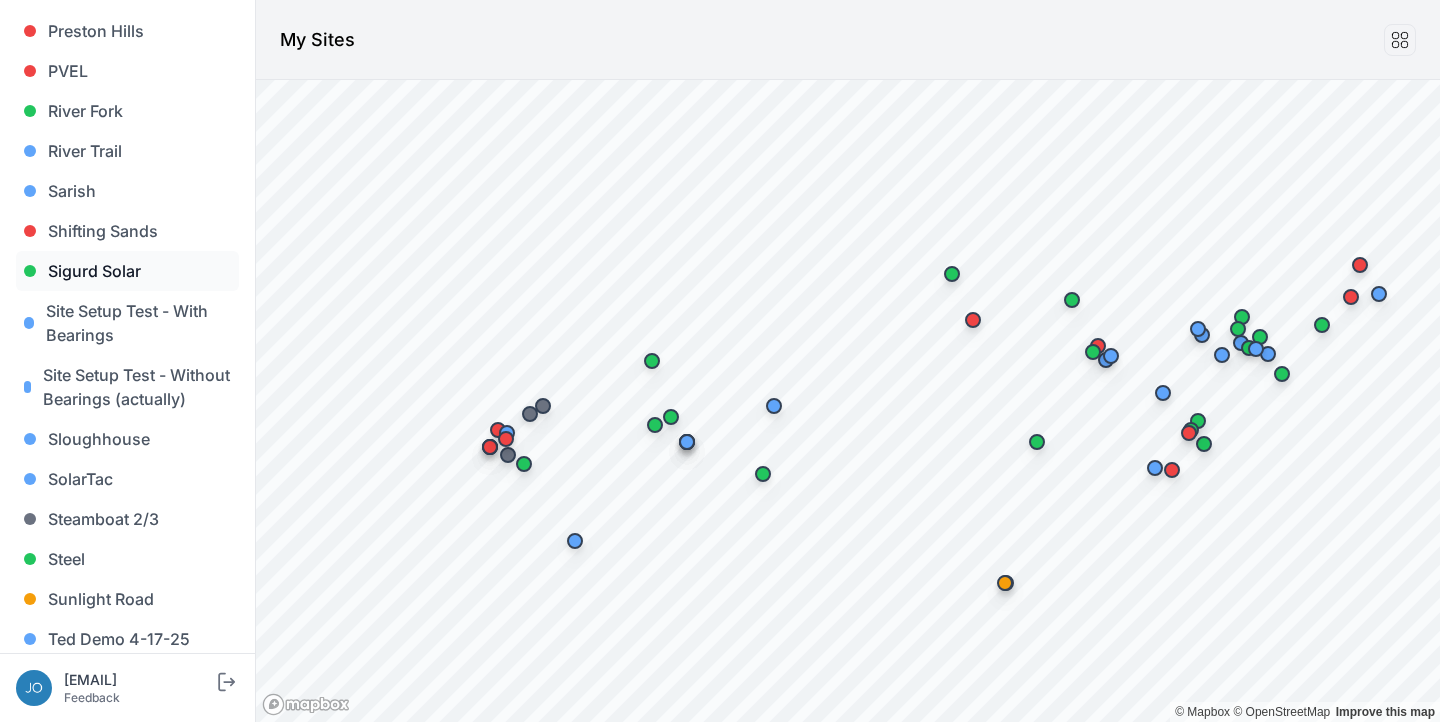 click on "Sigurd Solar" at bounding box center [127, 271] 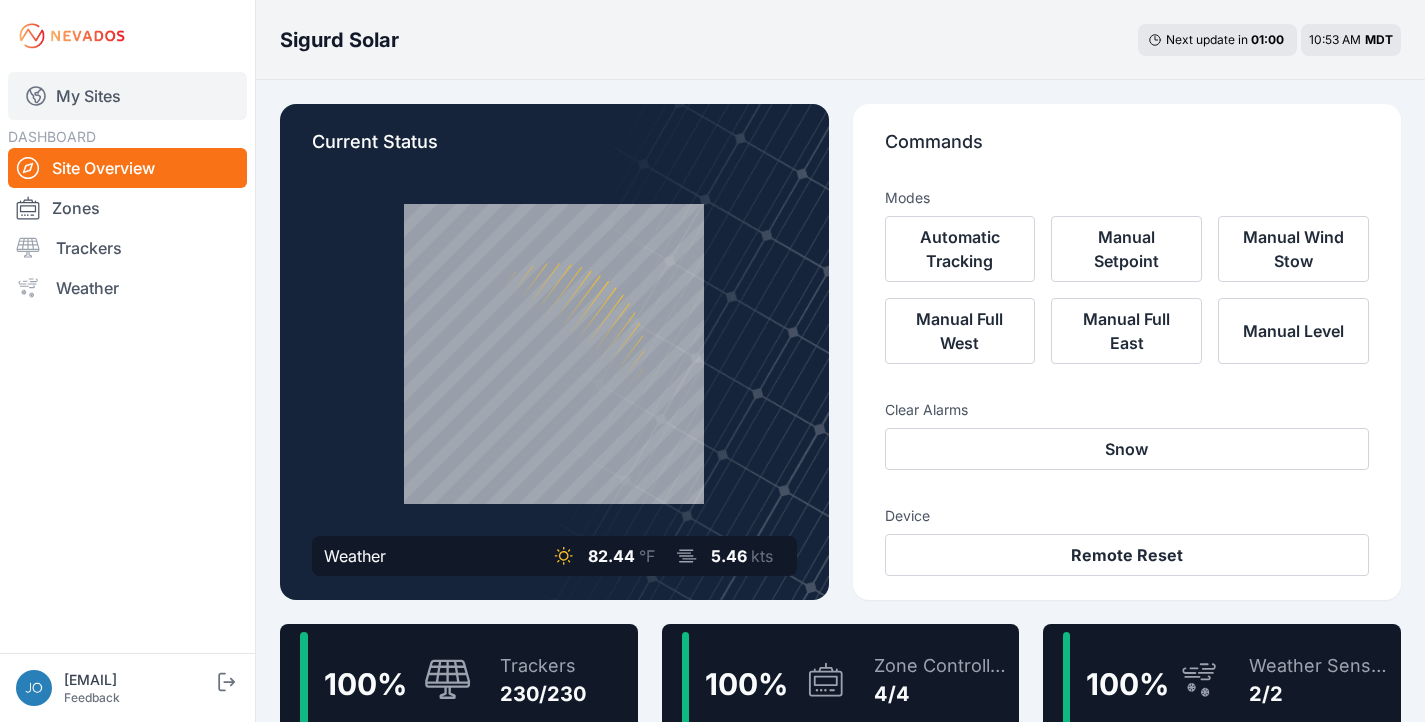 click on "My Sites" at bounding box center (127, 96) 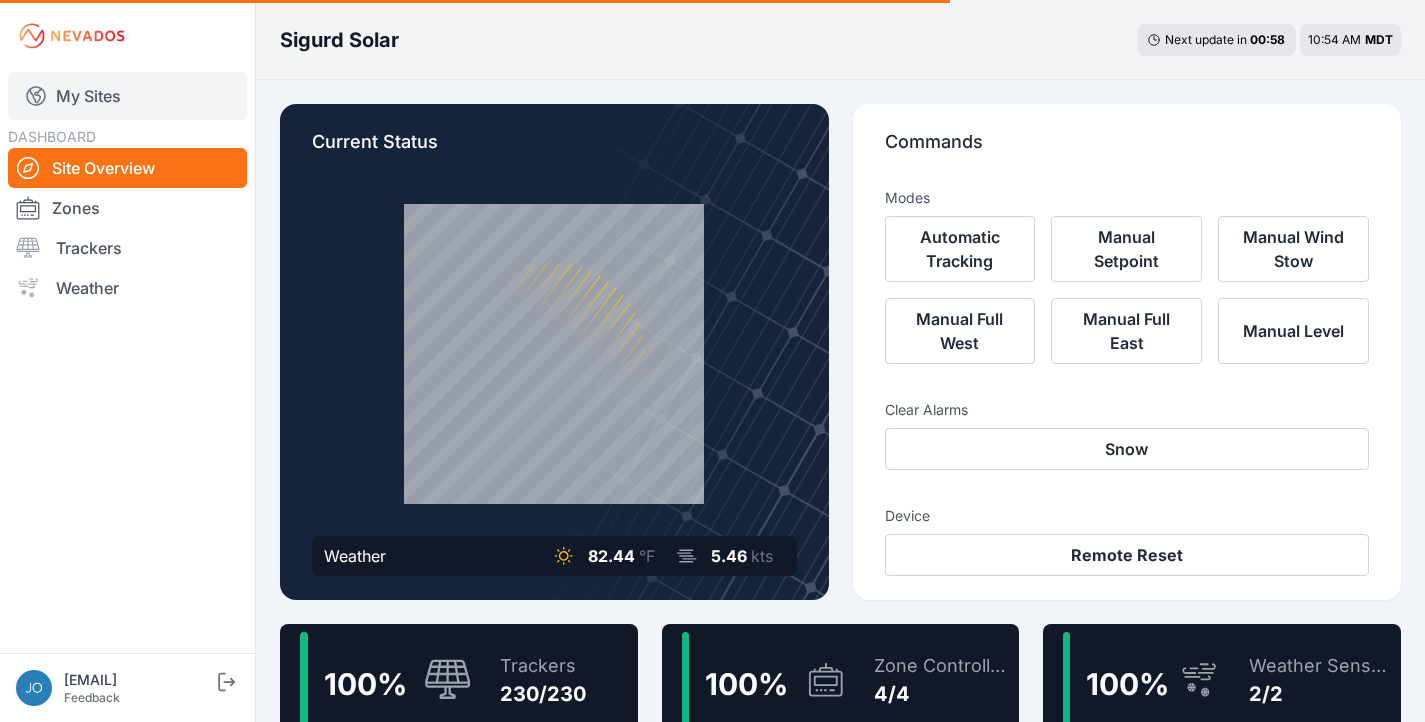 click on "My Sites" at bounding box center (127, 96) 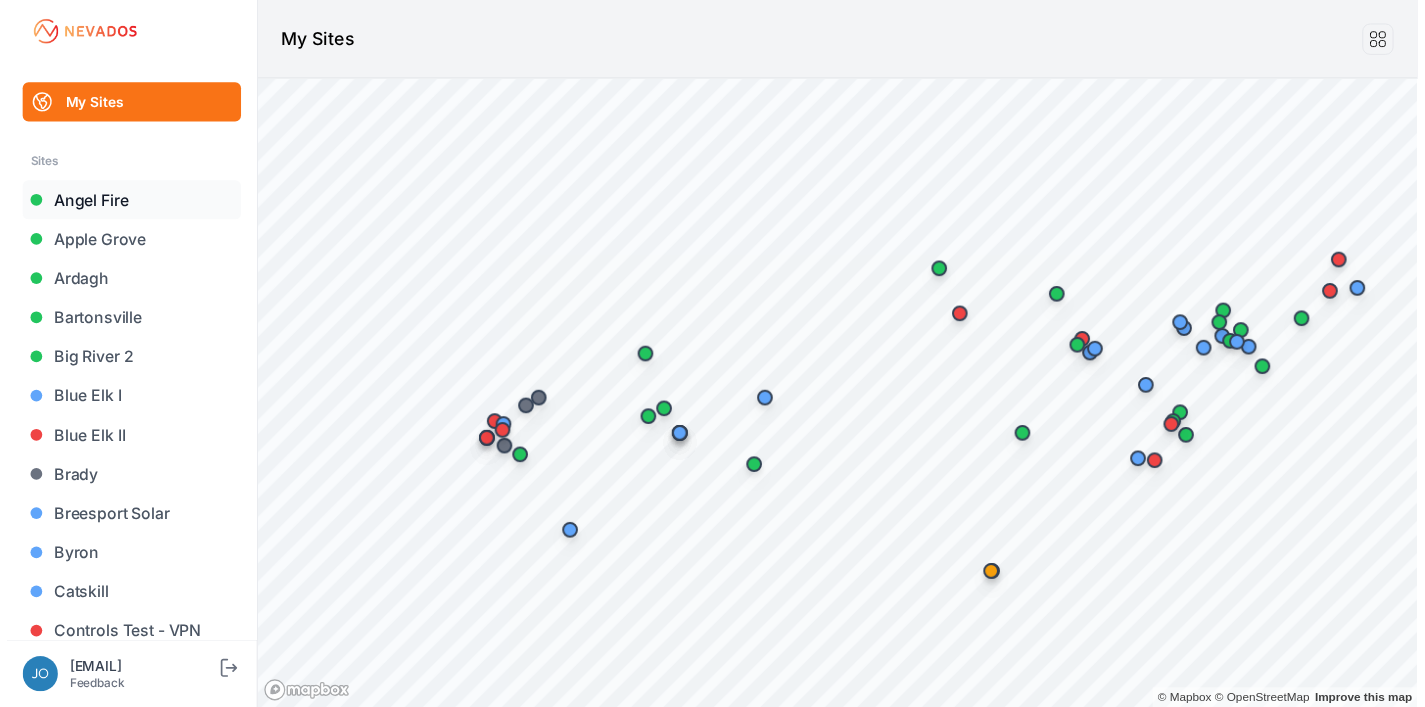 scroll, scrollTop: 1268, scrollLeft: 0, axis: vertical 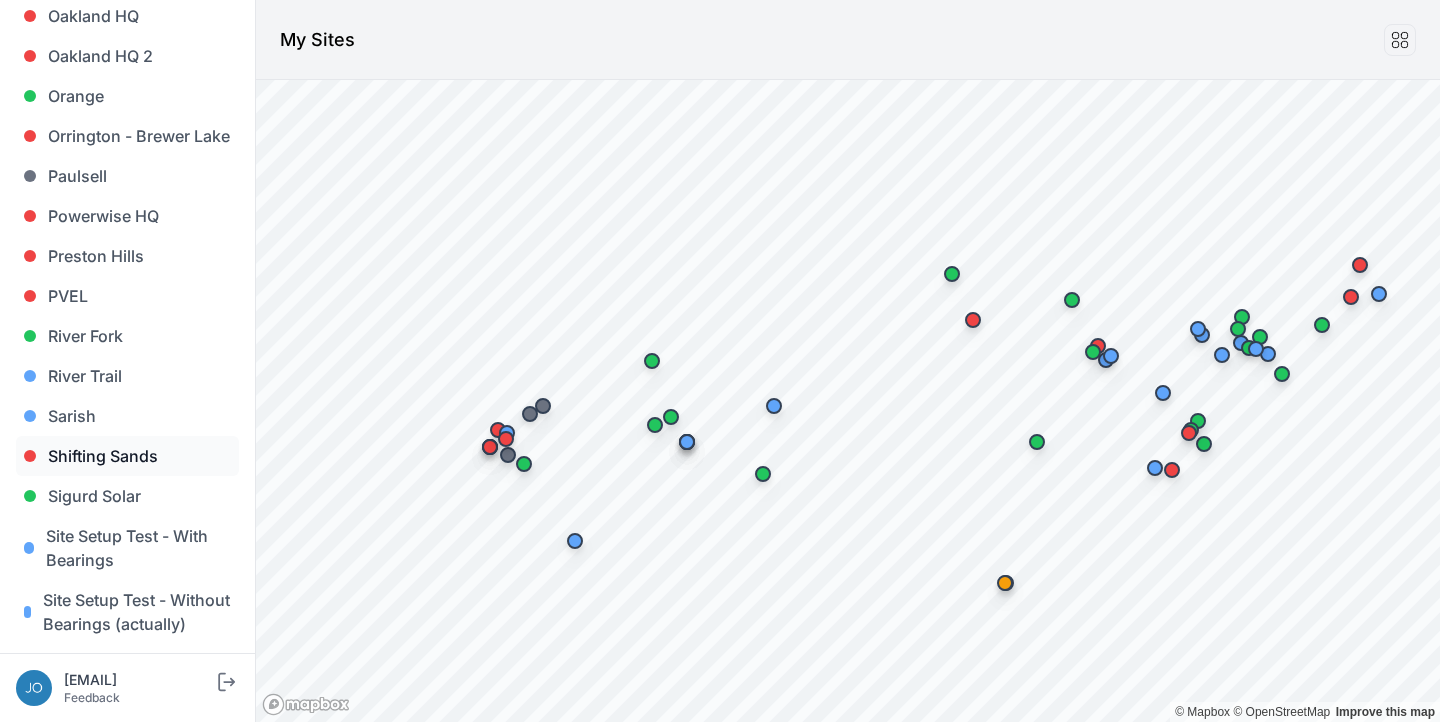 click on "Shifting Sands" at bounding box center [127, 456] 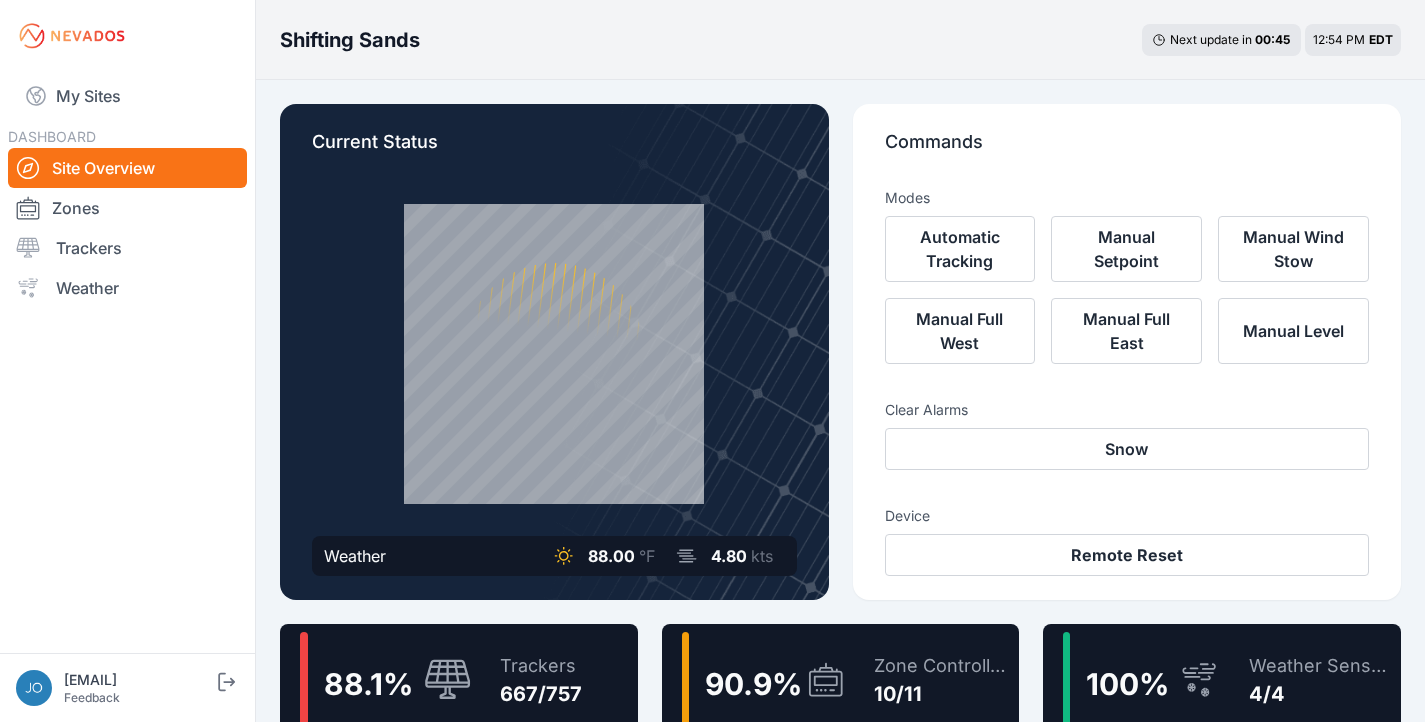 click on "90.9 %" at bounding box center [745, 680] 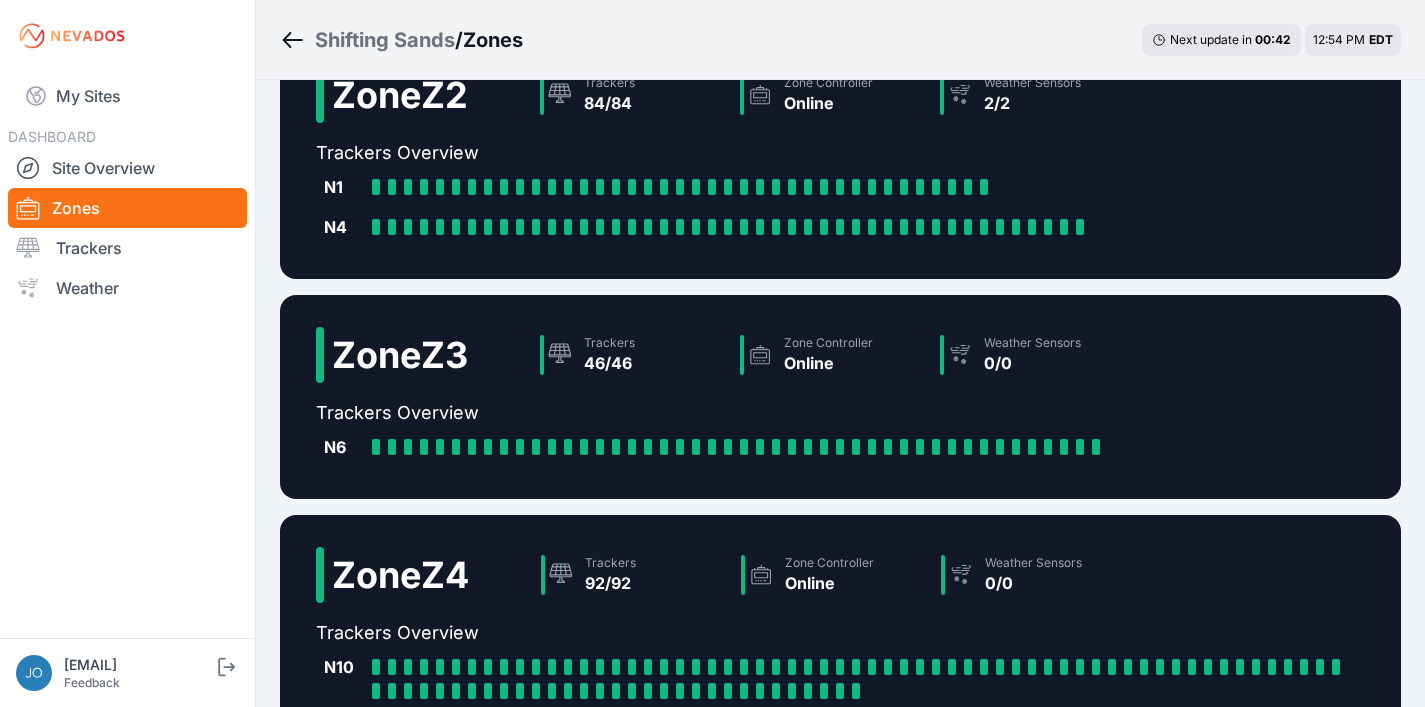 scroll, scrollTop: 483, scrollLeft: 0, axis: vertical 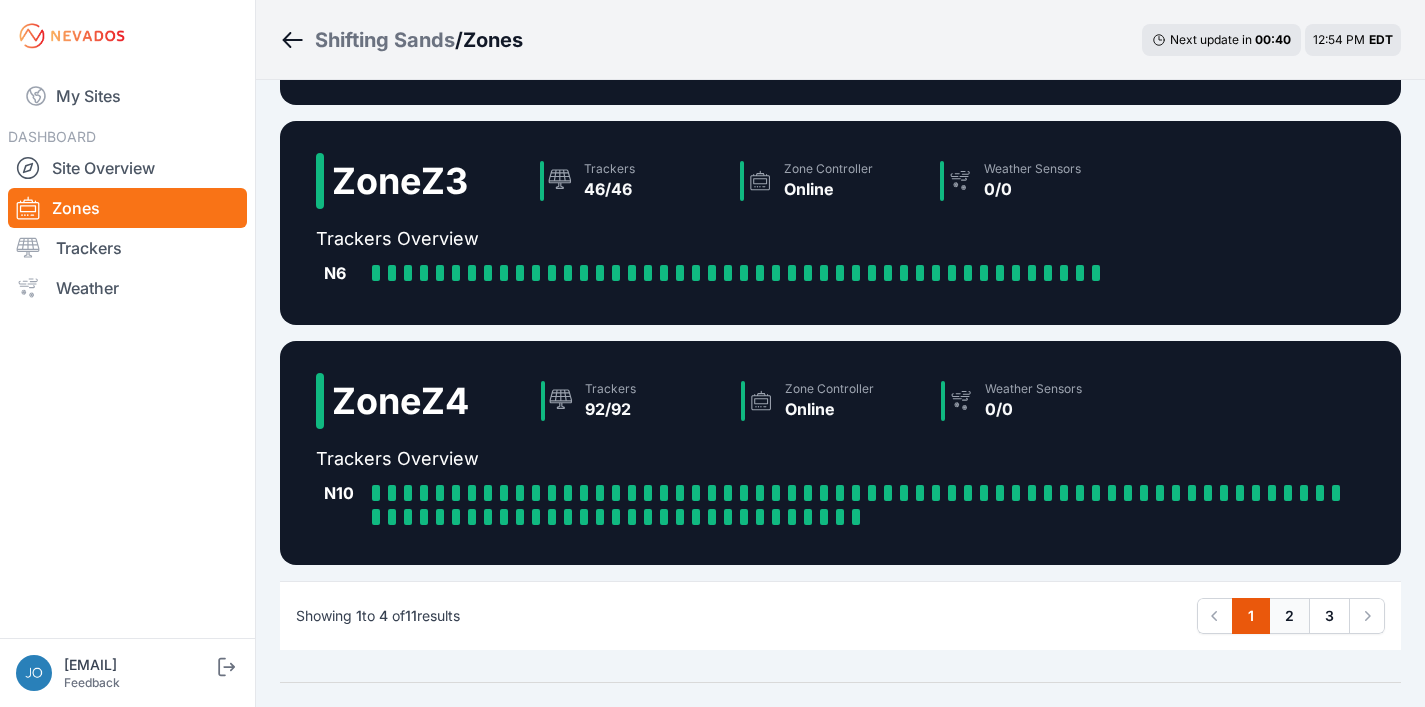 click on "2" at bounding box center (1289, 616) 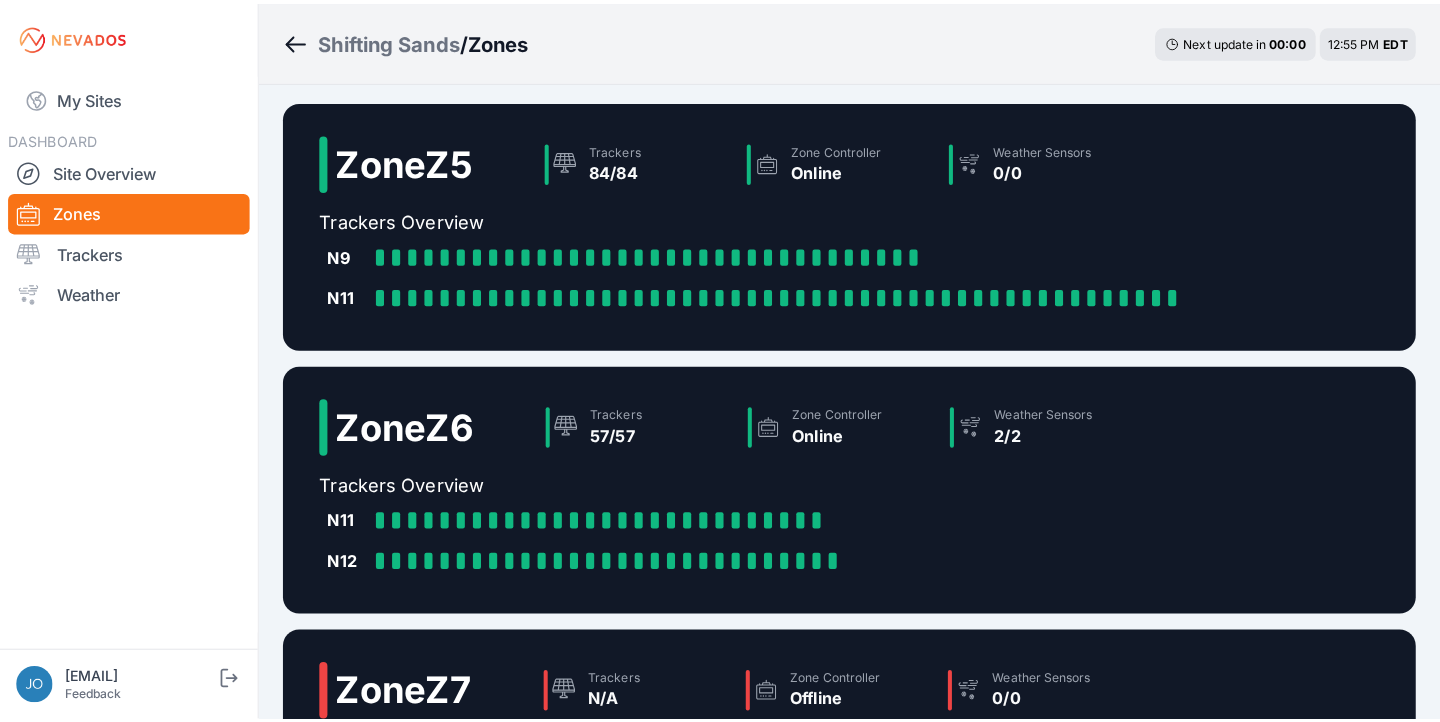 scroll, scrollTop: 0, scrollLeft: 0, axis: both 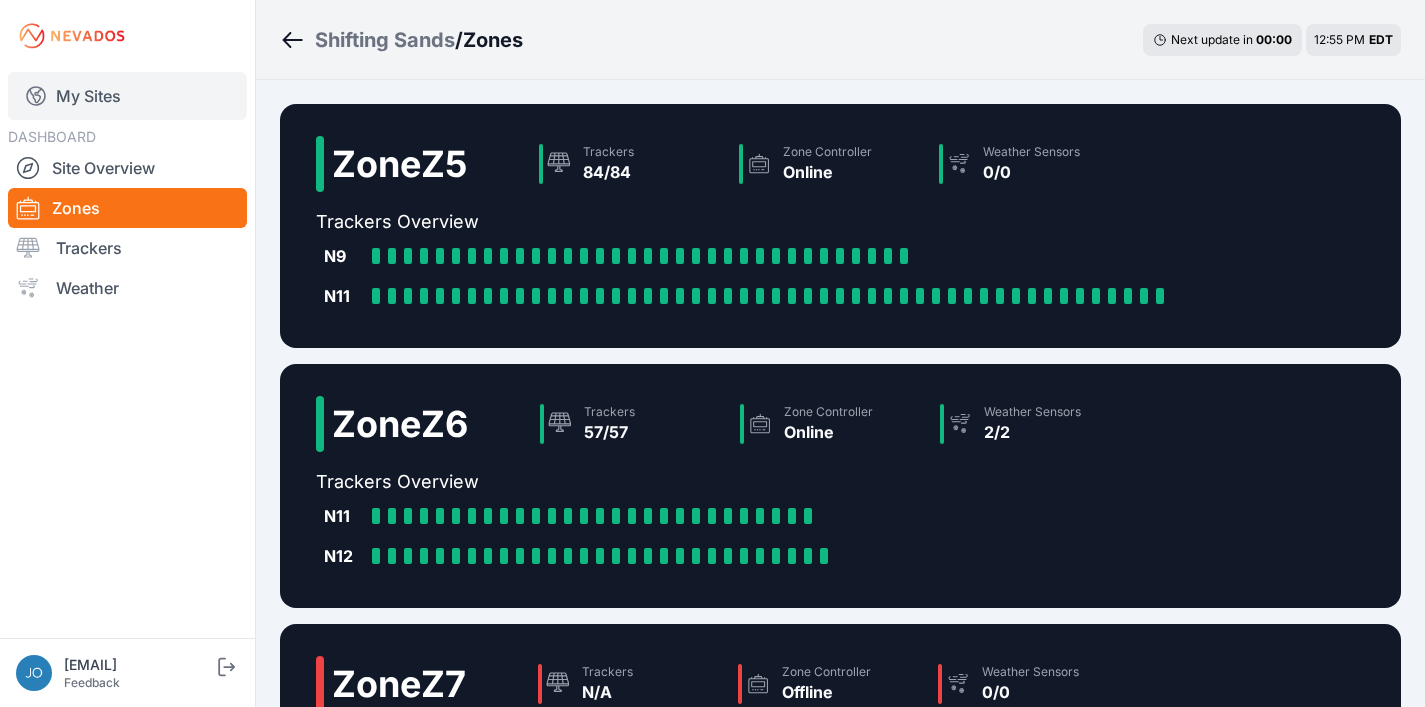 click on "My Sites" at bounding box center (127, 96) 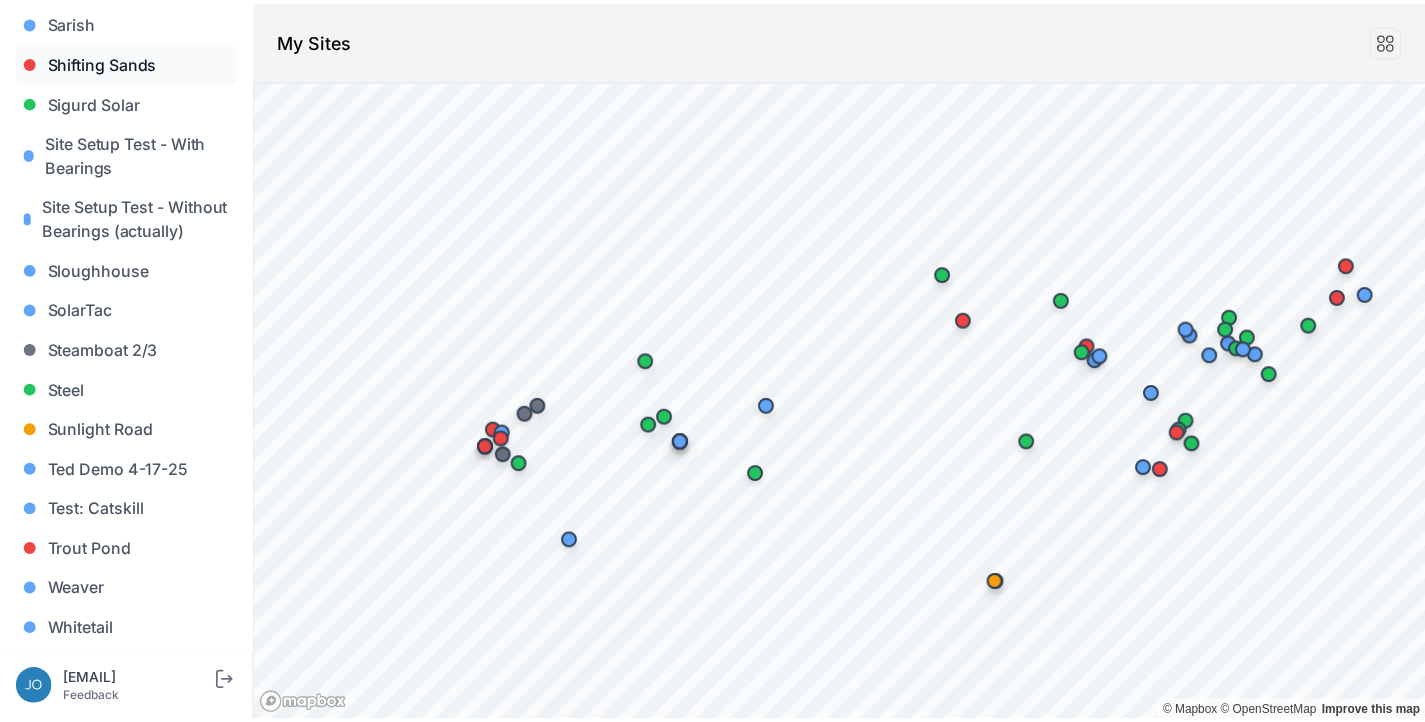scroll, scrollTop: 1658, scrollLeft: 0, axis: vertical 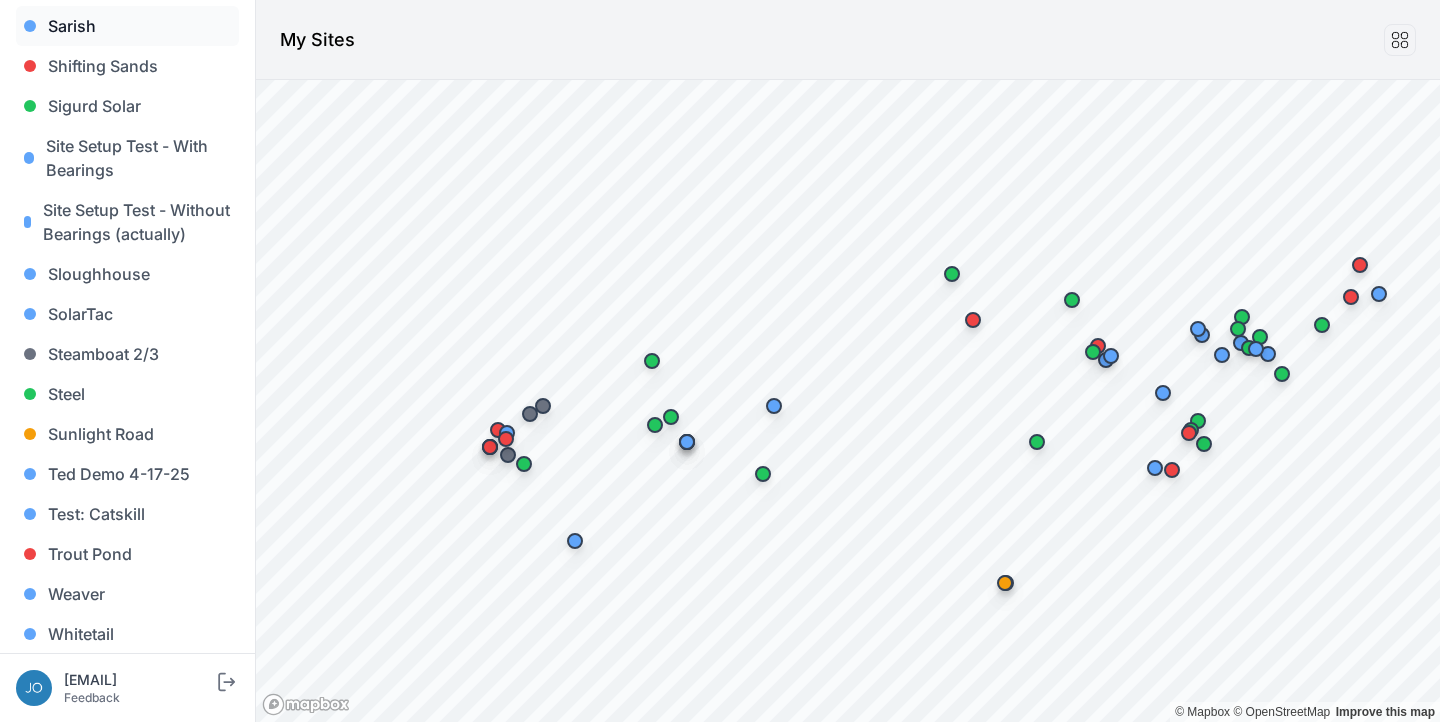 click on "Sarish" at bounding box center (127, 26) 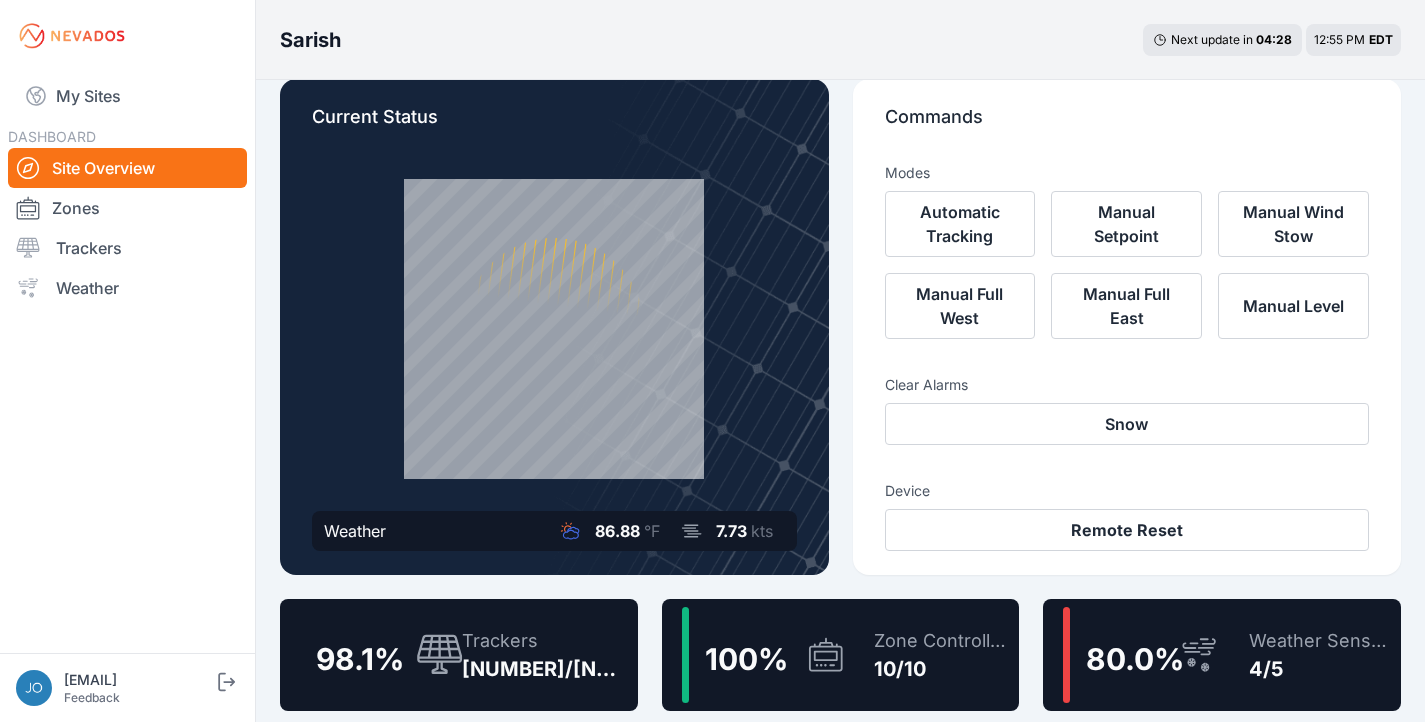 scroll, scrollTop: 29, scrollLeft: 0, axis: vertical 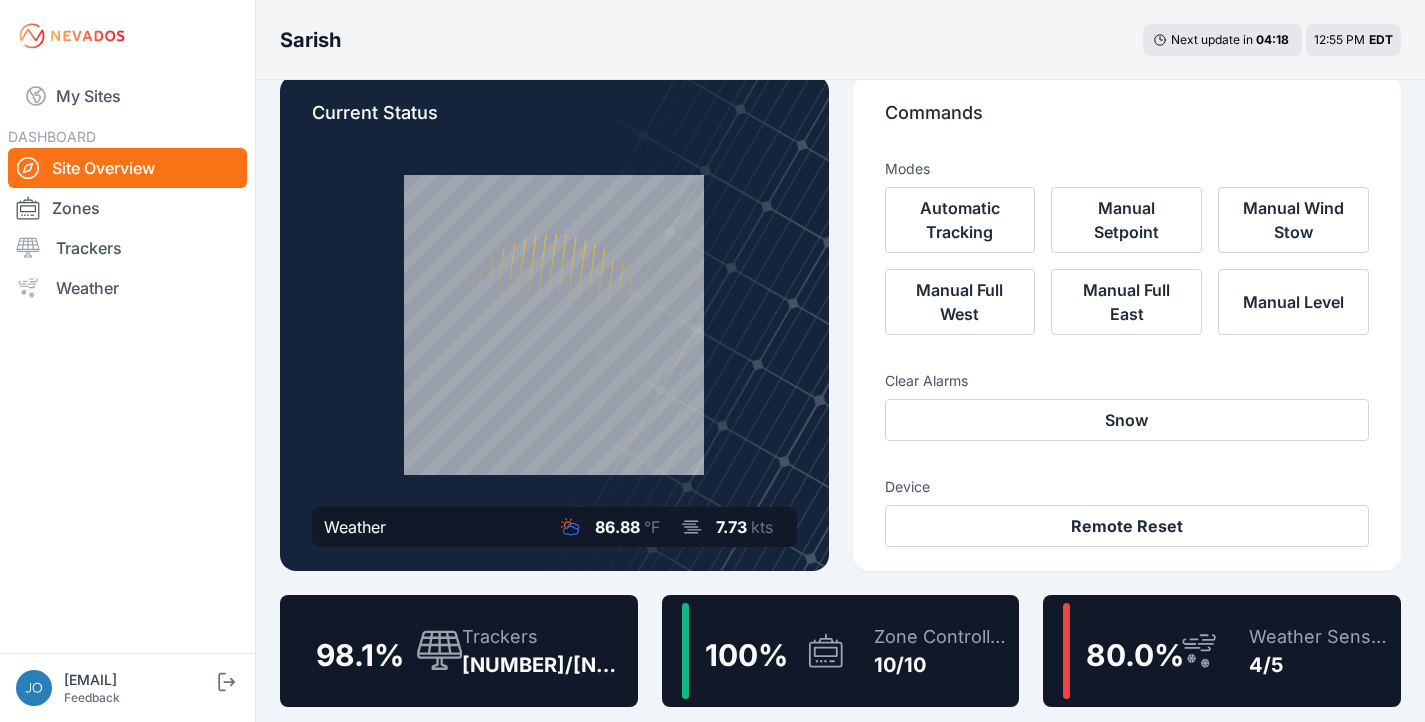 click on "Trackers" at bounding box center [545, 637] 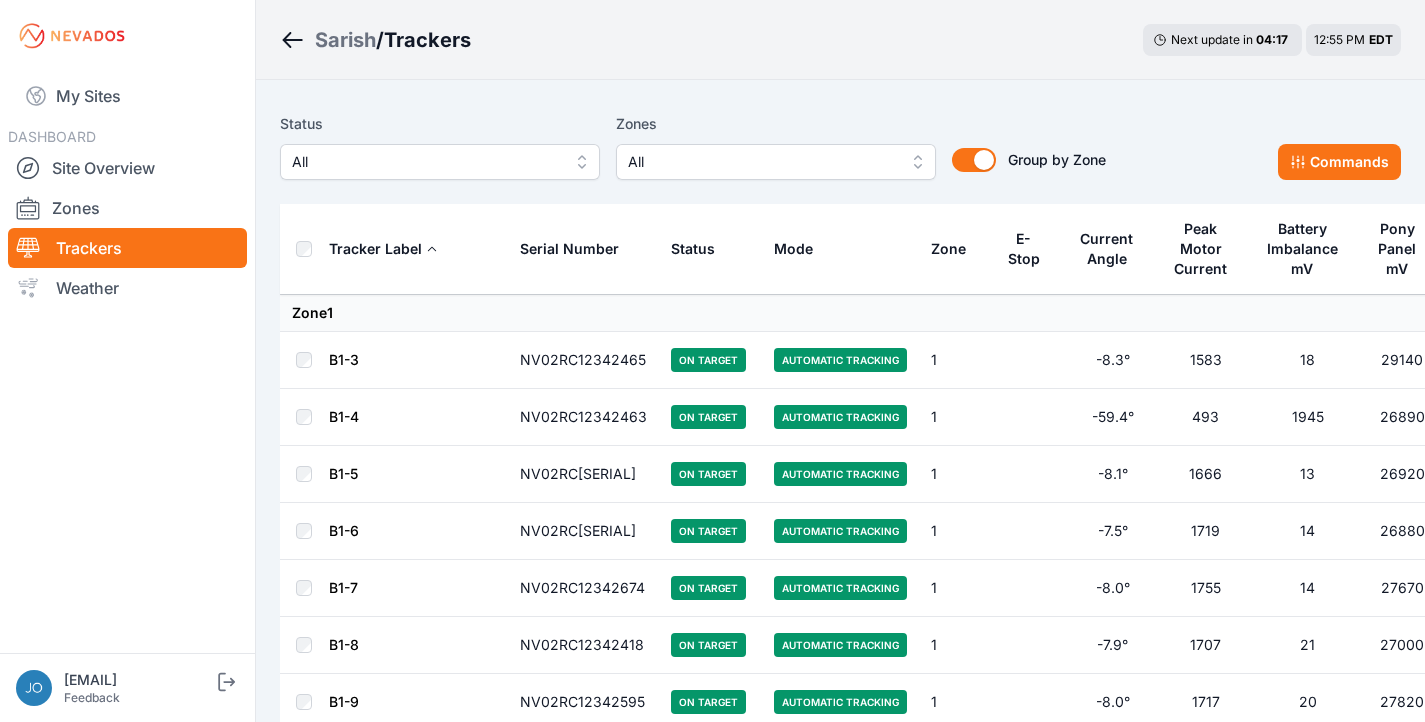 click on "All" at bounding box center [426, 162] 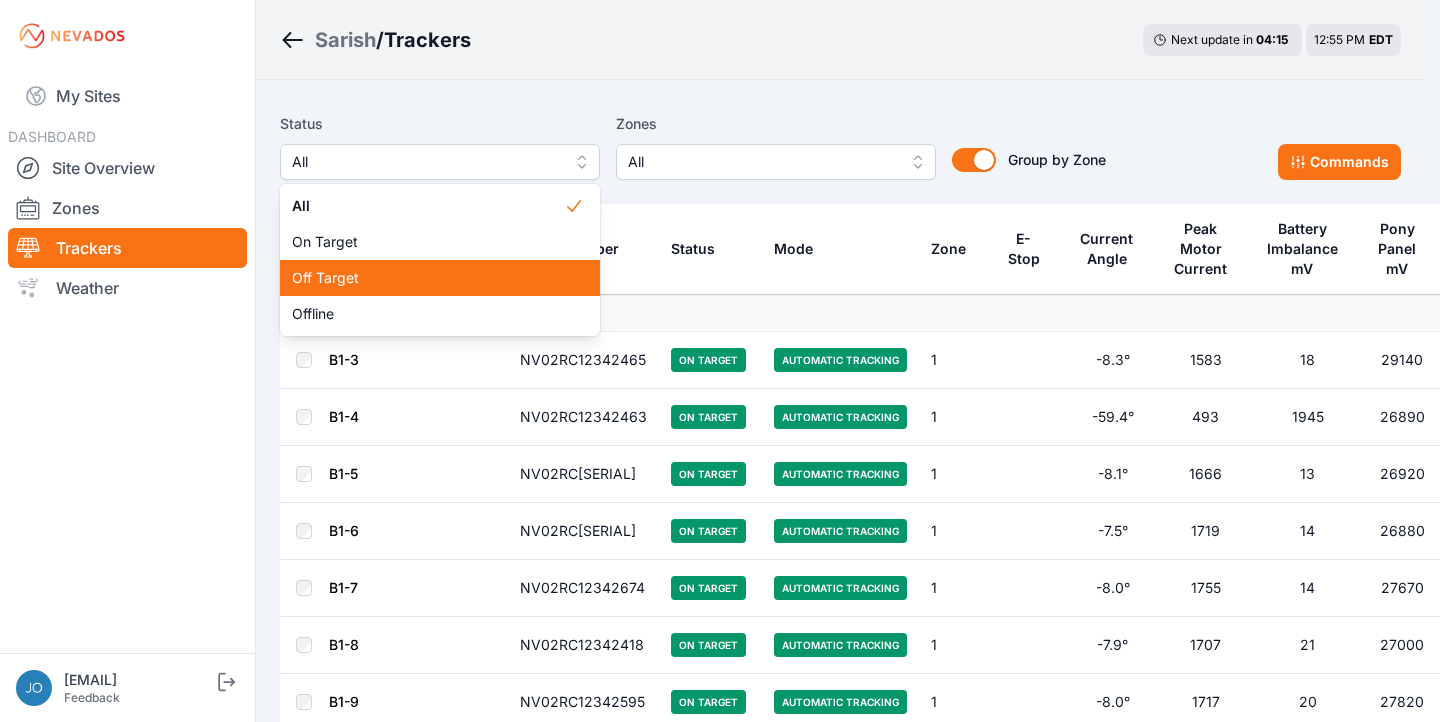 click on "Off Target" at bounding box center (428, 278) 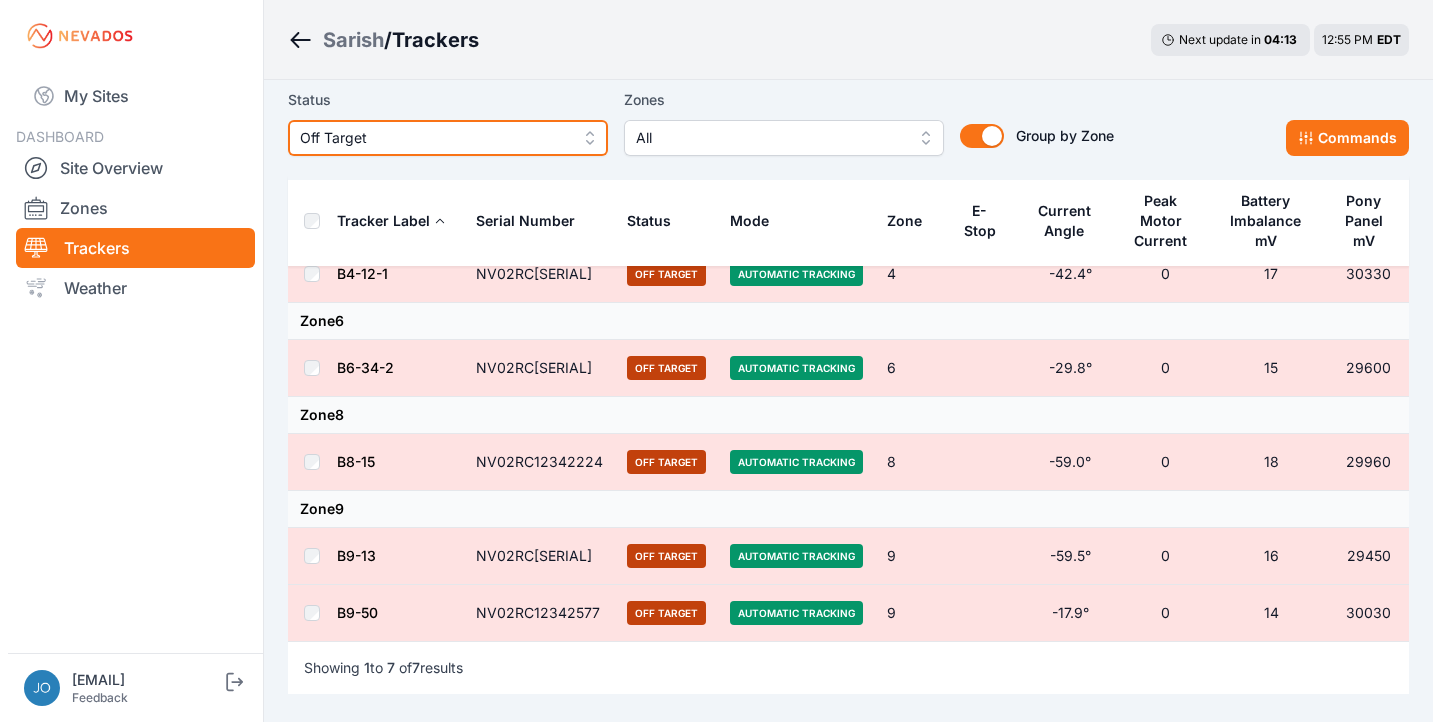 scroll, scrollTop: 0, scrollLeft: 0, axis: both 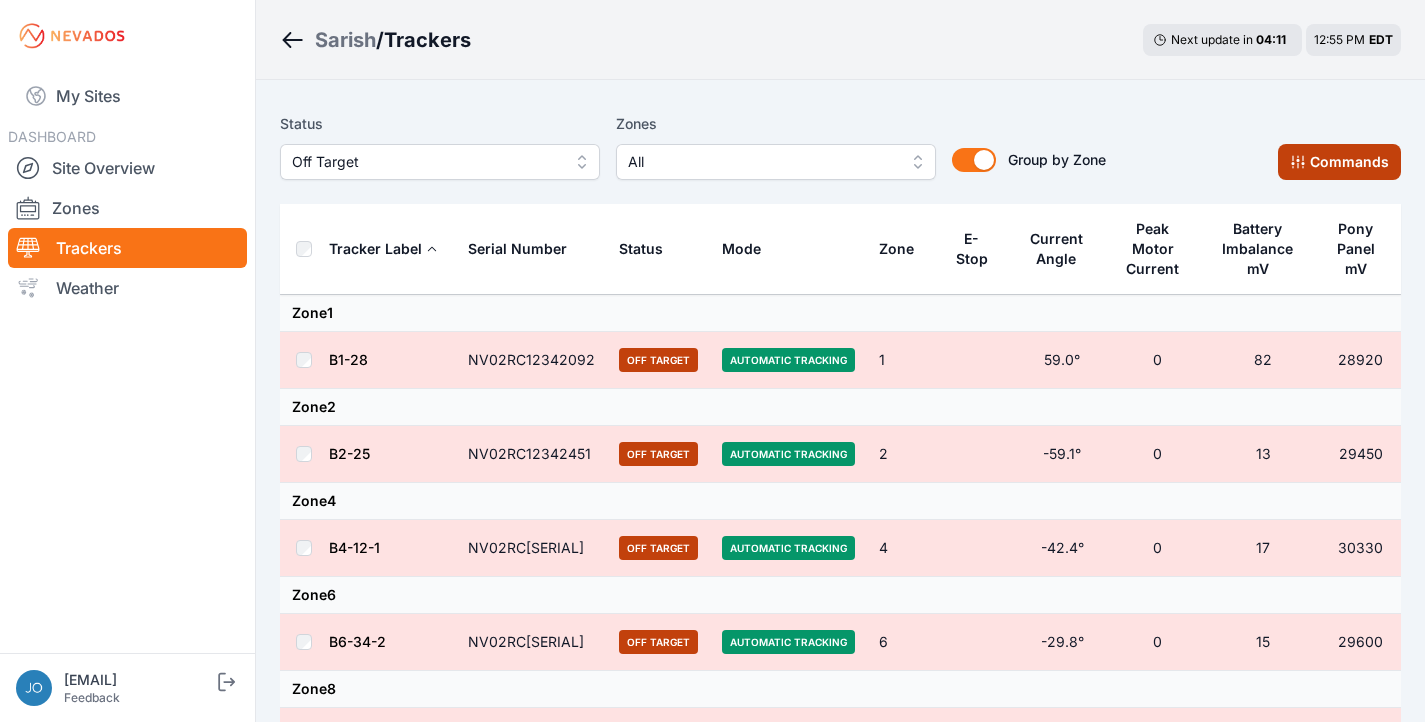 click on "Commands" at bounding box center (1339, 162) 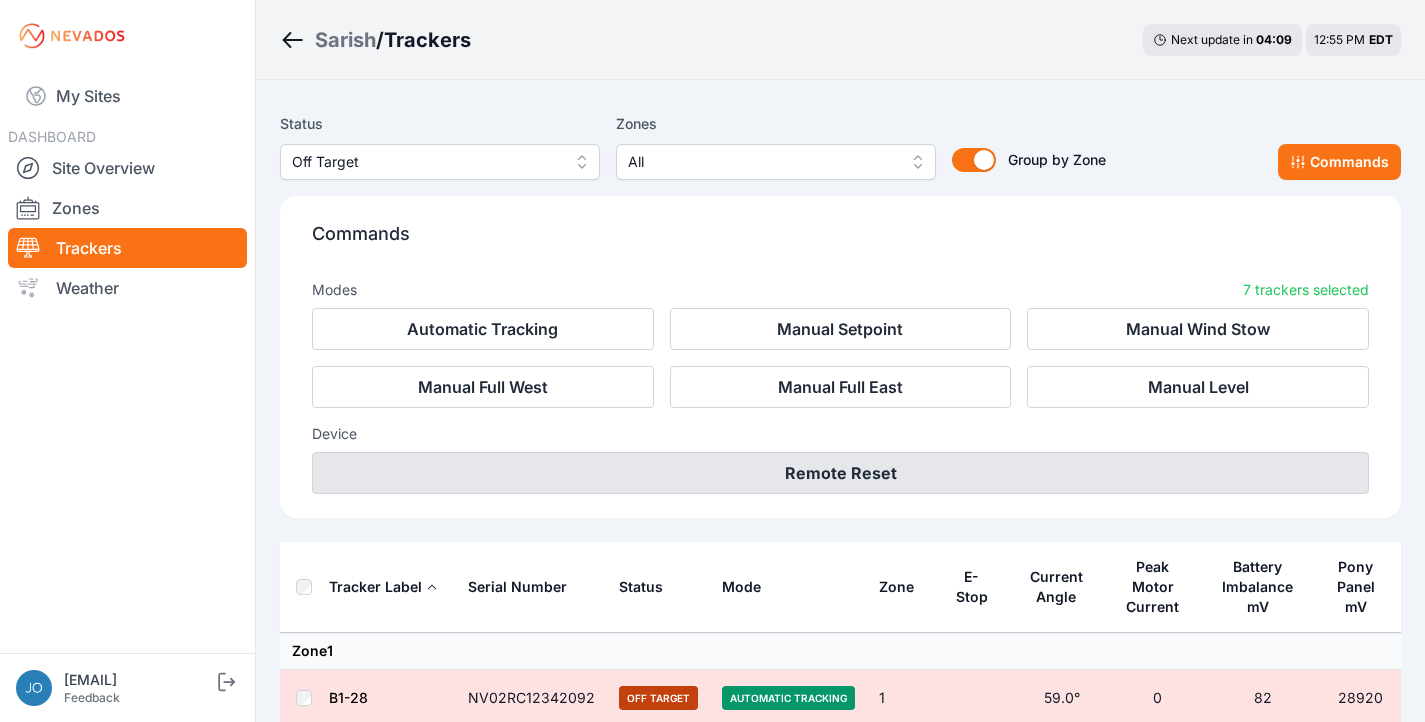 click on "Remote Reset" at bounding box center [840, 473] 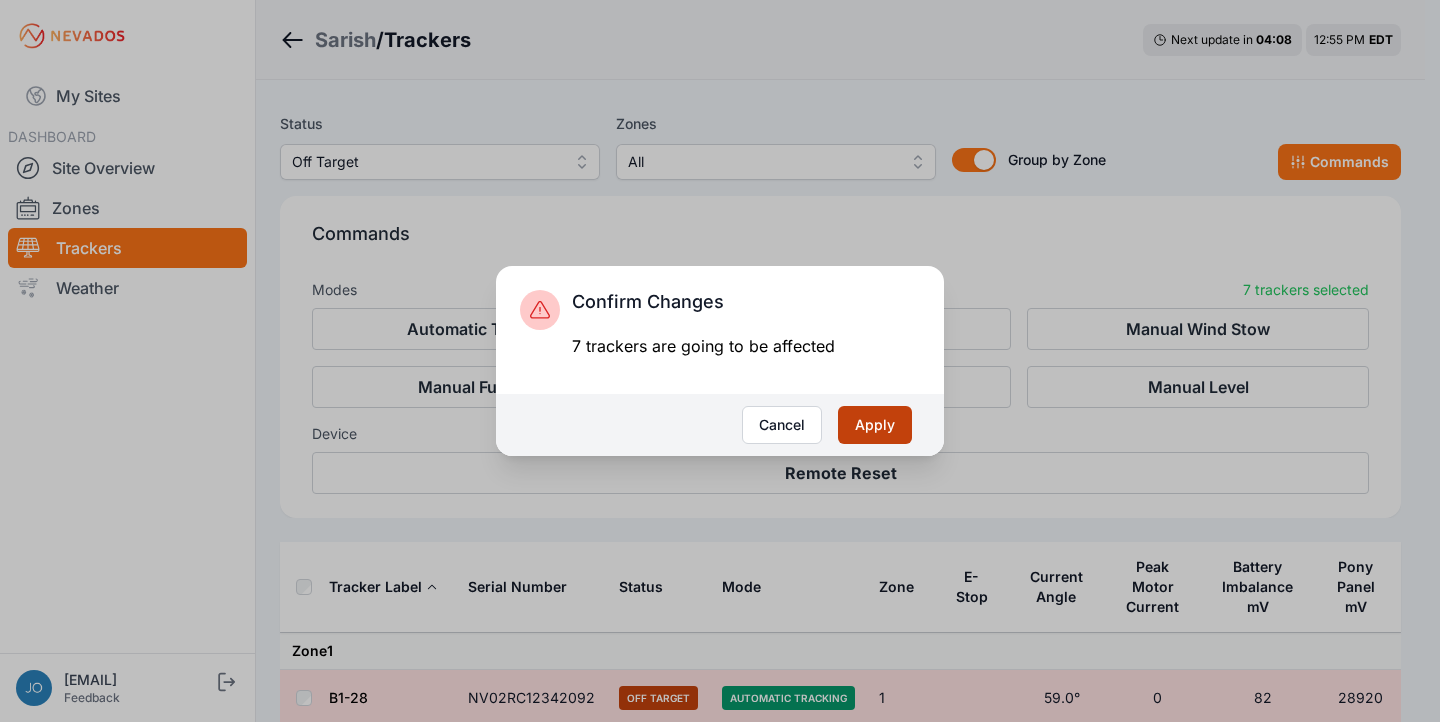 click on "Apply" at bounding box center [875, 425] 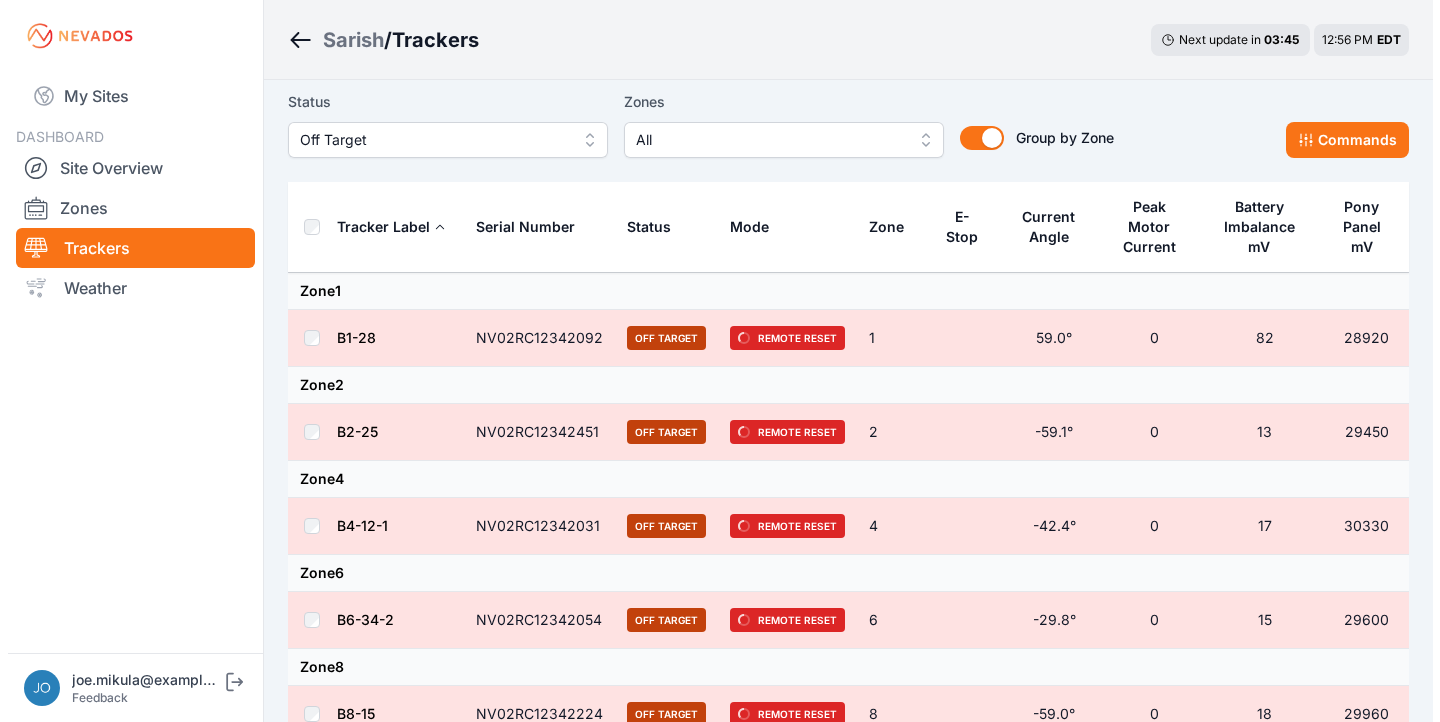 scroll, scrollTop: 0, scrollLeft: 0, axis: both 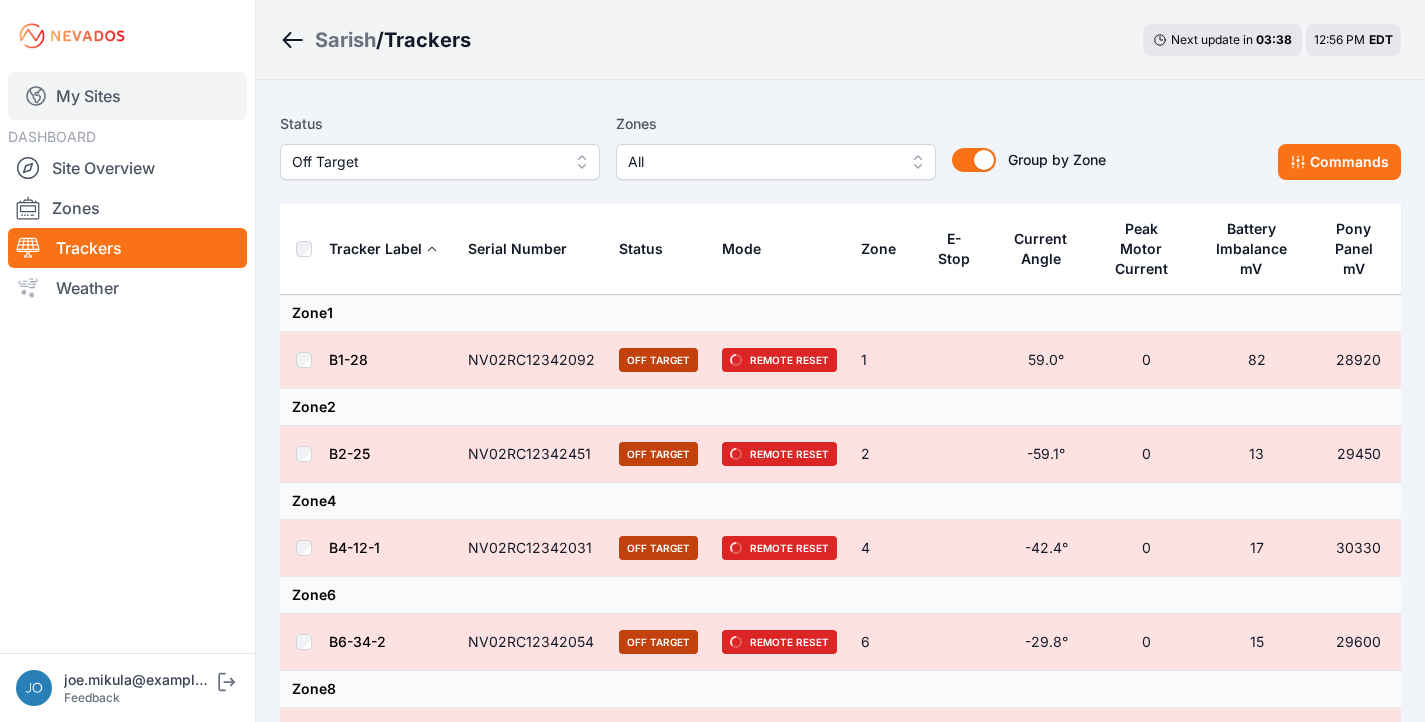 click on "My Sites" at bounding box center [127, 96] 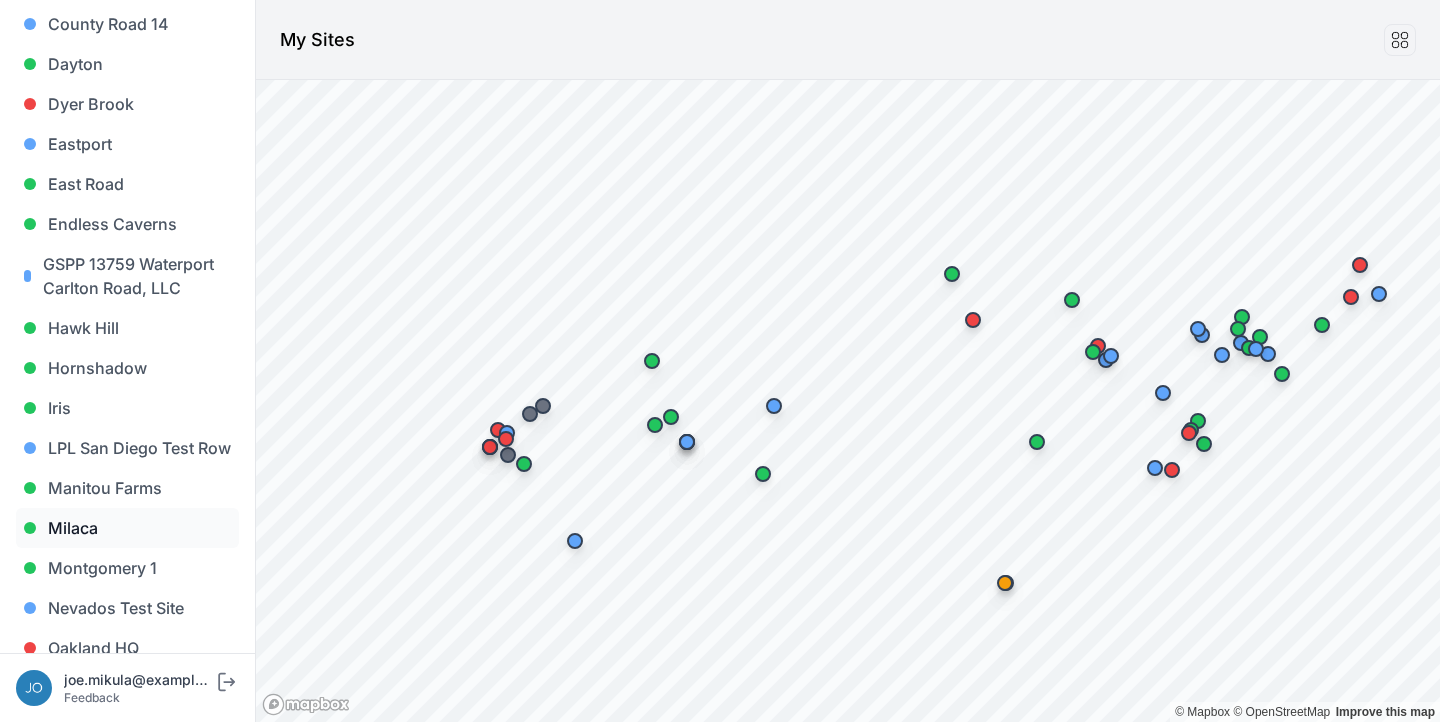 scroll, scrollTop: 664, scrollLeft: 0, axis: vertical 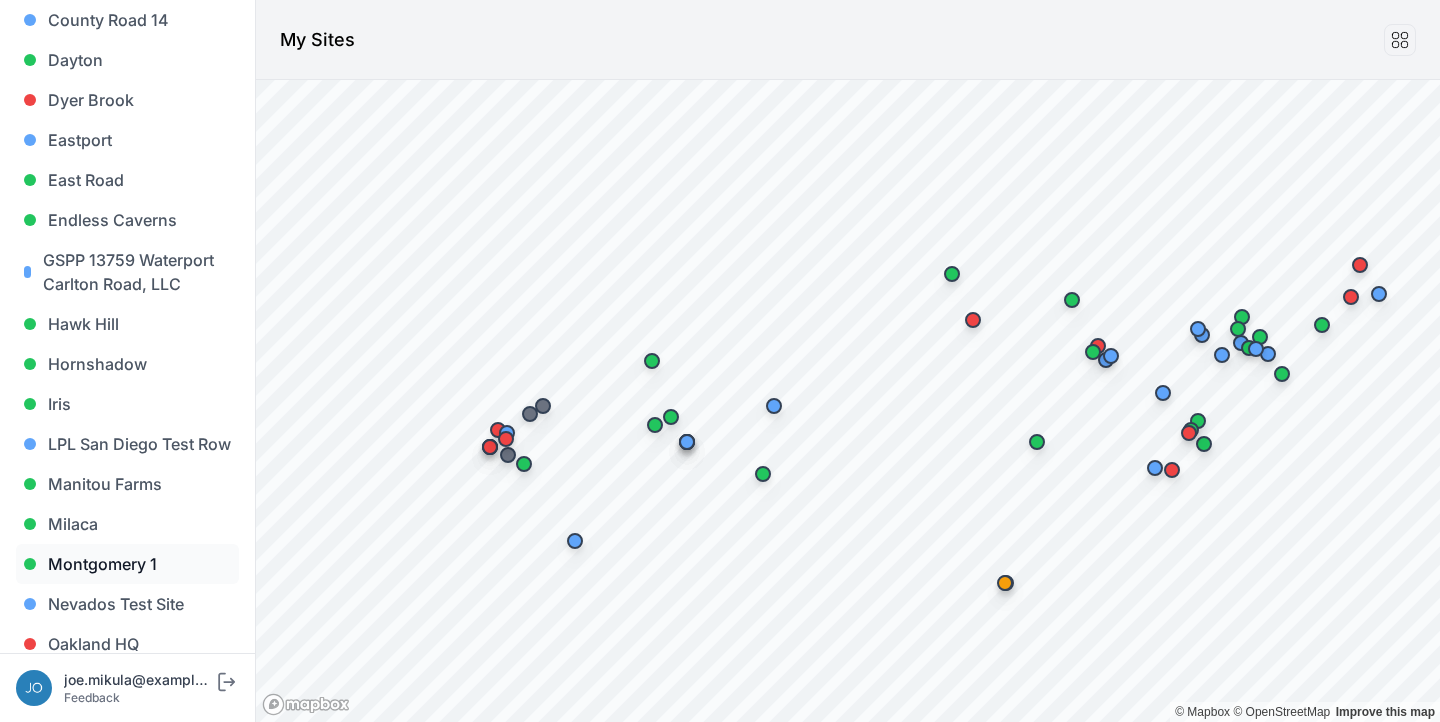 click on "Montgomery 1" at bounding box center [127, 564] 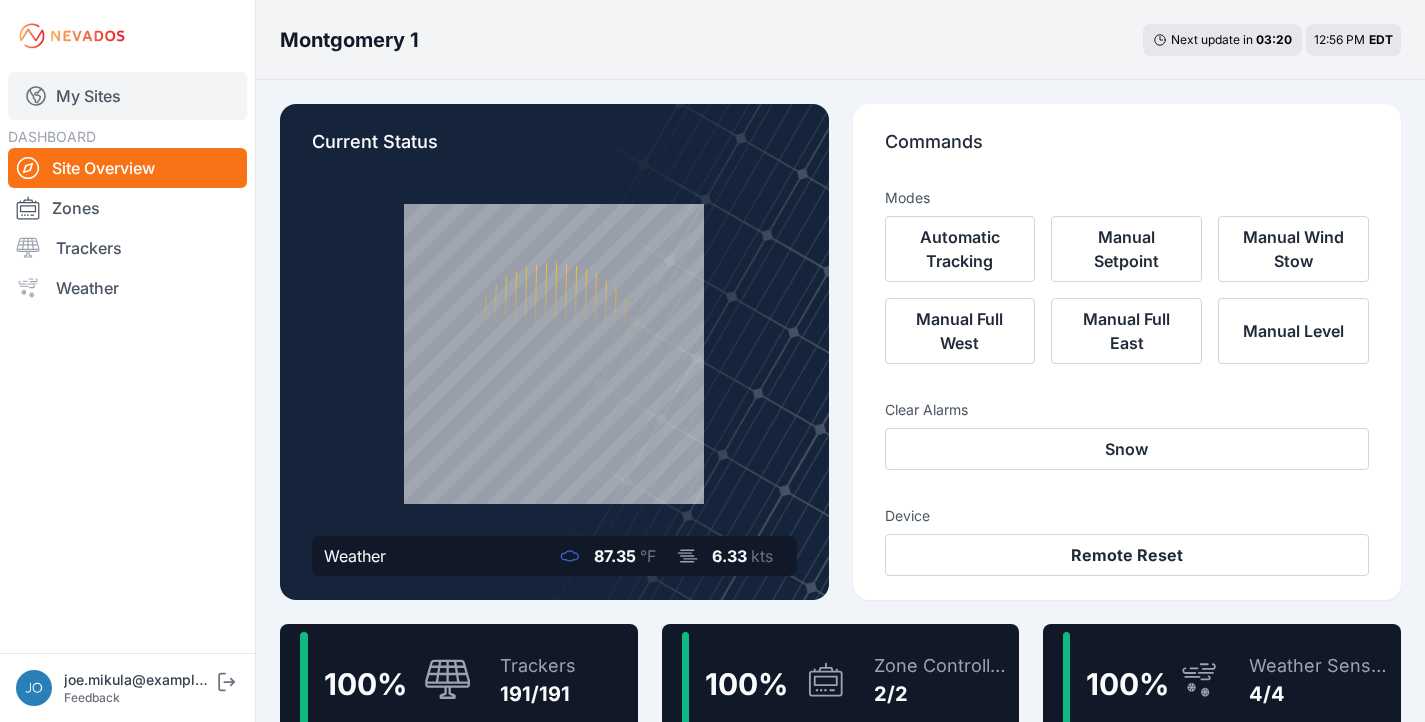 click on "My Sites" at bounding box center (127, 96) 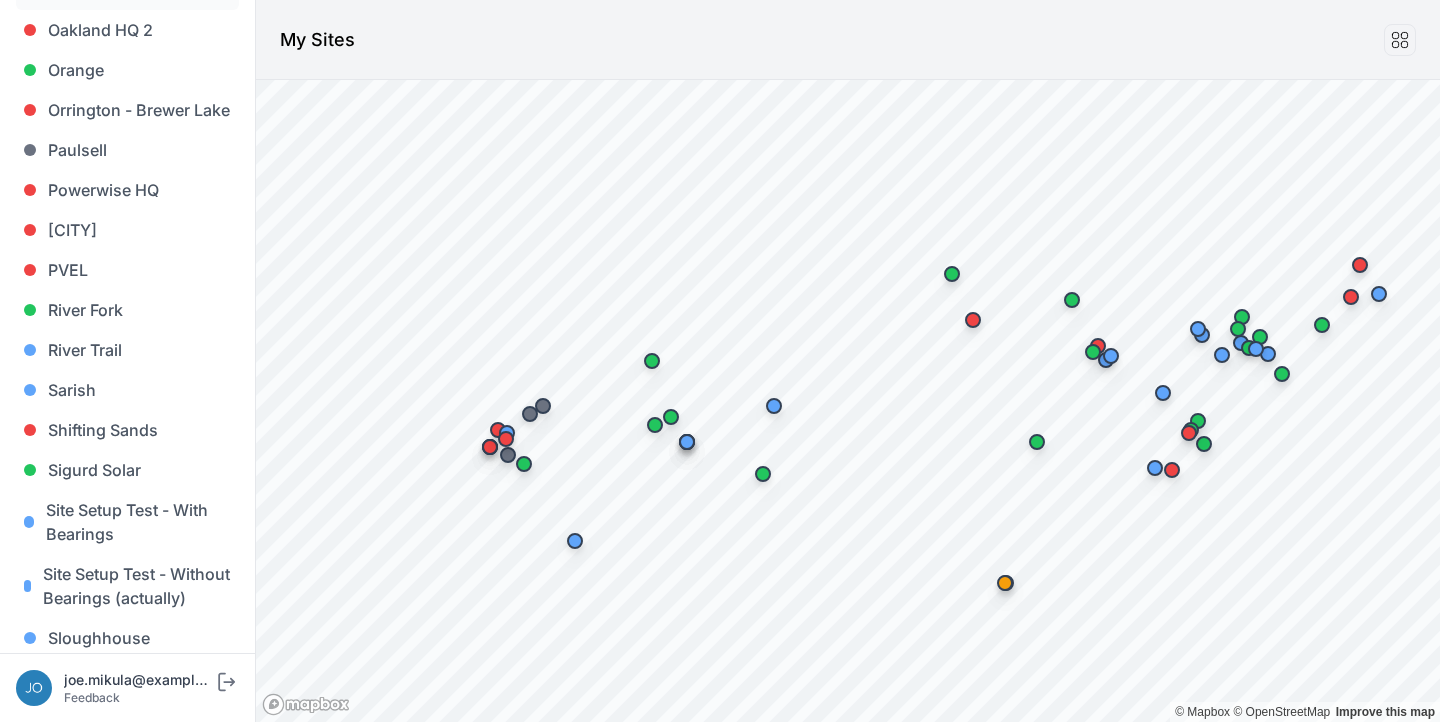 scroll, scrollTop: 1184, scrollLeft: 0, axis: vertical 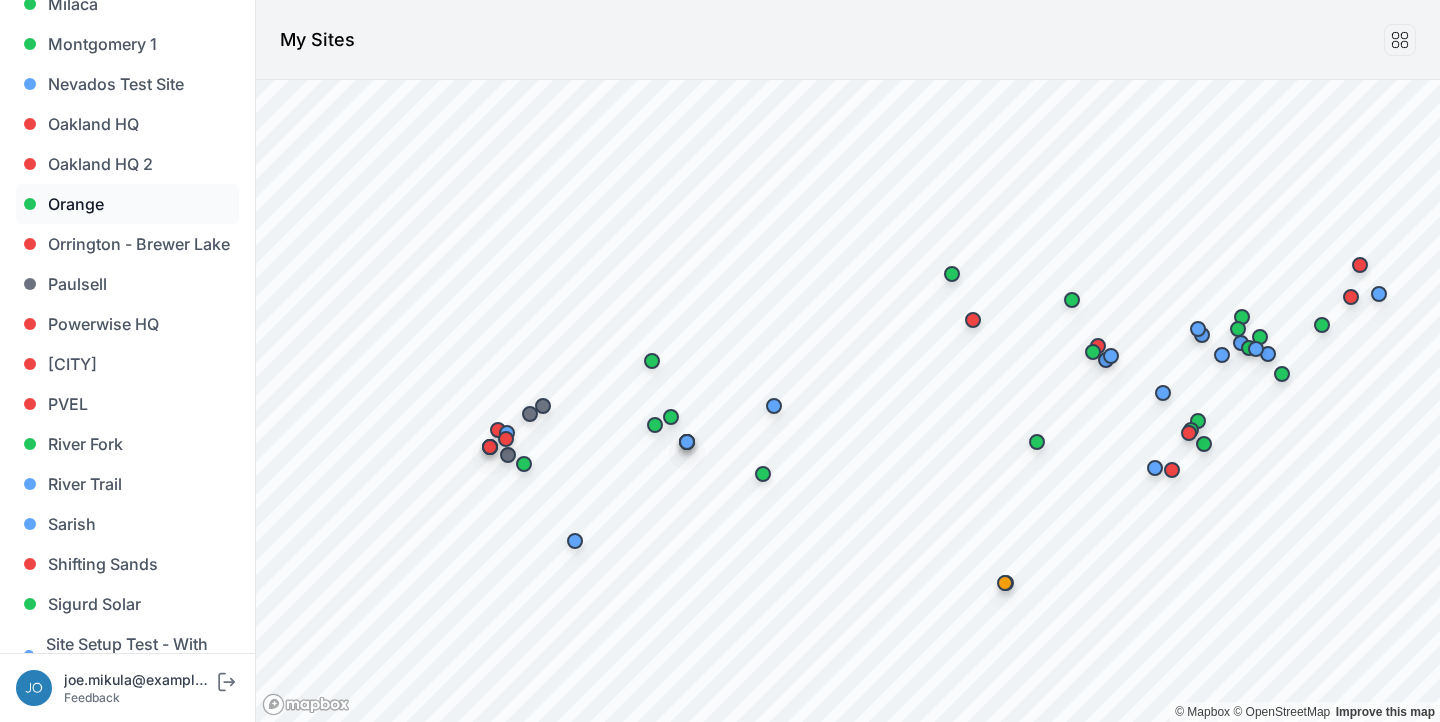 click on "Orange" at bounding box center [127, 204] 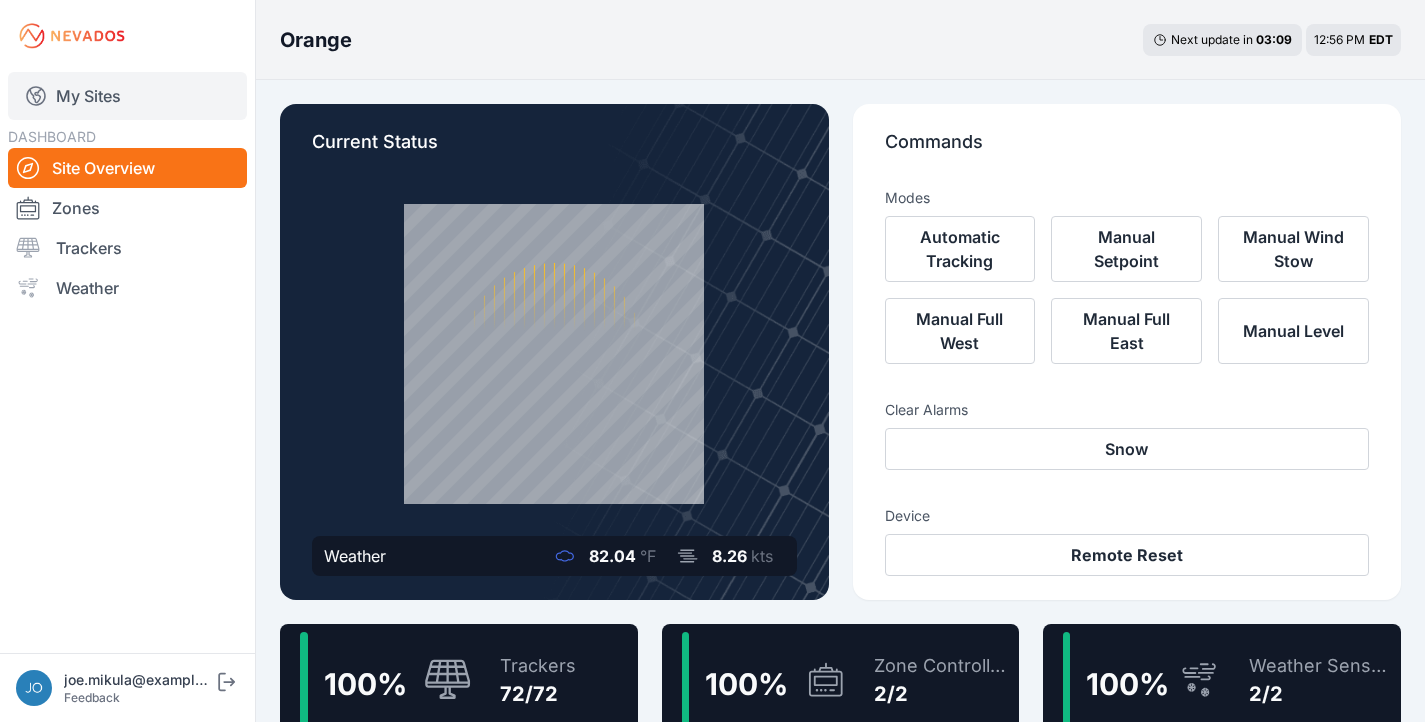 click on "My Sites" at bounding box center (127, 96) 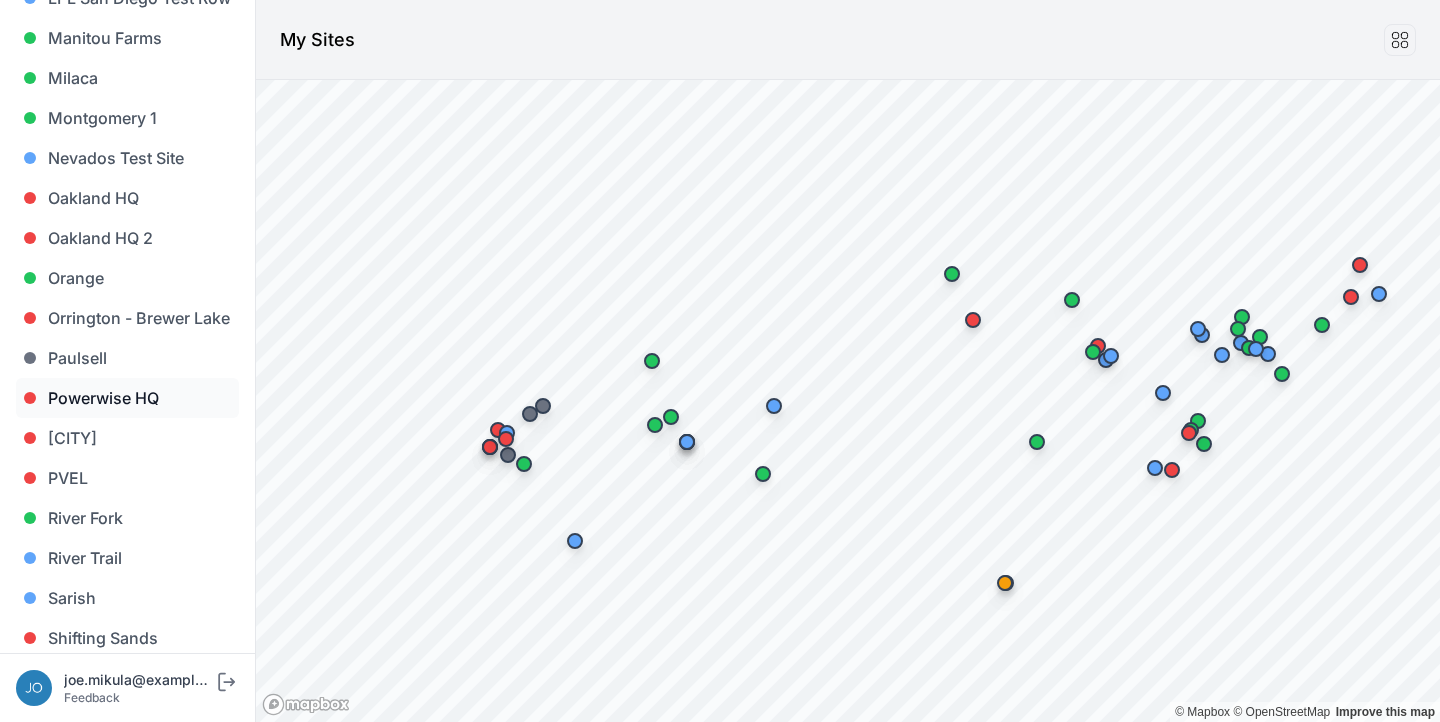 scroll, scrollTop: 1134, scrollLeft: 0, axis: vertical 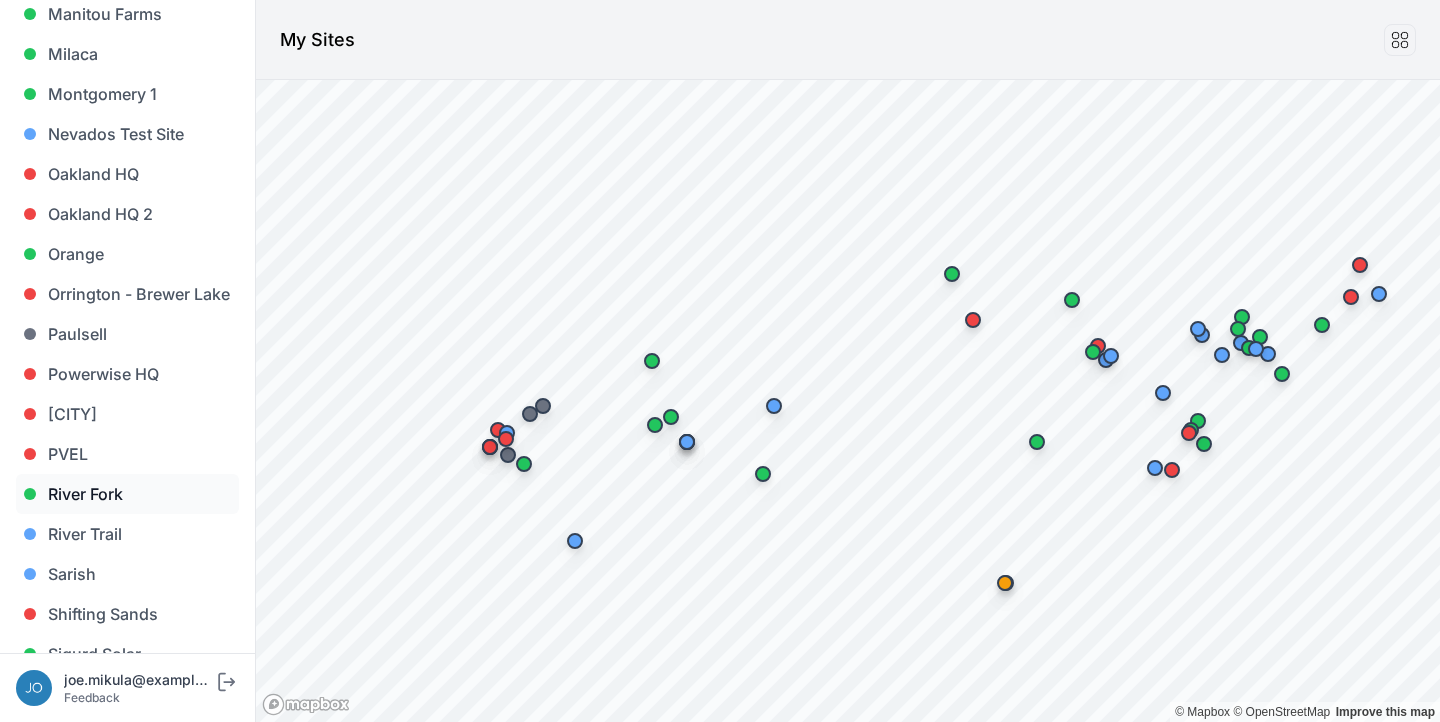 click on "River Fork" at bounding box center (127, 494) 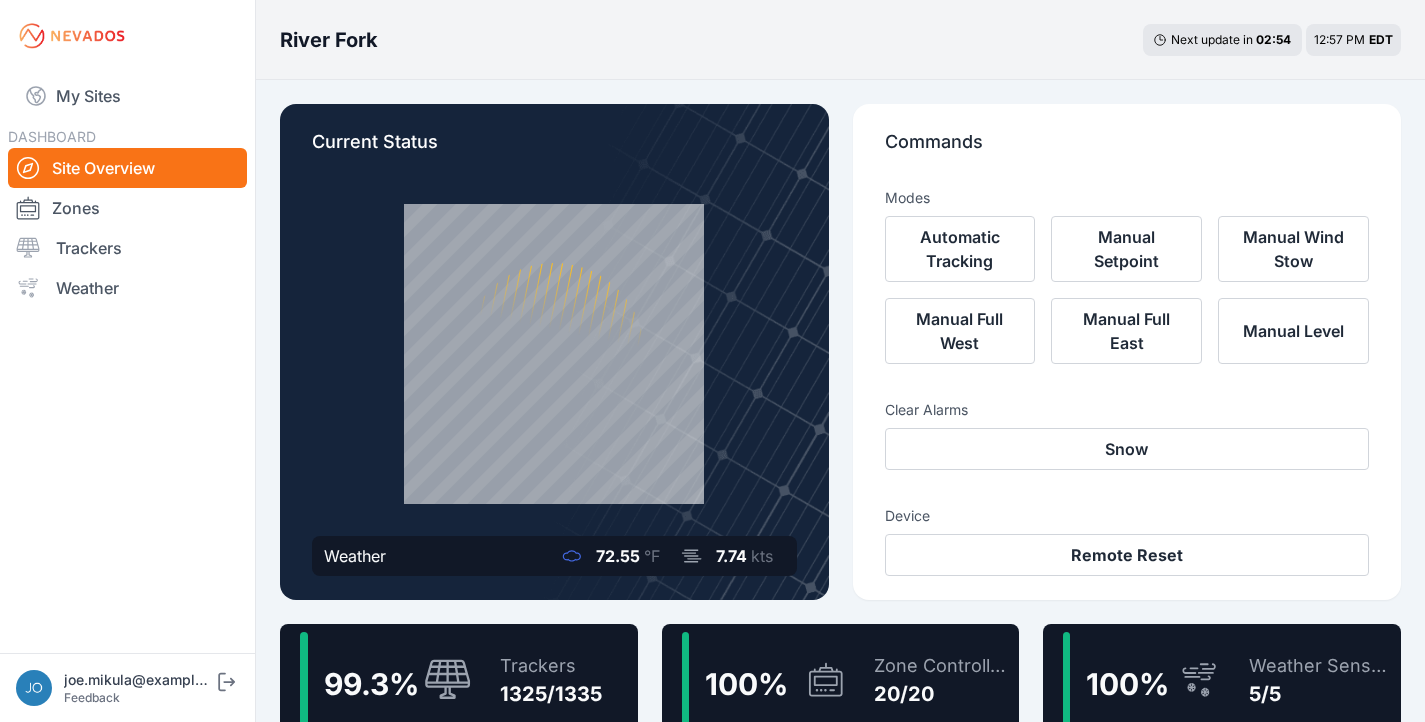 click on "99.3 %" at bounding box center (386, 680) 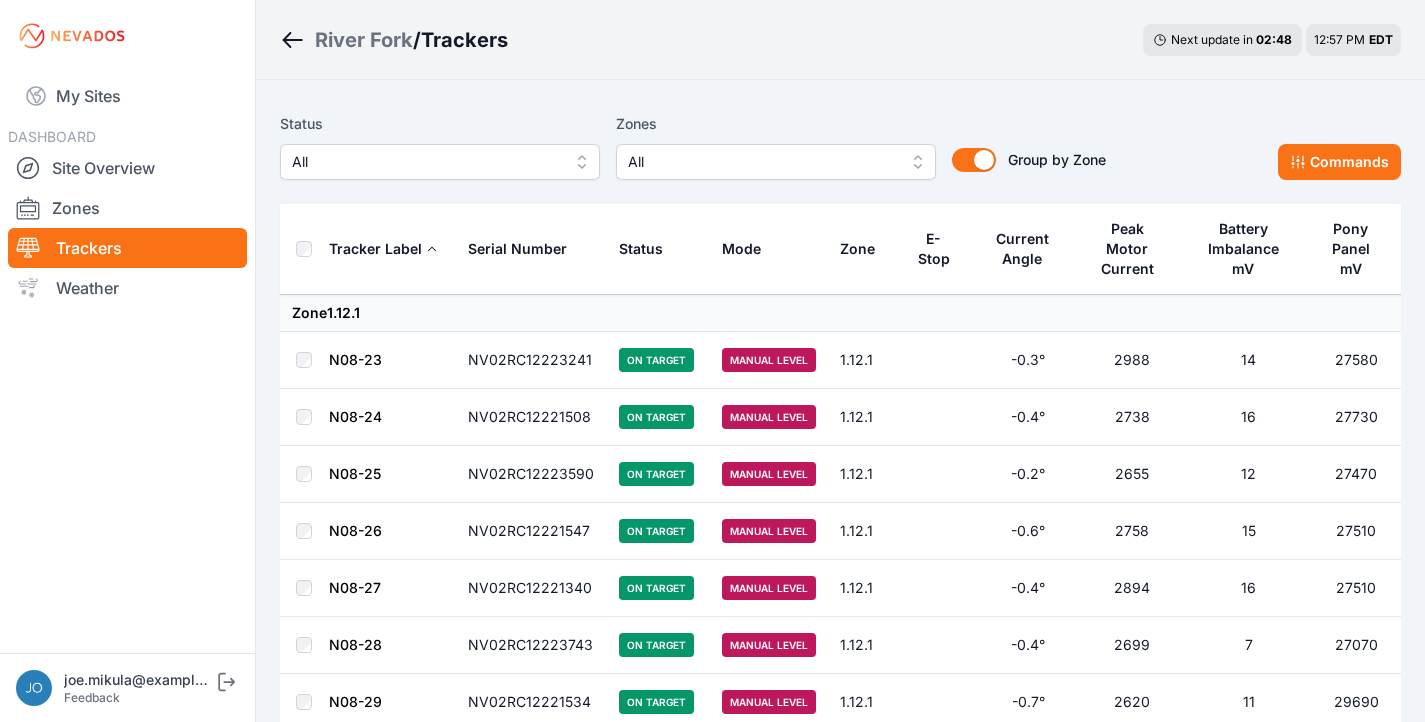 click on "All" at bounding box center (426, 162) 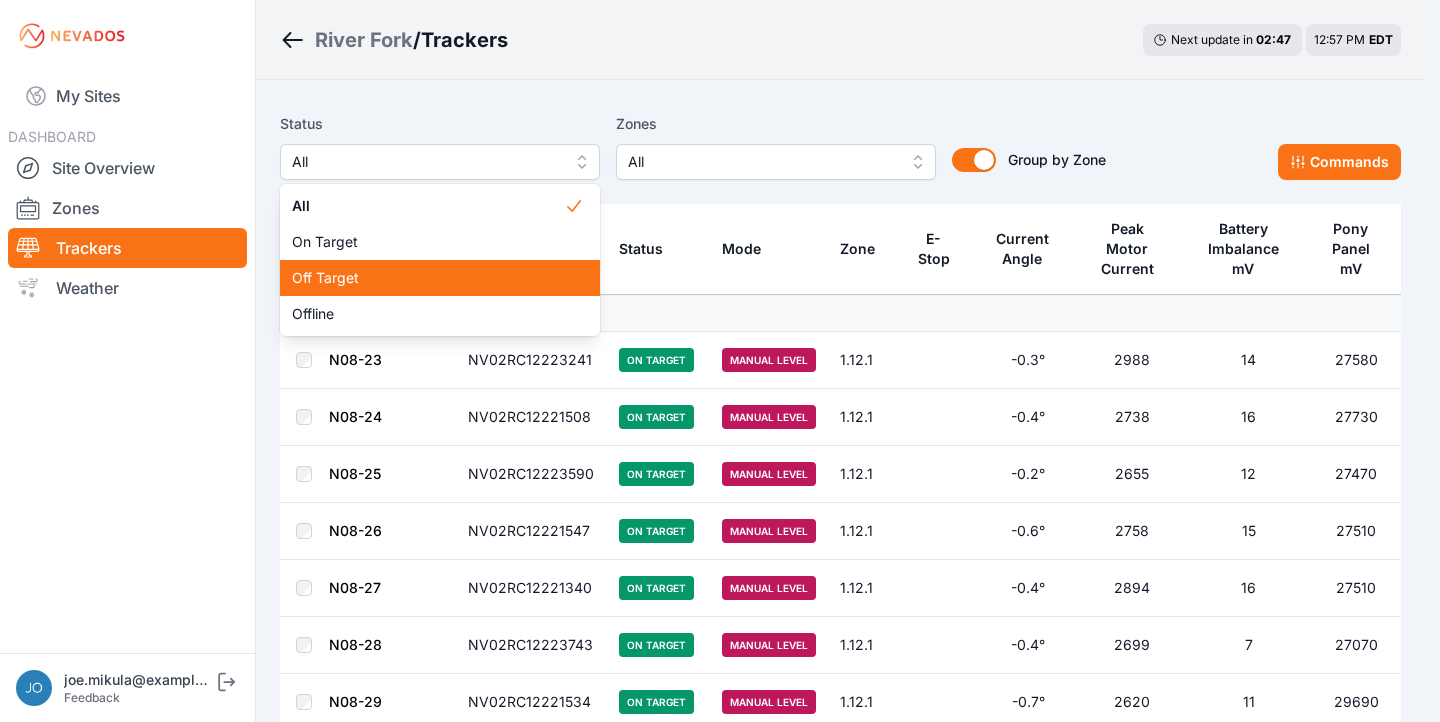click on "Off Target" at bounding box center (440, 278) 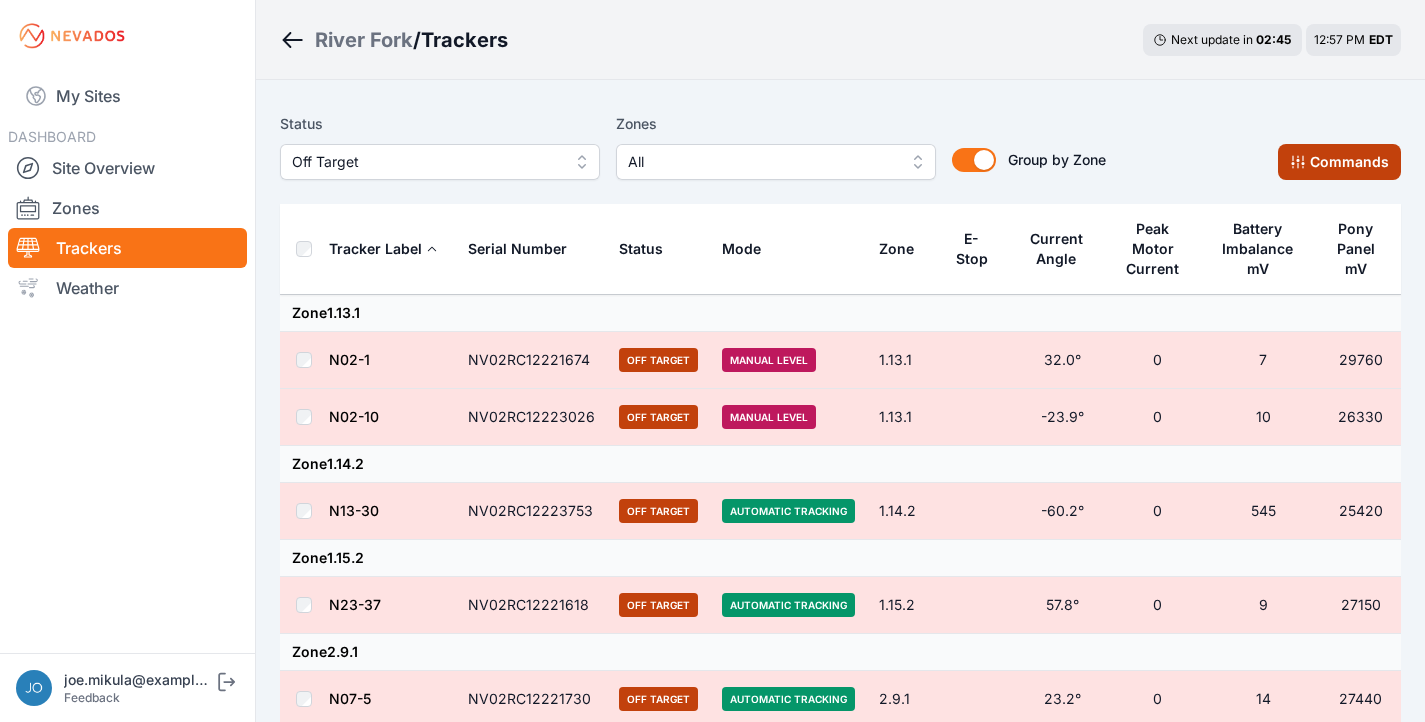 click at bounding box center (1298, 162) 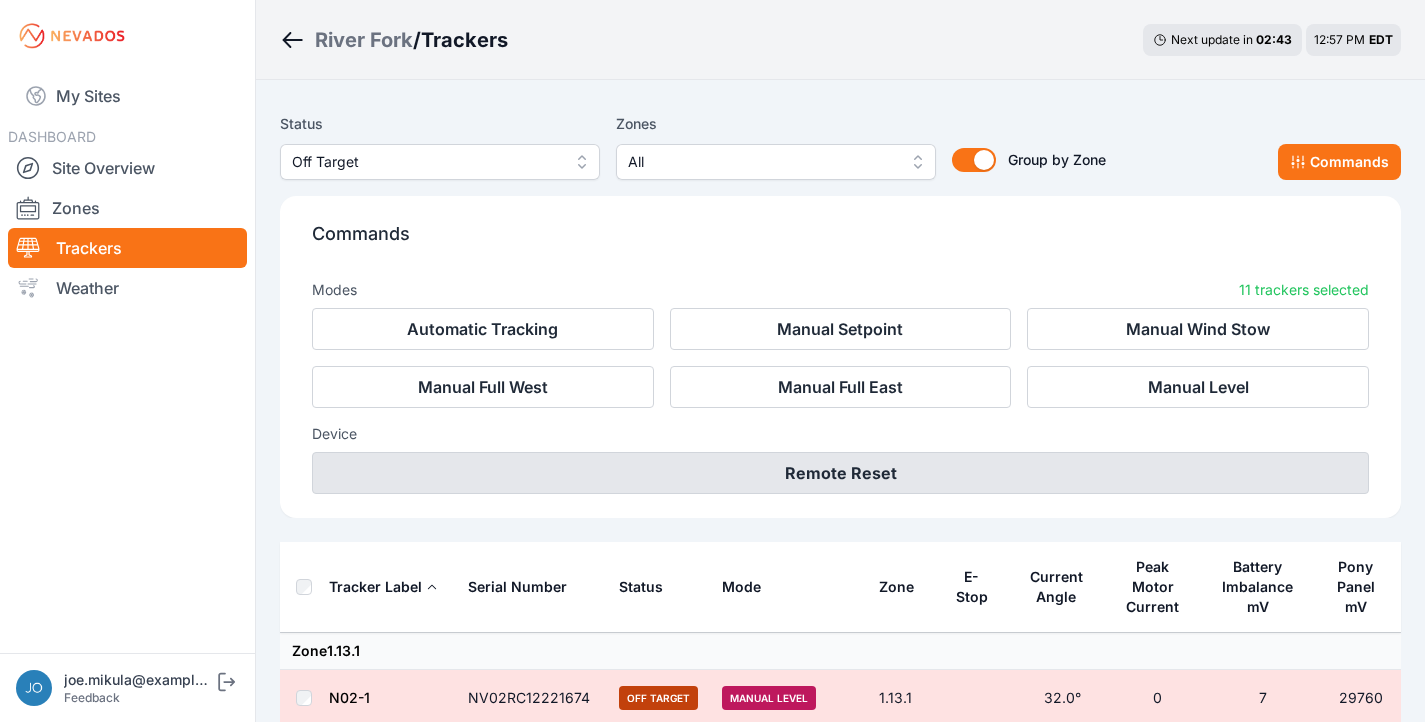 click on "Remote Reset" at bounding box center [840, 473] 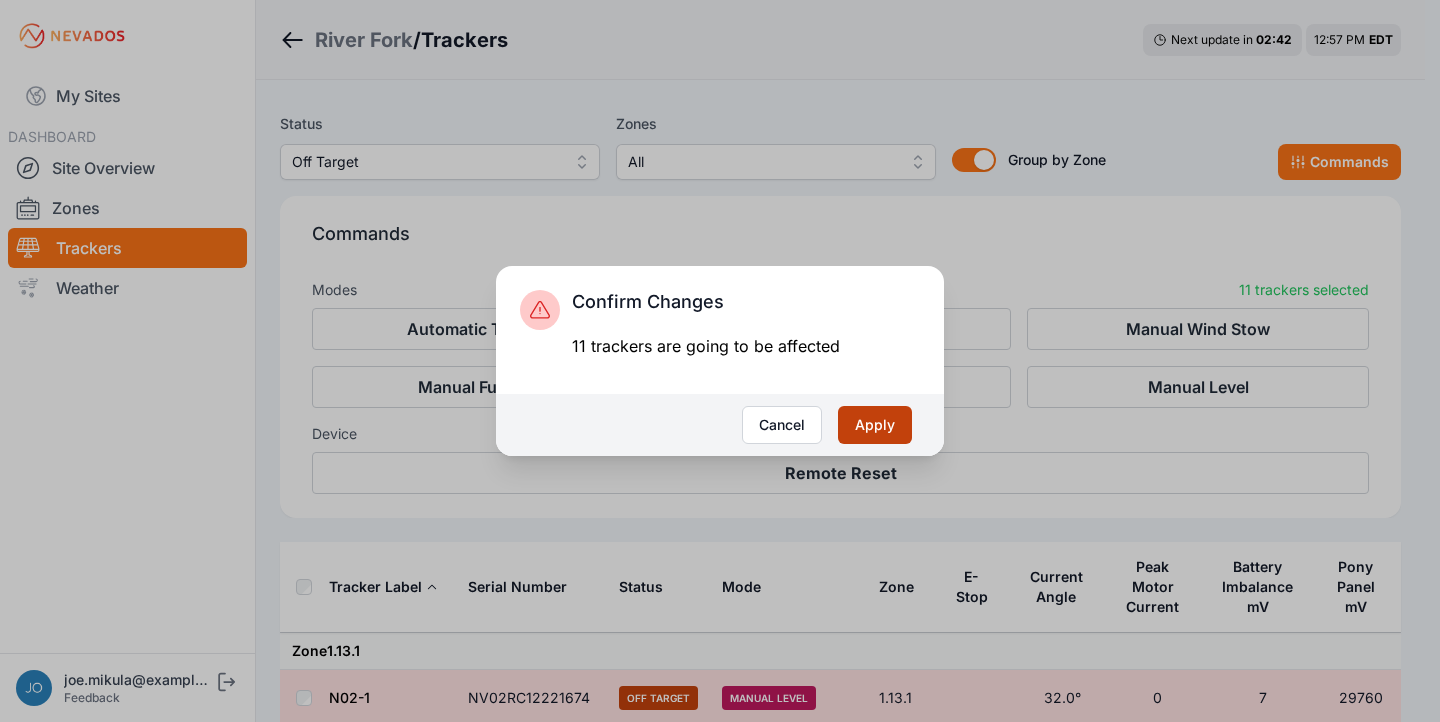 click on "Apply" at bounding box center (875, 425) 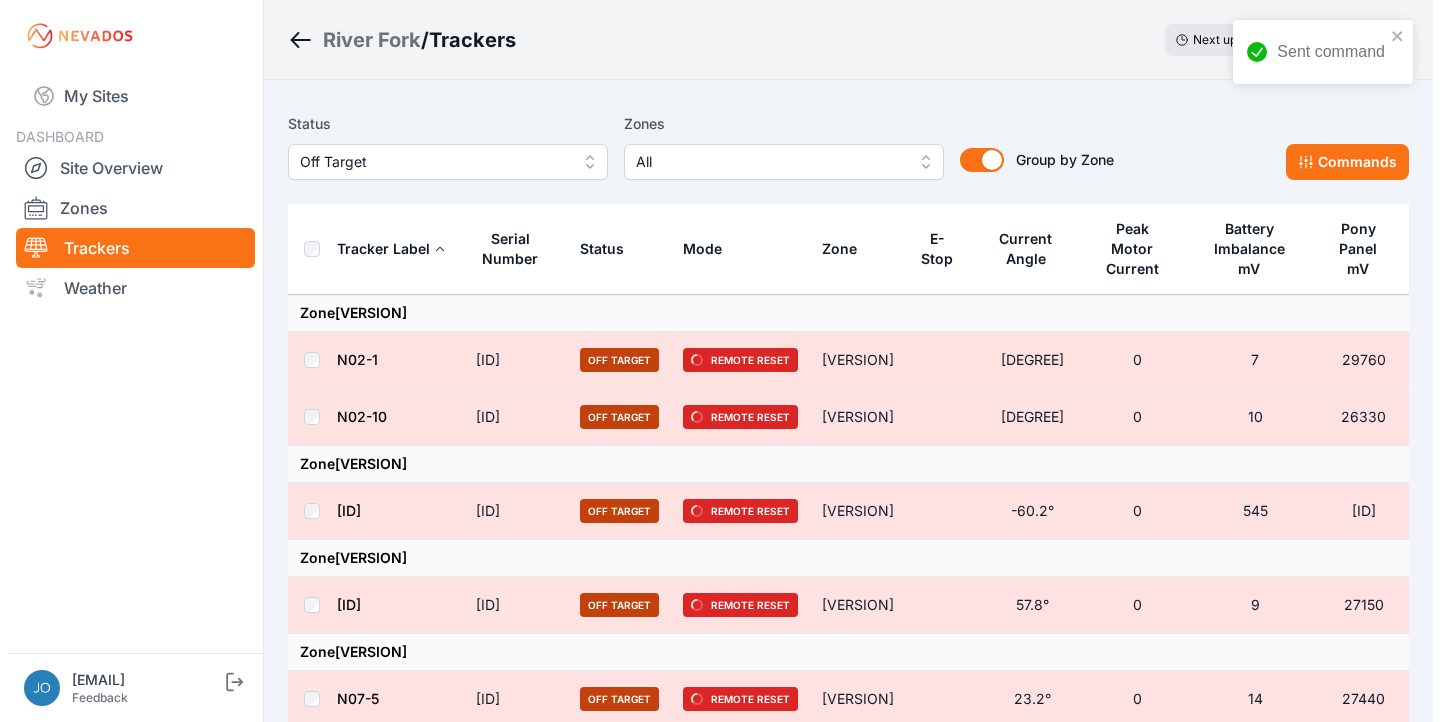 scroll, scrollTop: 0, scrollLeft: 0, axis: both 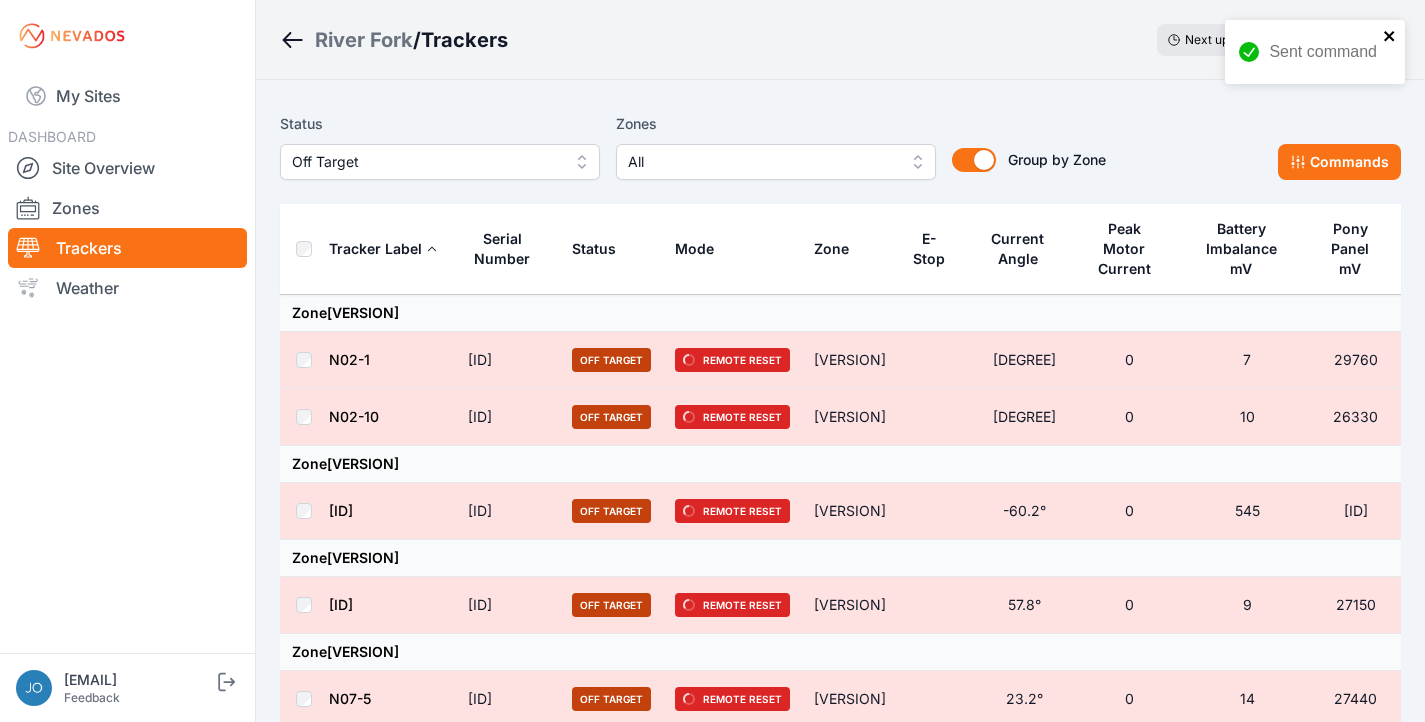 click at bounding box center [1389, 36] 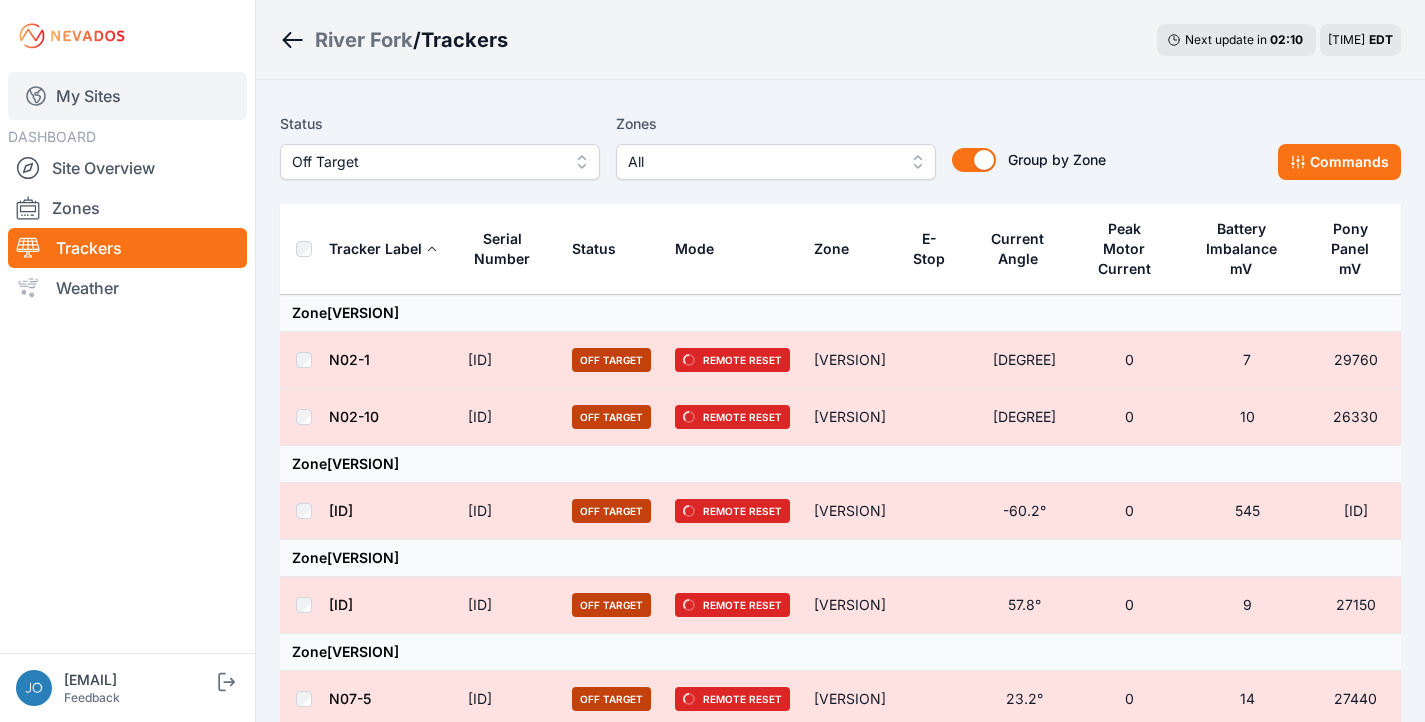 click on "My Sites" at bounding box center (127, 96) 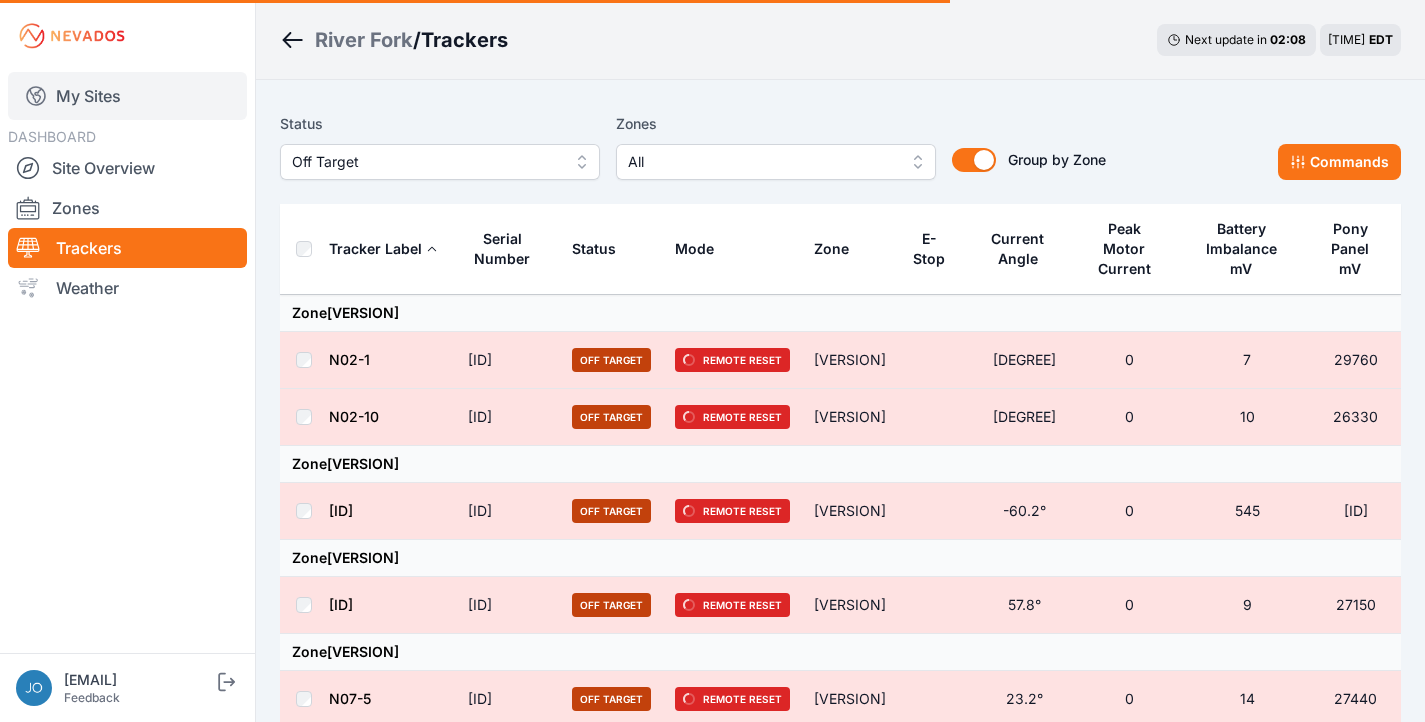 click on "My Sites" at bounding box center [127, 96] 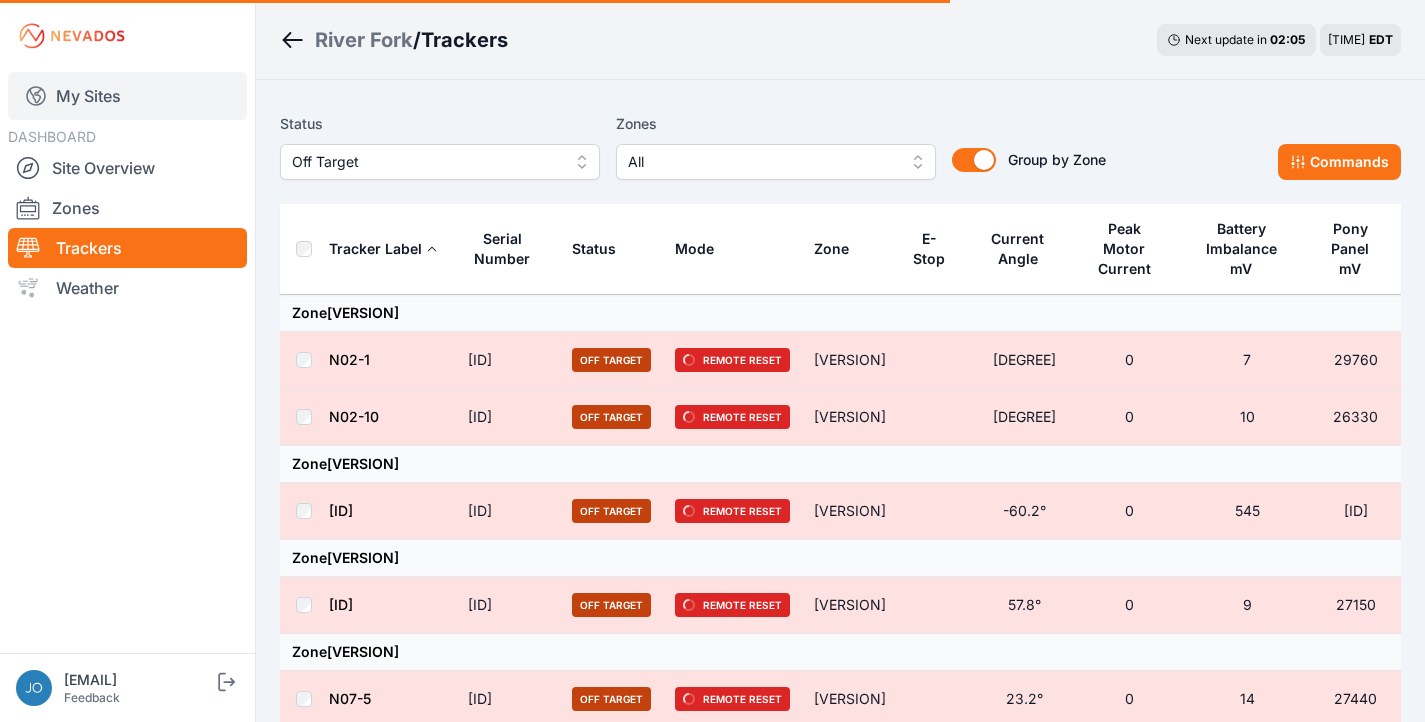 click on "My Sites" at bounding box center (127, 96) 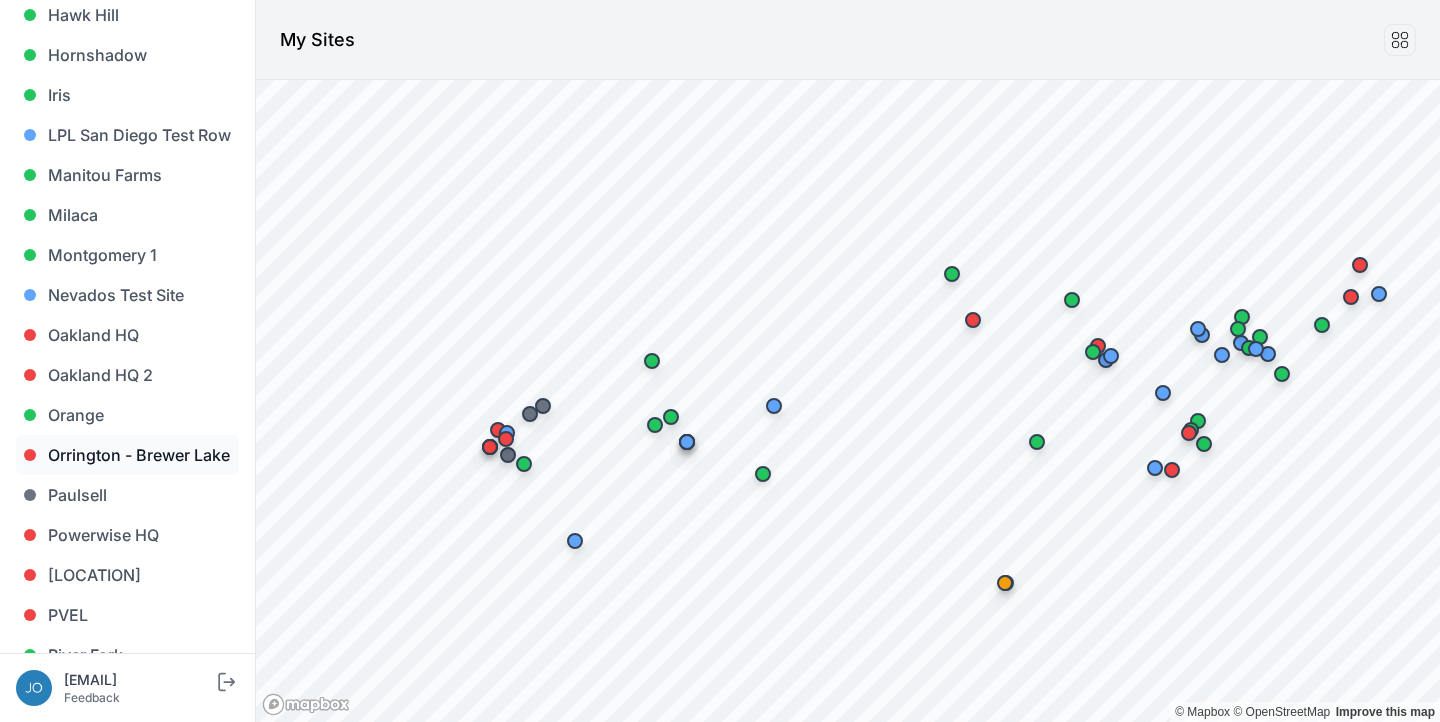 scroll, scrollTop: 1859, scrollLeft: 0, axis: vertical 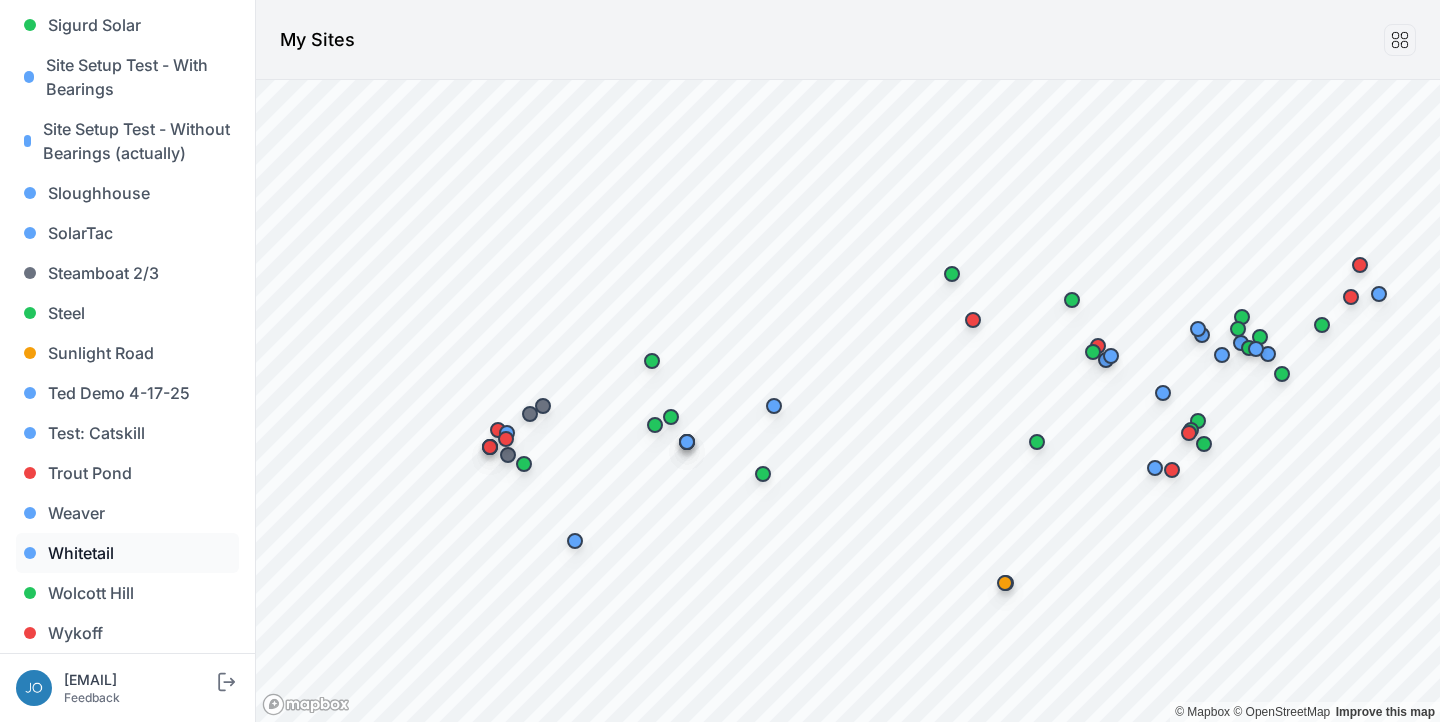 click on "Whitetail" at bounding box center [127, 553] 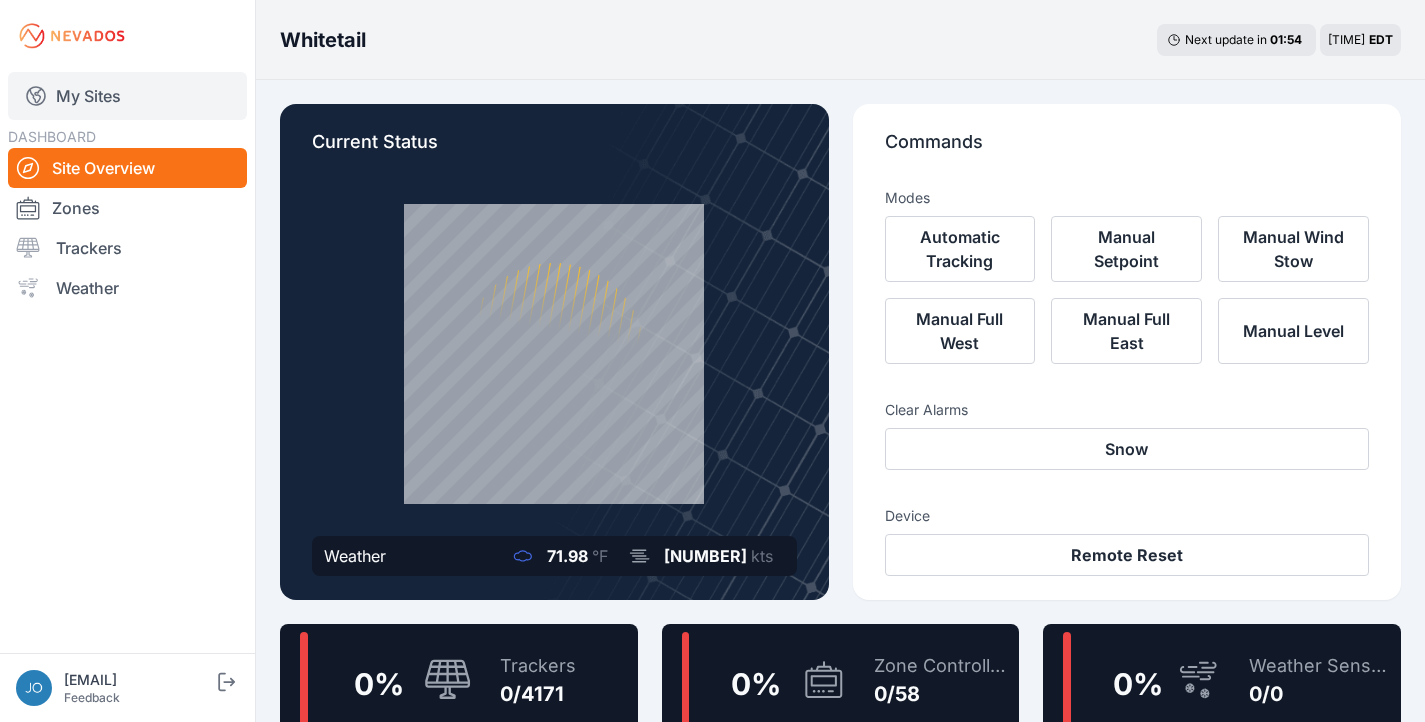 click on "My Sites" at bounding box center [127, 96] 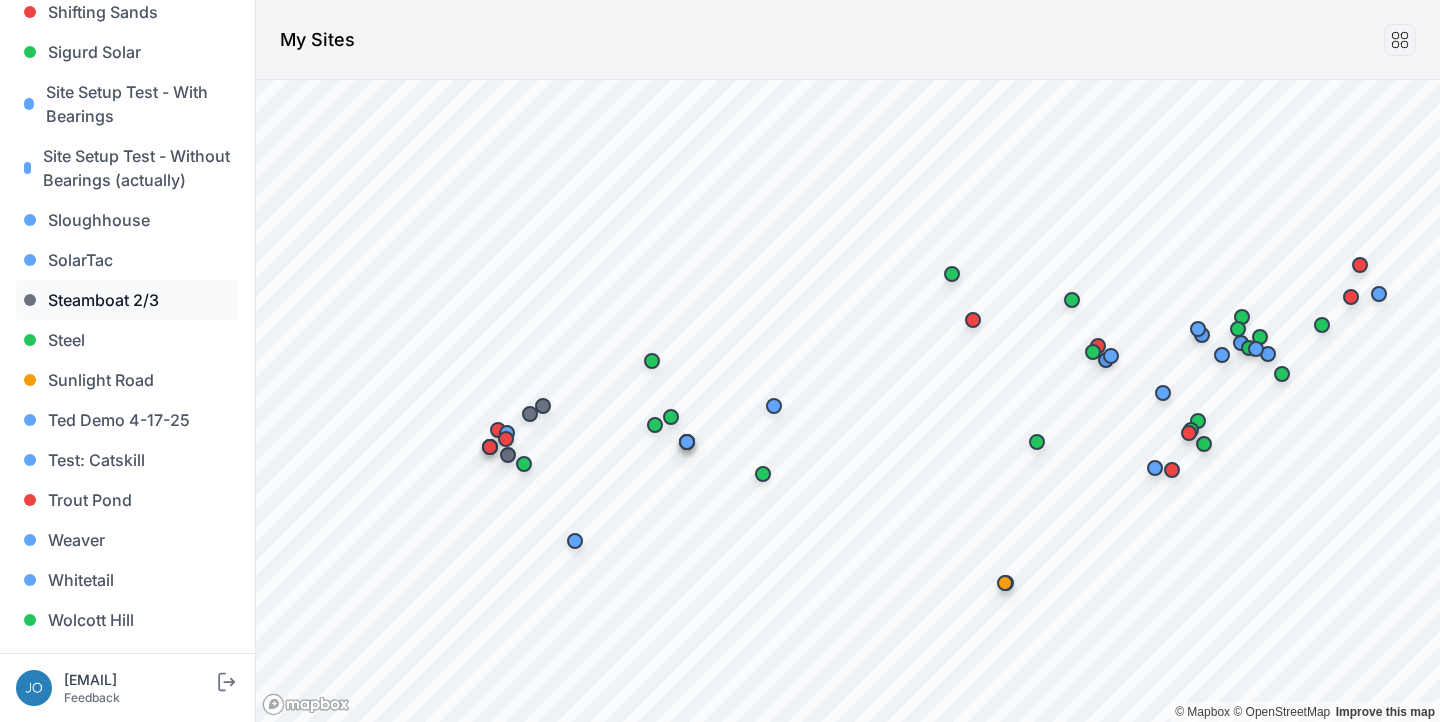 scroll, scrollTop: 1859, scrollLeft: 0, axis: vertical 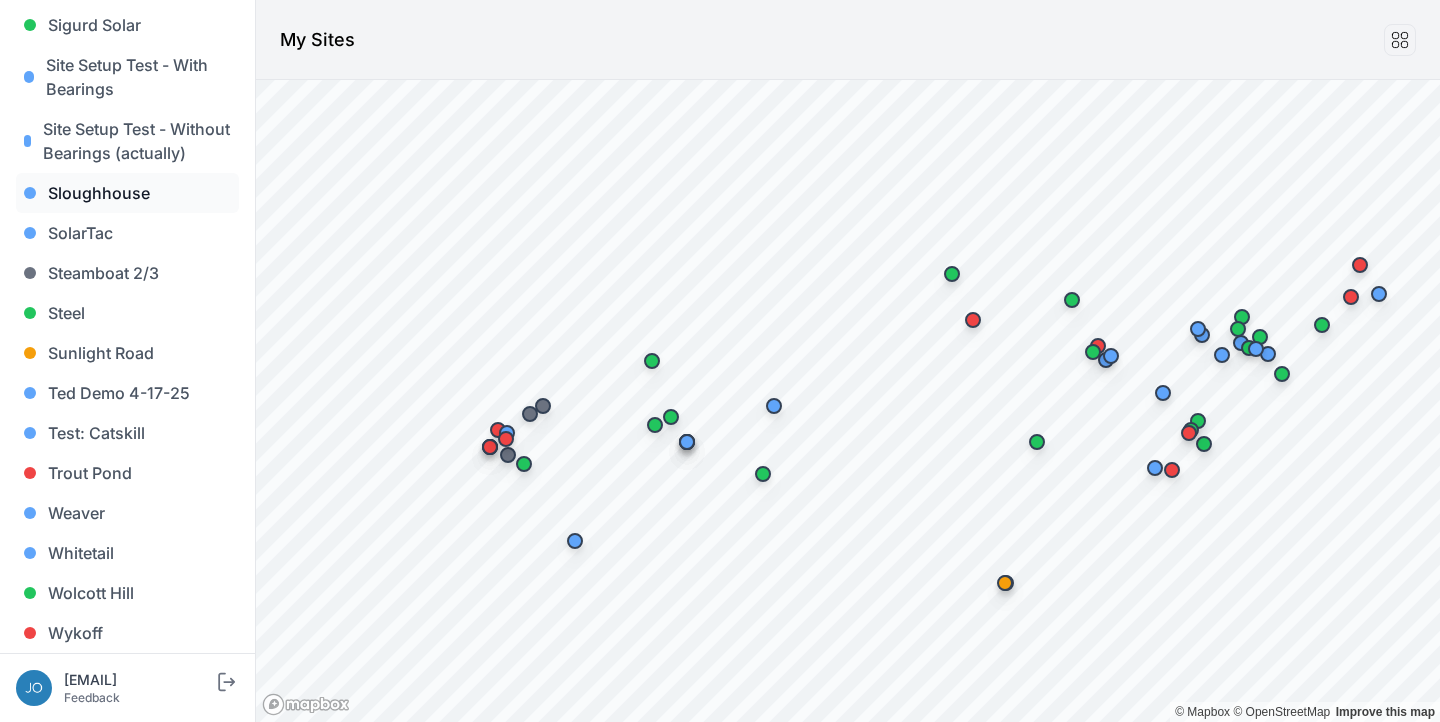 click on "Sloughhouse" at bounding box center (127, 193) 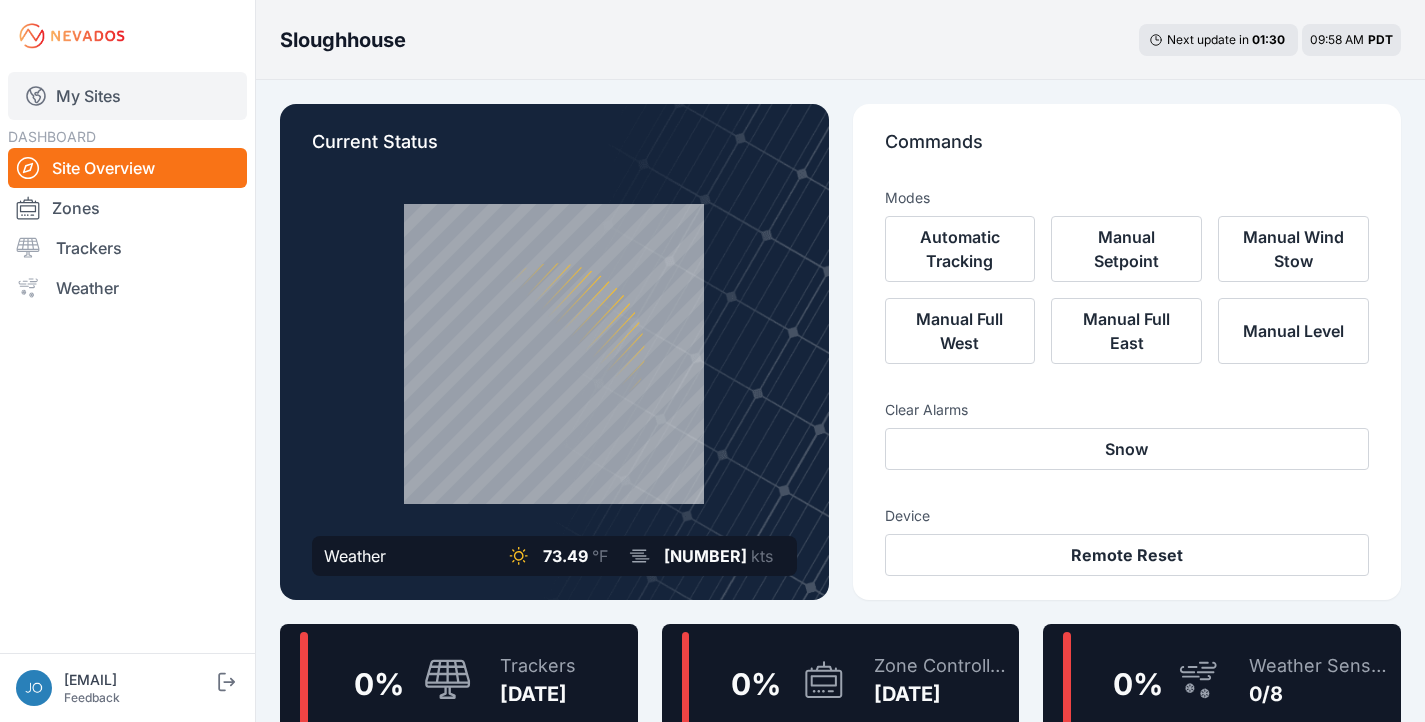 click on "My Sites" at bounding box center [127, 96] 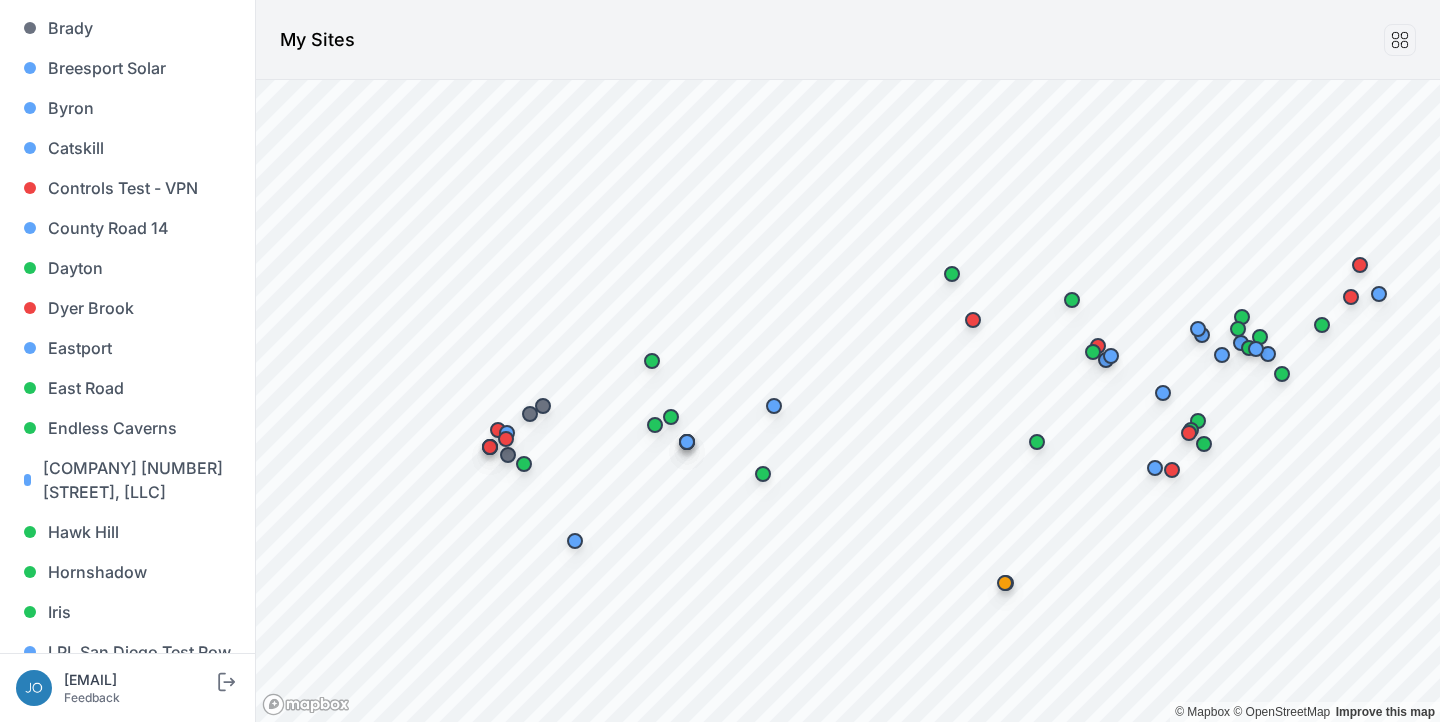 scroll, scrollTop: 0, scrollLeft: 0, axis: both 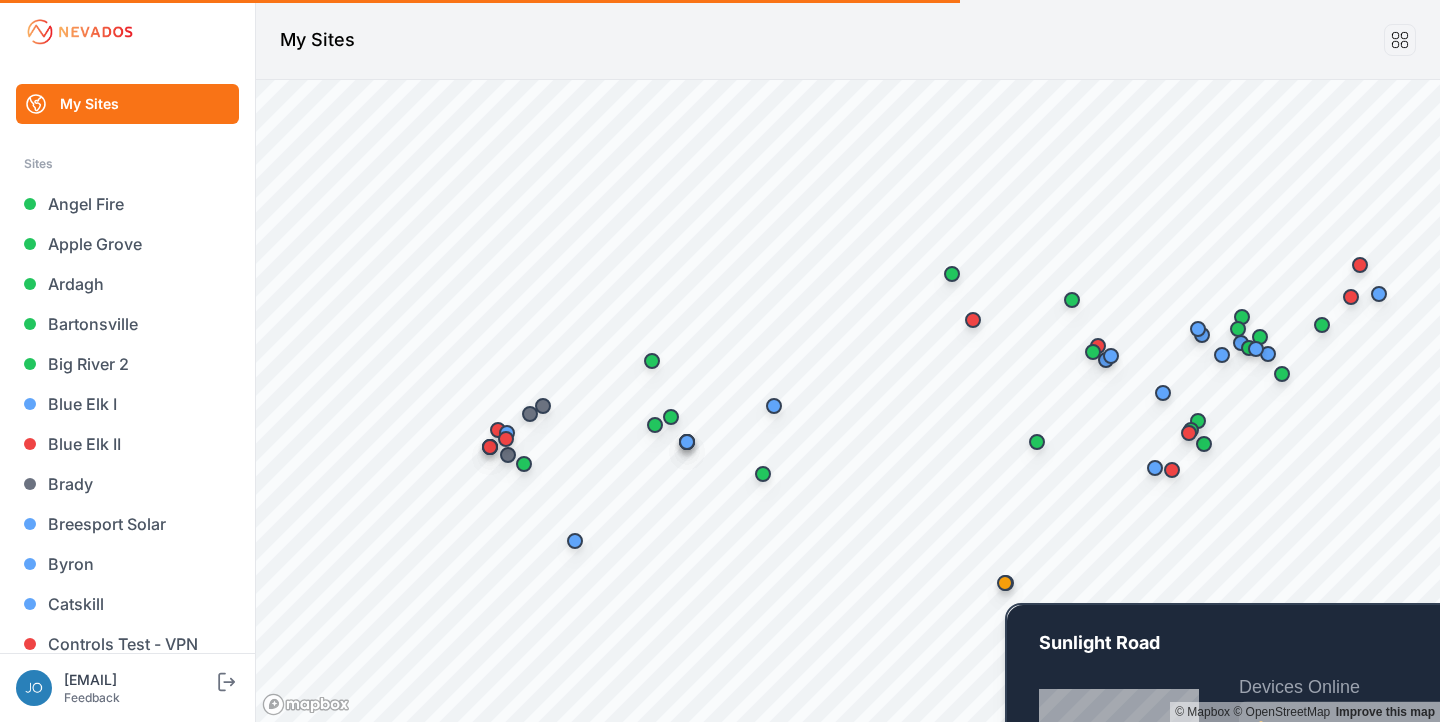 click at bounding box center [1005, 583] 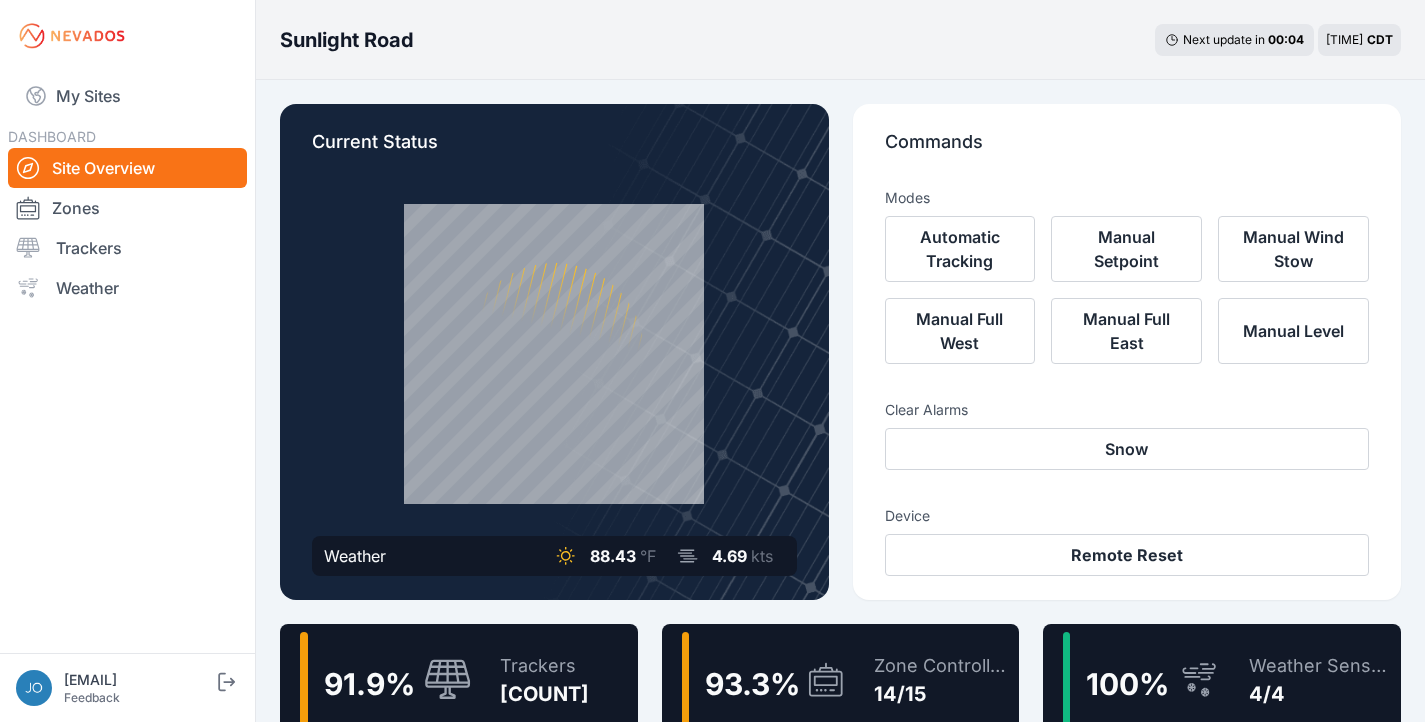 click on "Trackers 1160/1262" at bounding box center (534, 680) 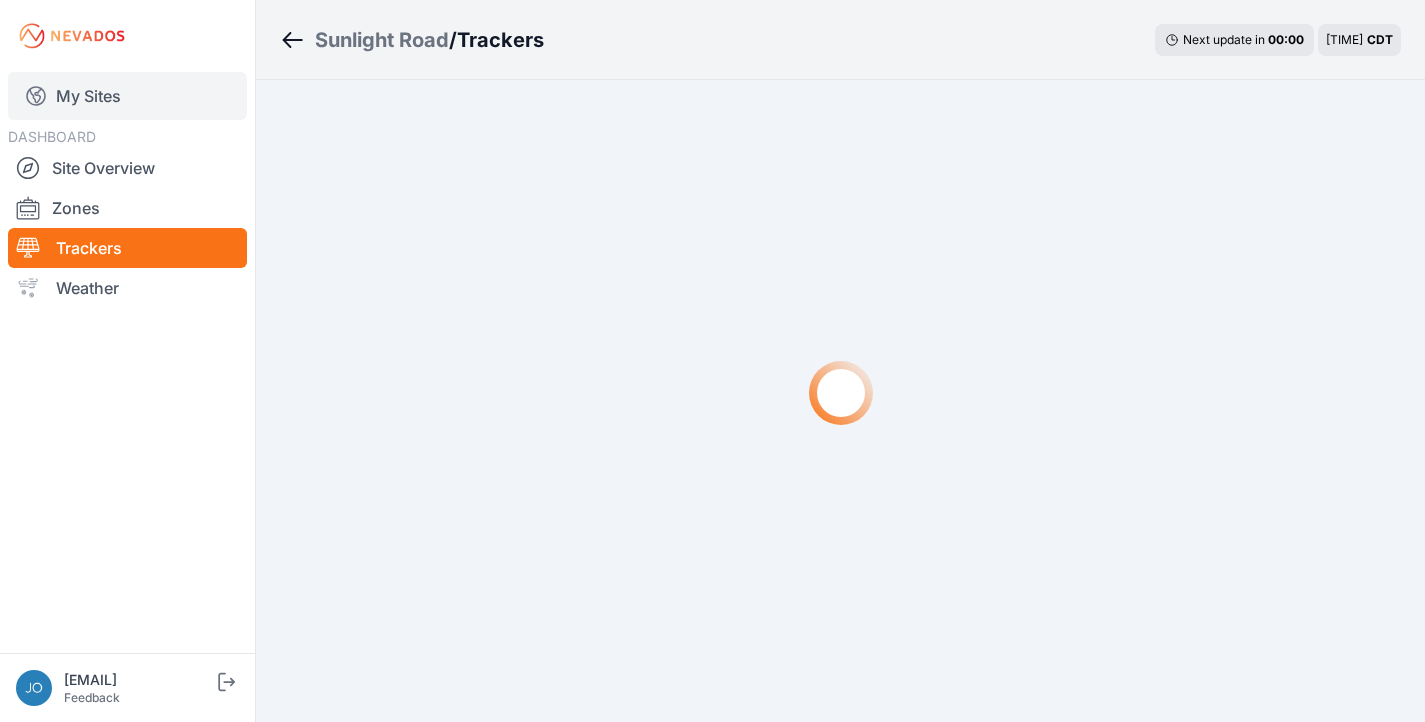 click on "My Sites" at bounding box center [127, 96] 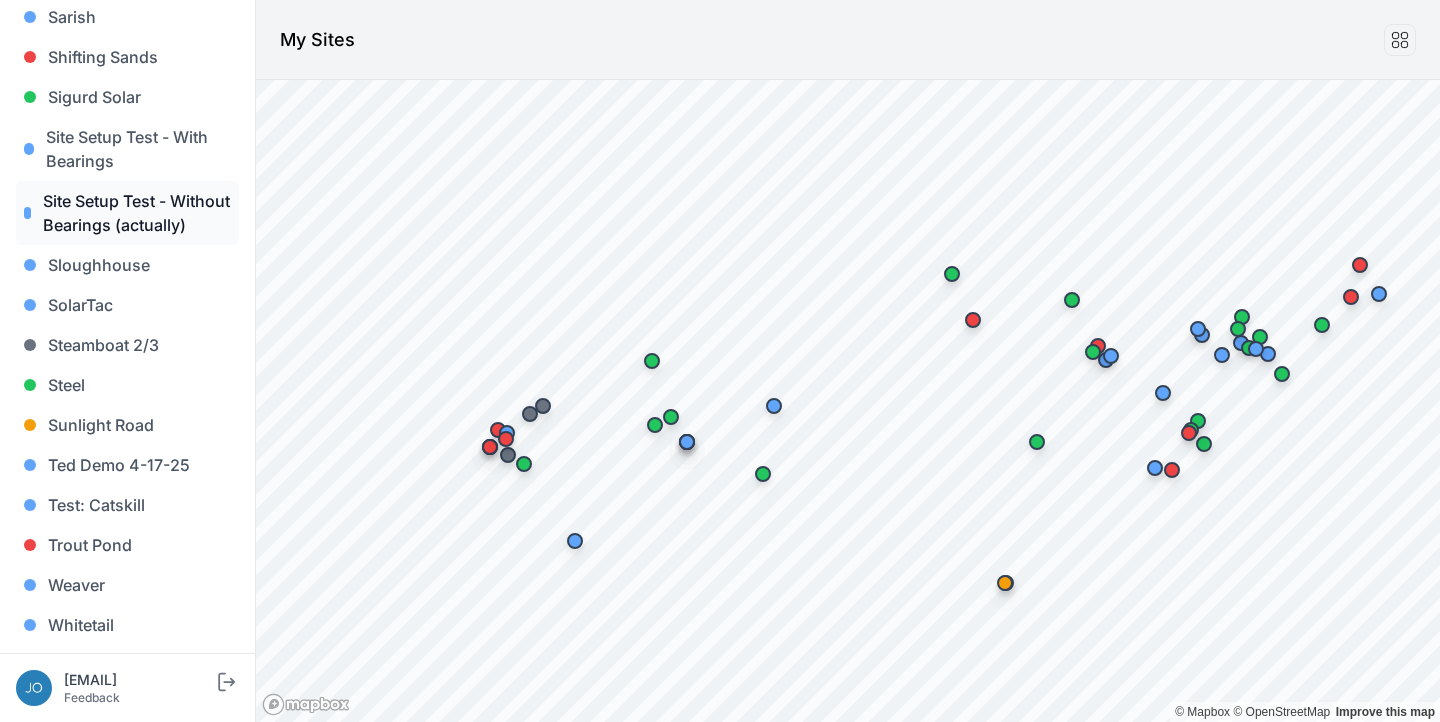 scroll, scrollTop: 1687, scrollLeft: 0, axis: vertical 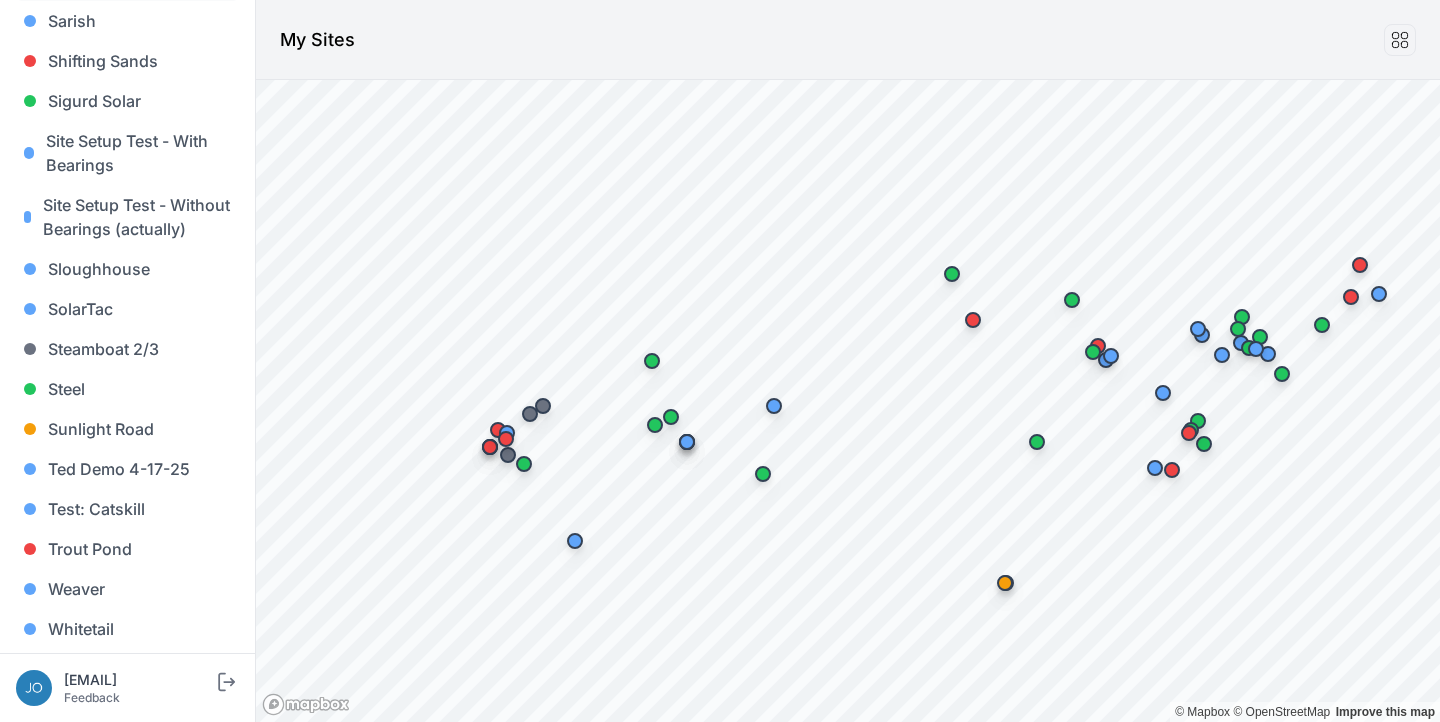 click on "River Trail" at bounding box center (127, -19) 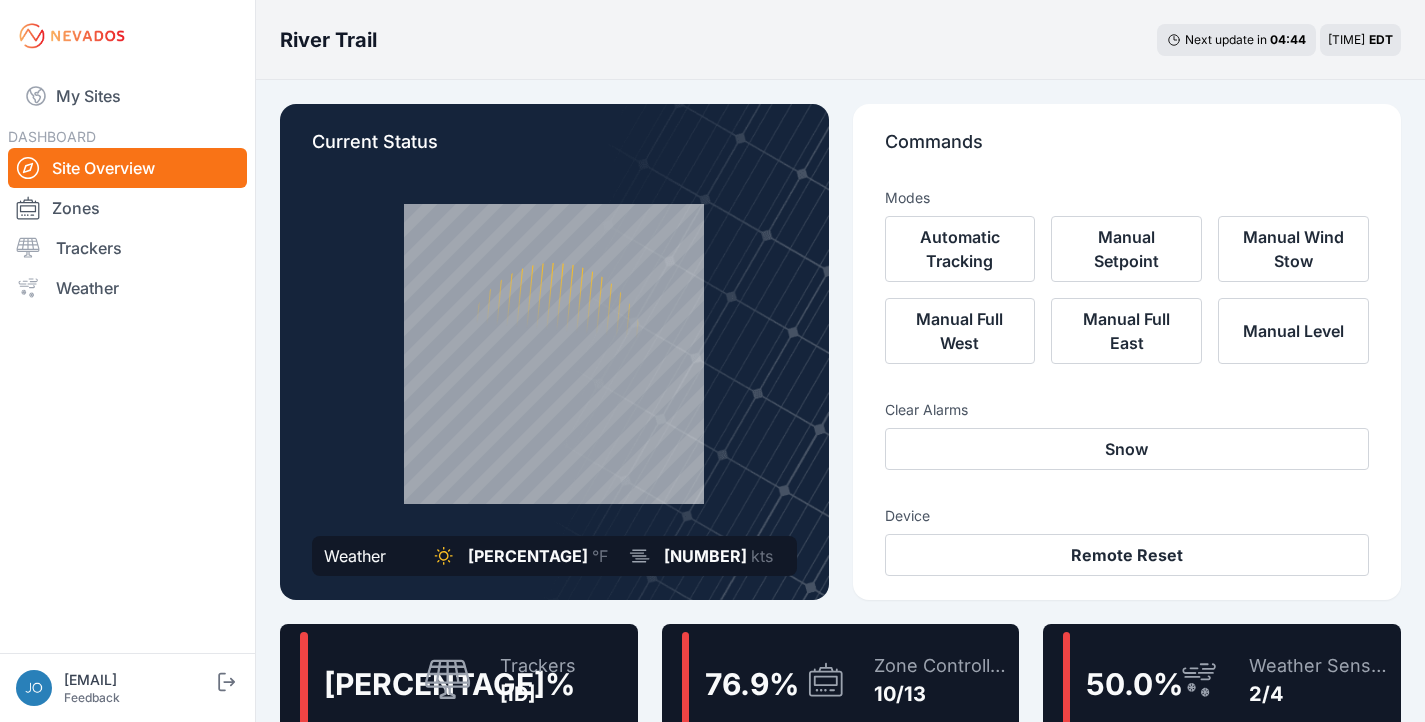 click on "Trackers 626/836" at bounding box center [528, 680] 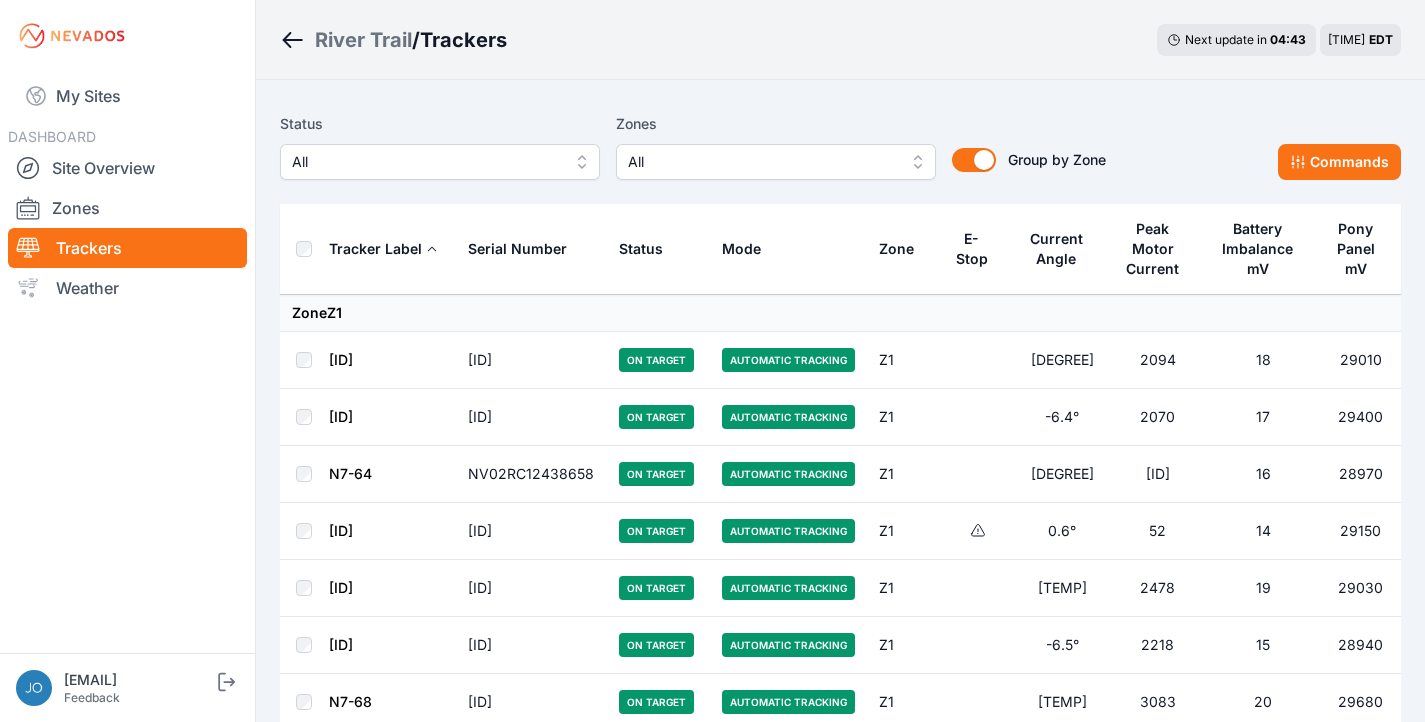 click on "All" at bounding box center [426, 162] 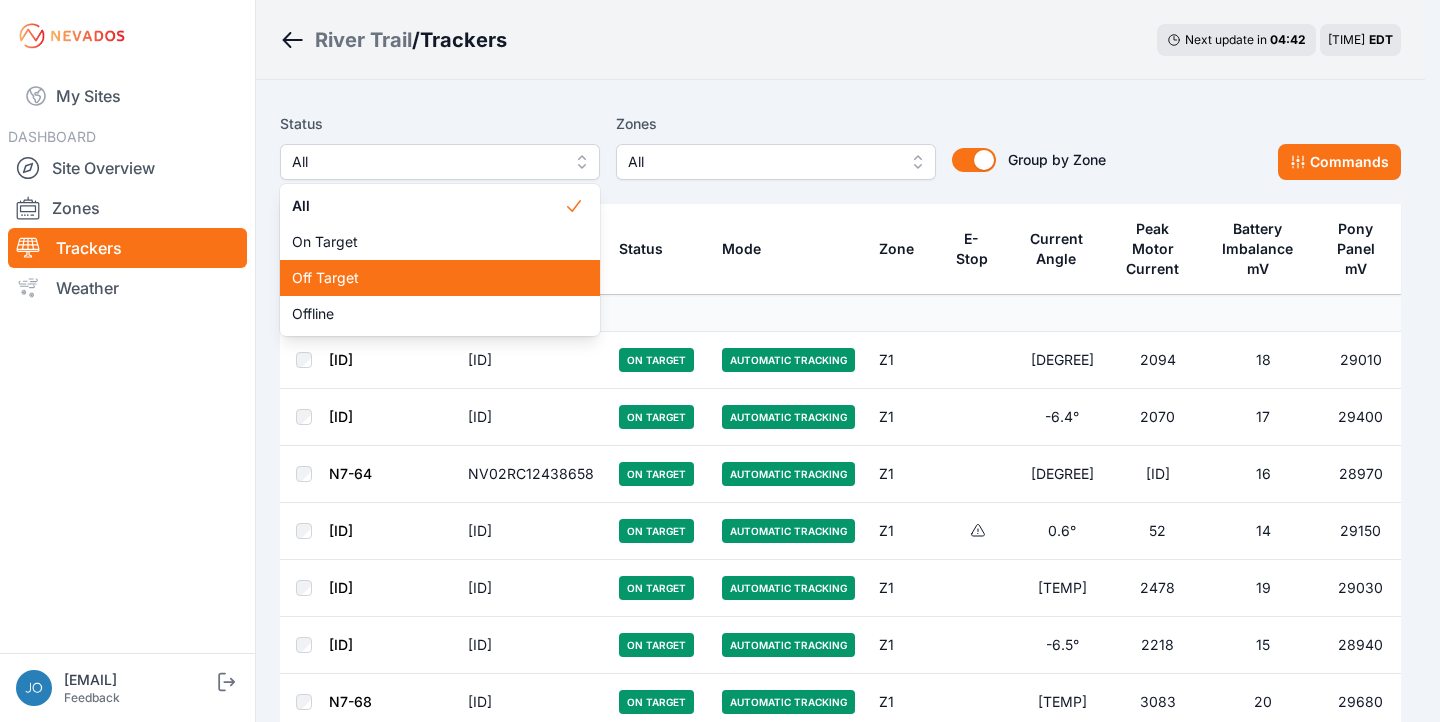 click on "Off Target" at bounding box center (440, 278) 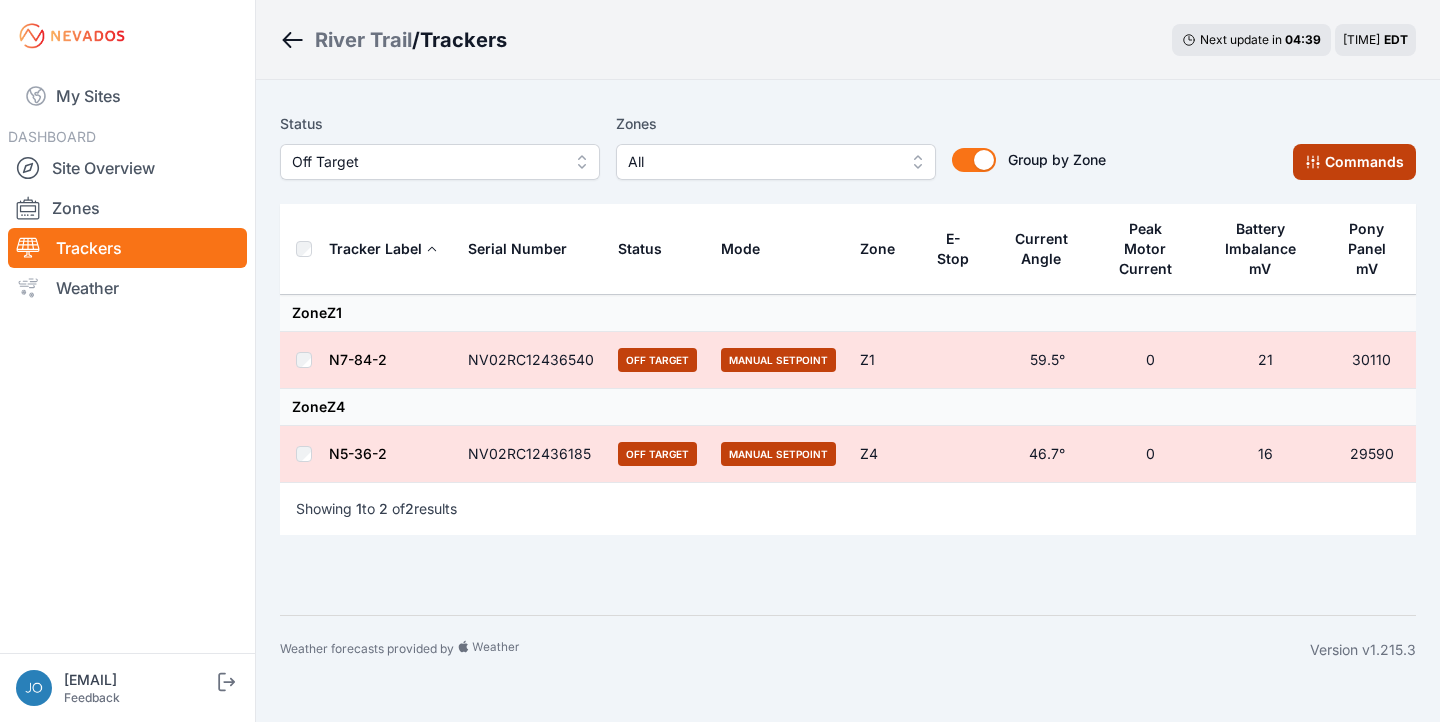 click on "Commands" at bounding box center (1354, 162) 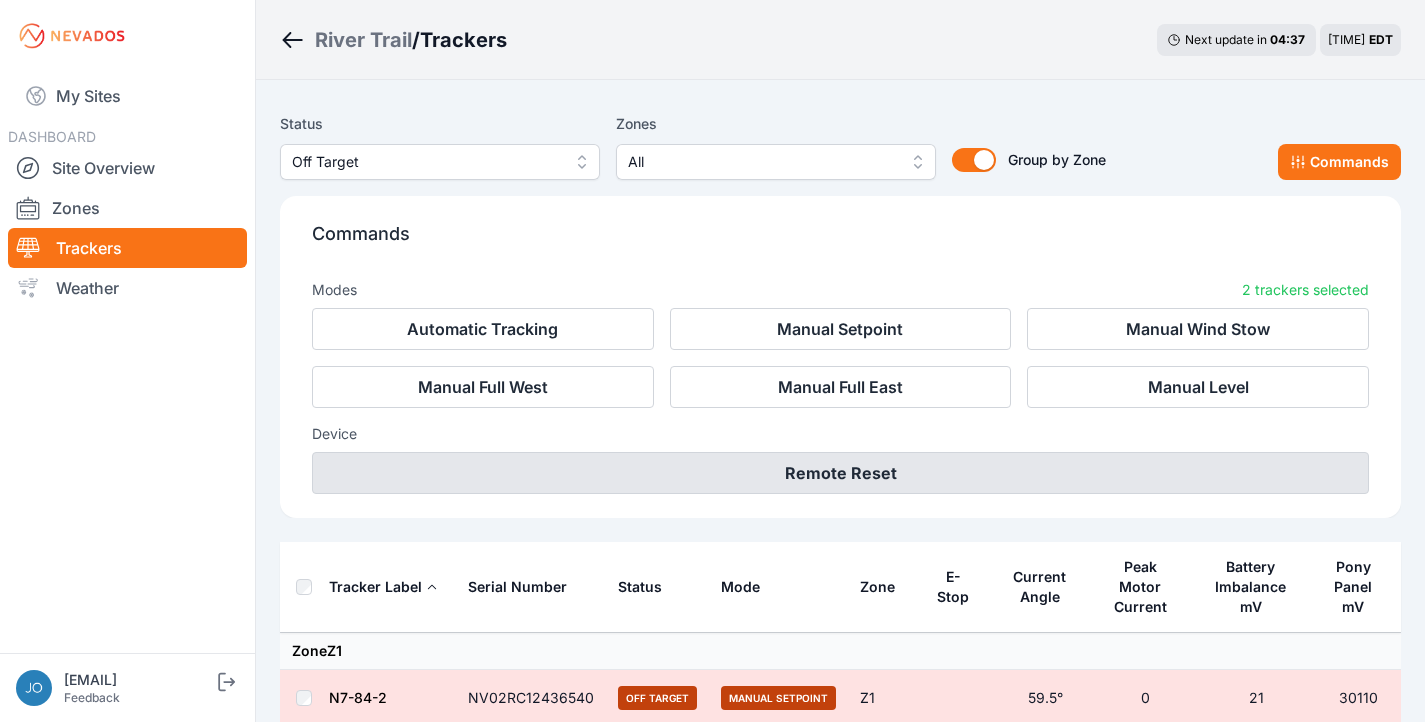 click on "Remote Reset" at bounding box center [840, 473] 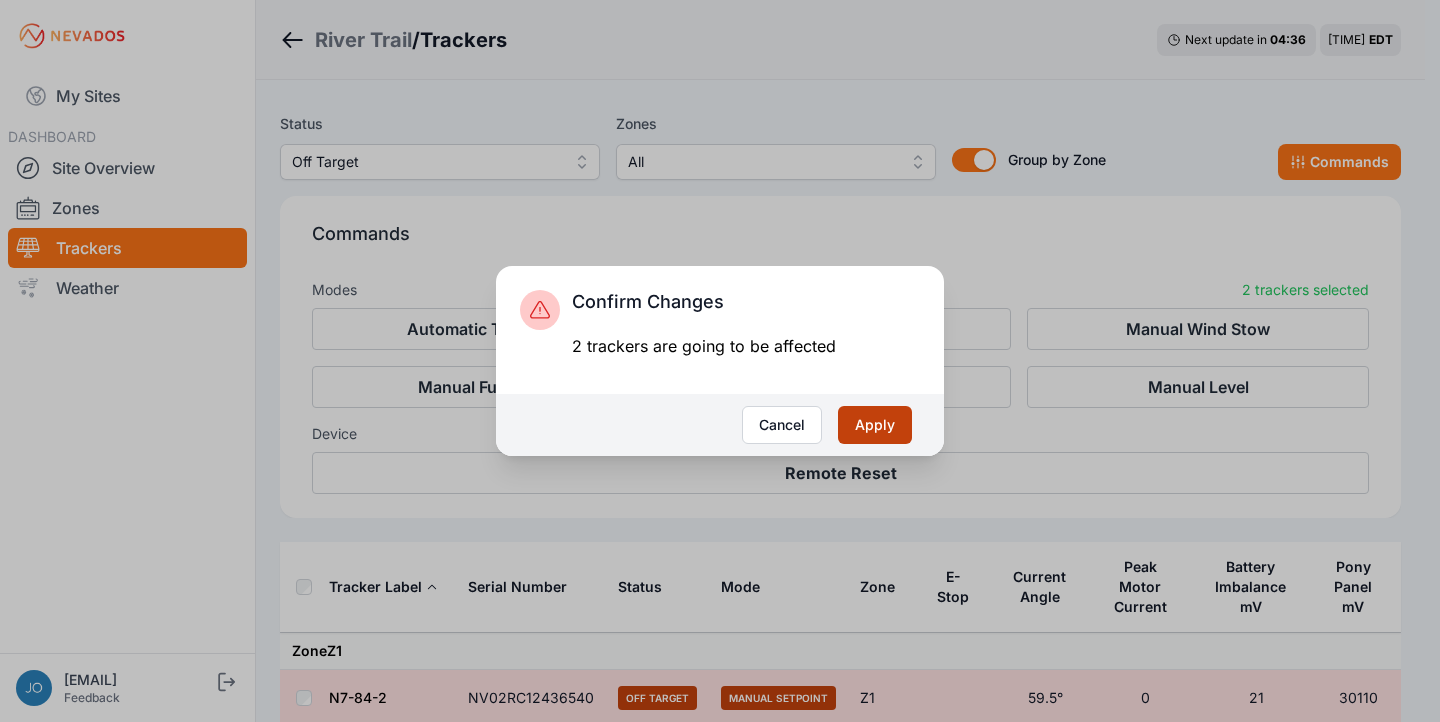 click on "Apply" at bounding box center [875, 425] 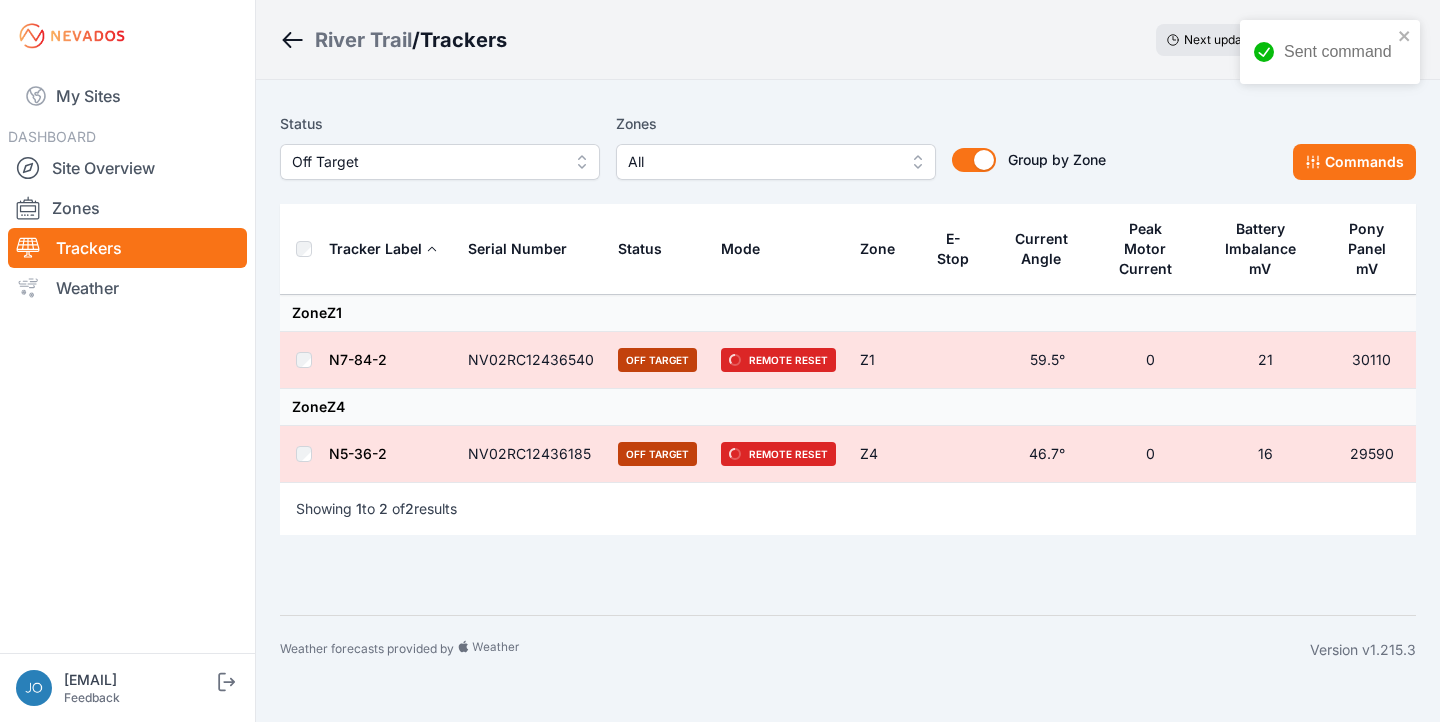 scroll, scrollTop: 0, scrollLeft: 0, axis: both 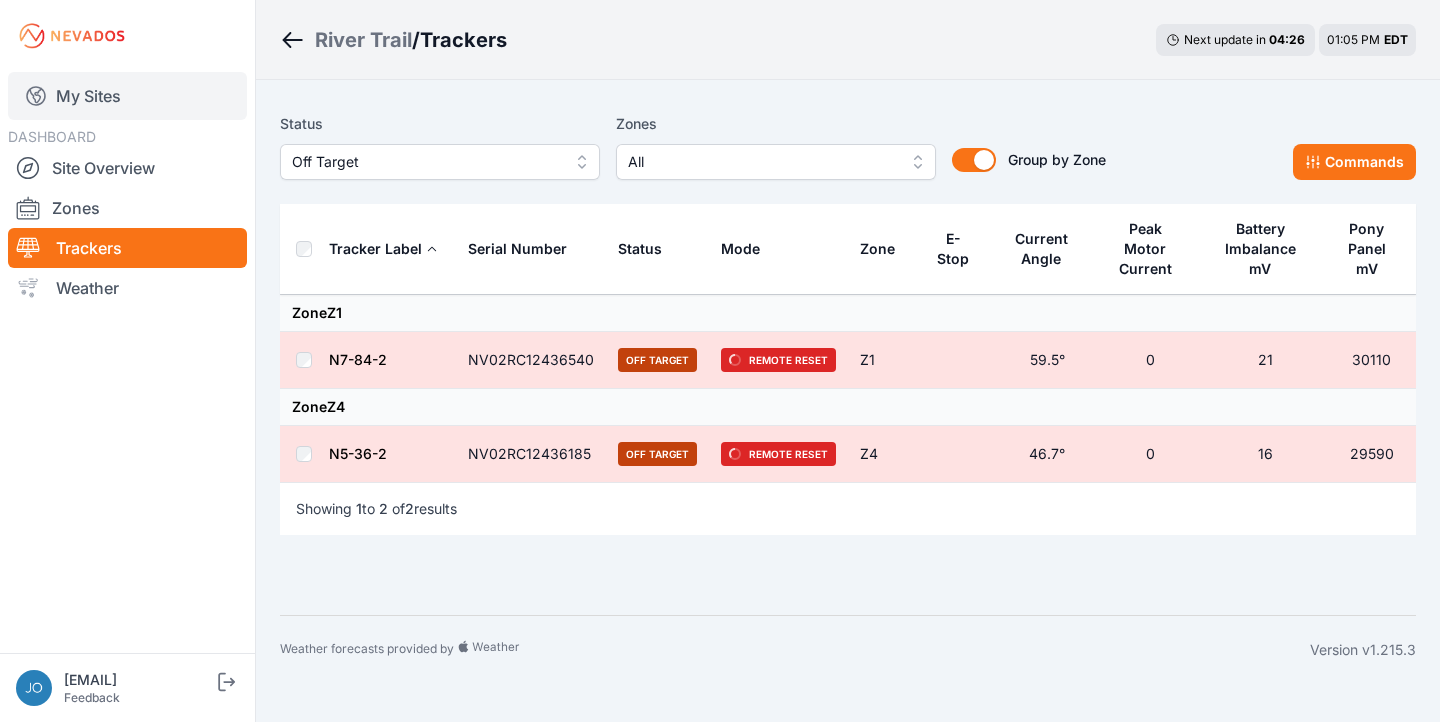 click on "My Sites" at bounding box center (127, 96) 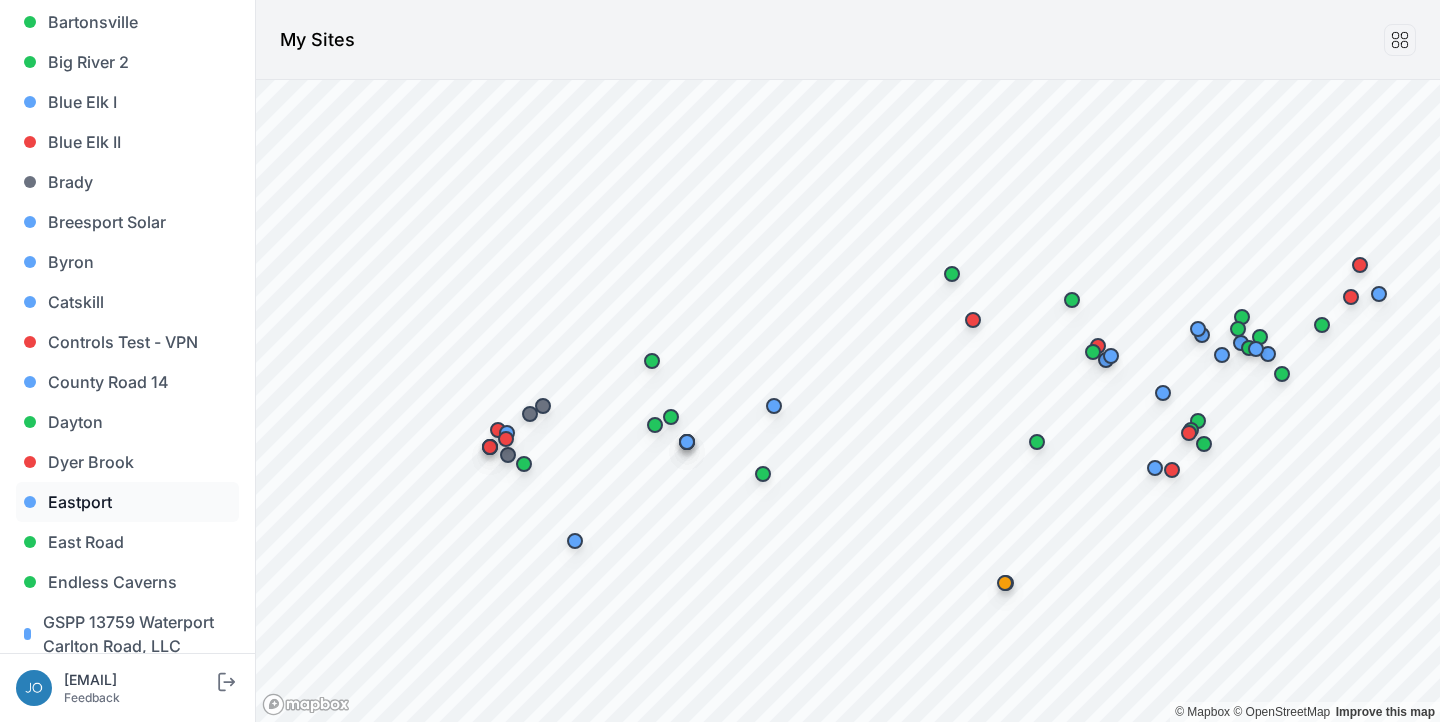 scroll, scrollTop: 306, scrollLeft: 0, axis: vertical 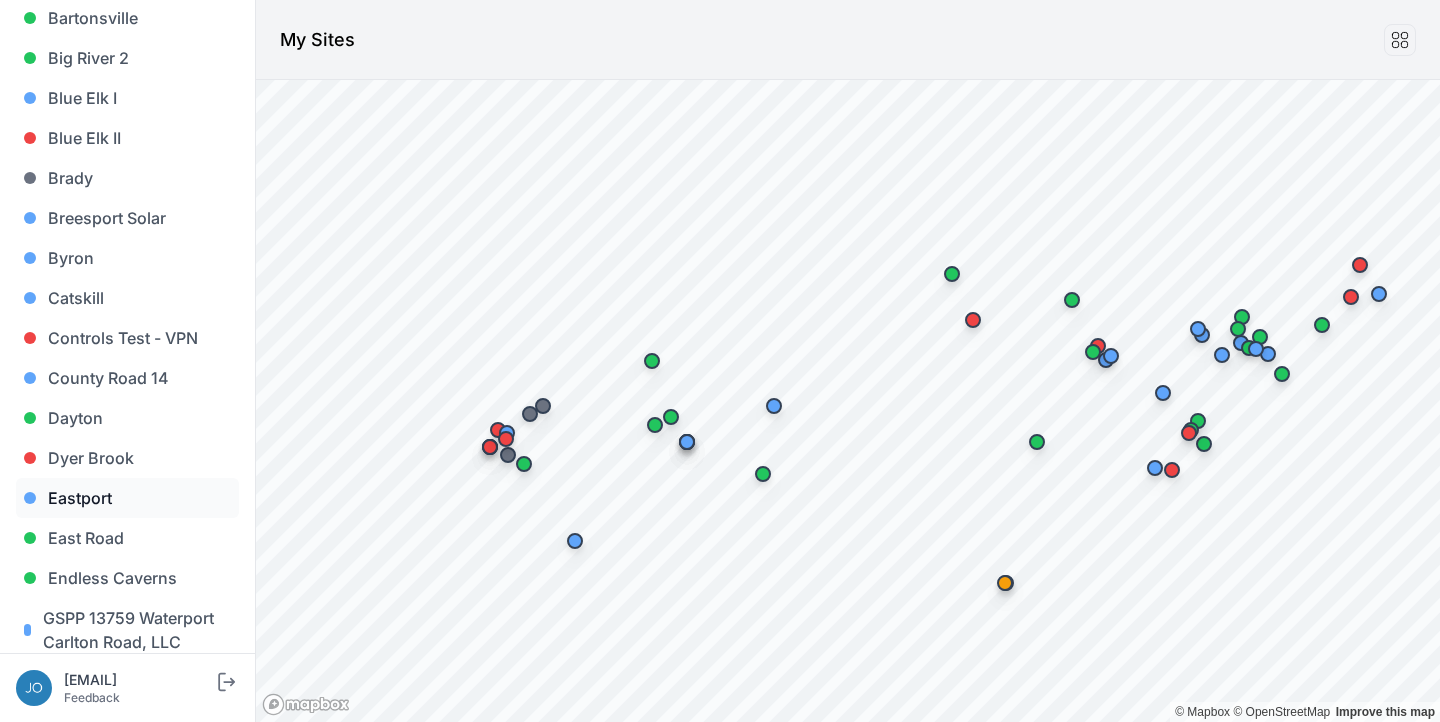 click on "Eastport" at bounding box center [127, 498] 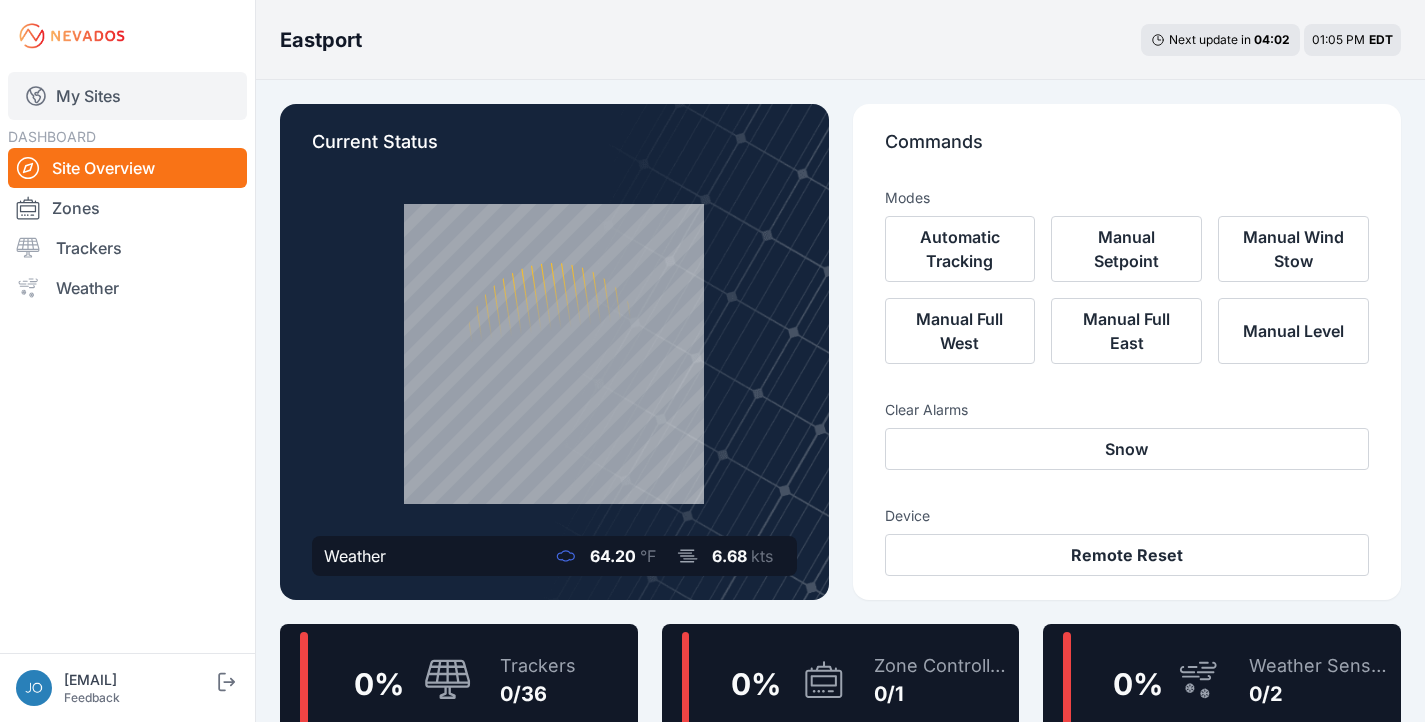 click on "My Sites" at bounding box center [127, 96] 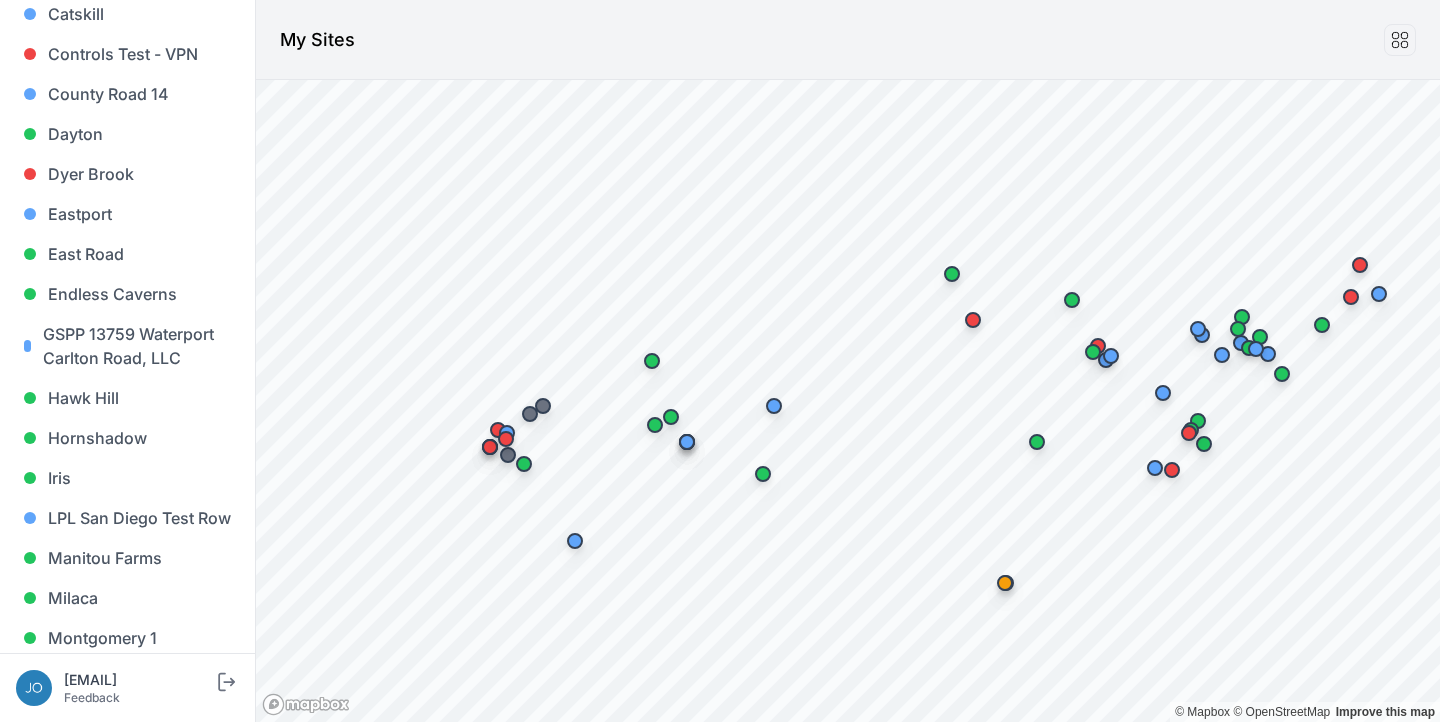 scroll, scrollTop: 0, scrollLeft: 0, axis: both 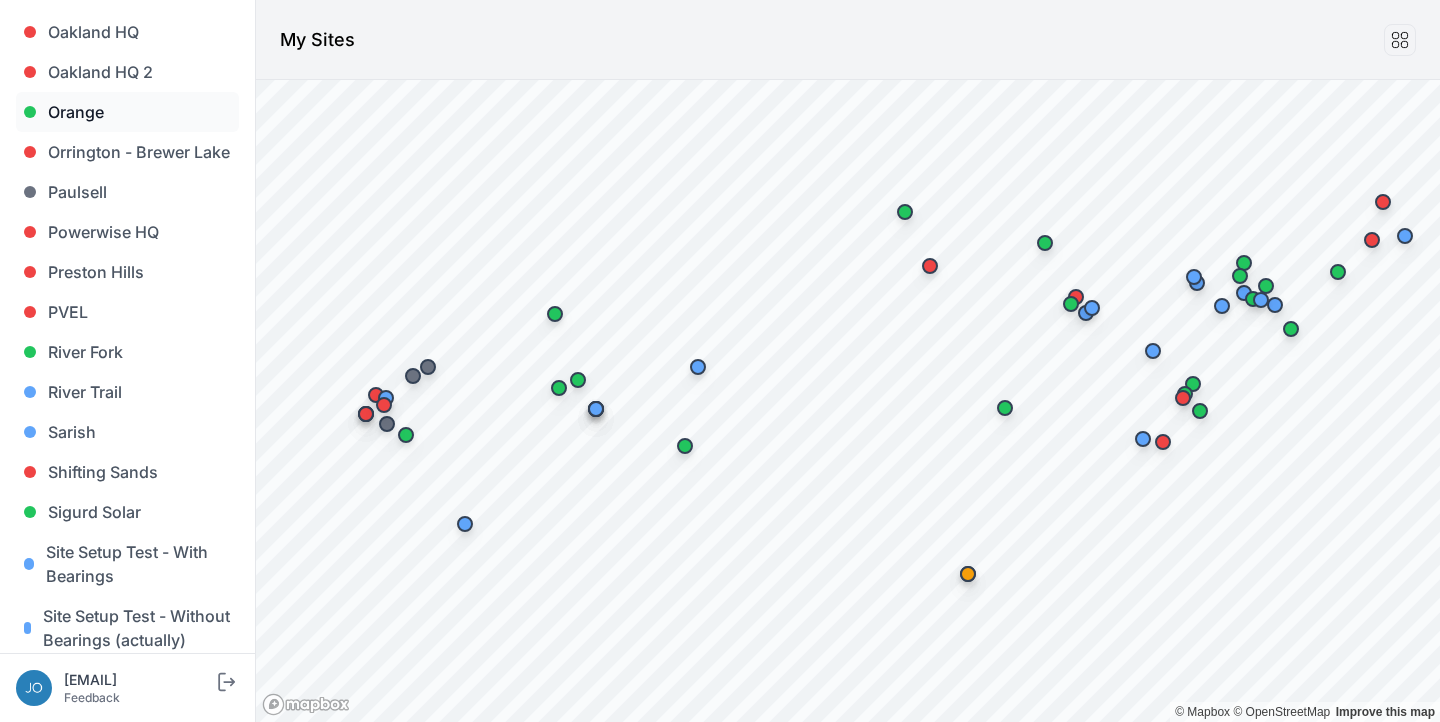 click on "Orange" at bounding box center [127, 112] 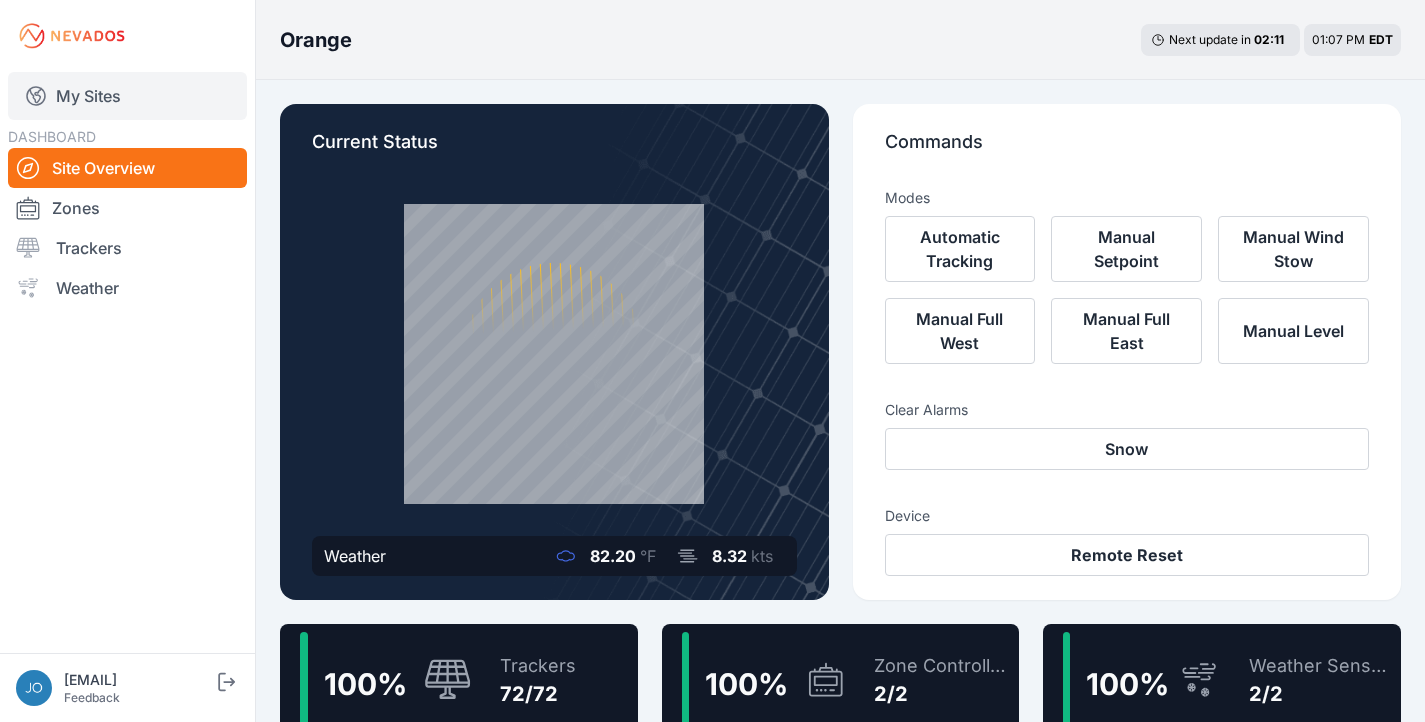 click on "My Sites" at bounding box center [127, 96] 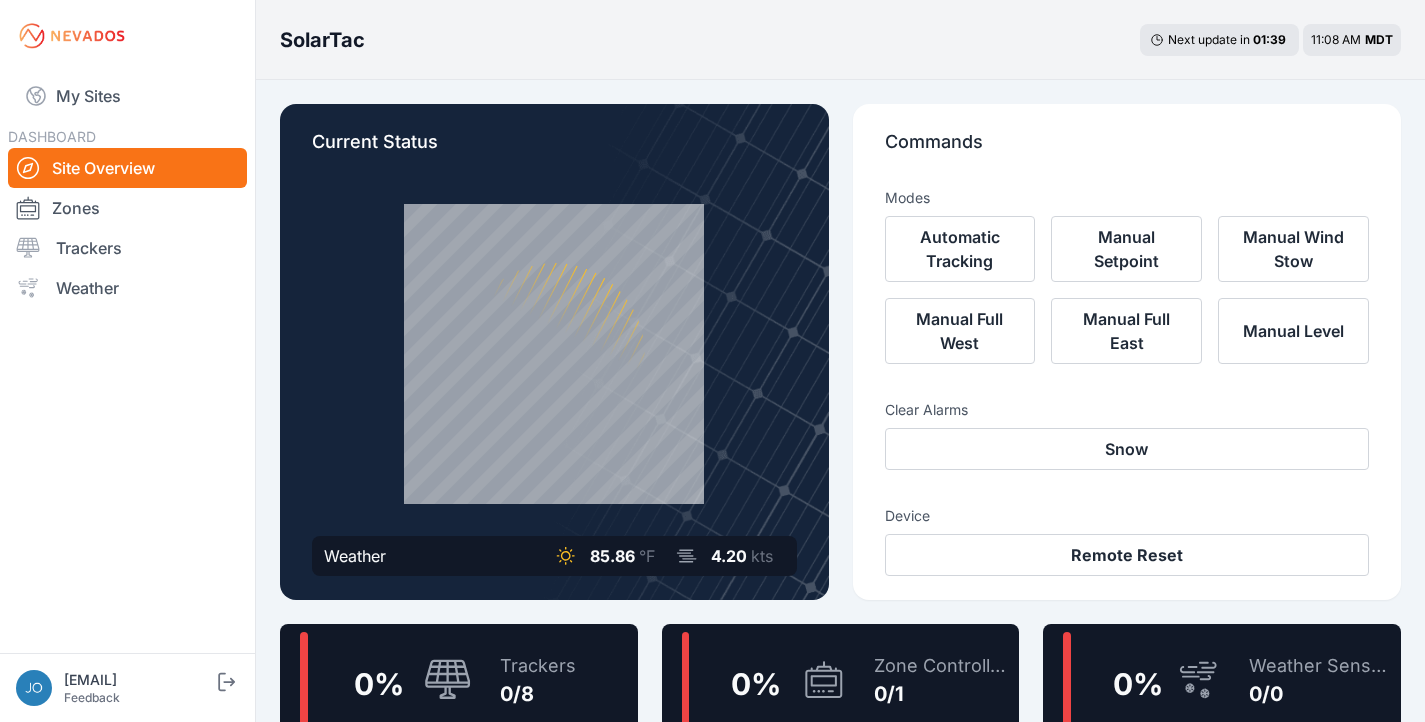 drag, startPoint x: 860, startPoint y: 273, endPoint x: 705, endPoint y: 403, distance: 202.29929 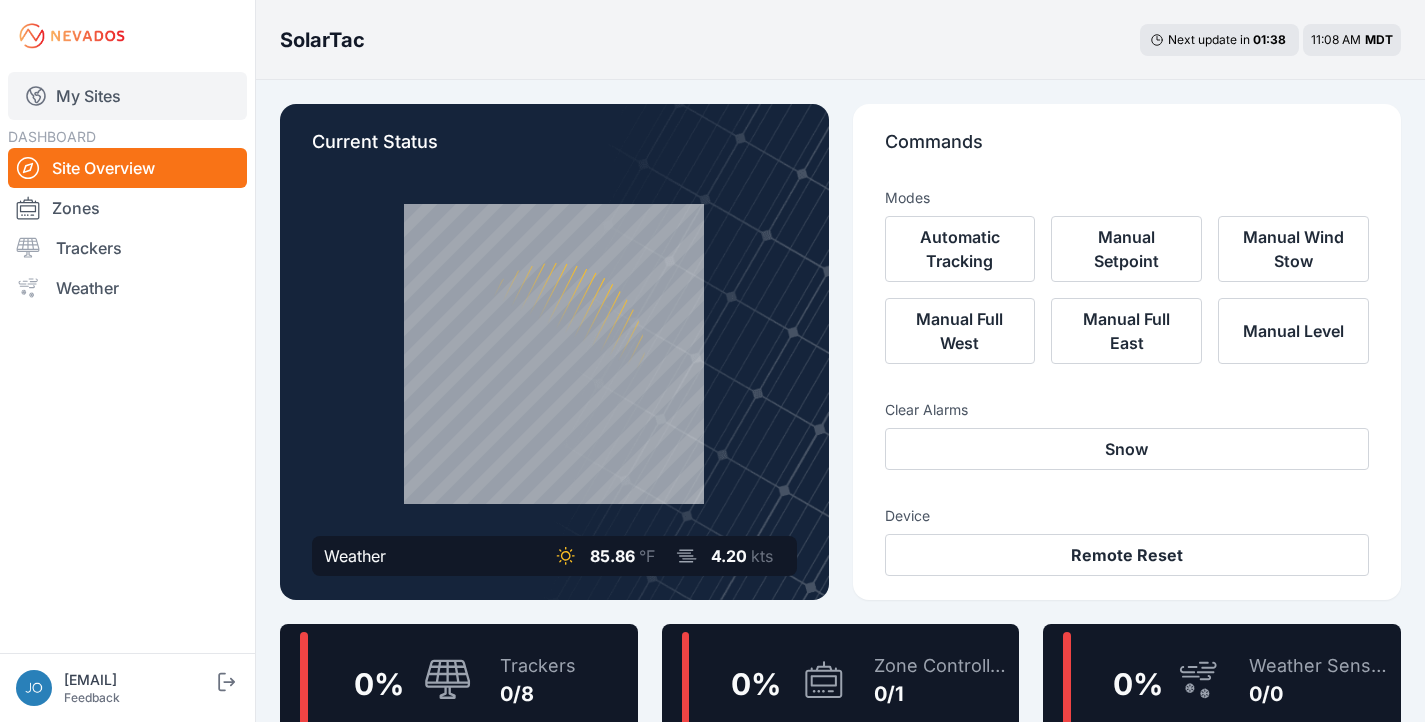 click on "My Sites" at bounding box center [127, 96] 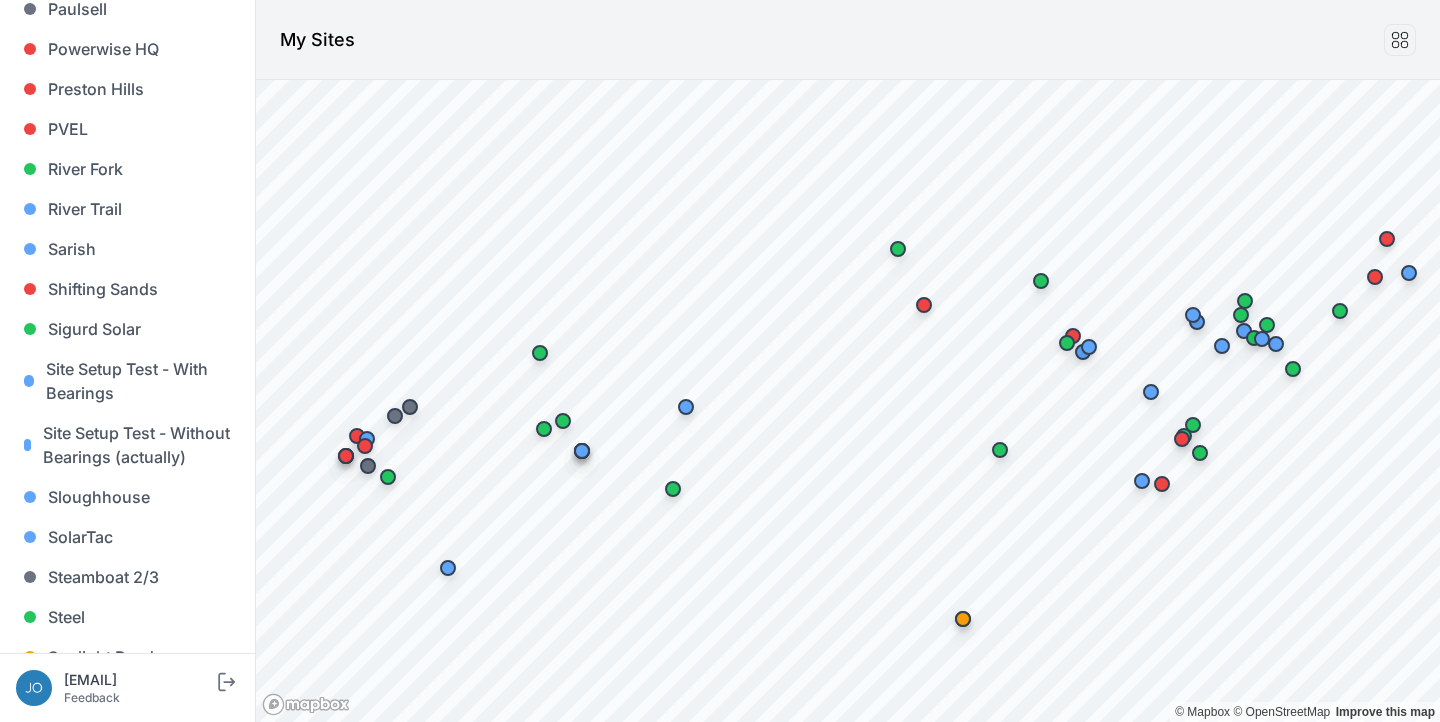 scroll, scrollTop: 0, scrollLeft: 0, axis: both 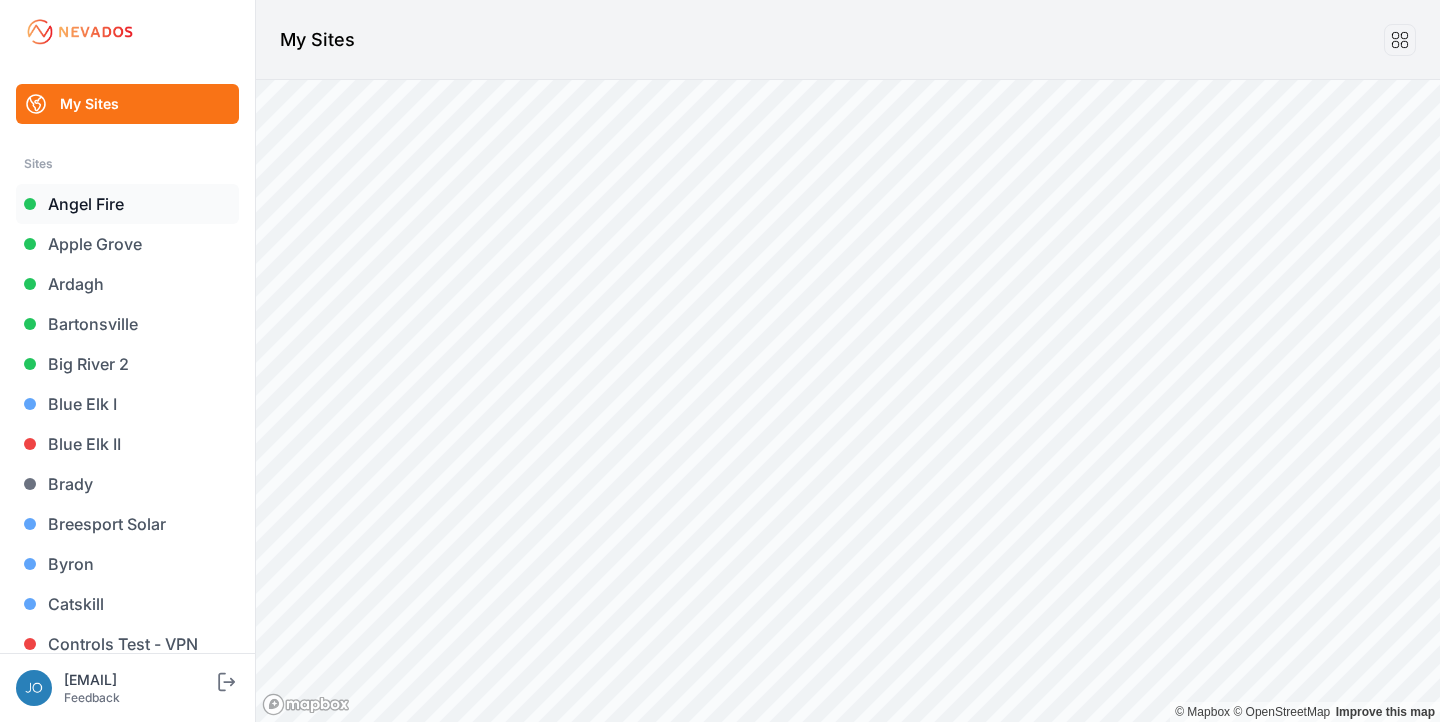 click on "Angel Fire" at bounding box center [127, 204] 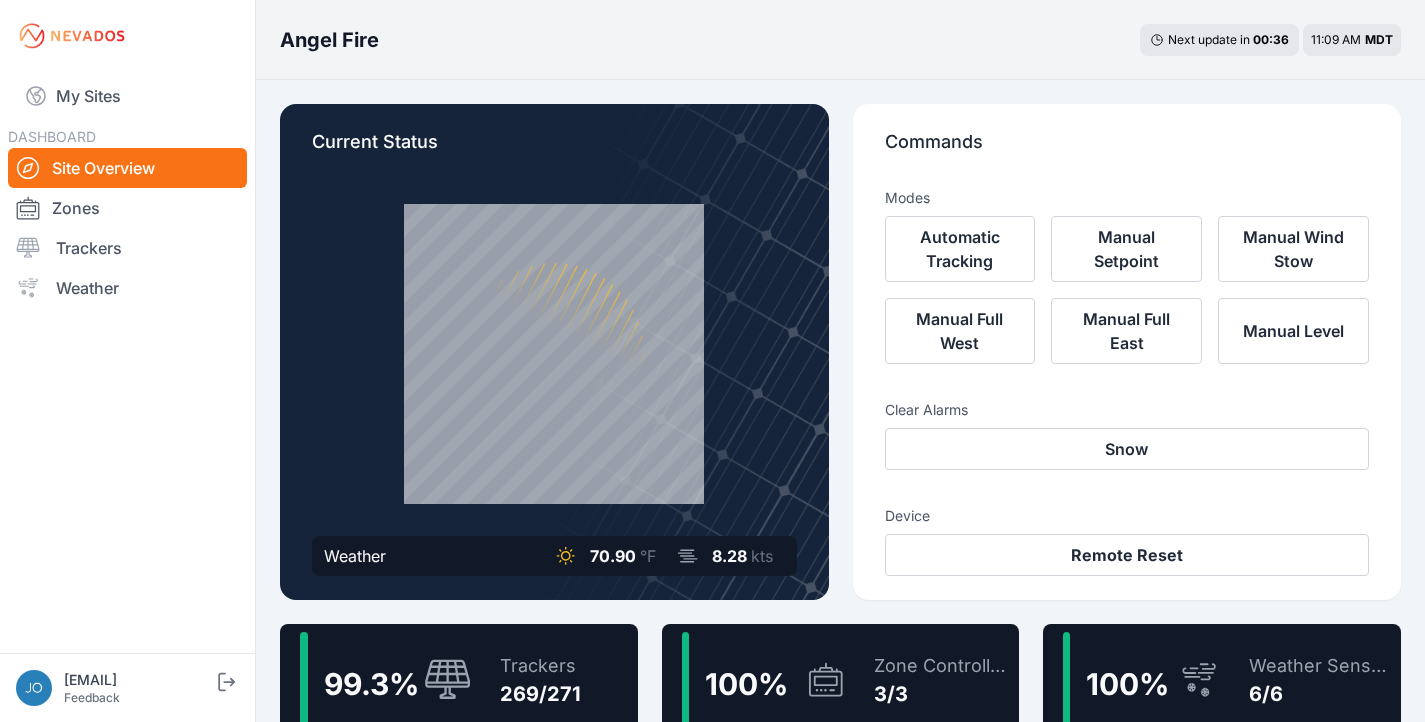 click on "Trackers 269/271" at bounding box center [530, 680] 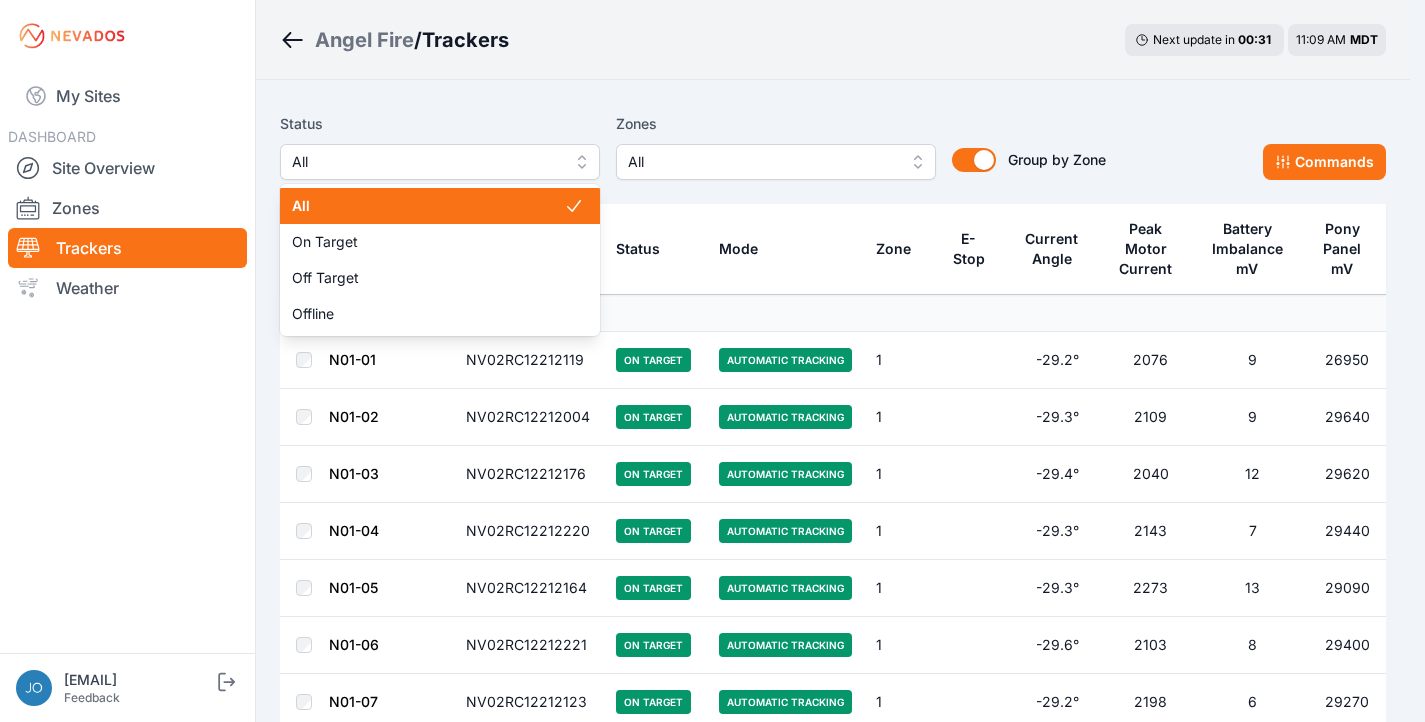 click on "All" at bounding box center [426, 162] 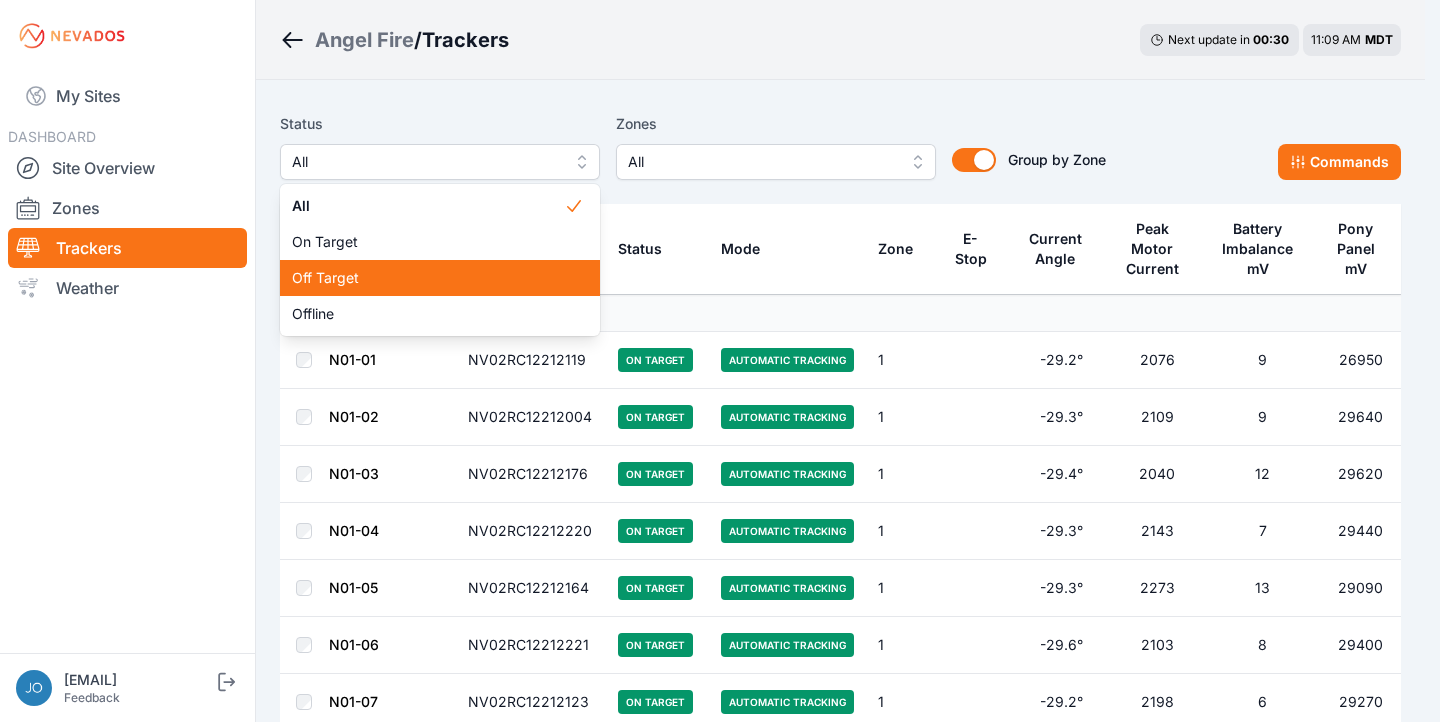 click on "Off Target" at bounding box center (428, 278) 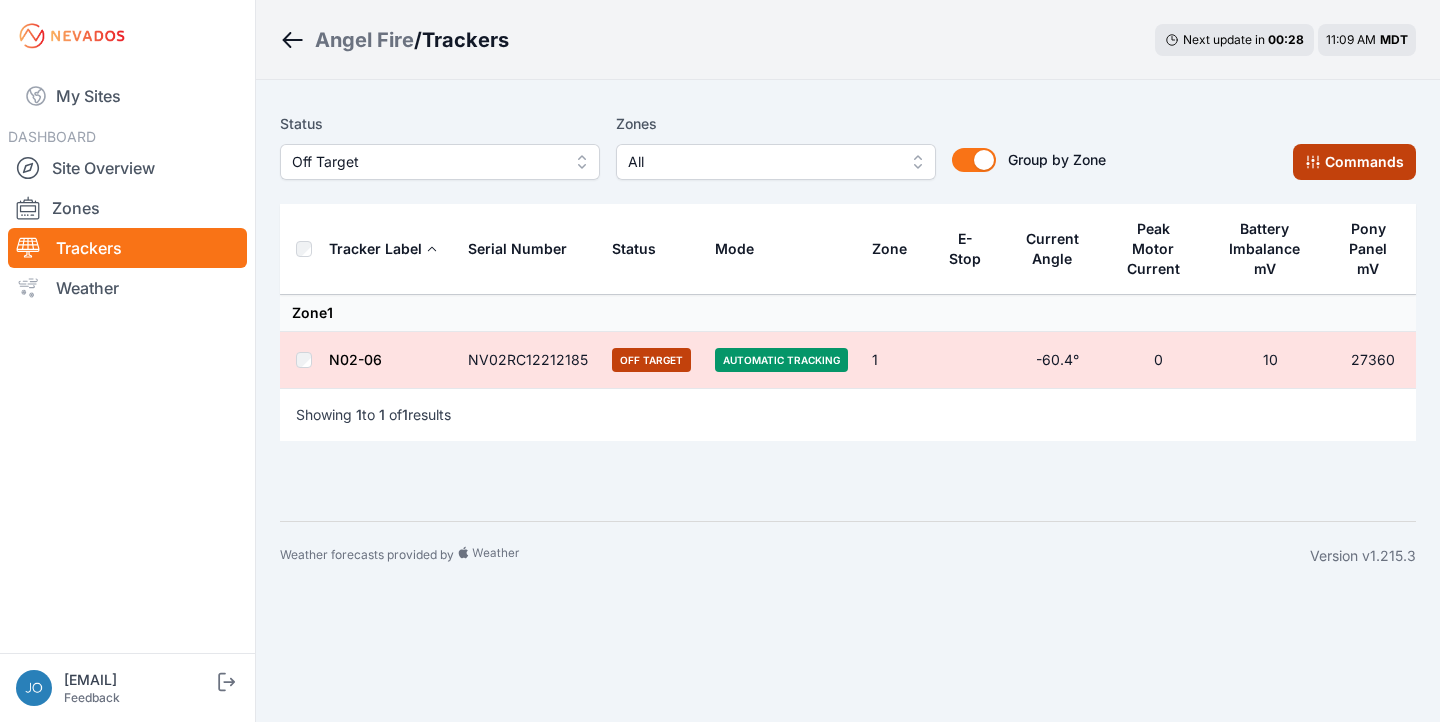 click on "Commands" at bounding box center [1354, 162] 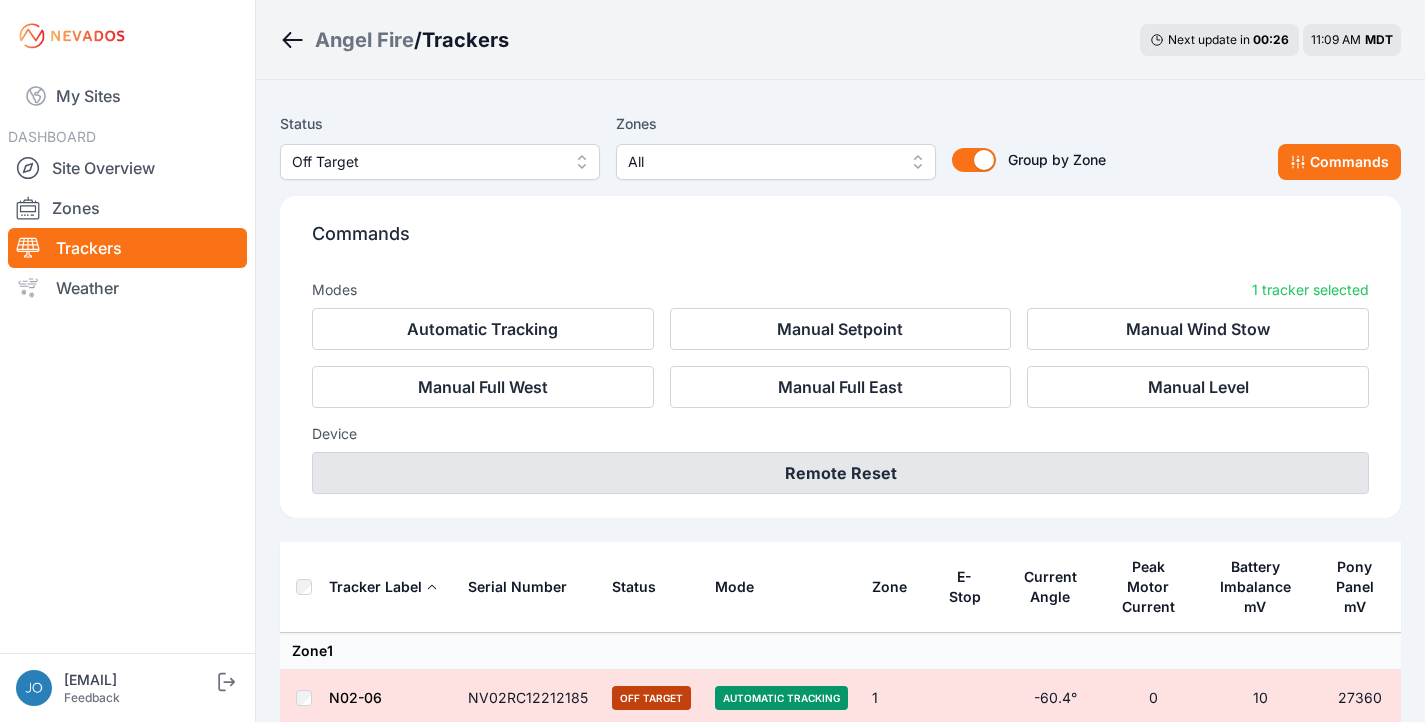 click on "Remote Reset" at bounding box center [840, 473] 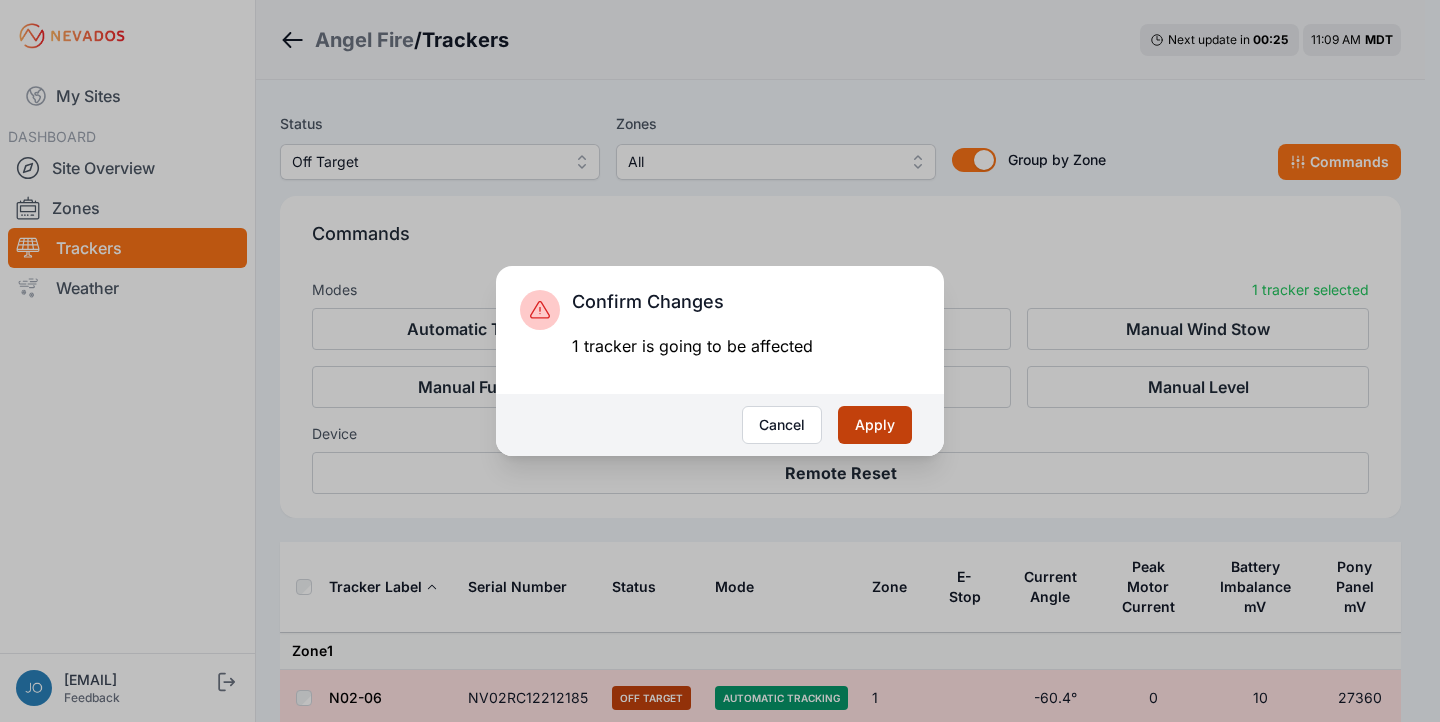 click on "Apply" at bounding box center (875, 425) 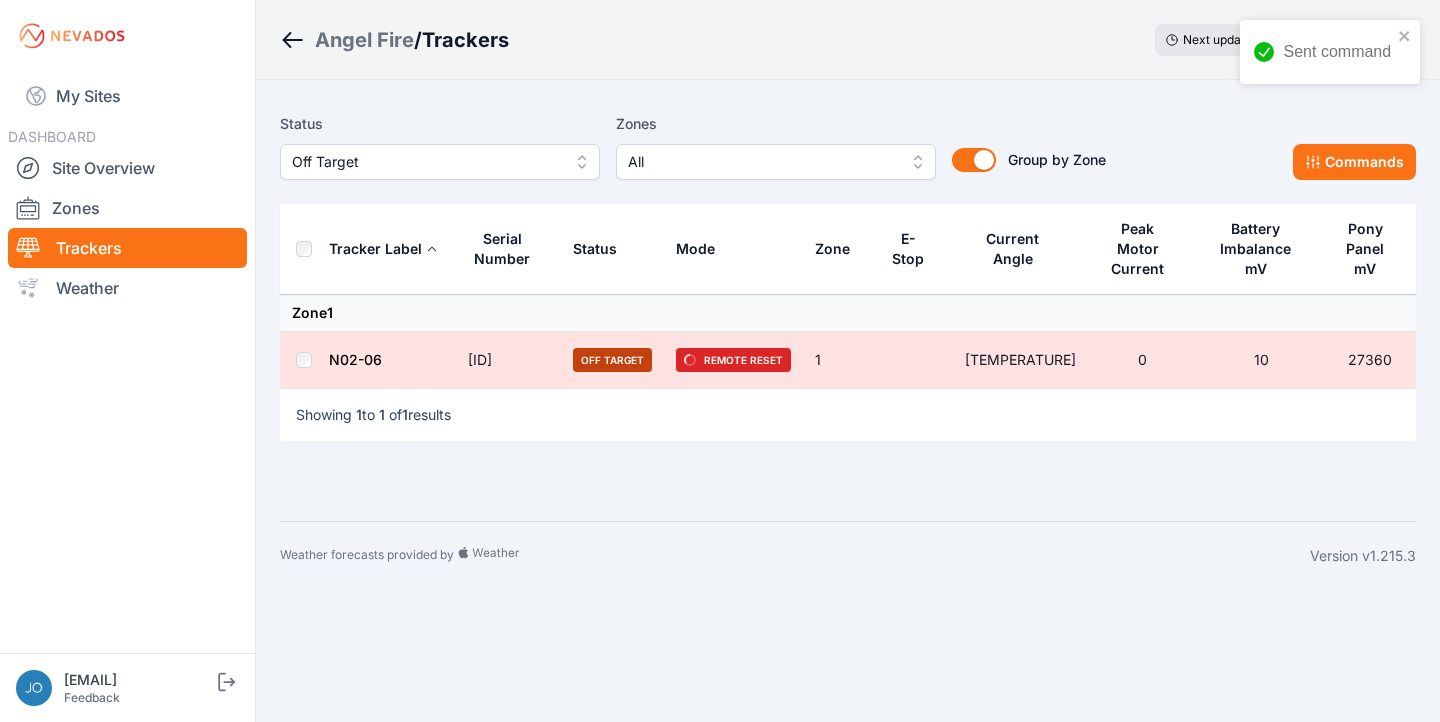 scroll, scrollTop: 0, scrollLeft: 0, axis: both 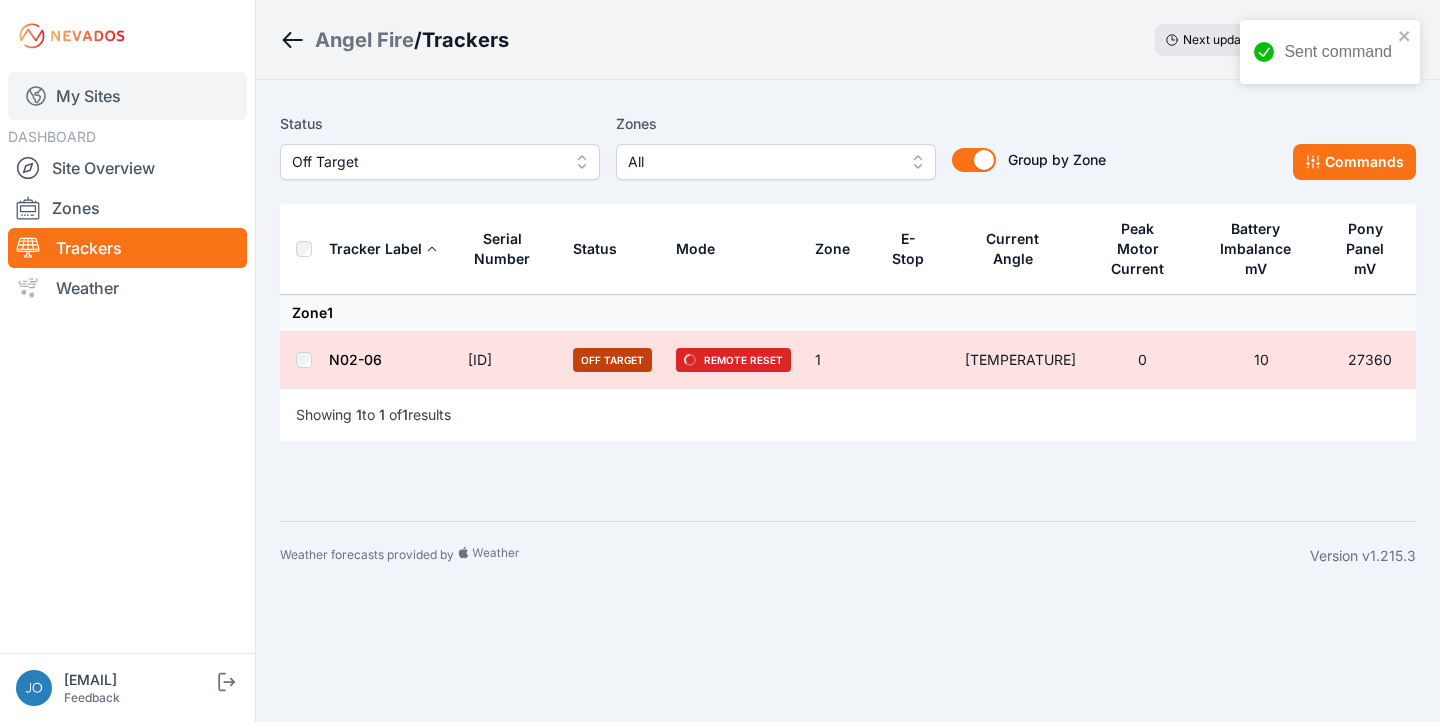 click on "My Sites" at bounding box center [127, 96] 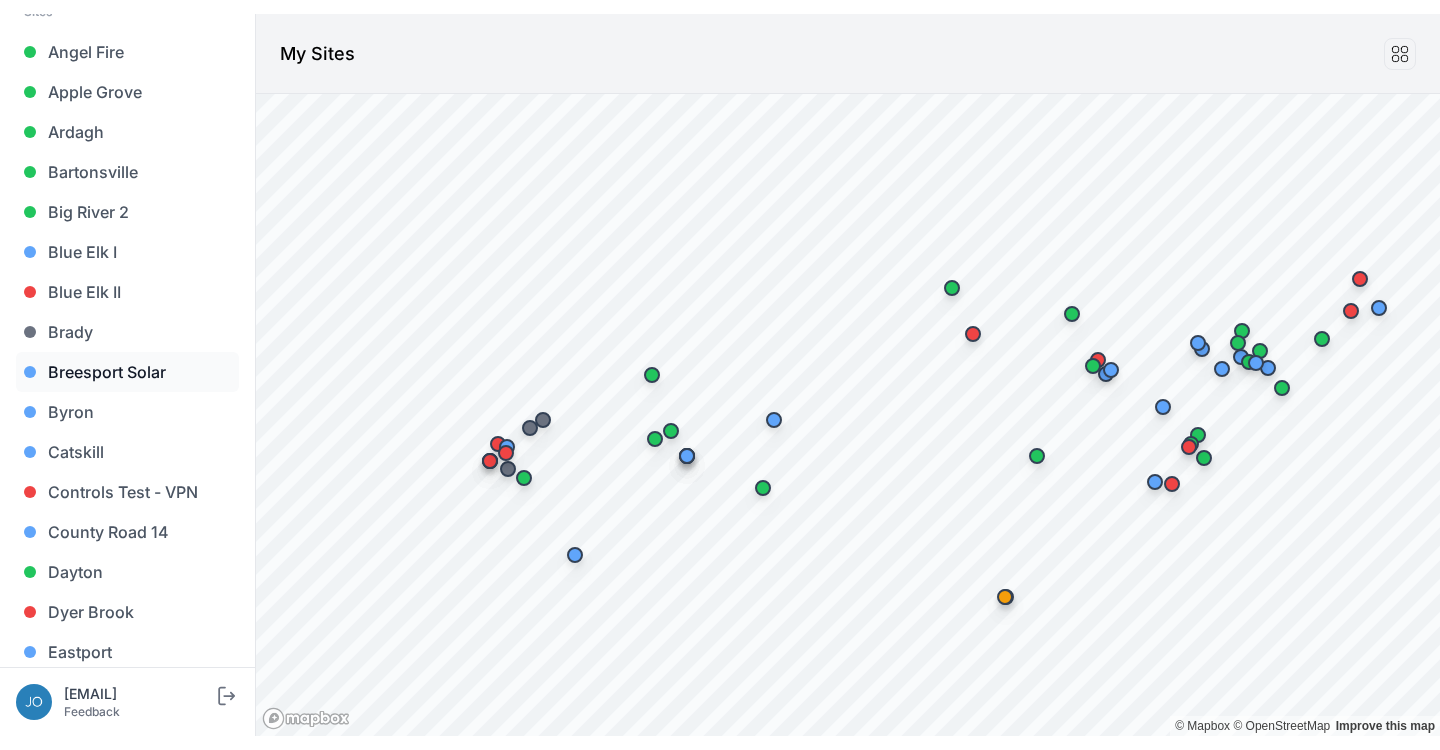 scroll, scrollTop: 232, scrollLeft: 0, axis: vertical 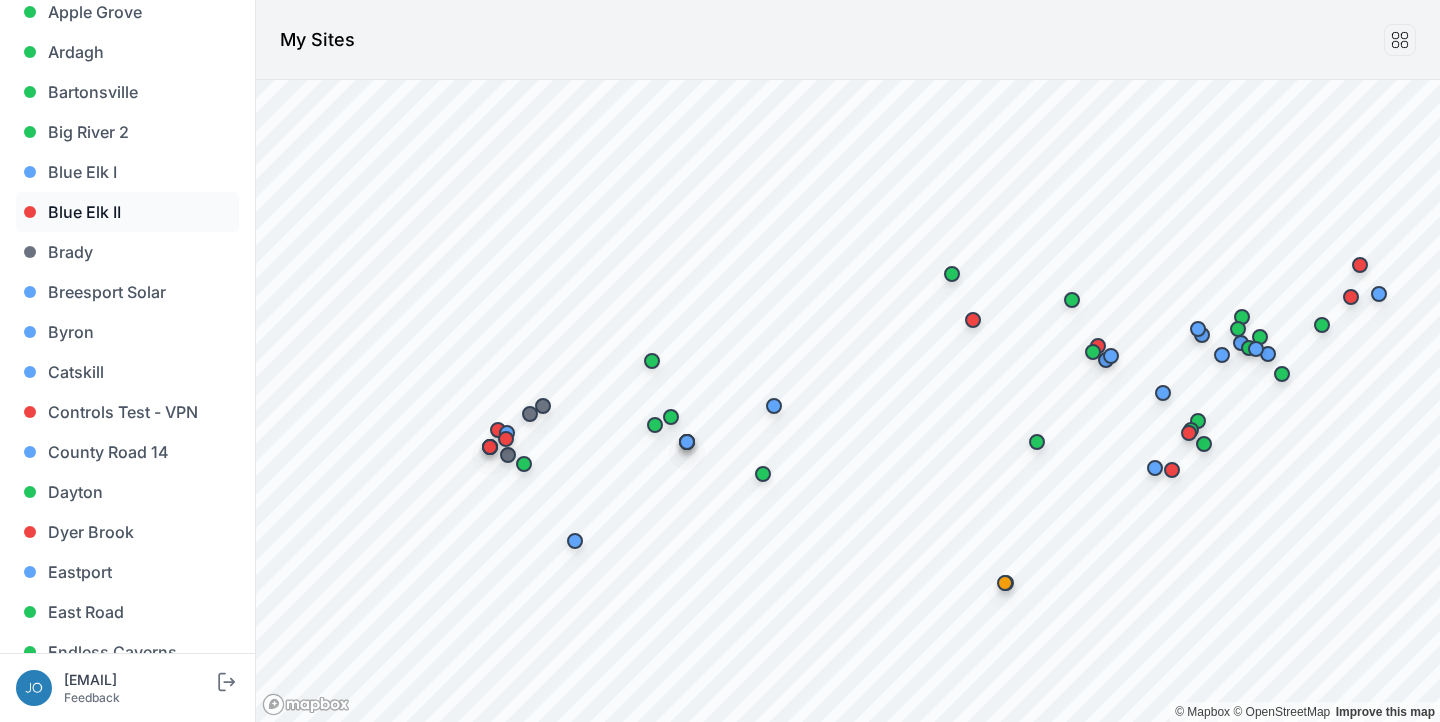 click on "Blue Elk II" at bounding box center [127, 212] 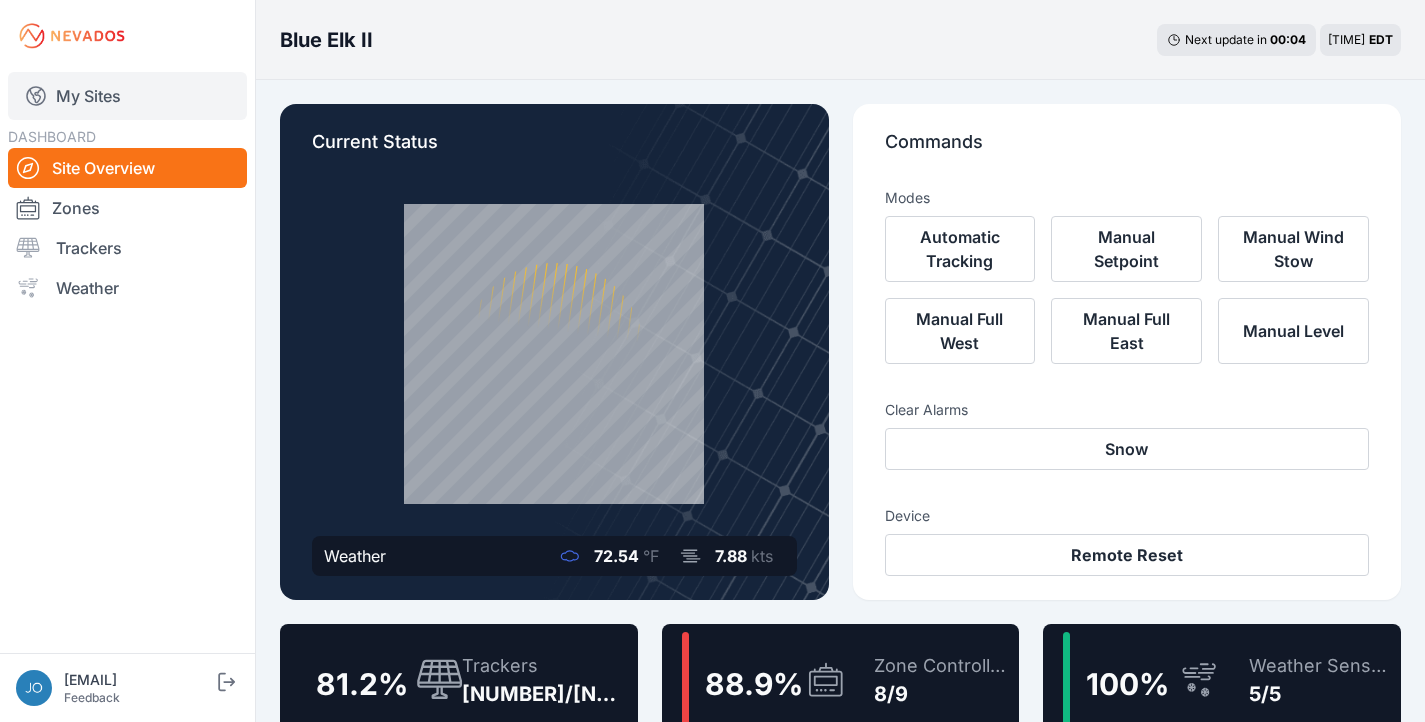 click on "My Sites" at bounding box center (127, 96) 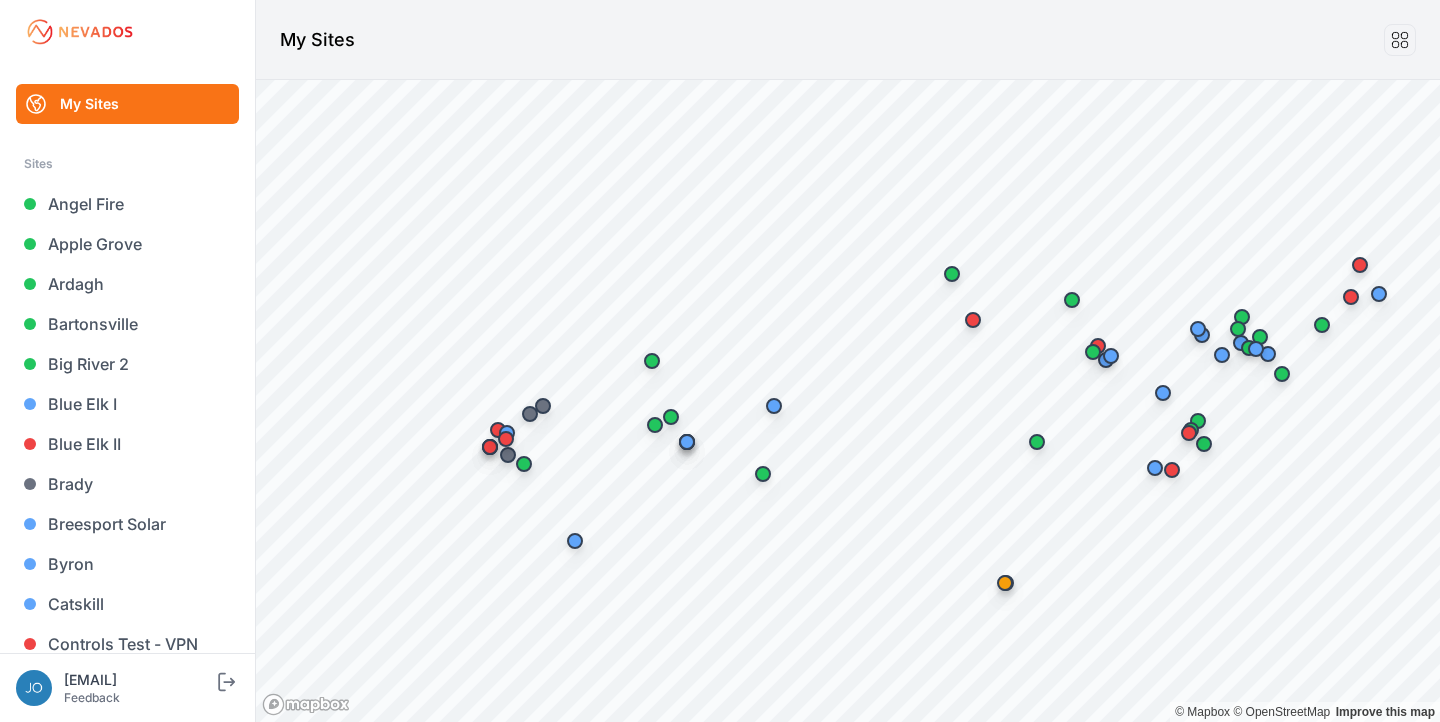 scroll, scrollTop: 0, scrollLeft: 0, axis: both 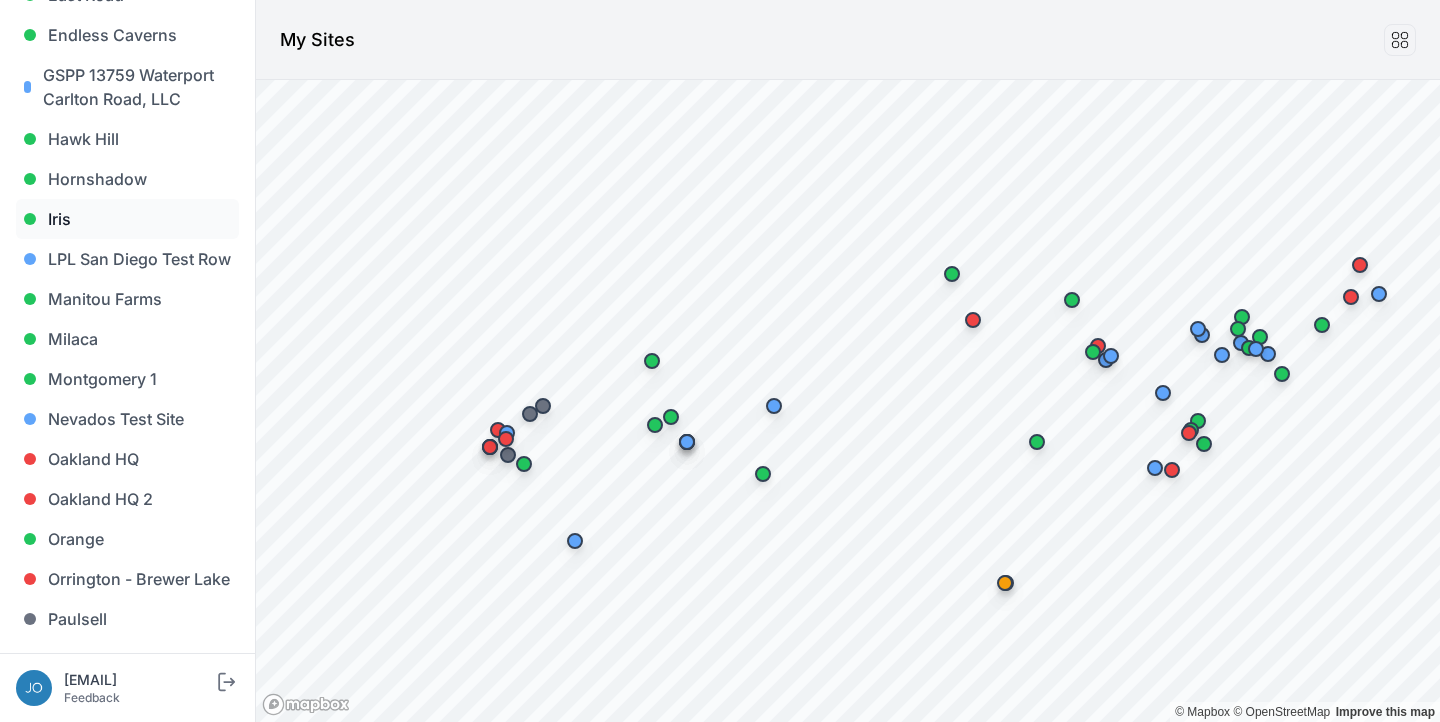 click on "Iris" at bounding box center (127, 219) 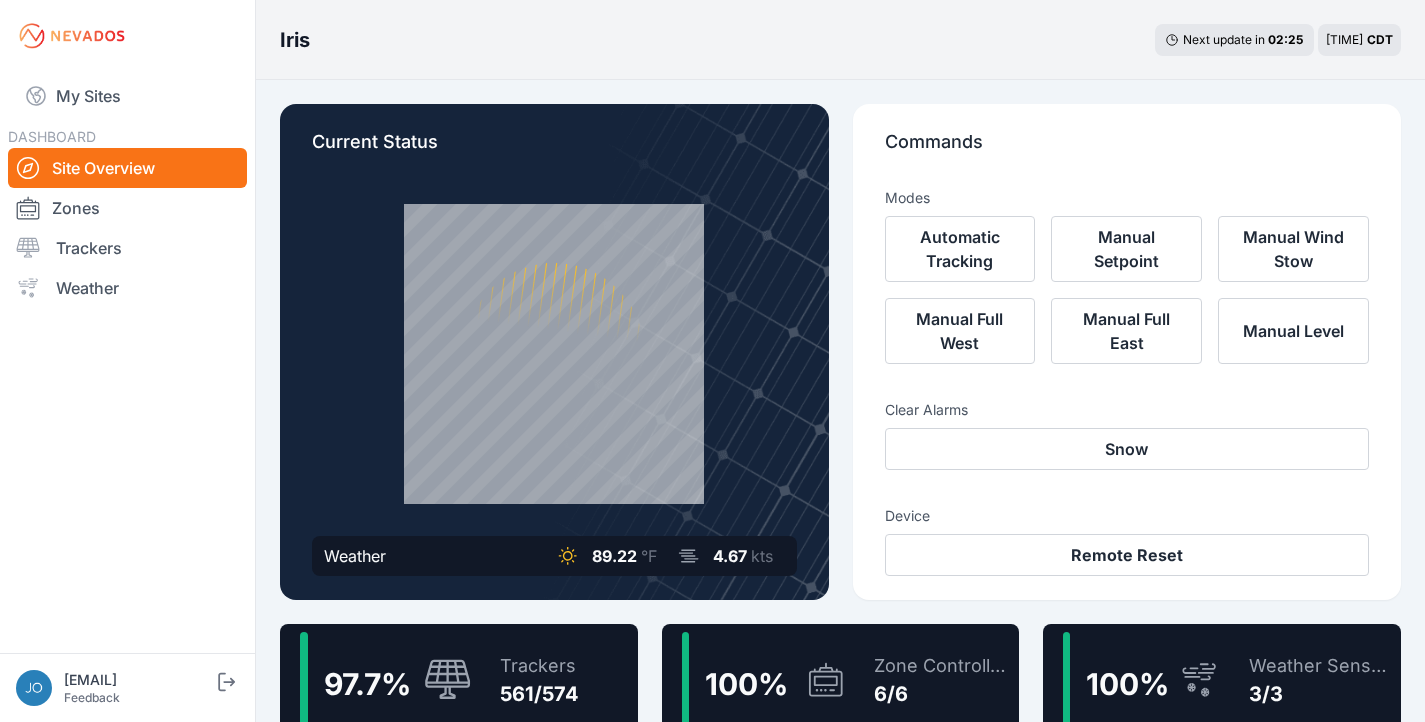 click on "97.7 % Trackers 561/574" at bounding box center (459, 680) 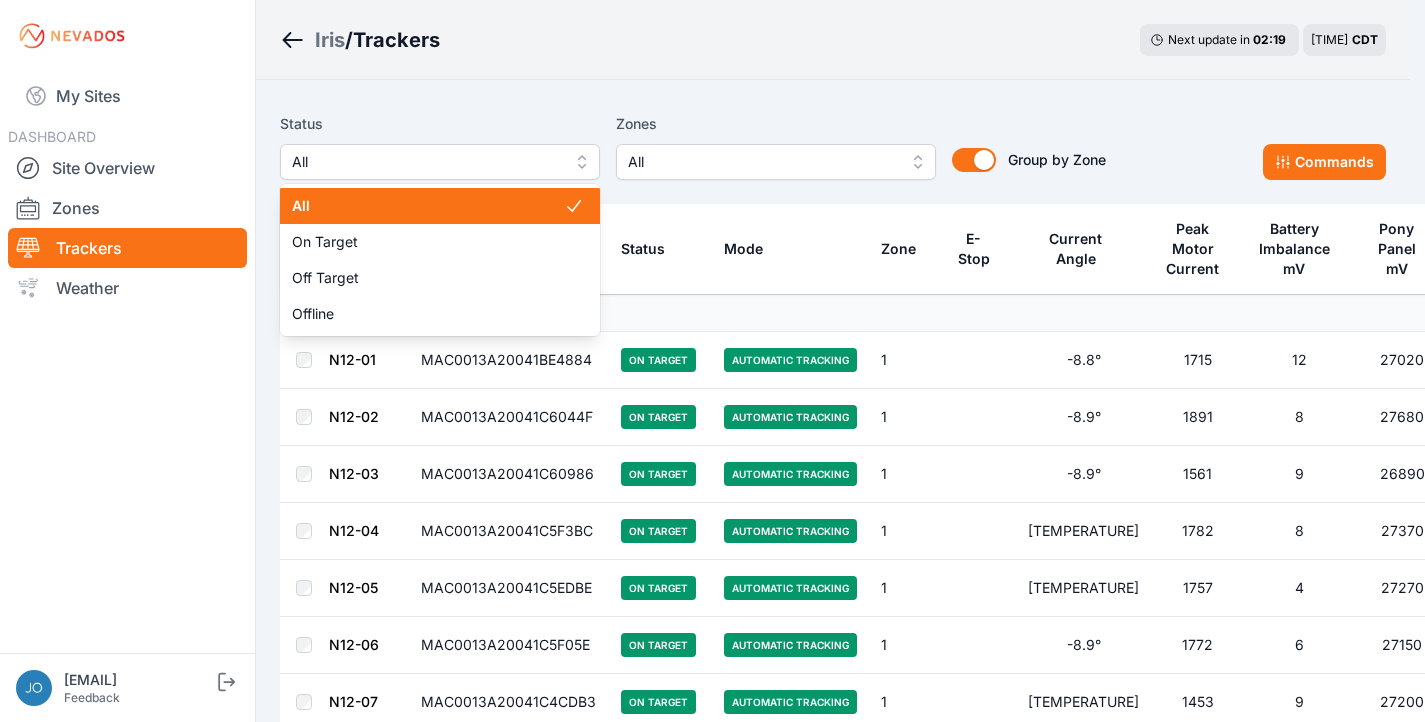 click on "All" at bounding box center [426, 162] 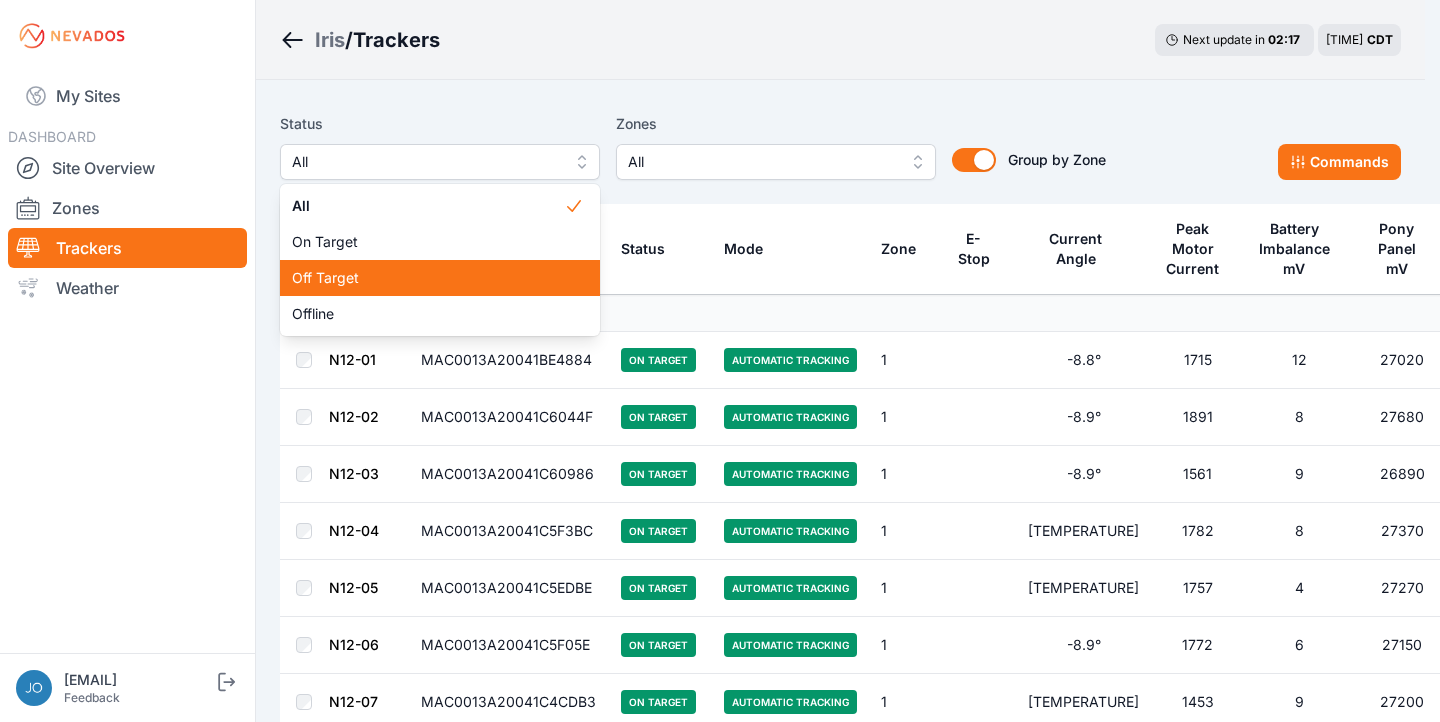 click on "Off Target" at bounding box center (428, 278) 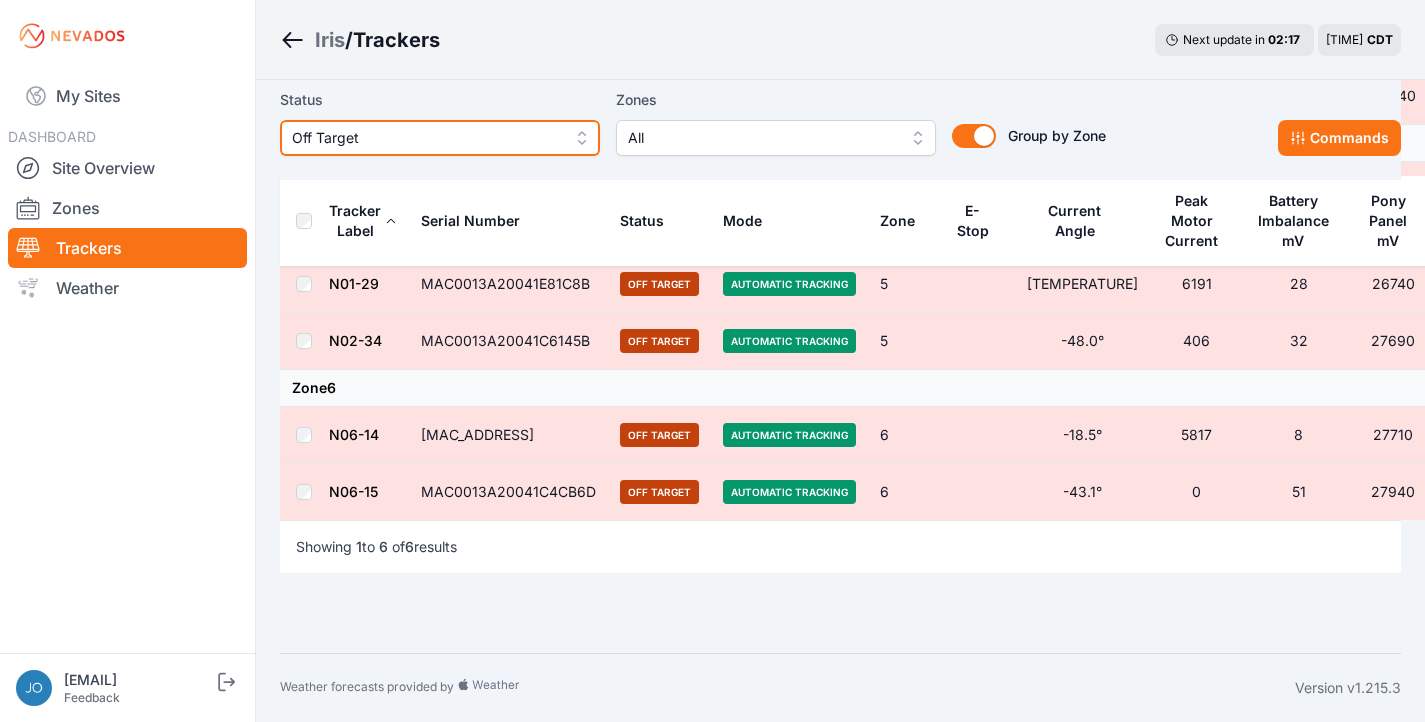scroll, scrollTop: 0, scrollLeft: 0, axis: both 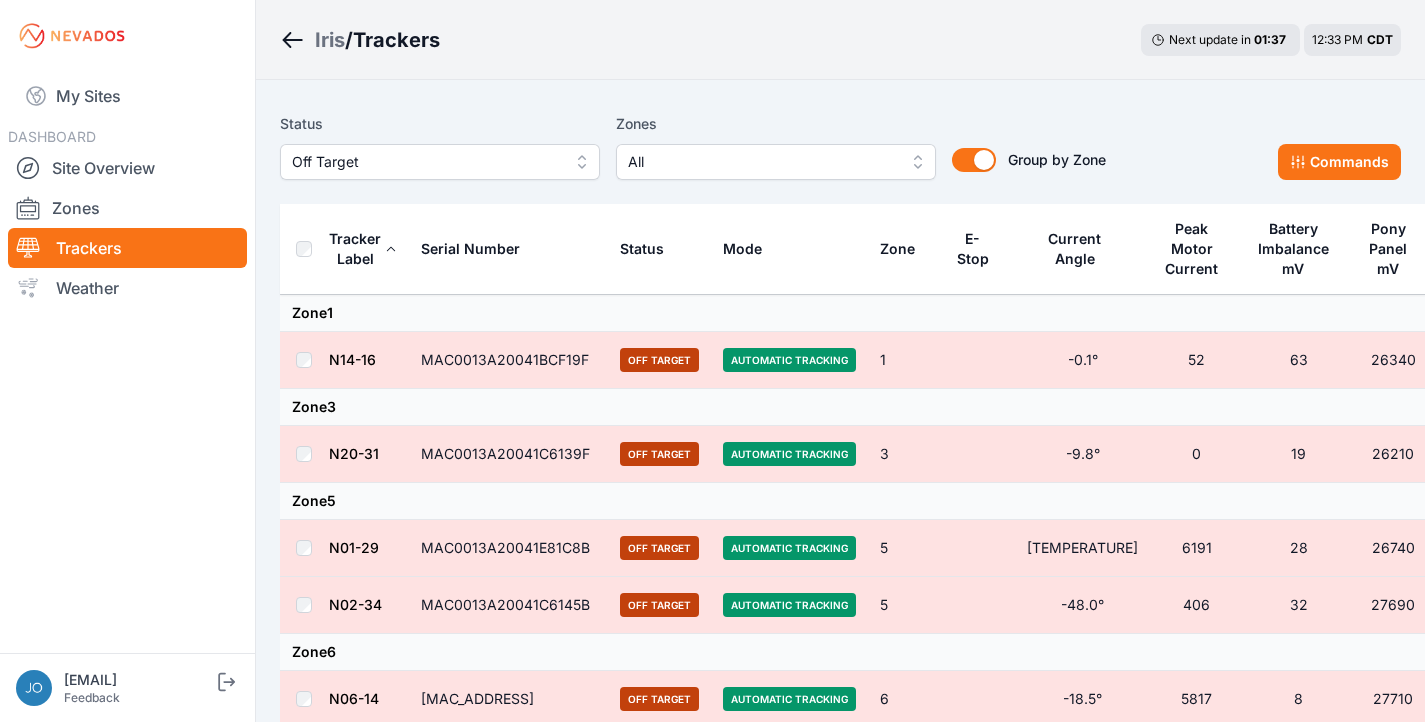 click on "Iris" at bounding box center [330, 40] 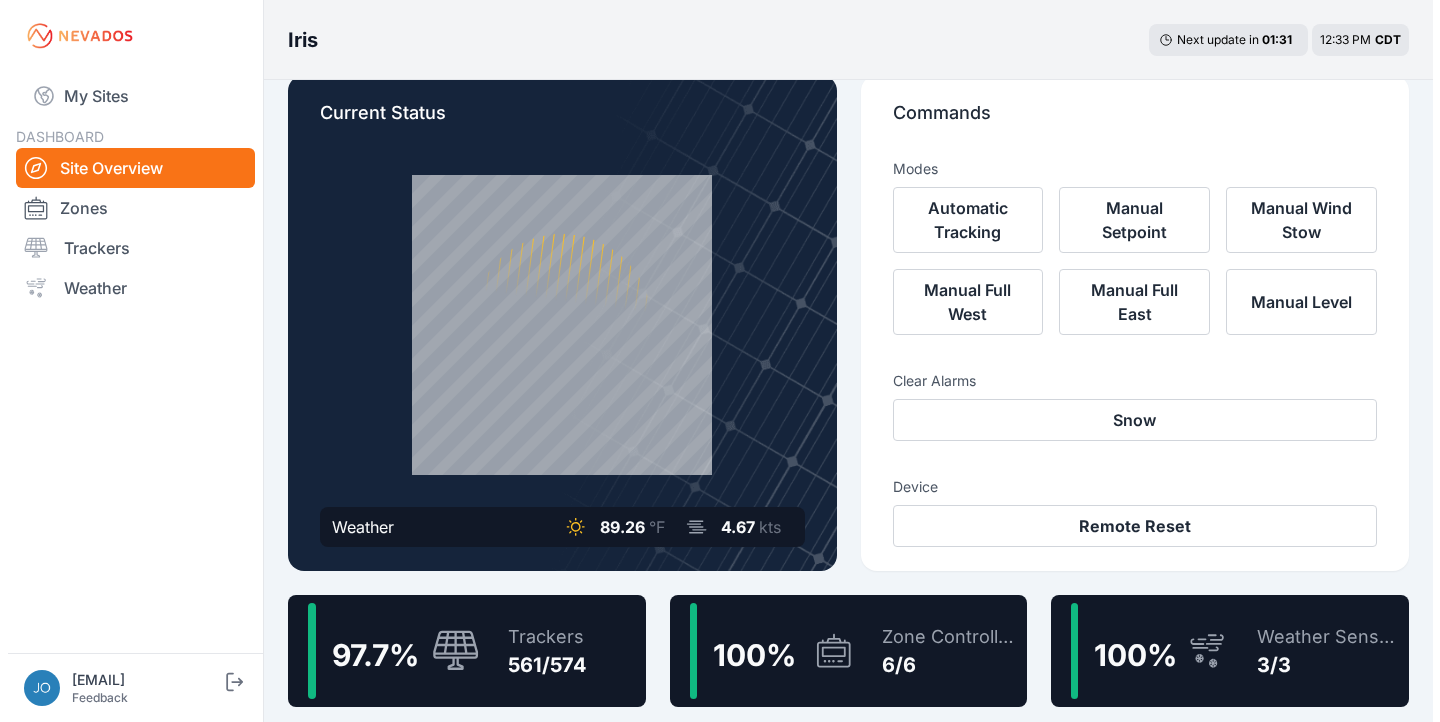 scroll, scrollTop: 0, scrollLeft: 0, axis: both 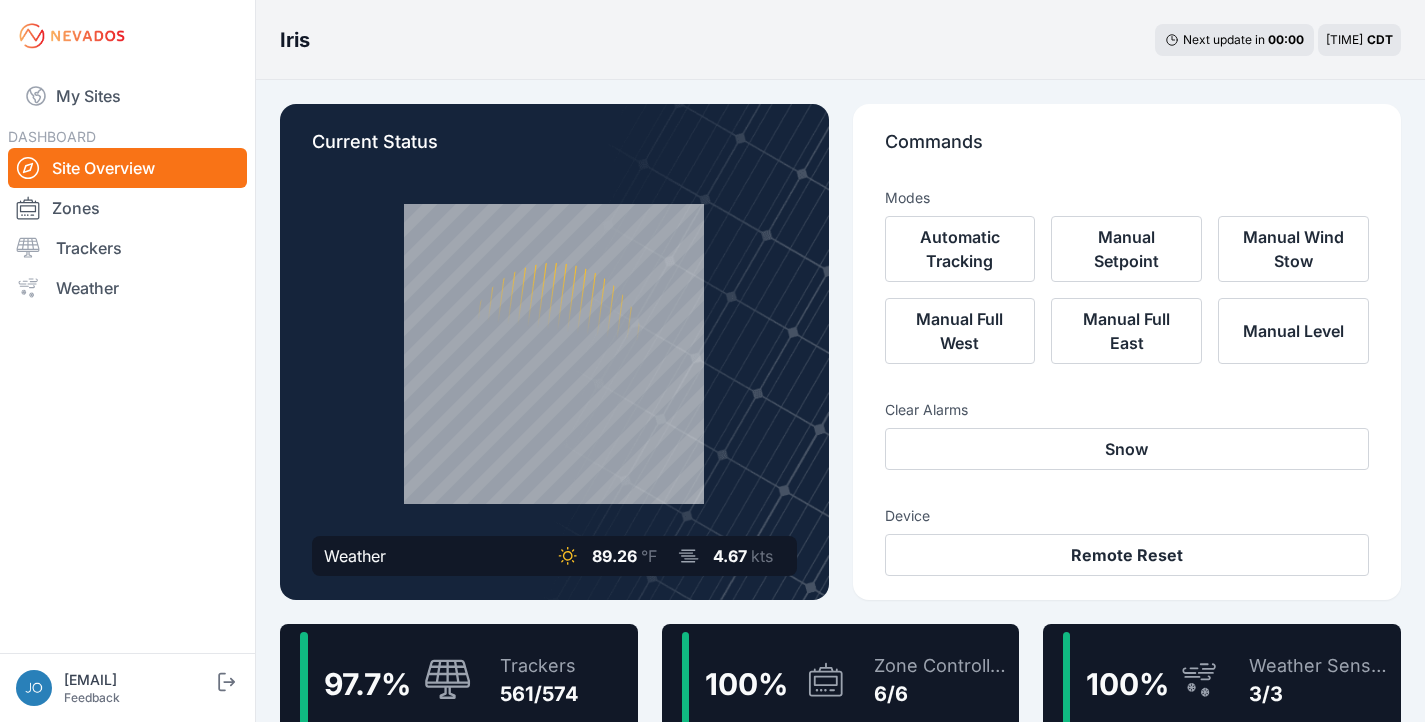 click on "561/574" at bounding box center [539, 694] 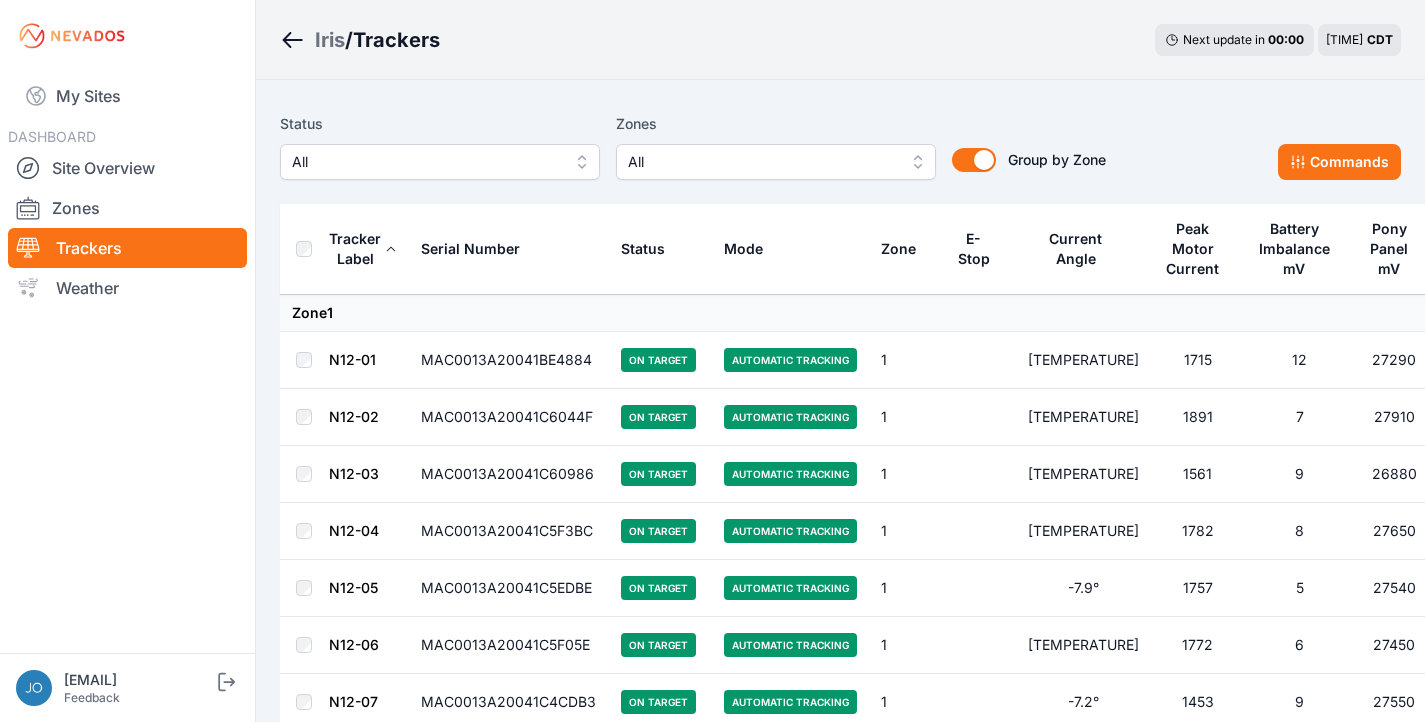 click on "All" at bounding box center [426, 162] 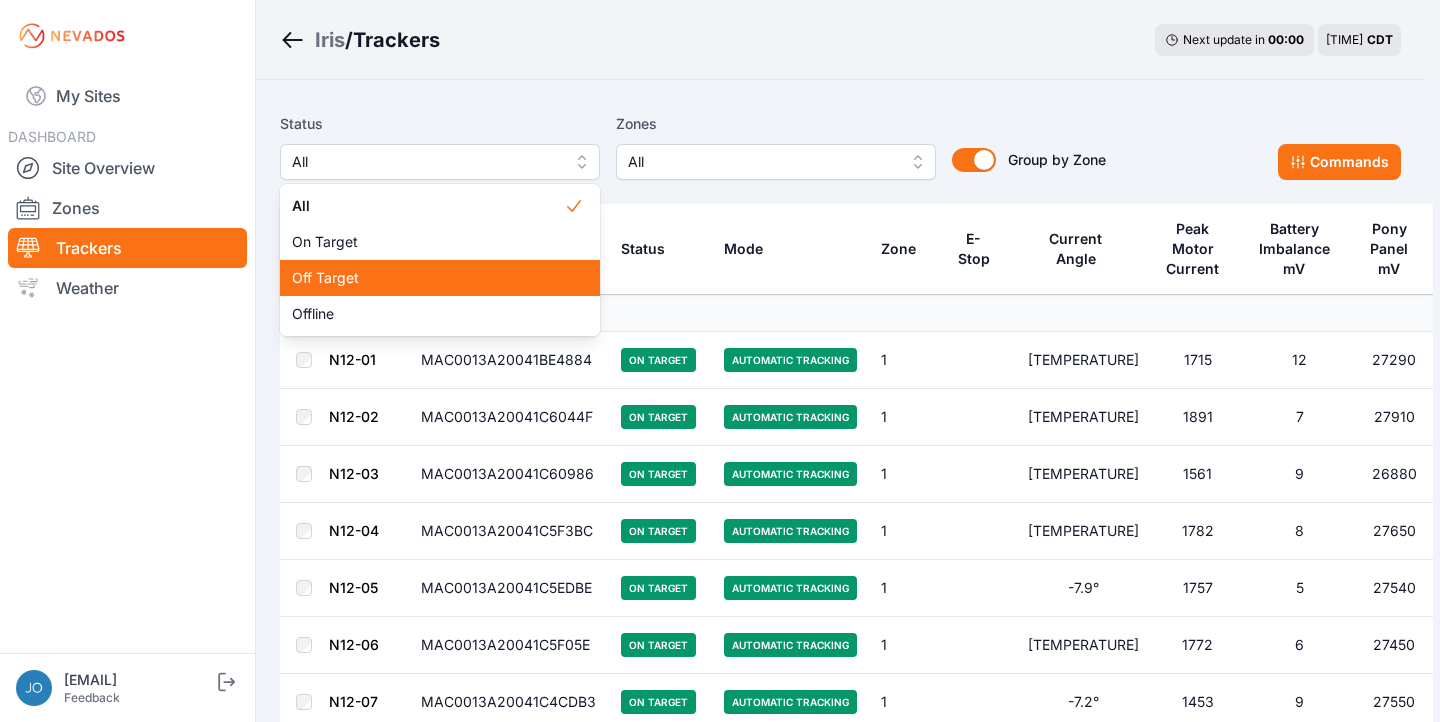 click on "Off Target" at bounding box center (428, 278) 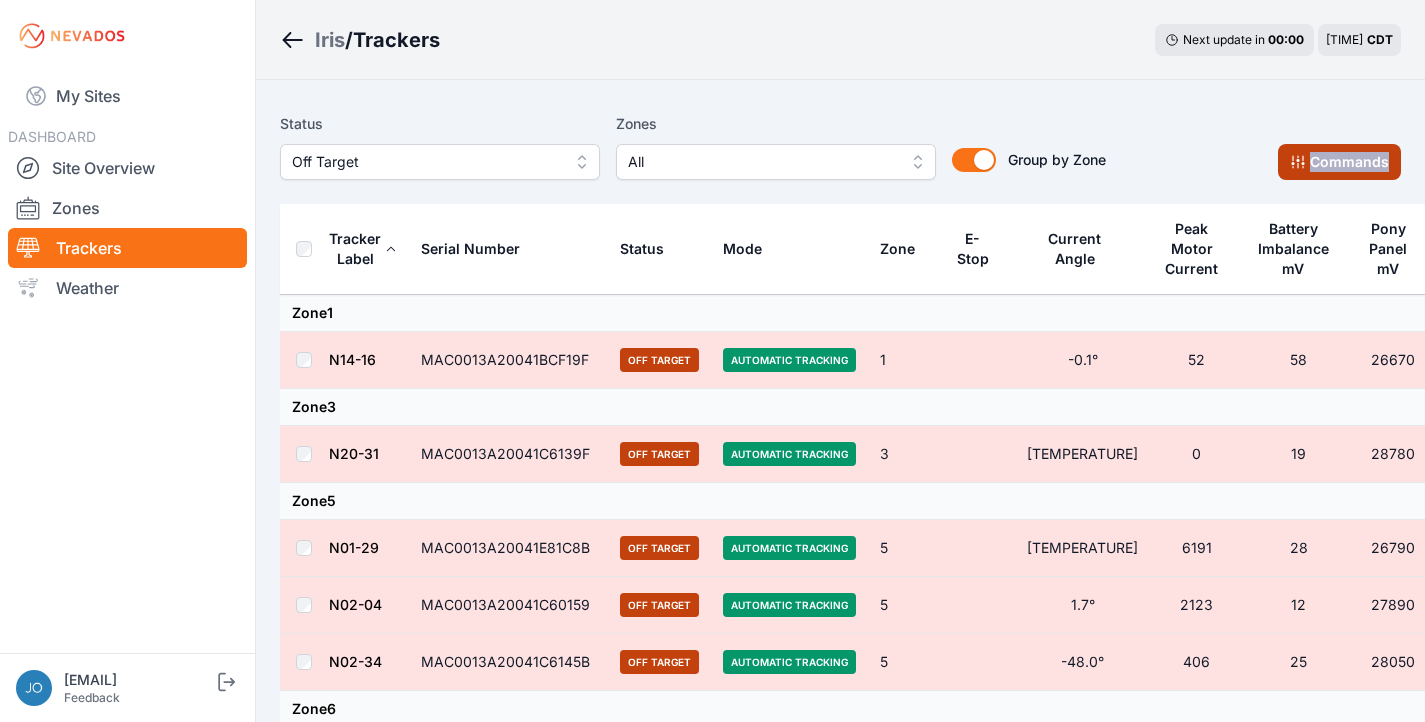 click on "Commands" at bounding box center [1339, 162] 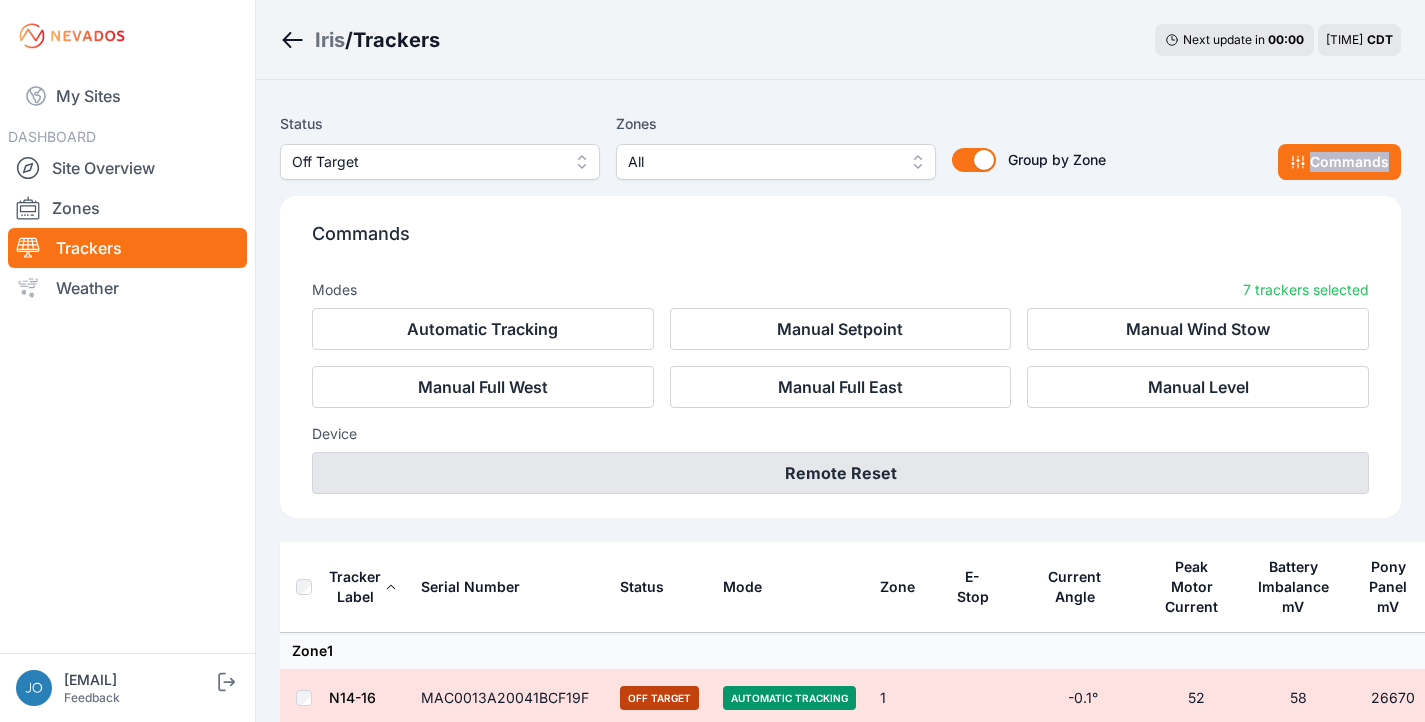 click on "Remote Reset" at bounding box center [840, 473] 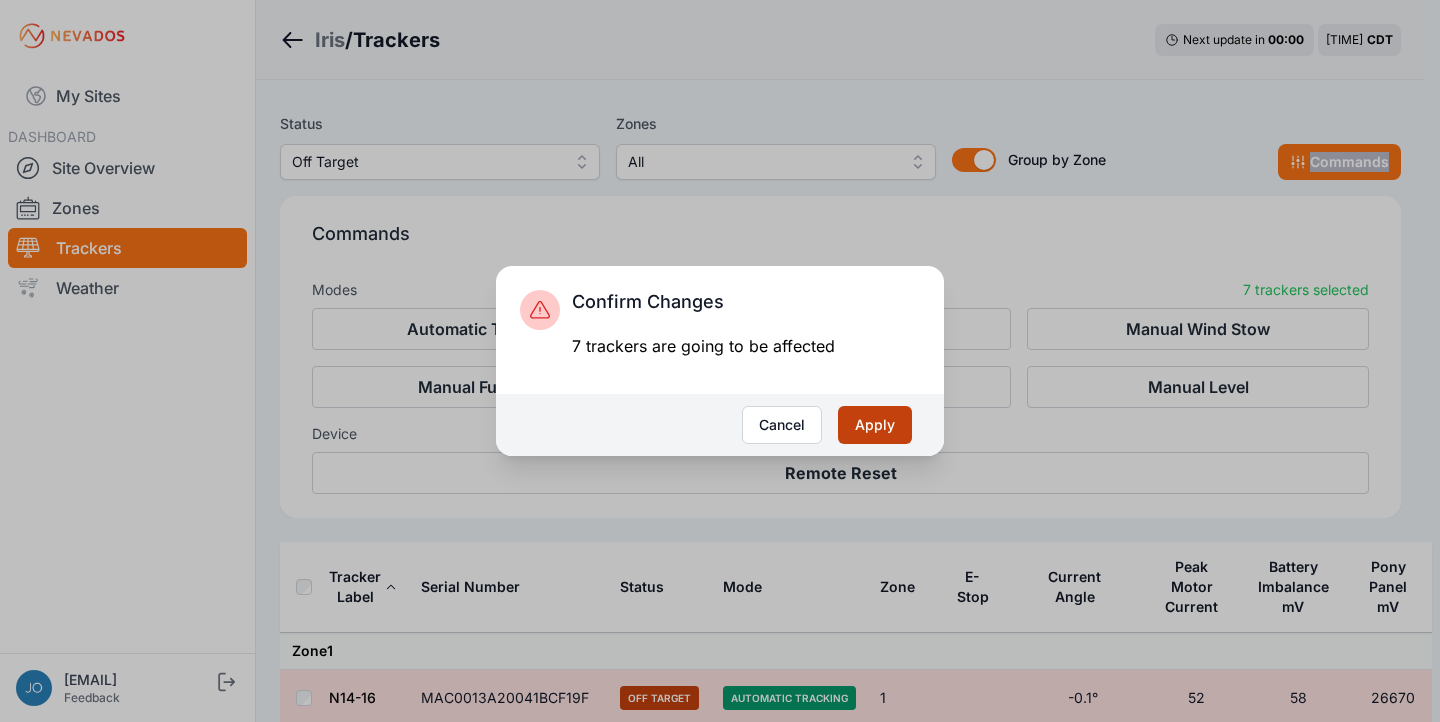 click on "Apply" at bounding box center [875, 425] 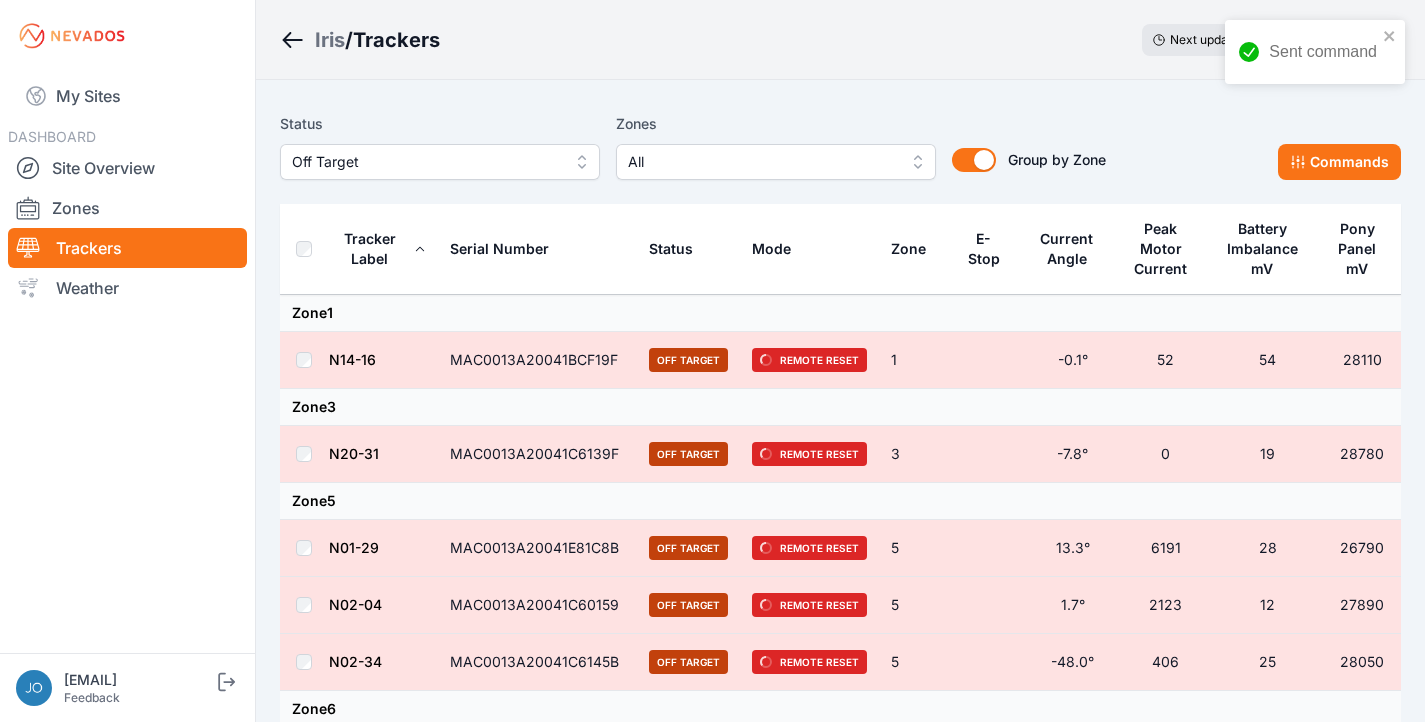 scroll, scrollTop: 0, scrollLeft: 0, axis: both 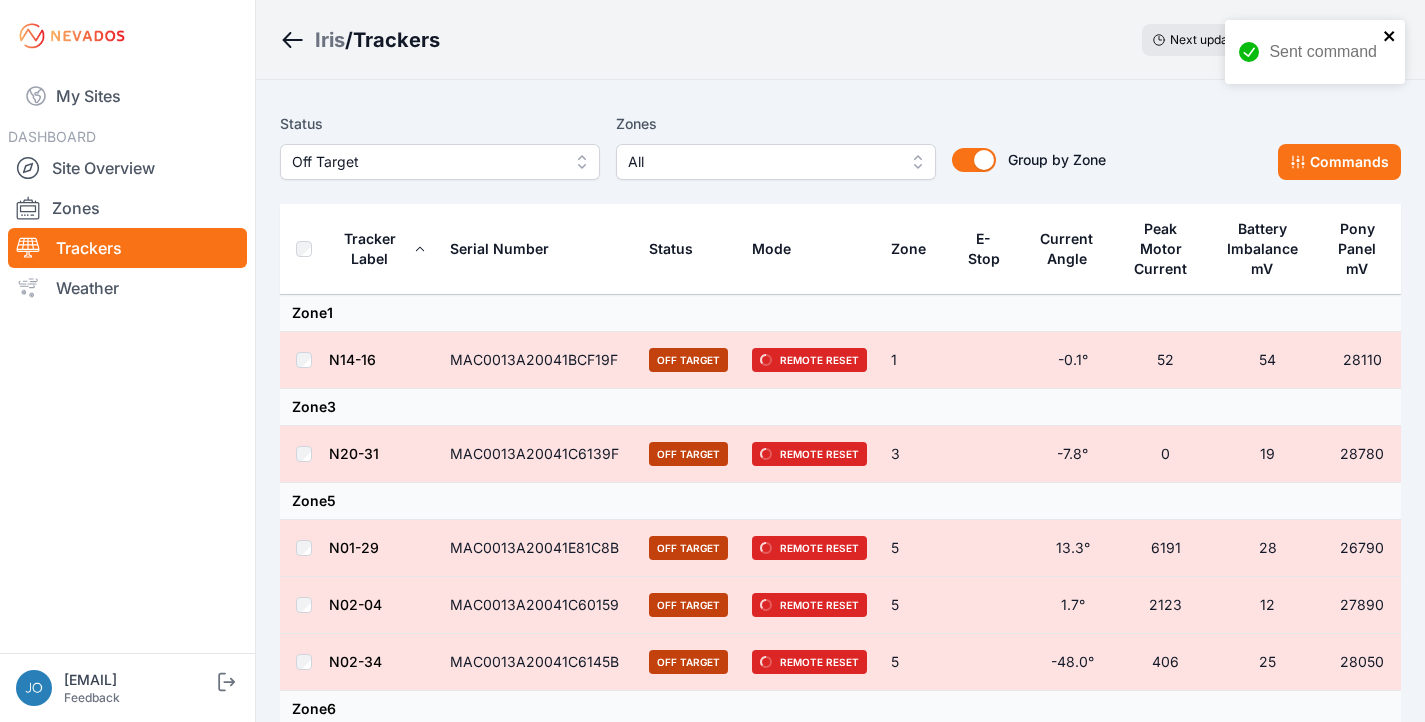 click at bounding box center [1390, 36] 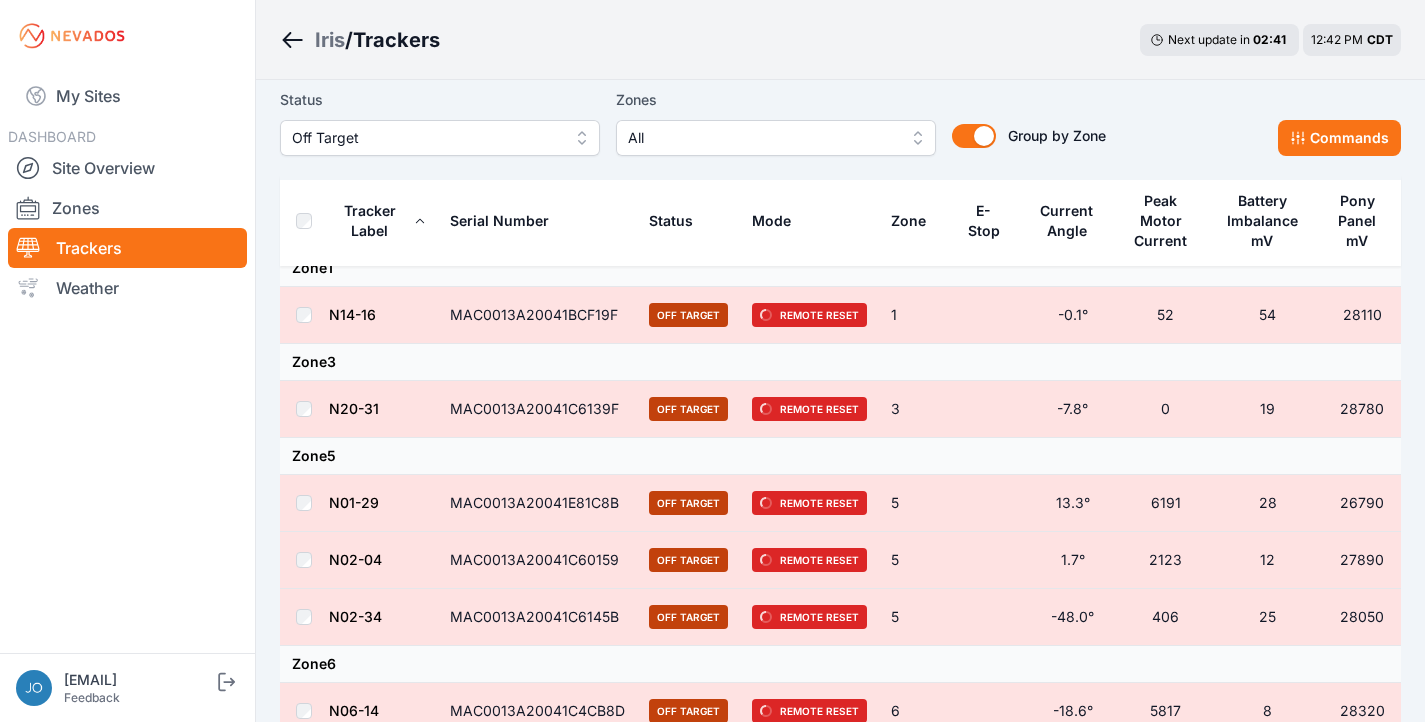 scroll, scrollTop: 41, scrollLeft: 0, axis: vertical 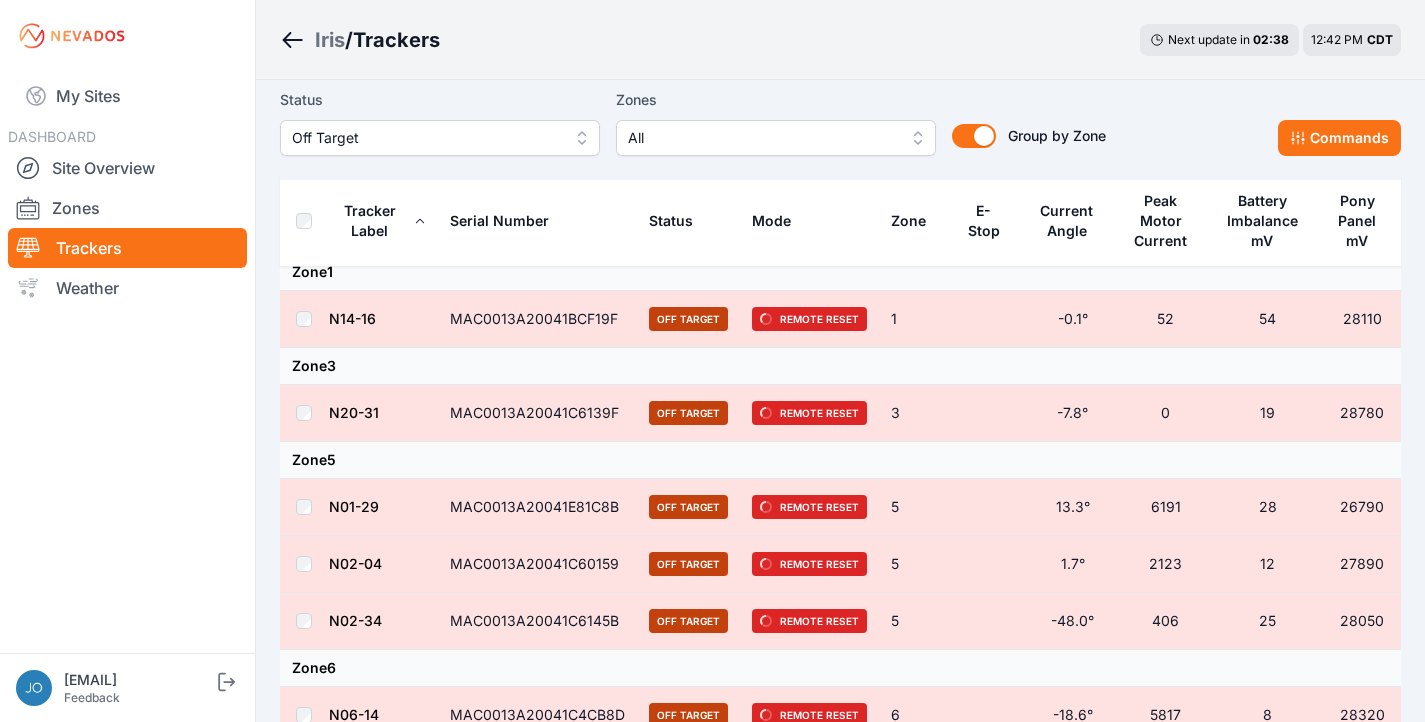 click on "Iris  /  Trackers Next update in   02 : 38 12:42 PM CDT" at bounding box center [840, 40] 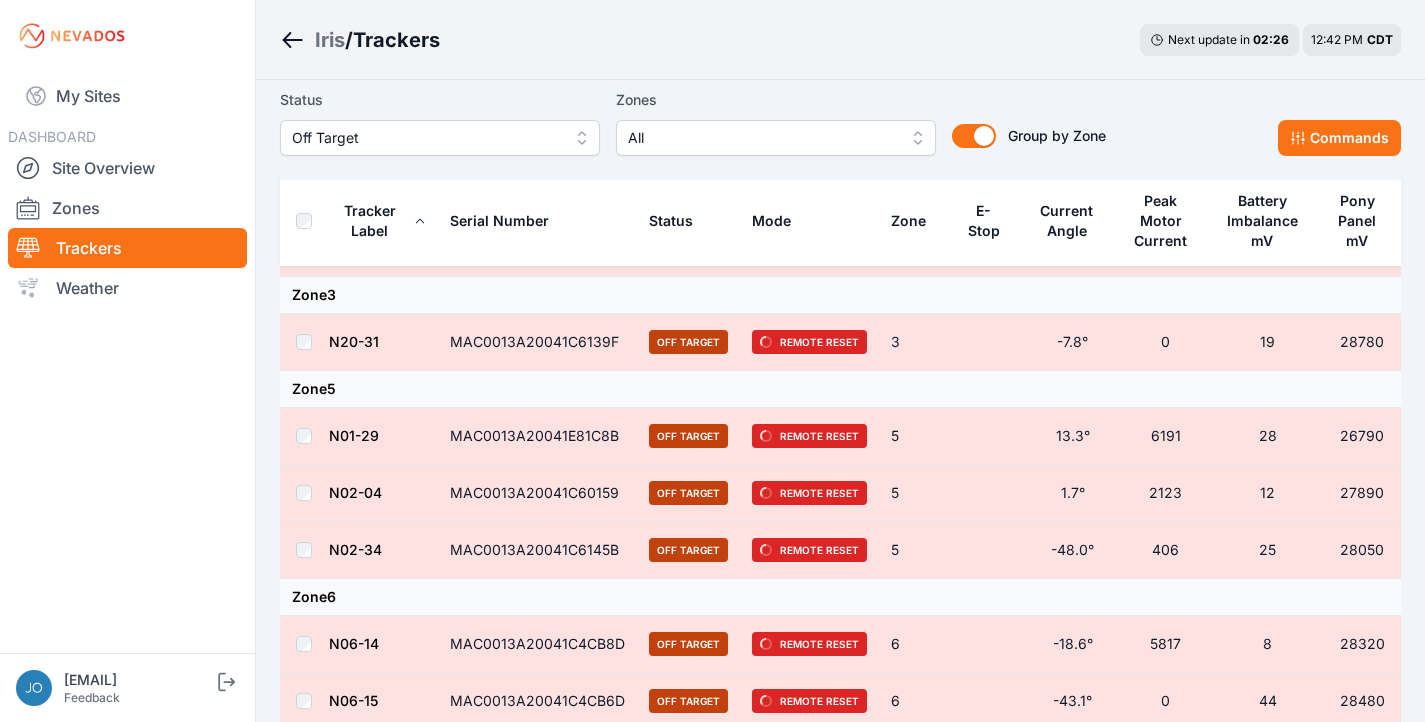 scroll, scrollTop: 108, scrollLeft: 0, axis: vertical 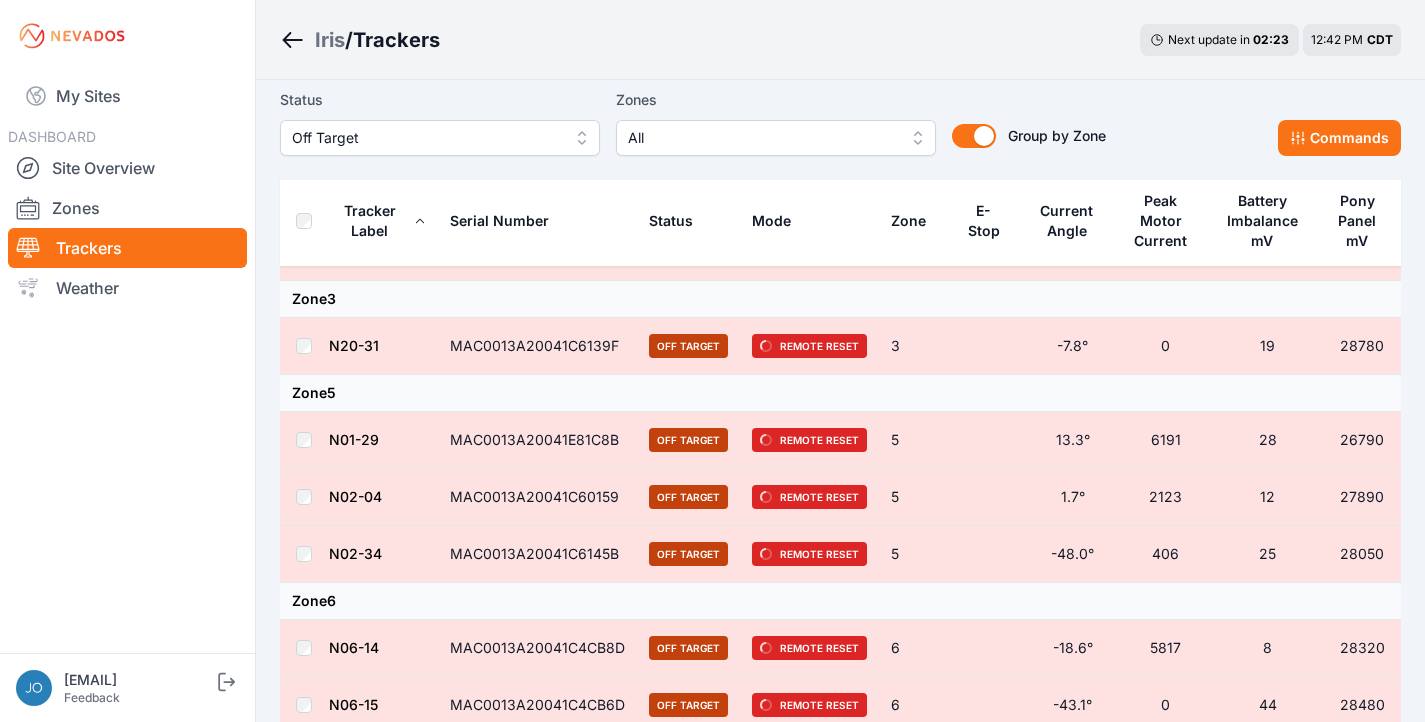 click on "Zone  3" at bounding box center [840, 205] 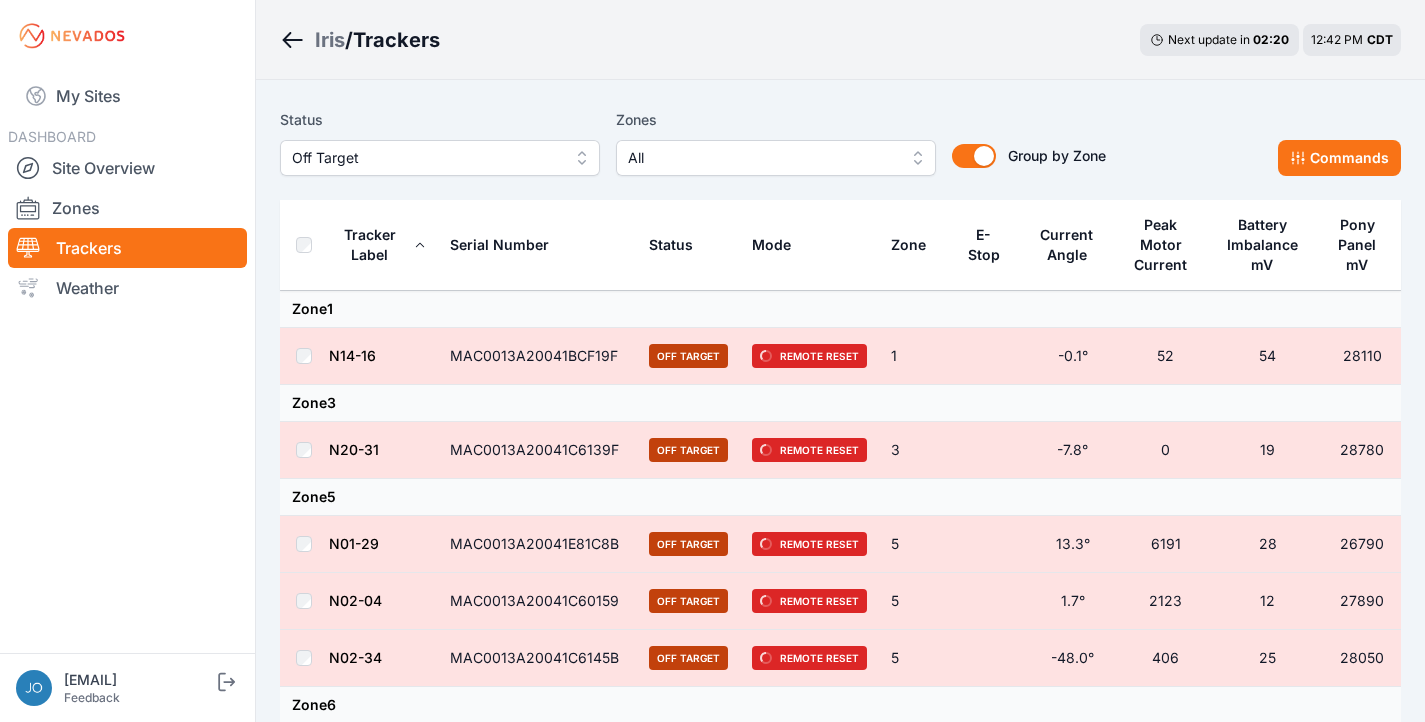 scroll, scrollTop: 0, scrollLeft: 0, axis: both 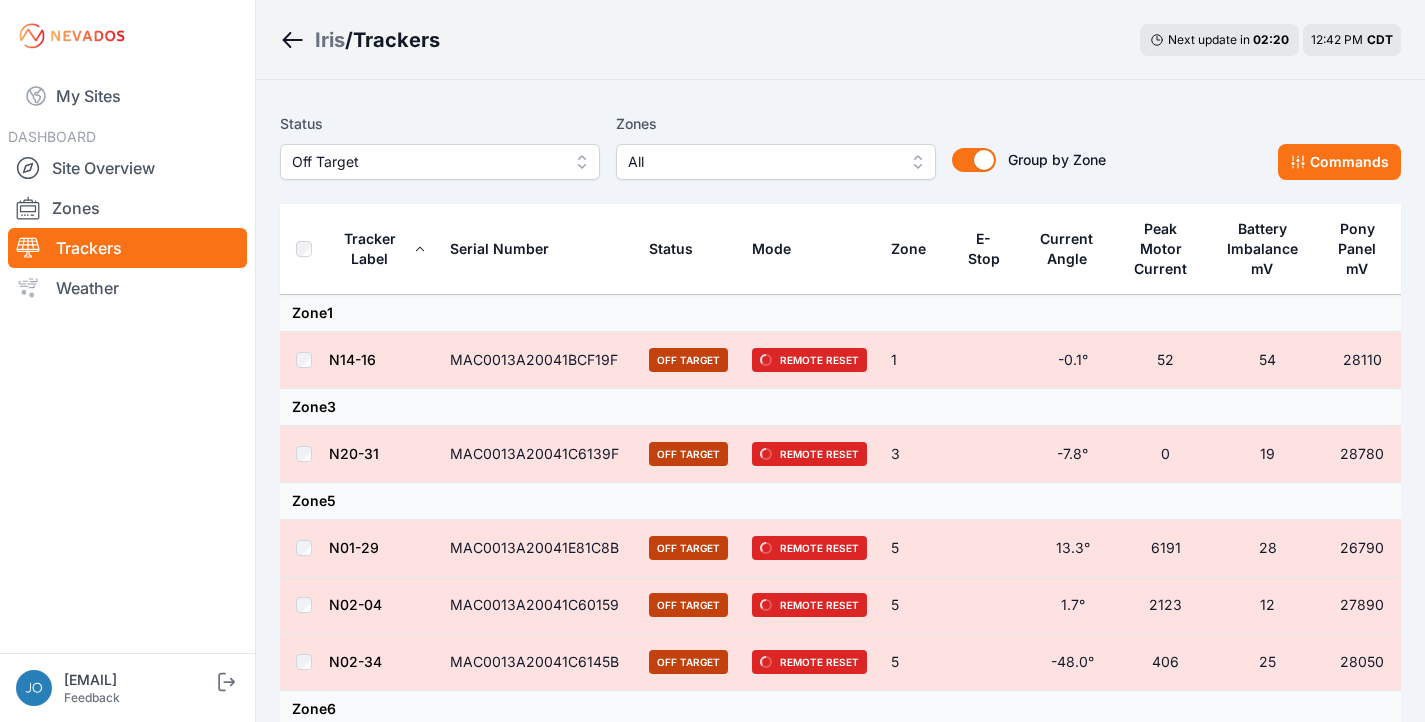click on "Mode" at bounding box center (809, 249) 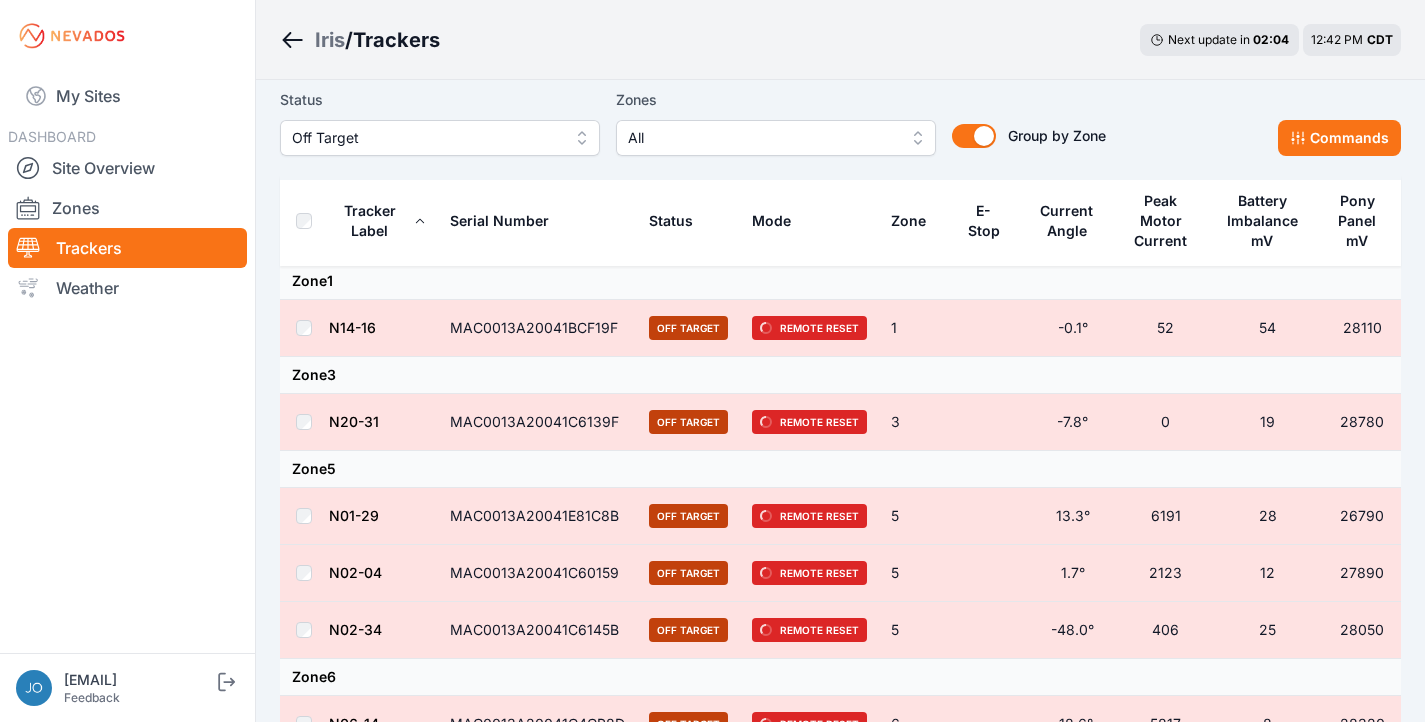 scroll, scrollTop: 0, scrollLeft: 0, axis: both 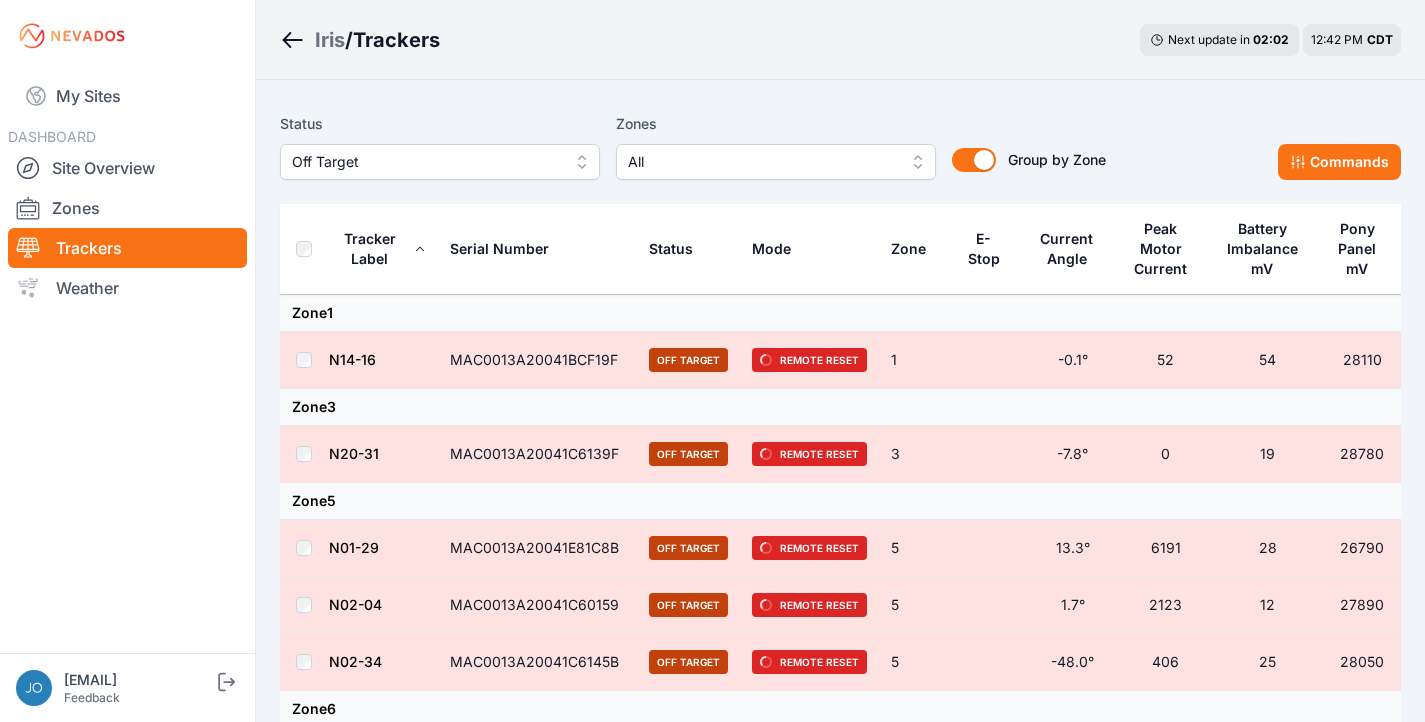 click on "Iris  /  Trackers Next update in   02 : 02 12:42 PM CDT" at bounding box center (840, 40) 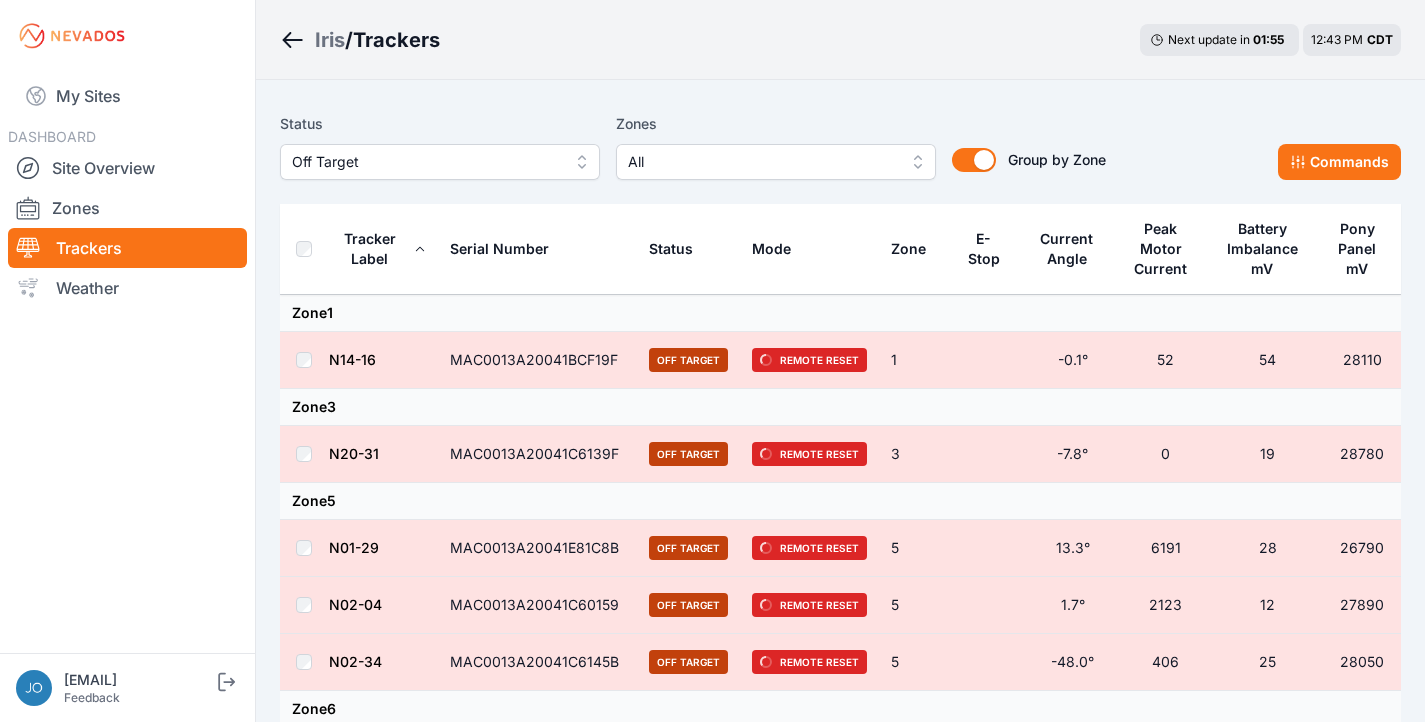 click on "Iris  /  Trackers Next update in   01 : 55 12:43 PM CDT" at bounding box center (840, 40) 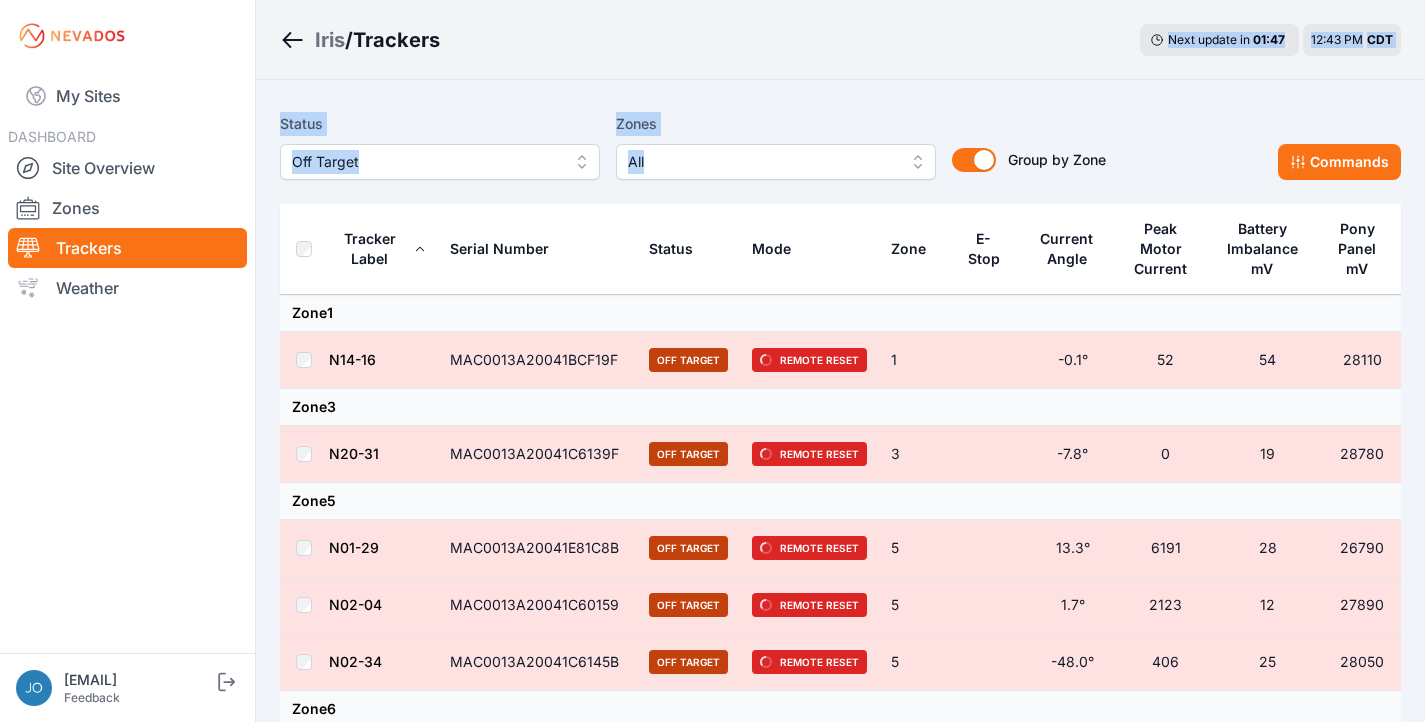 drag, startPoint x: 721, startPoint y: 46, endPoint x: 744, endPoint y: 201, distance: 156.69716 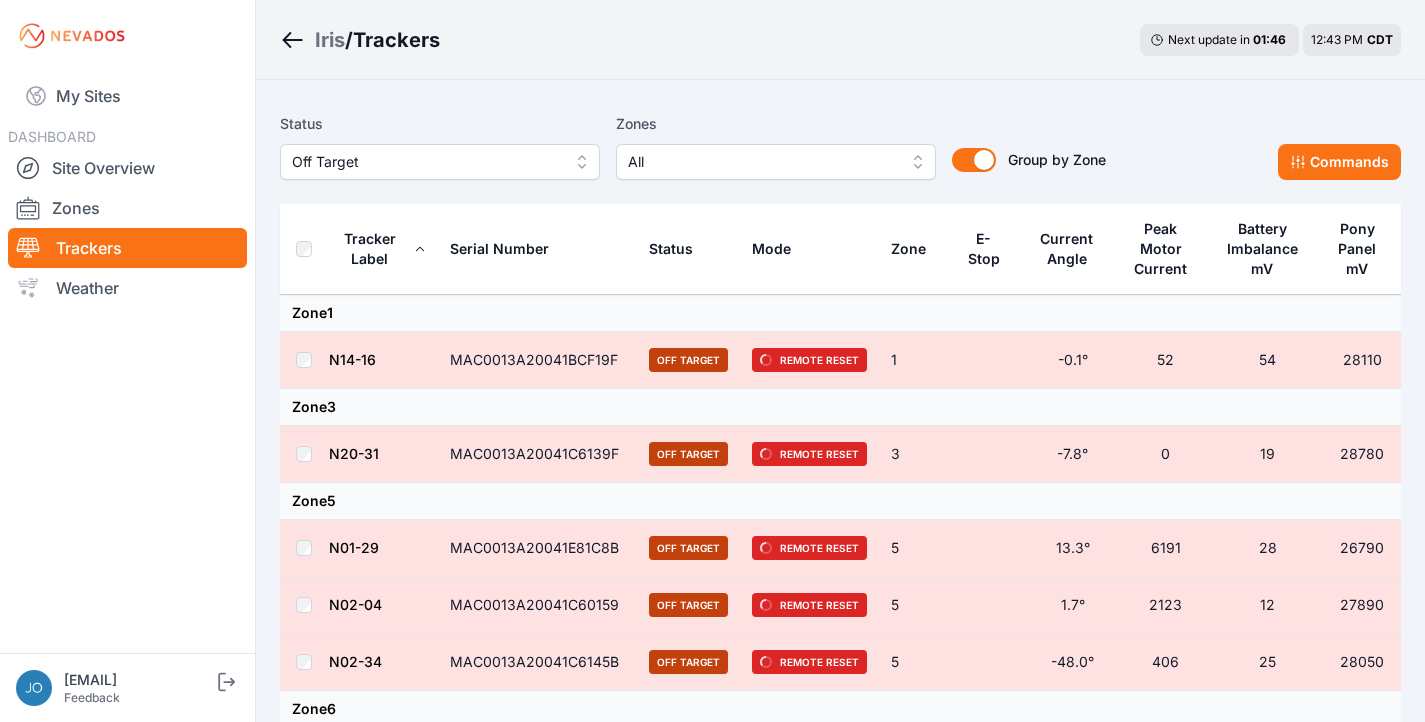click on "Iris  /  Trackers Next update in   01 : 46 12:43 PM CDT" at bounding box center [840, 40] 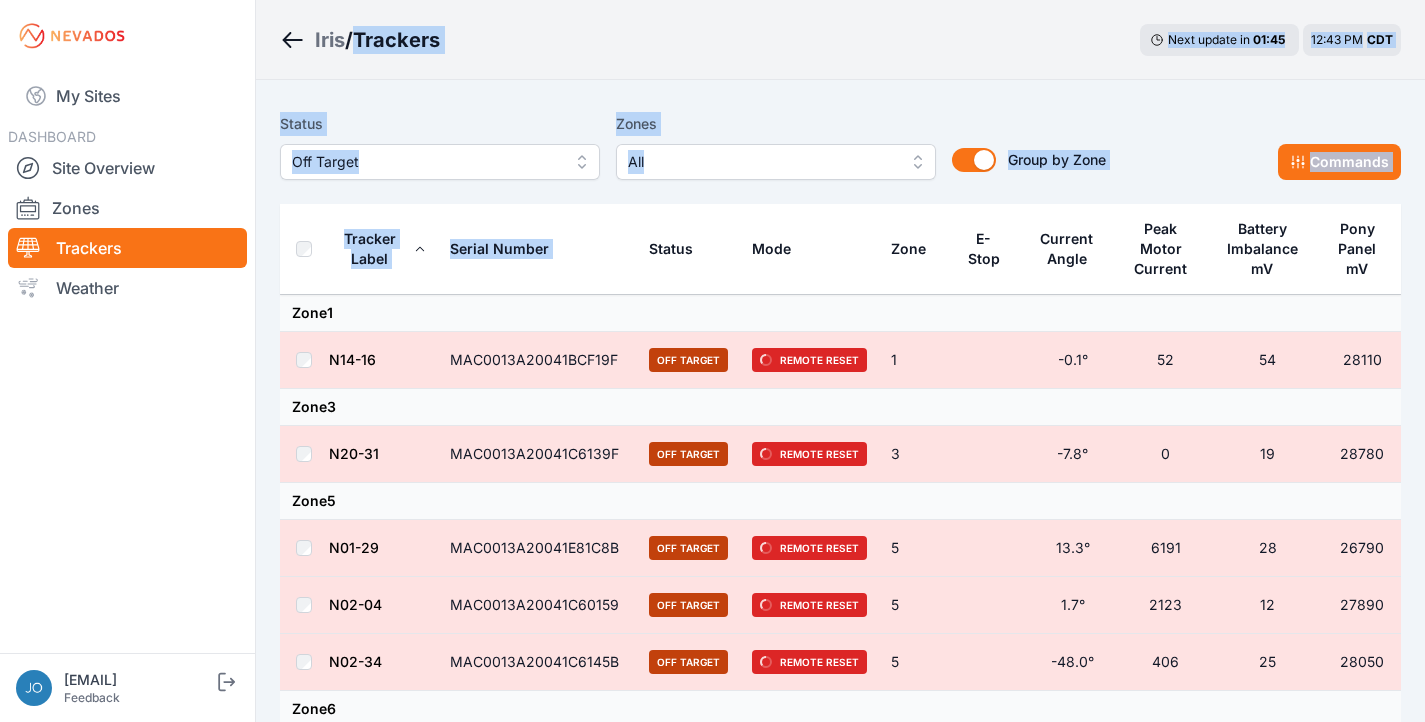 drag, startPoint x: 721, startPoint y: 18, endPoint x: 727, endPoint y: 96, distance: 78.23043 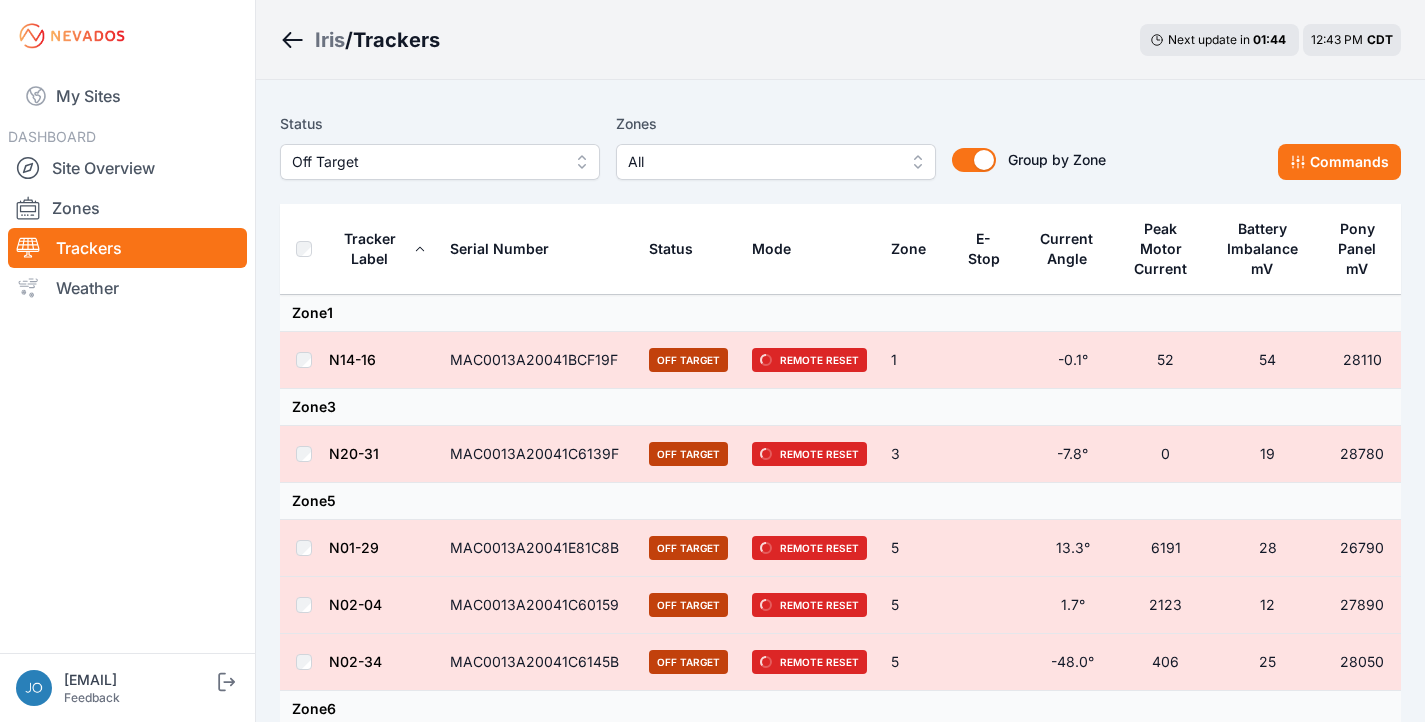 click on "Iris  /  Trackers Next update in   01 : 44 12:43 PM CDT" at bounding box center (840, 40) 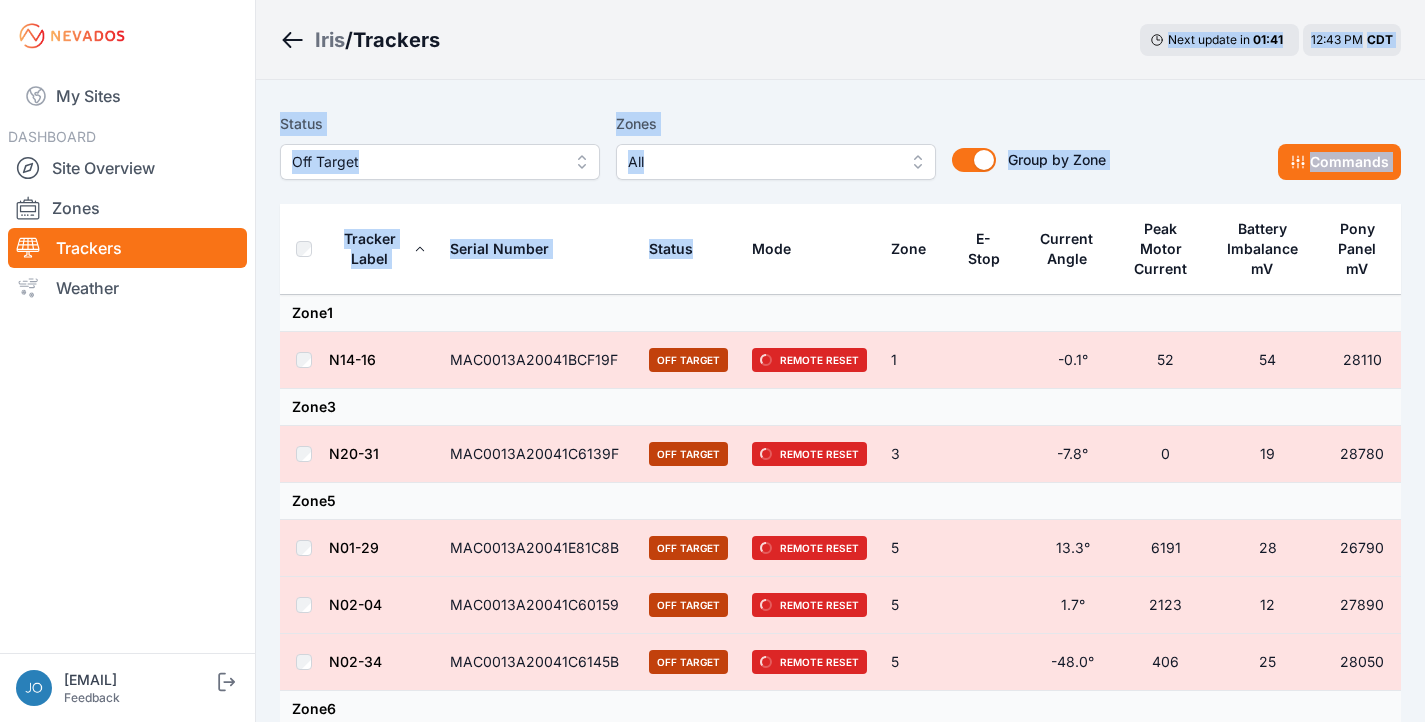 drag, startPoint x: 714, startPoint y: 27, endPoint x: 725, endPoint y: 276, distance: 249.24286 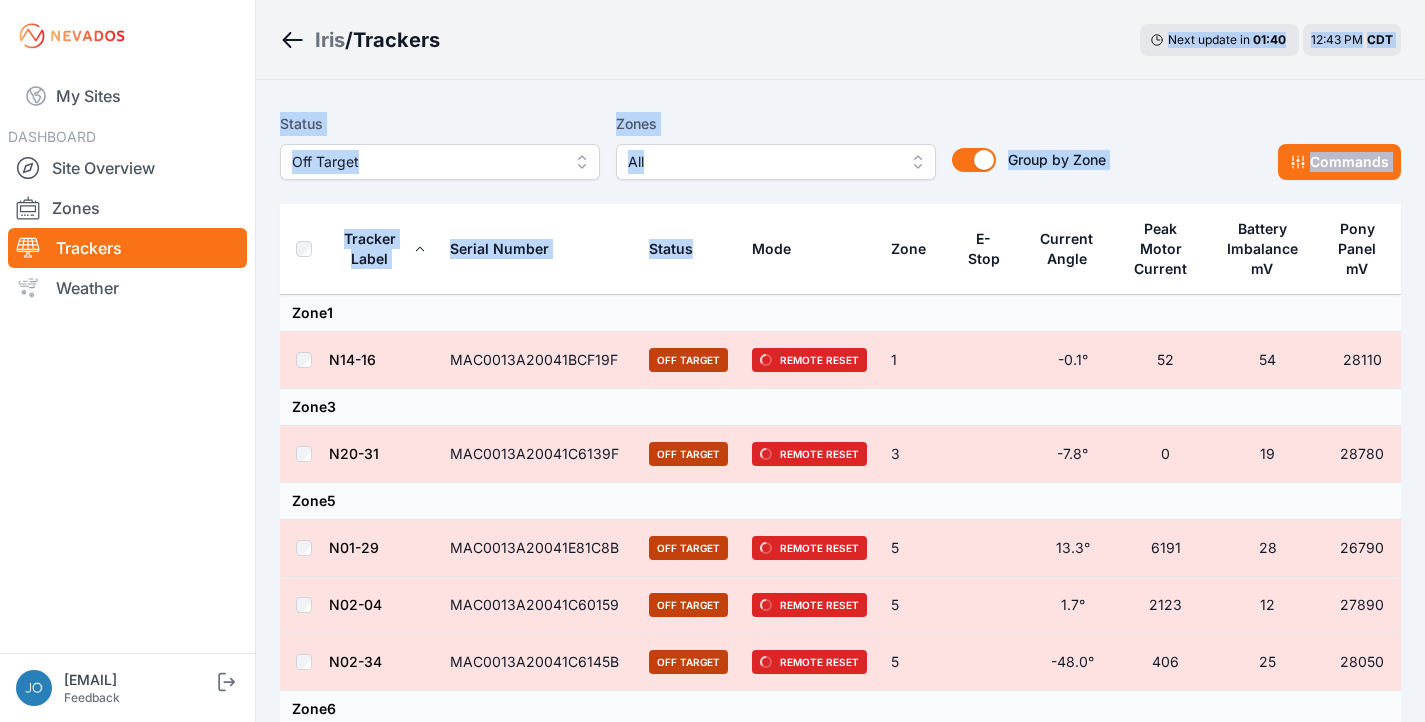 click on "Iris  /  Trackers Next update in   01 : 40 12:43 PM CDT" at bounding box center [840, 40] 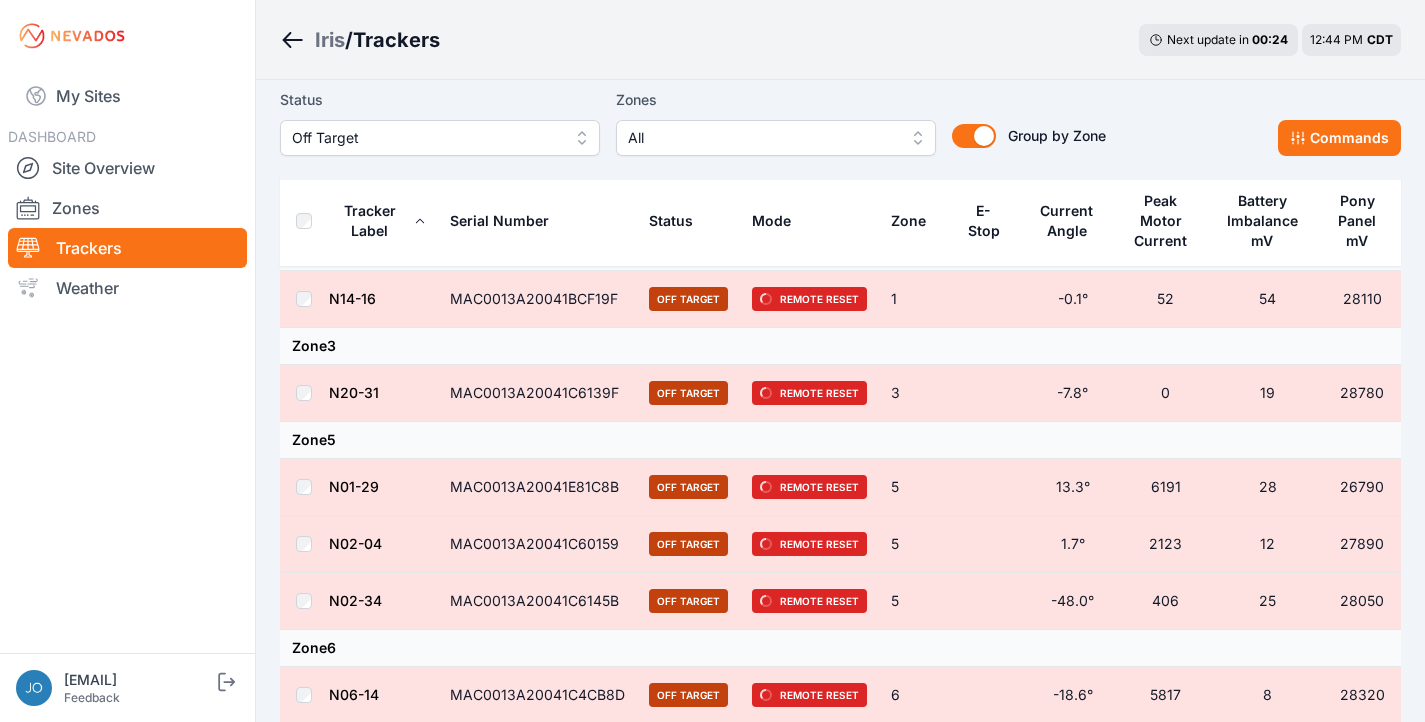 scroll, scrollTop: 65, scrollLeft: 0, axis: vertical 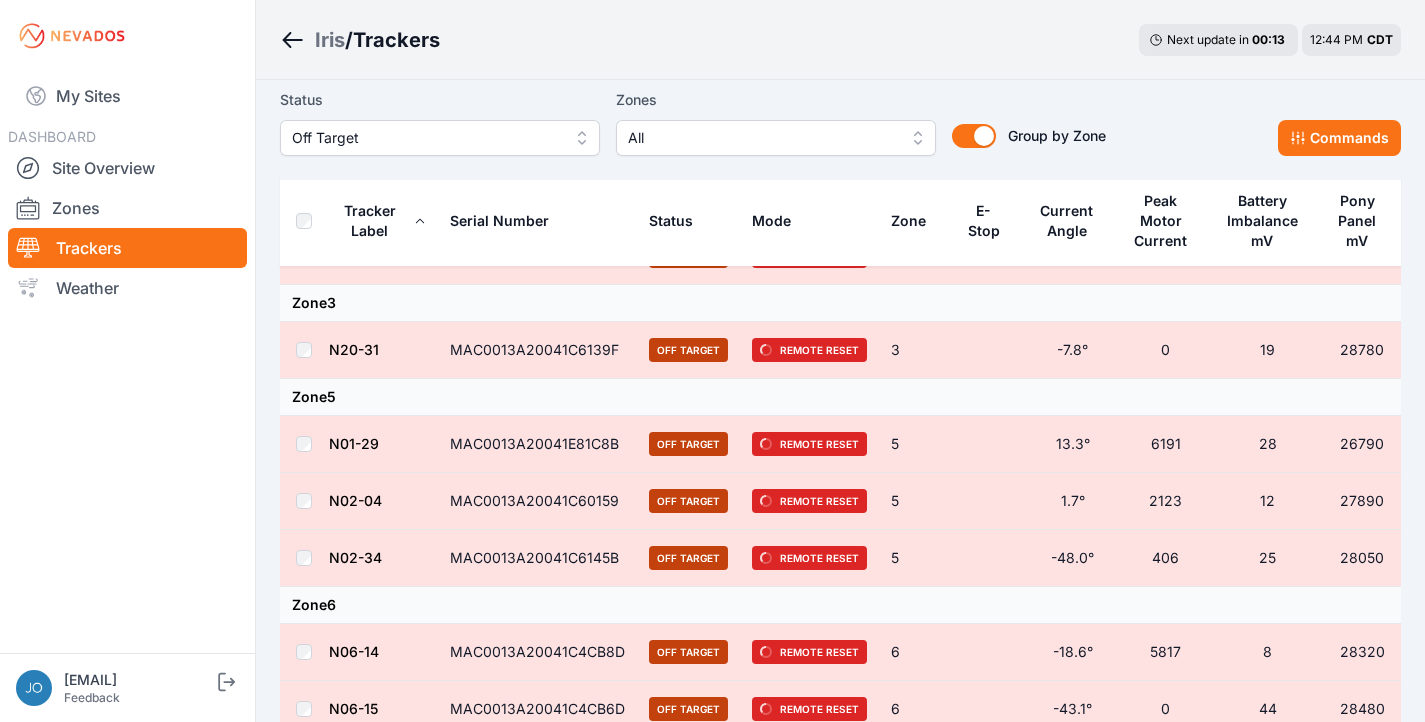 click on "Zone  5" at bounding box center (840, 209) 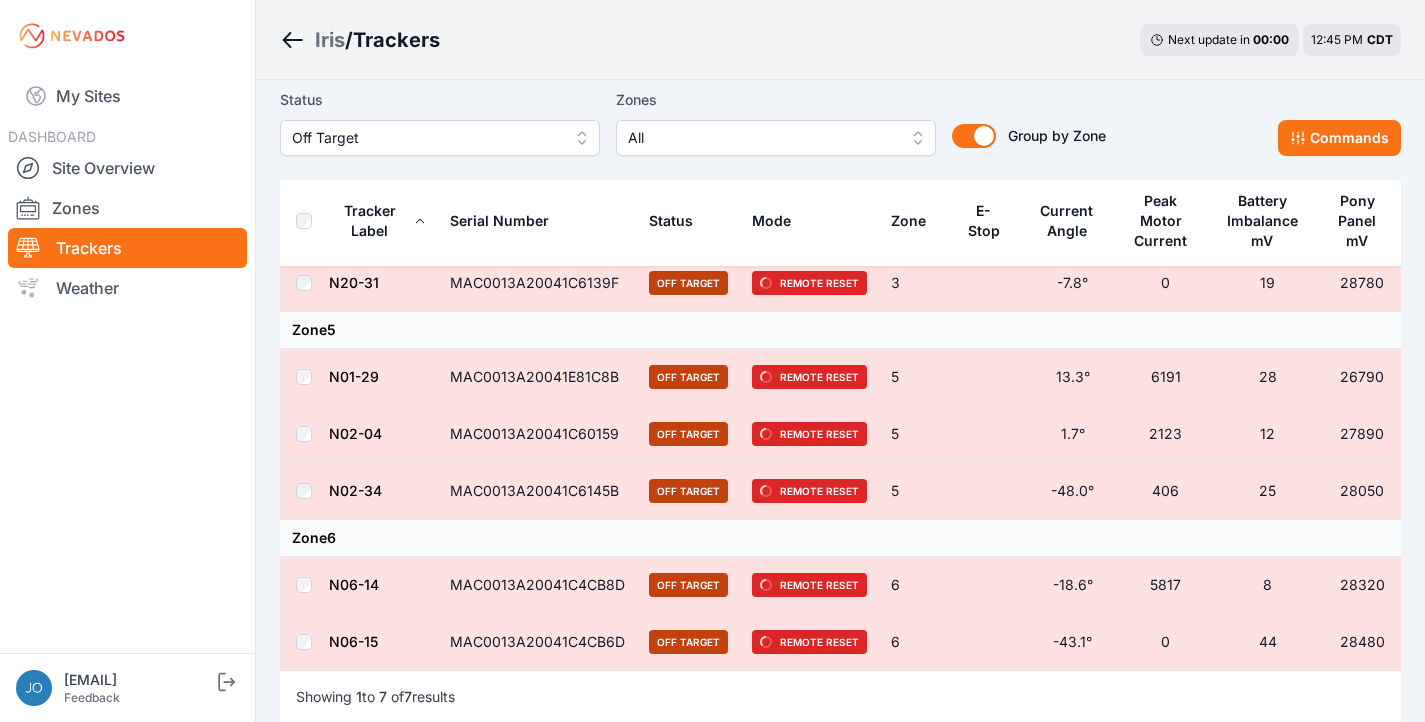 scroll, scrollTop: 167, scrollLeft: 0, axis: vertical 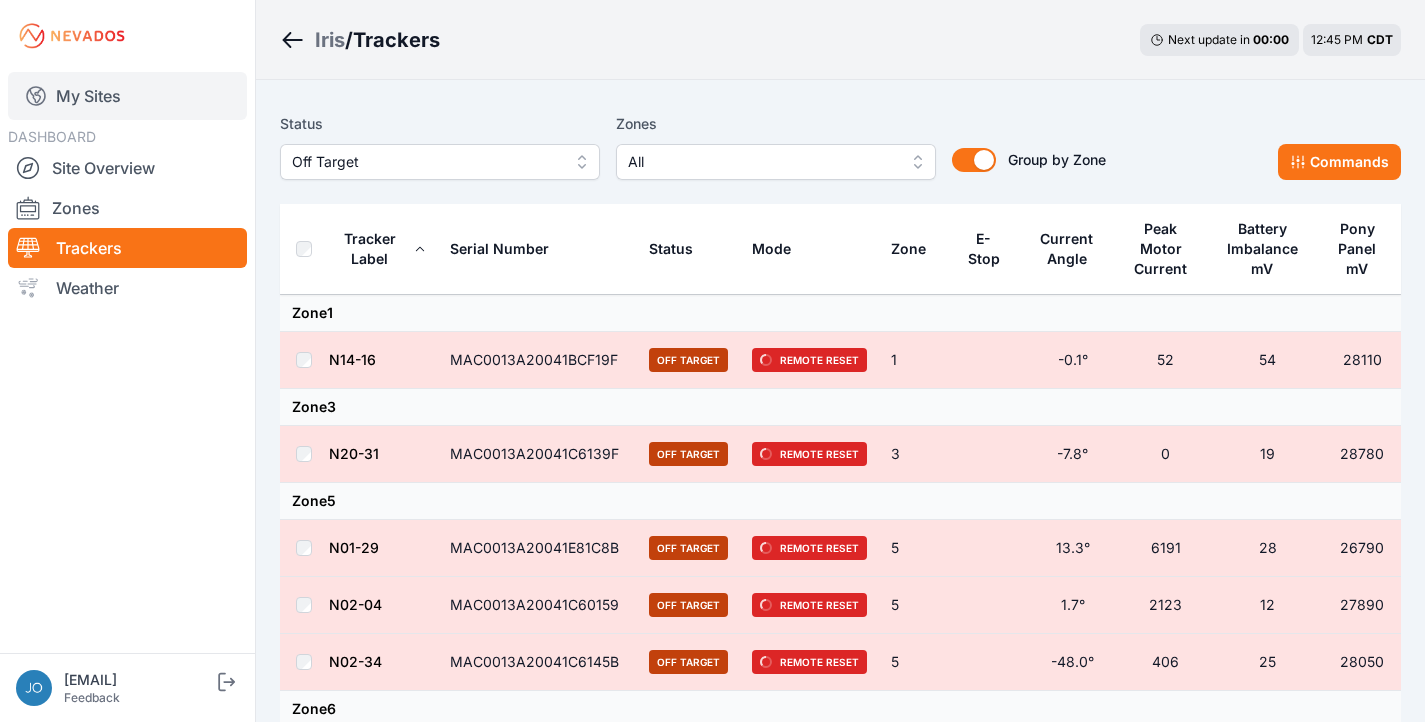 click on "My Sites" at bounding box center [127, 96] 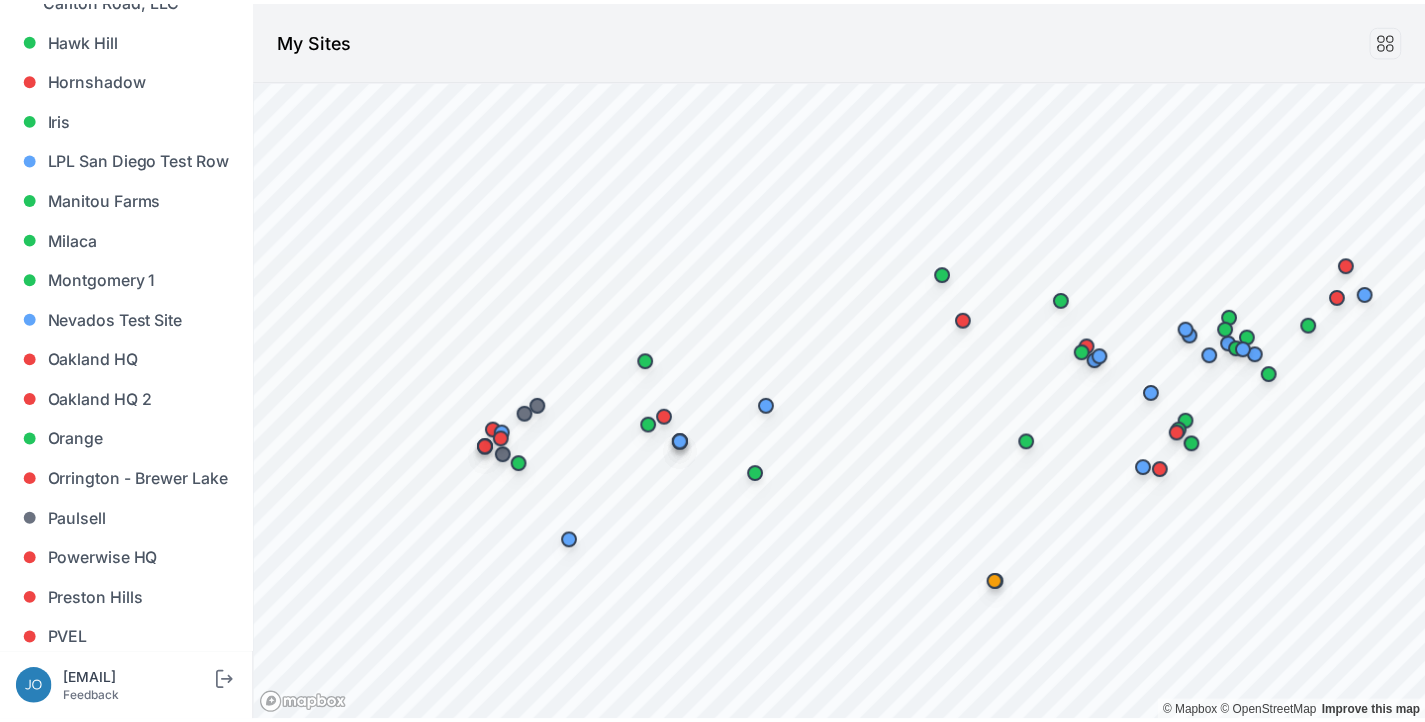 scroll, scrollTop: 1859, scrollLeft: 0, axis: vertical 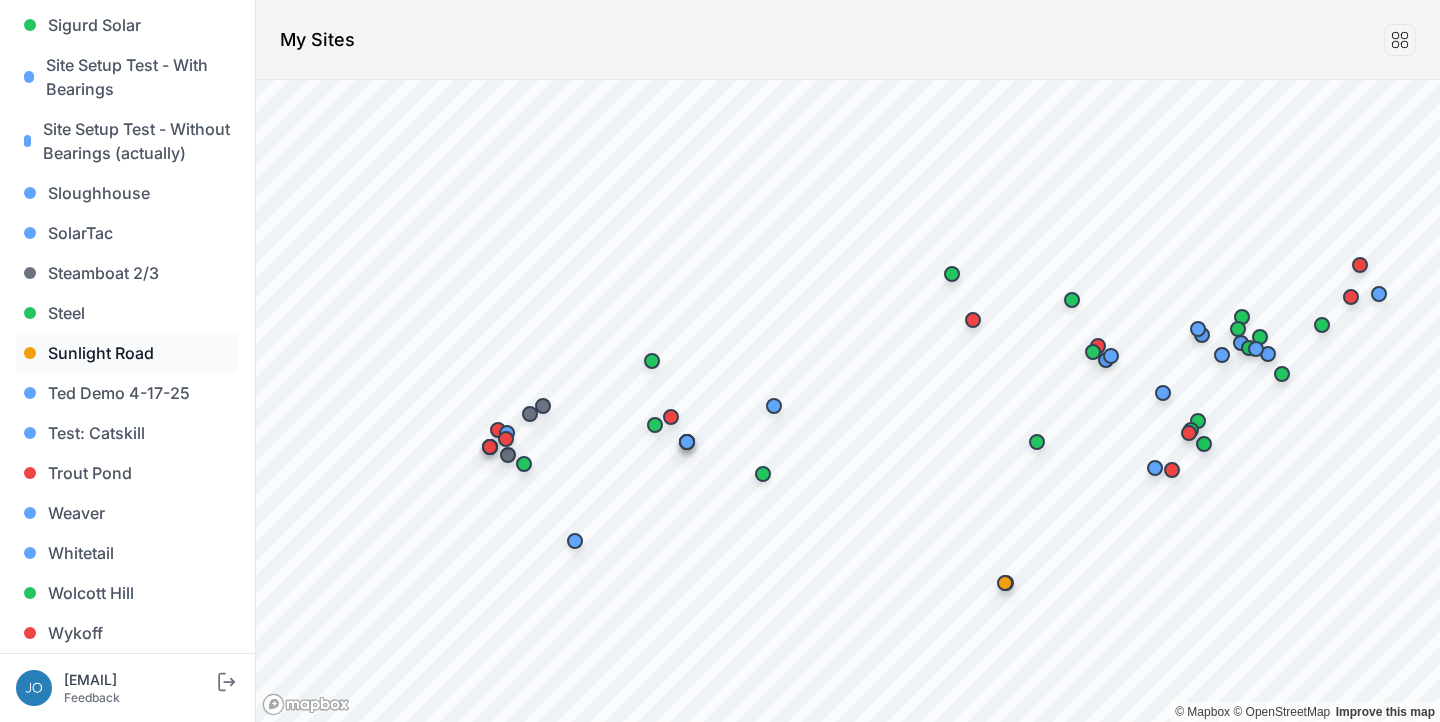 click on "Sunlight Road" at bounding box center [127, 353] 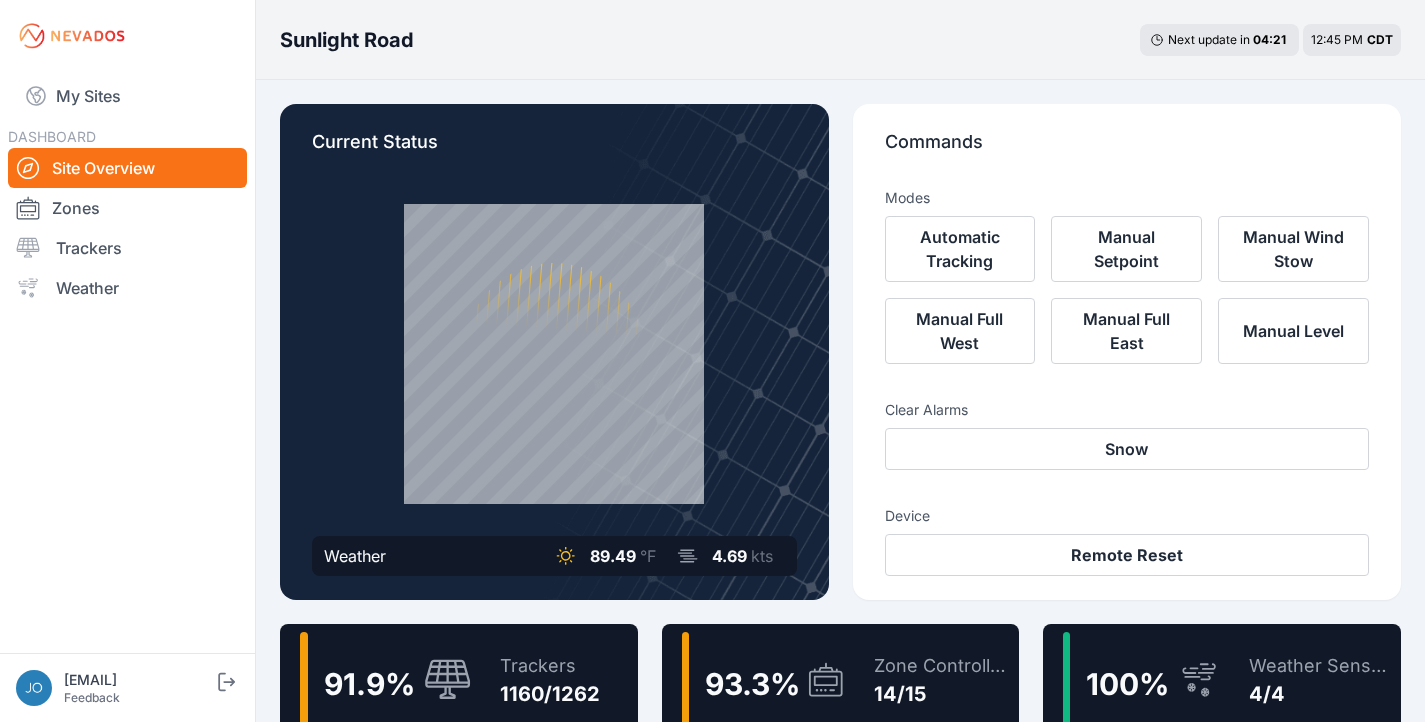 click on "Trackers" at bounding box center [550, 666] 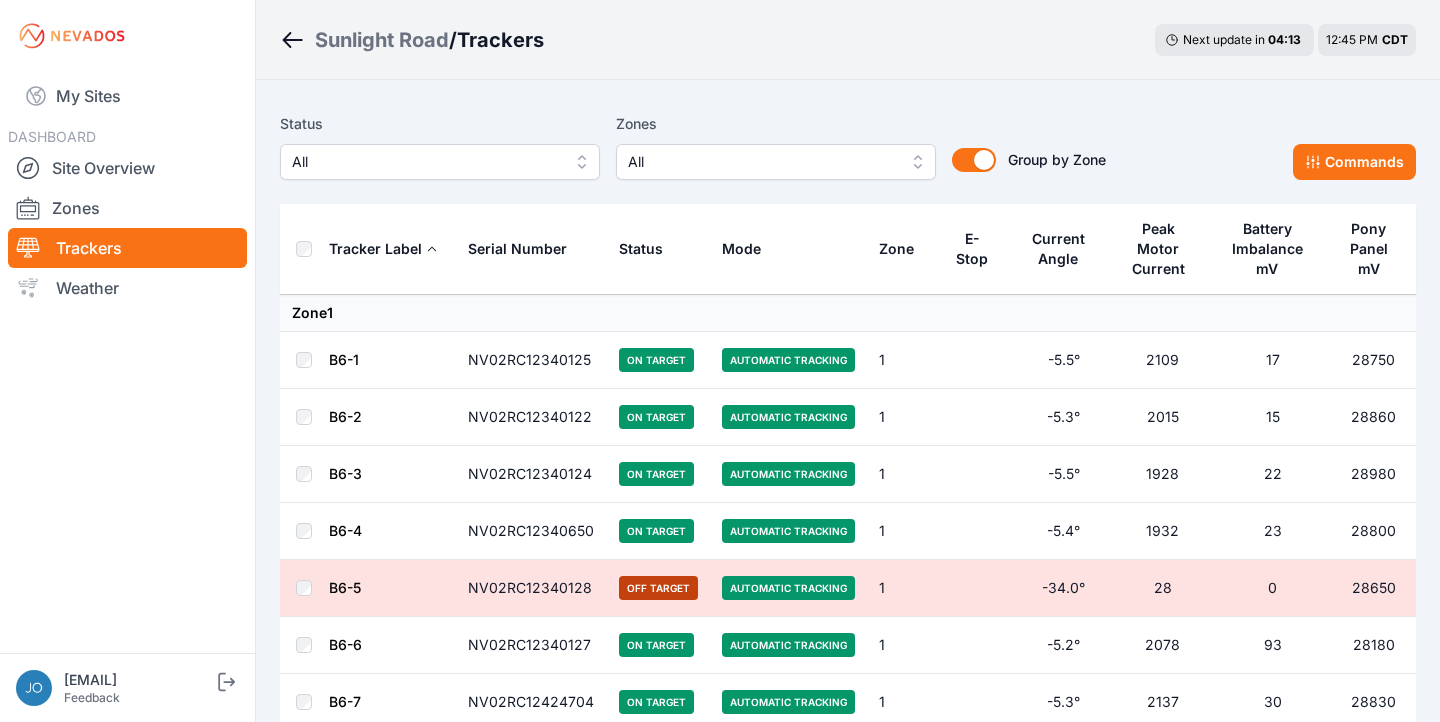 click on "All" at bounding box center [426, 162] 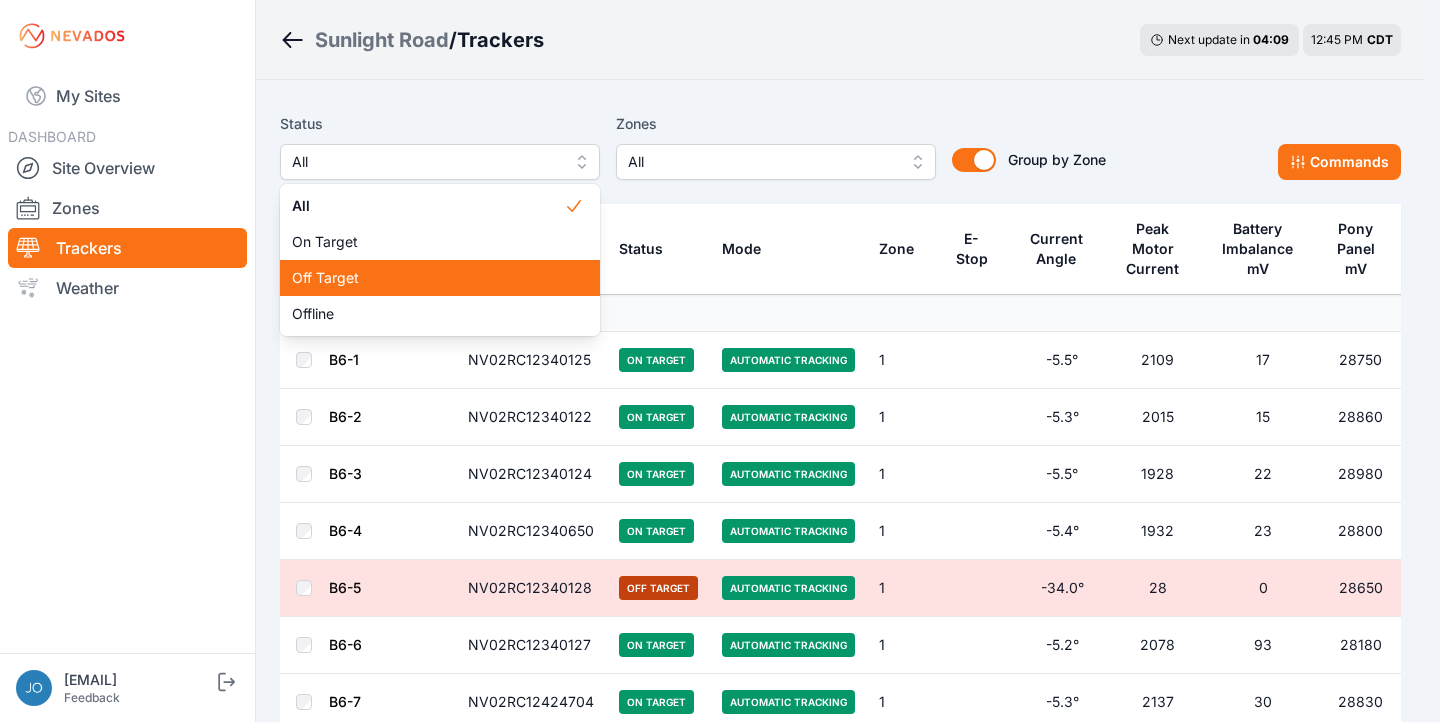 click on "Off Target" at bounding box center (428, 278) 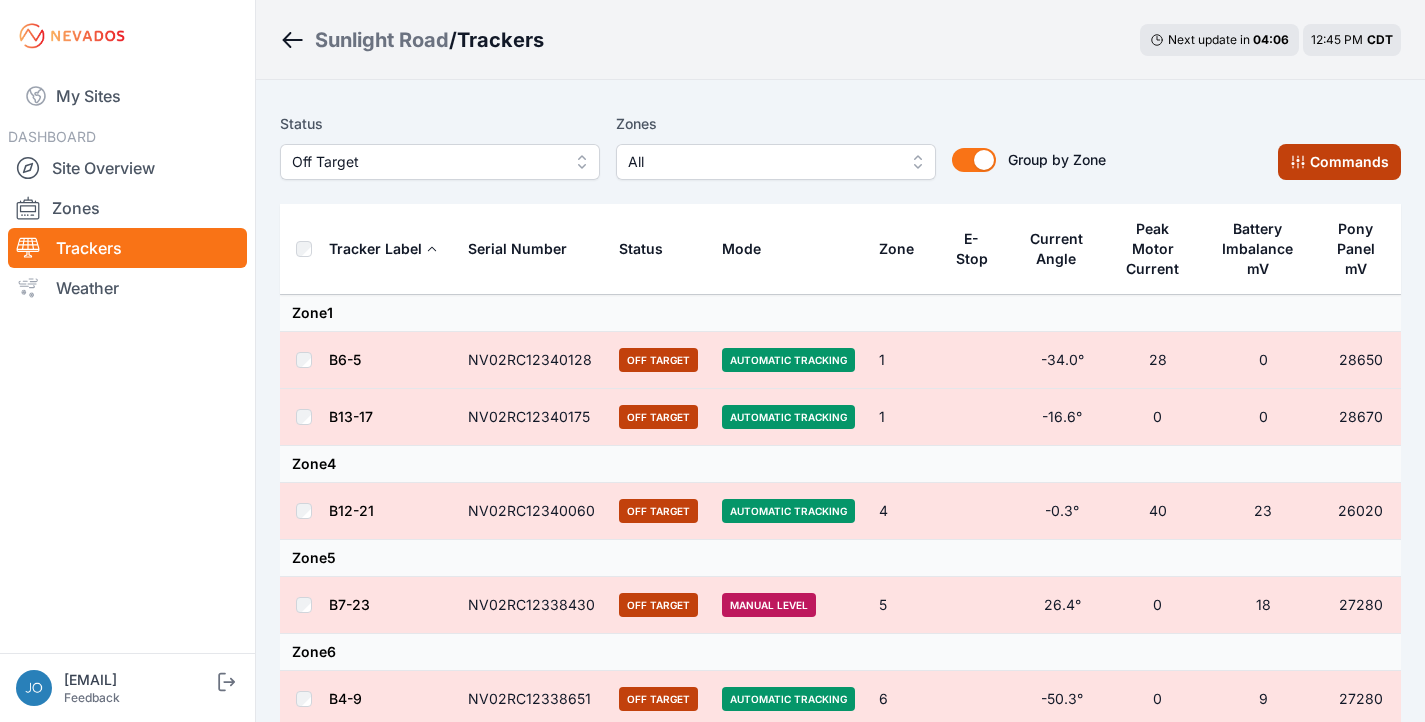 click on "Commands" at bounding box center [1339, 162] 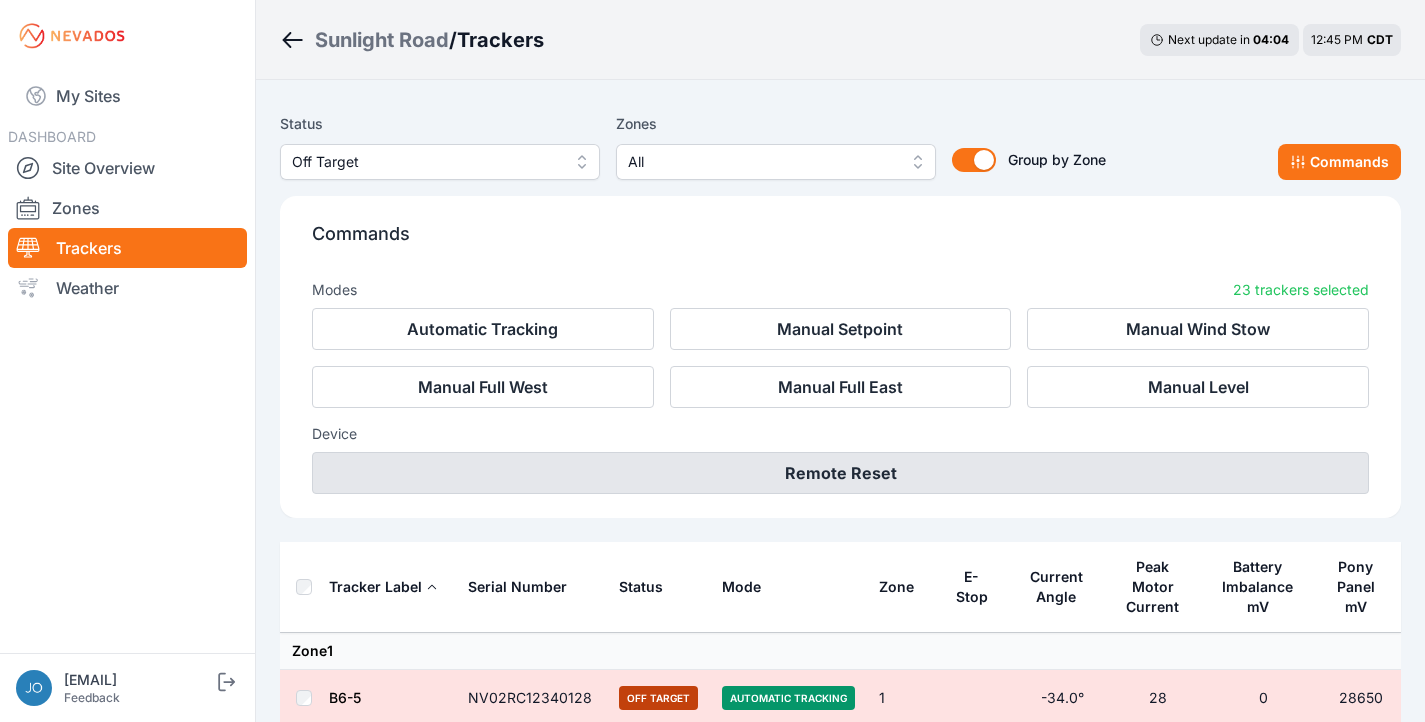 click on "Remote Reset" at bounding box center [840, 473] 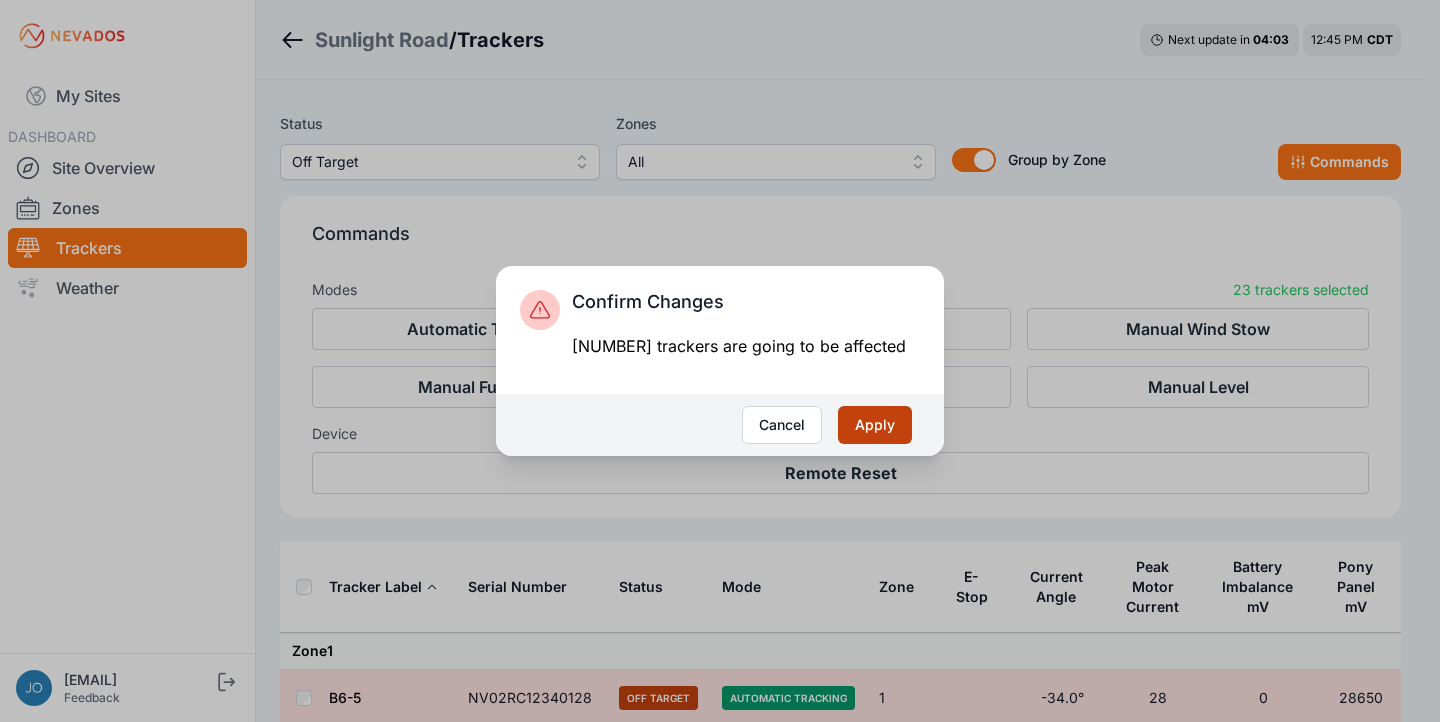 click on "Apply" at bounding box center (875, 425) 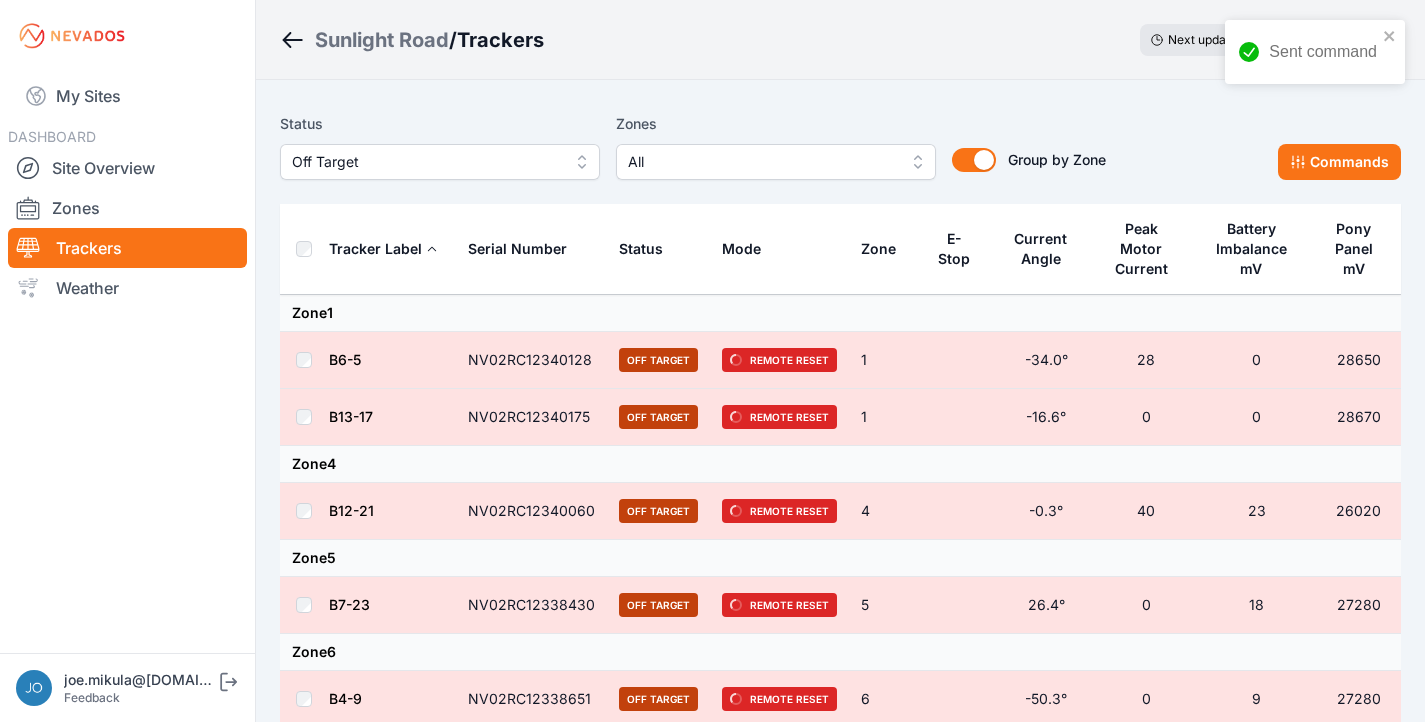 scroll, scrollTop: 0, scrollLeft: 0, axis: both 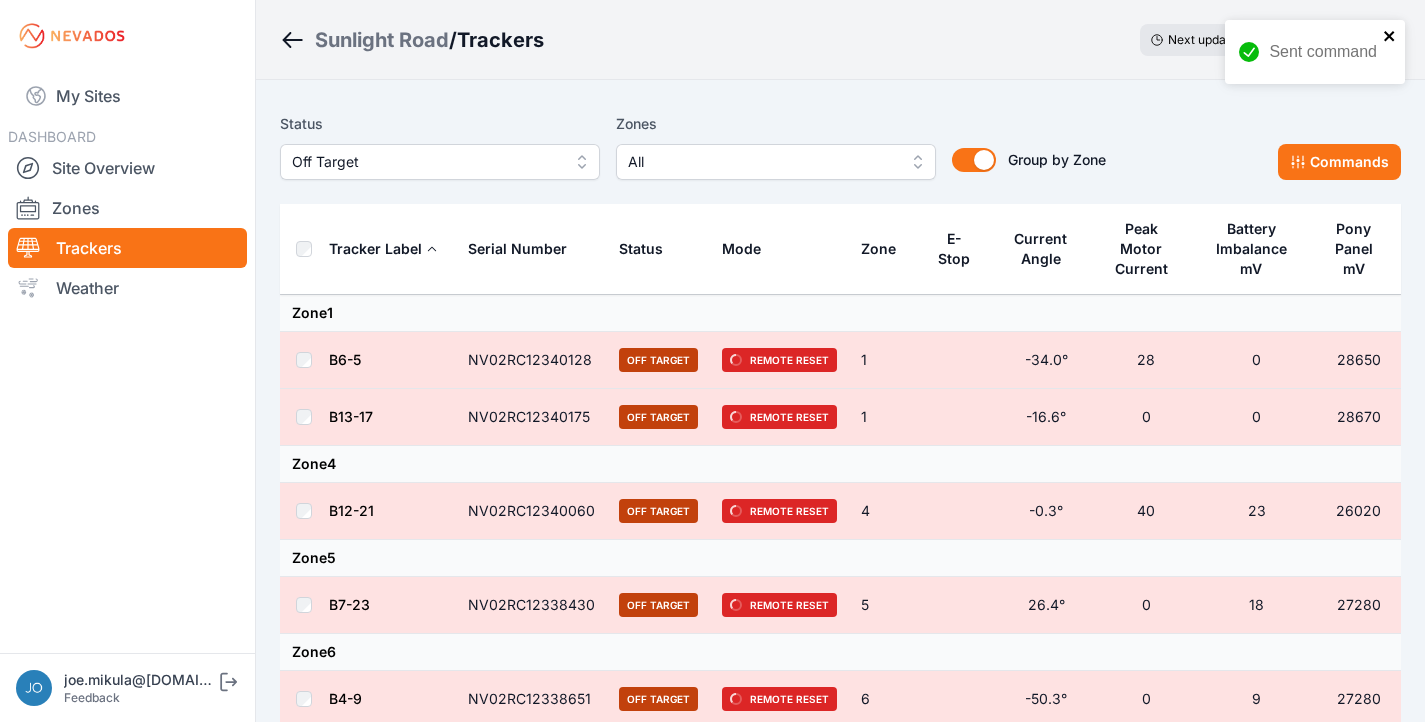 click at bounding box center (1389, 36) 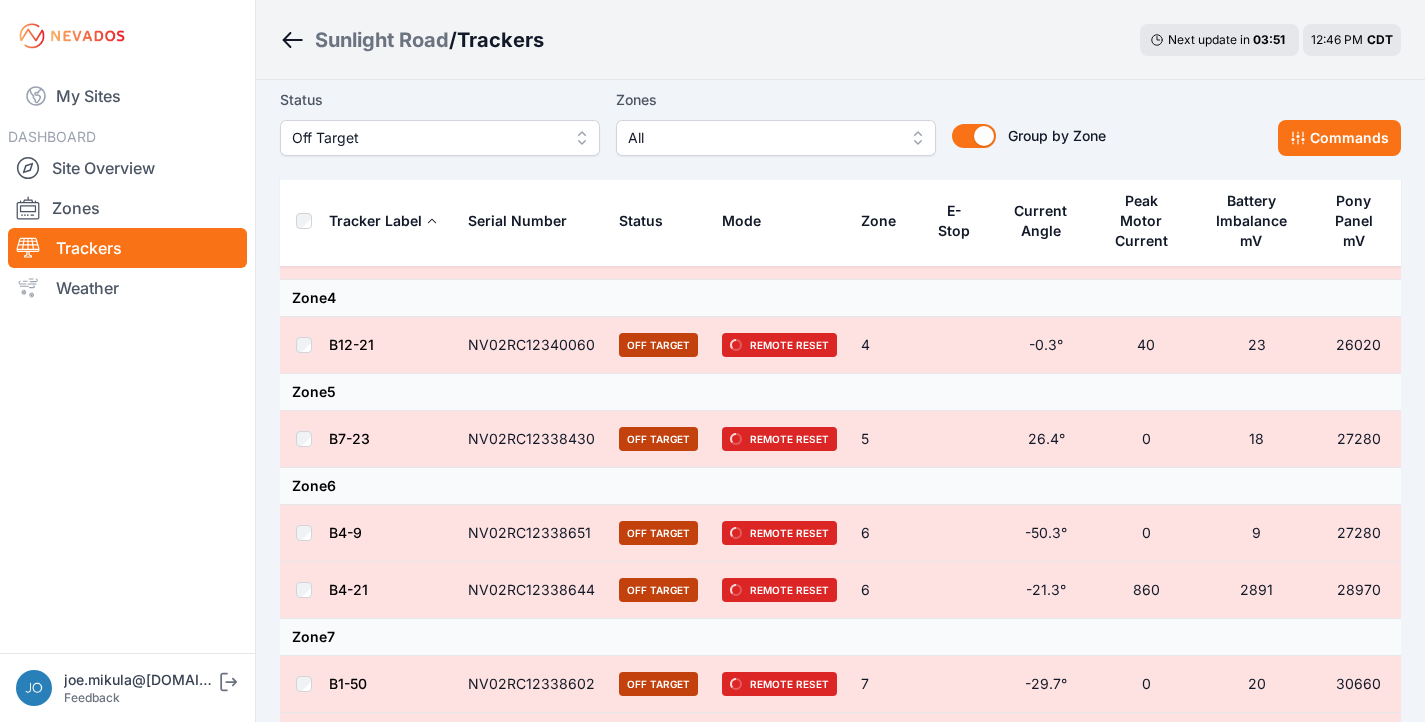 scroll, scrollTop: 0, scrollLeft: 0, axis: both 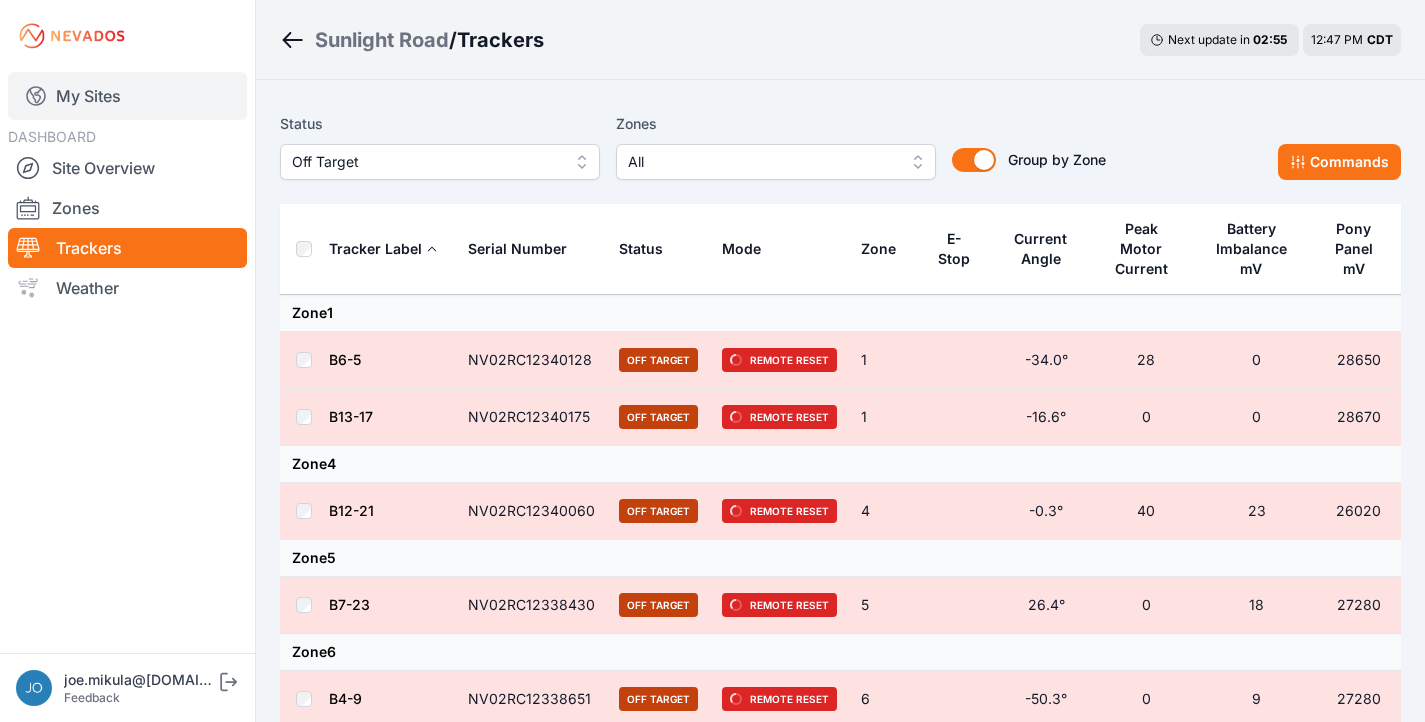 click on "My Sites" at bounding box center (127, 96) 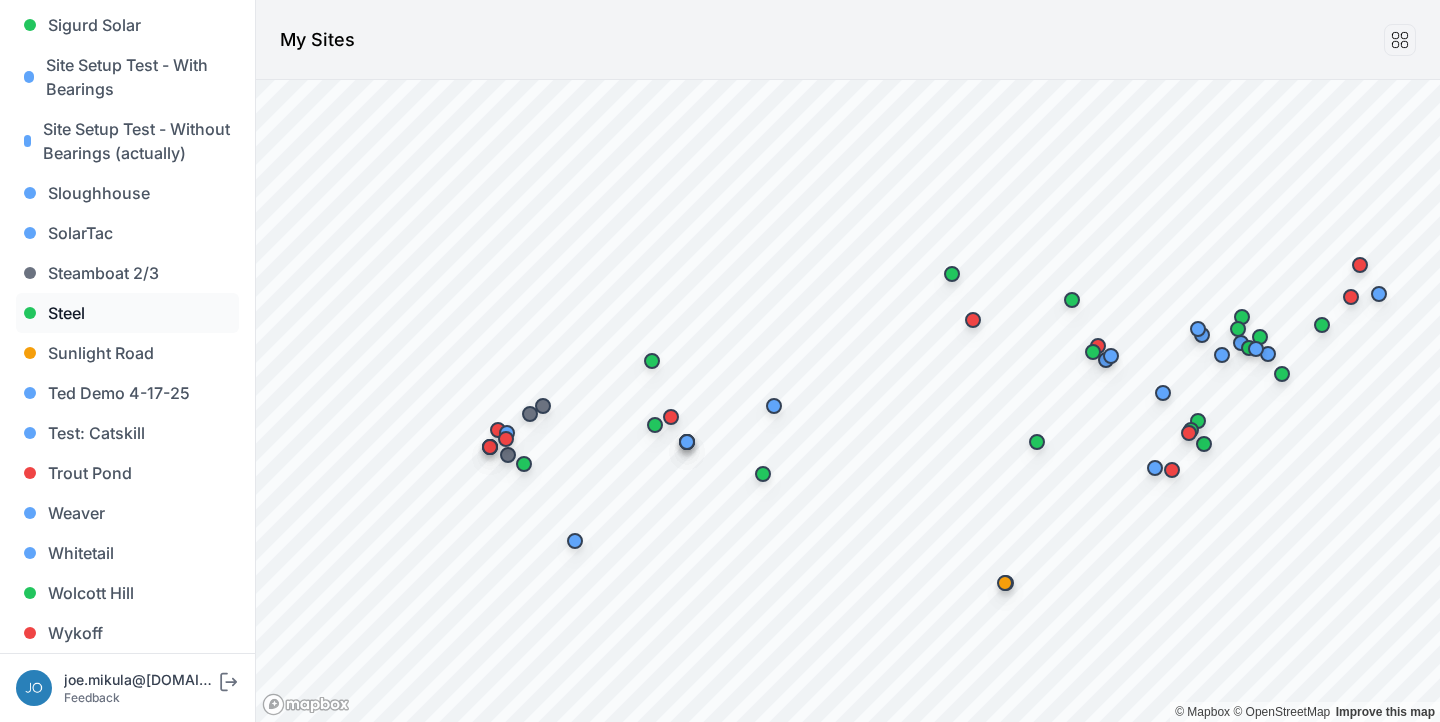 scroll, scrollTop: 1859, scrollLeft: 0, axis: vertical 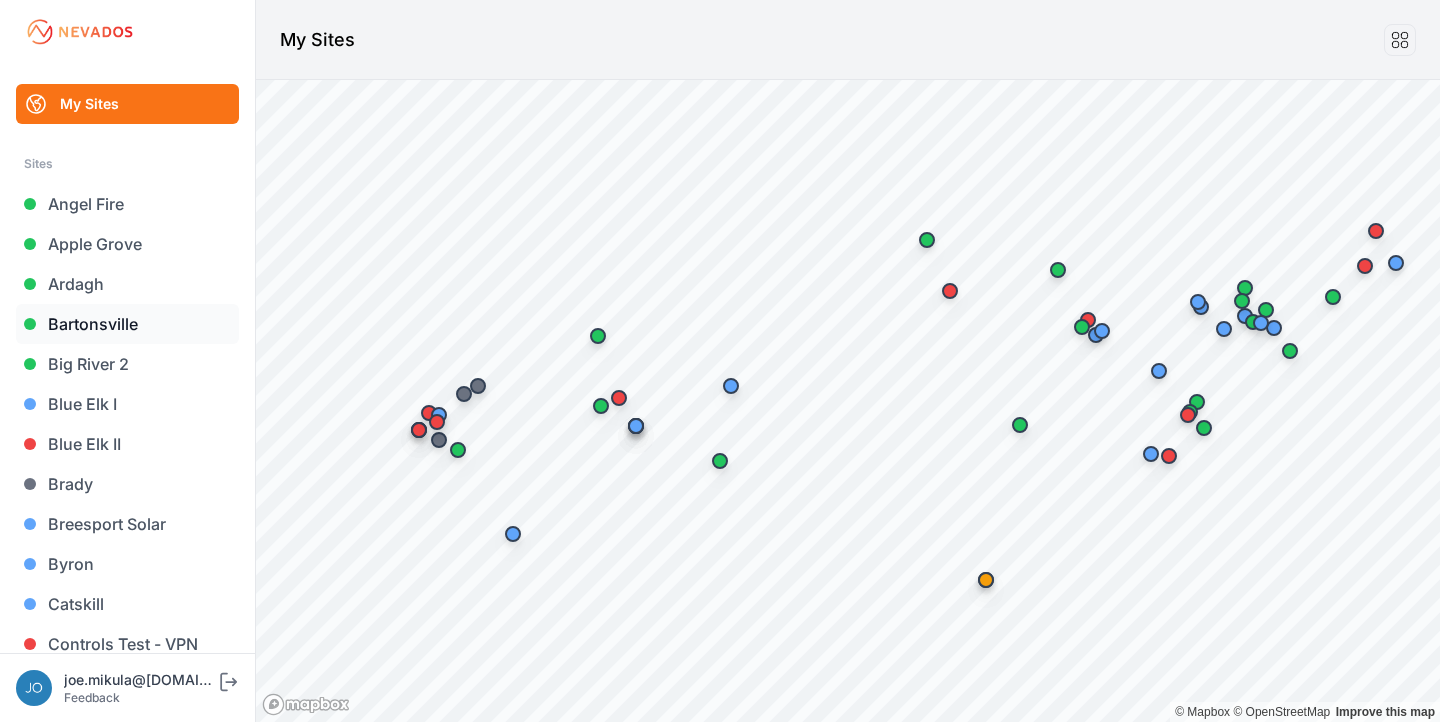 click on "Bartonsville" at bounding box center (127, 324) 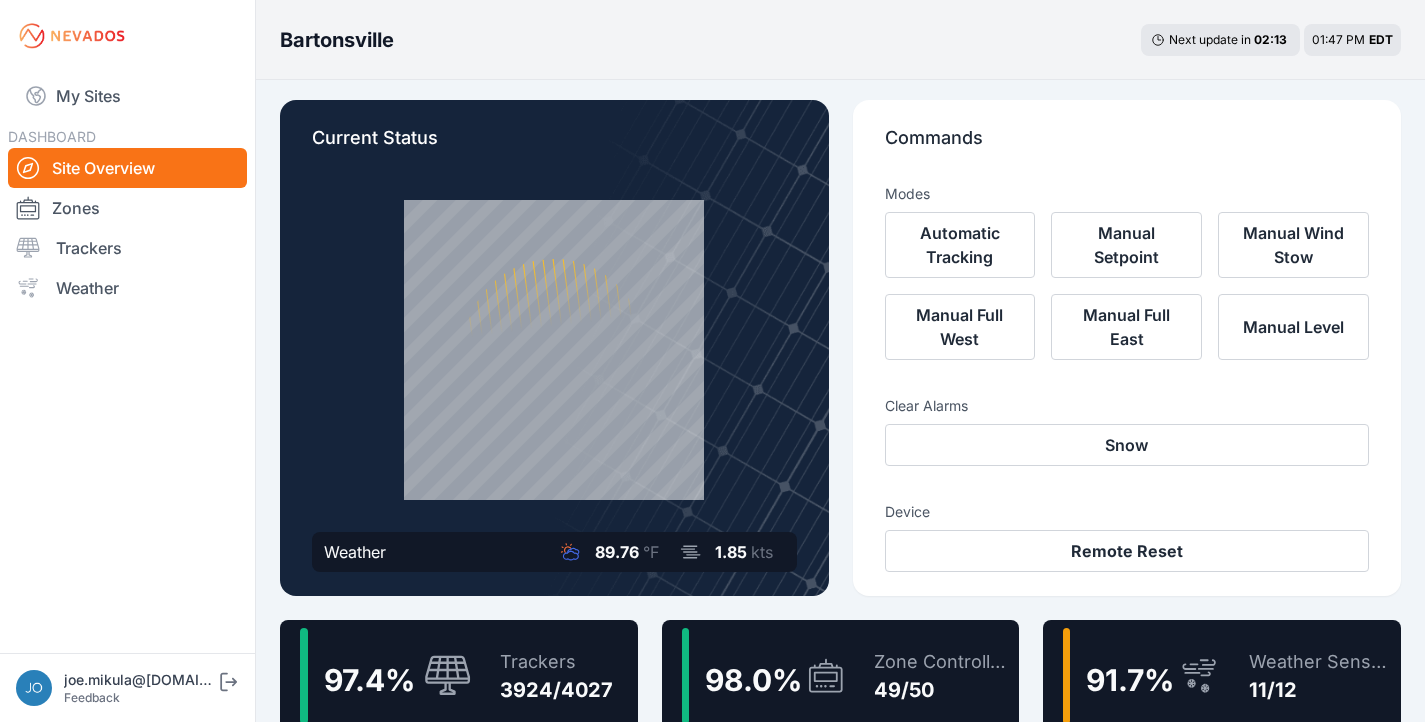 scroll, scrollTop: 29, scrollLeft: 0, axis: vertical 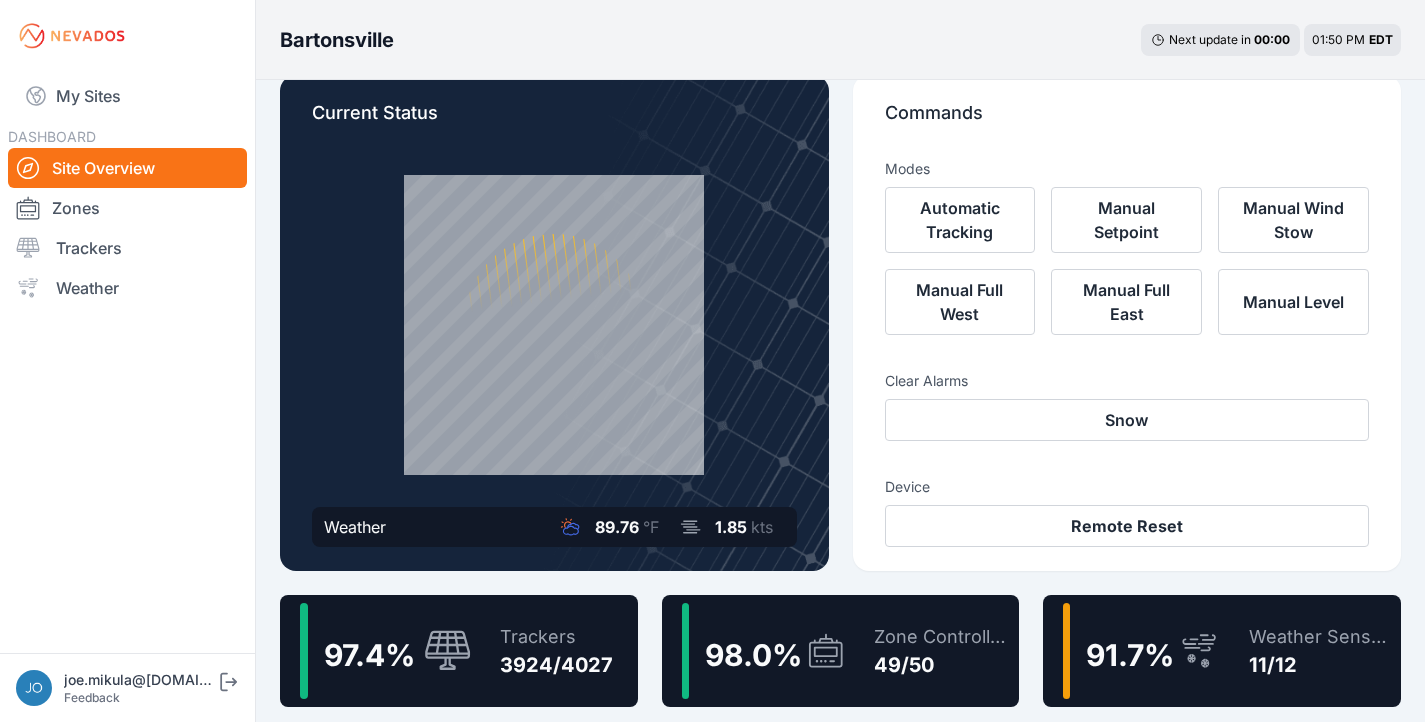 click at bounding box center (444, 651) 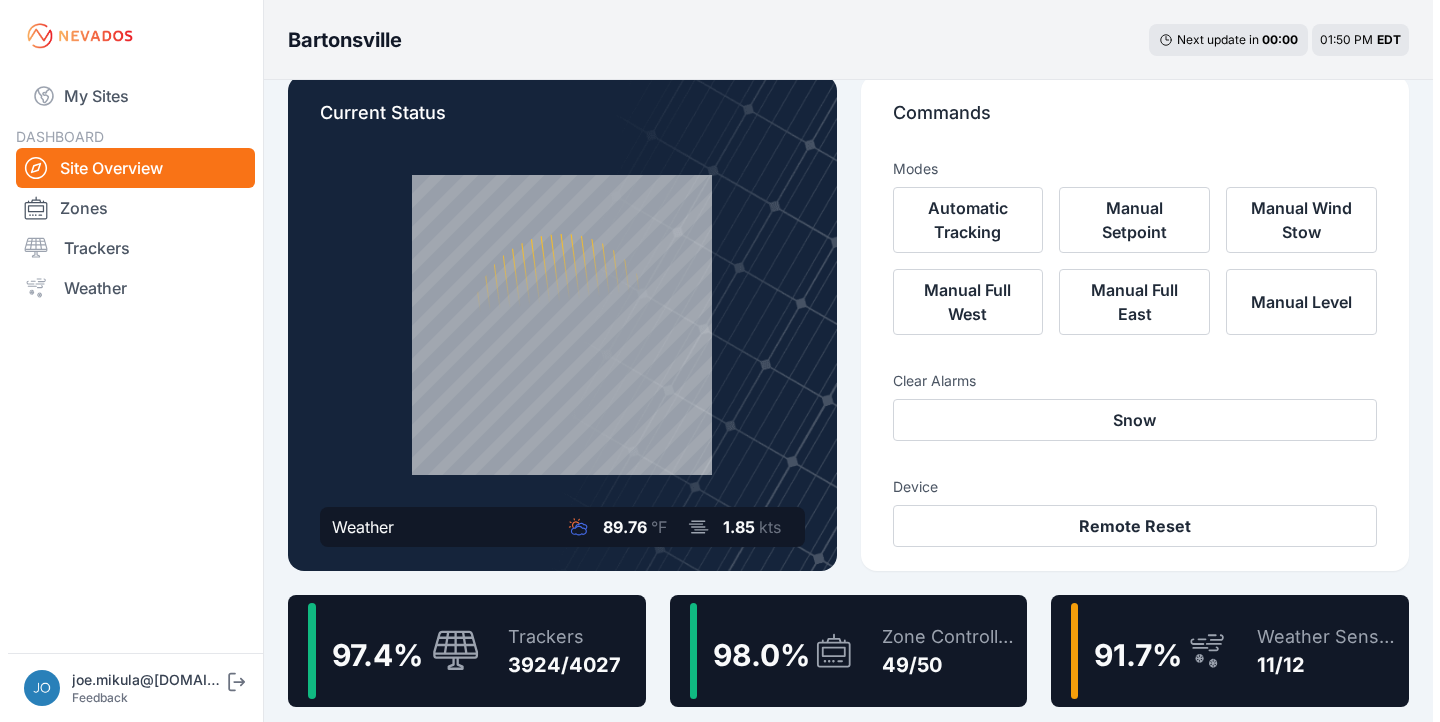 scroll, scrollTop: 0, scrollLeft: 0, axis: both 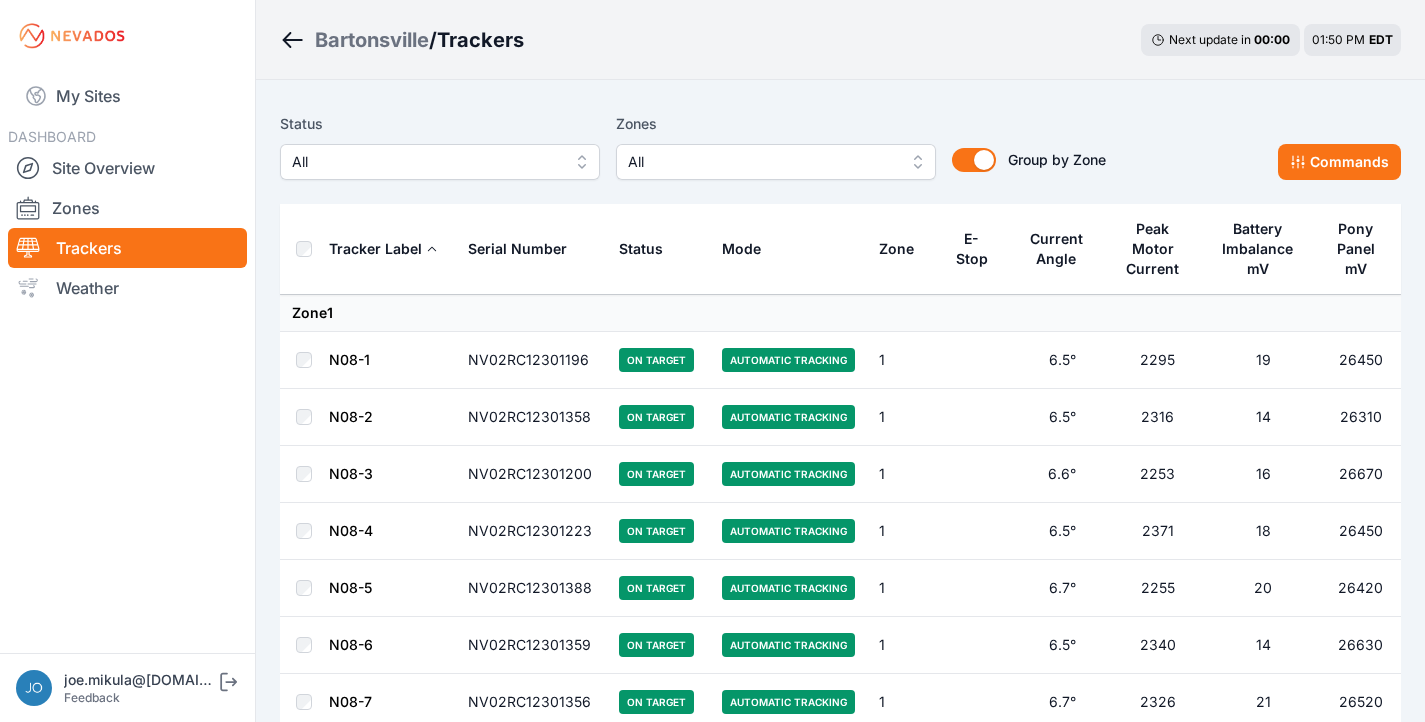 click on "All" at bounding box center (426, 162) 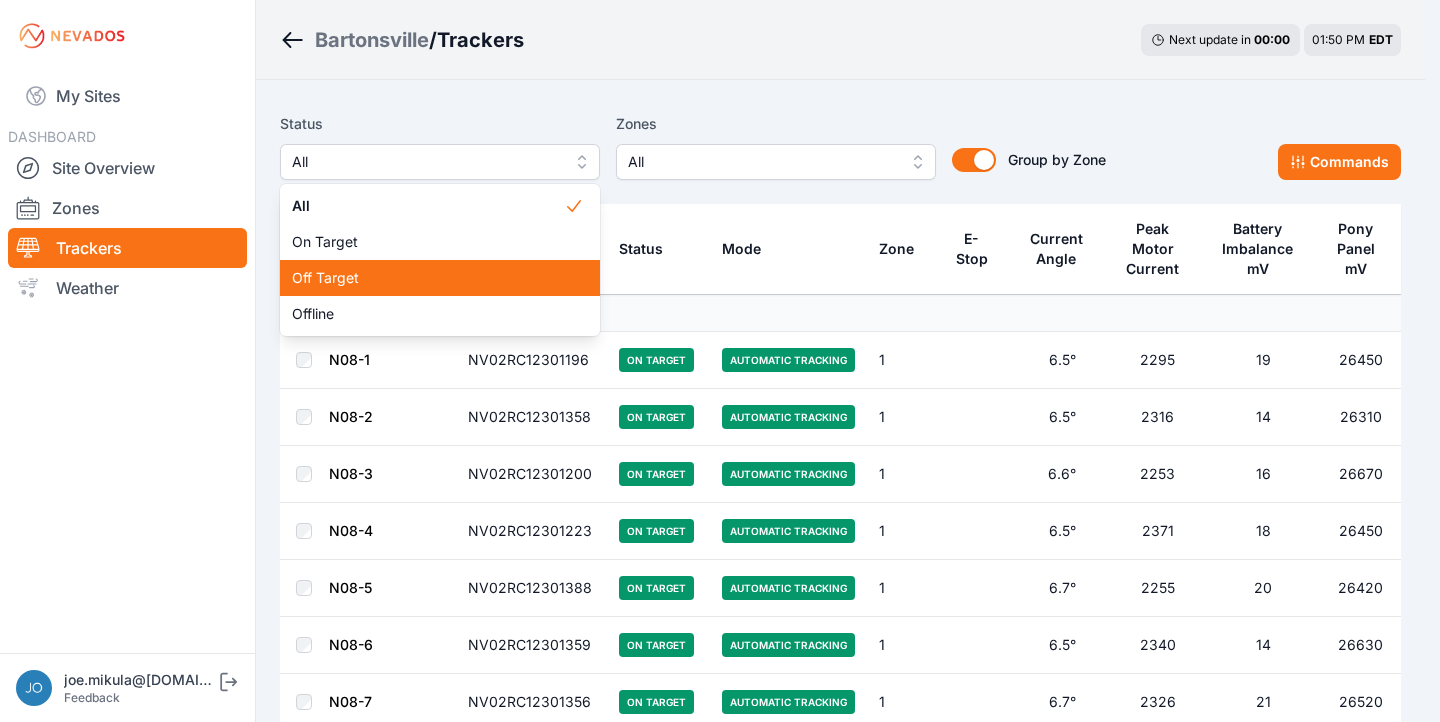 click on "Off Target" at bounding box center [428, 278] 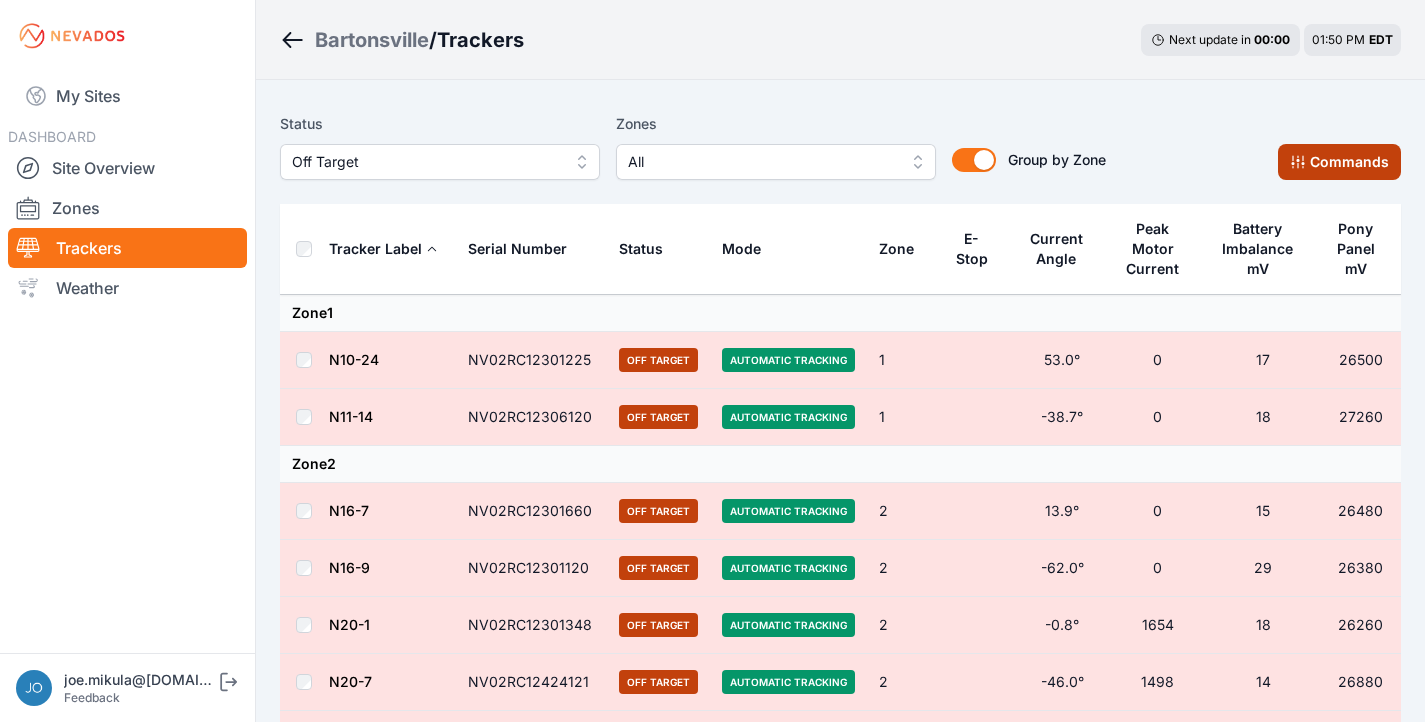 click on "Commands" at bounding box center (1339, 162) 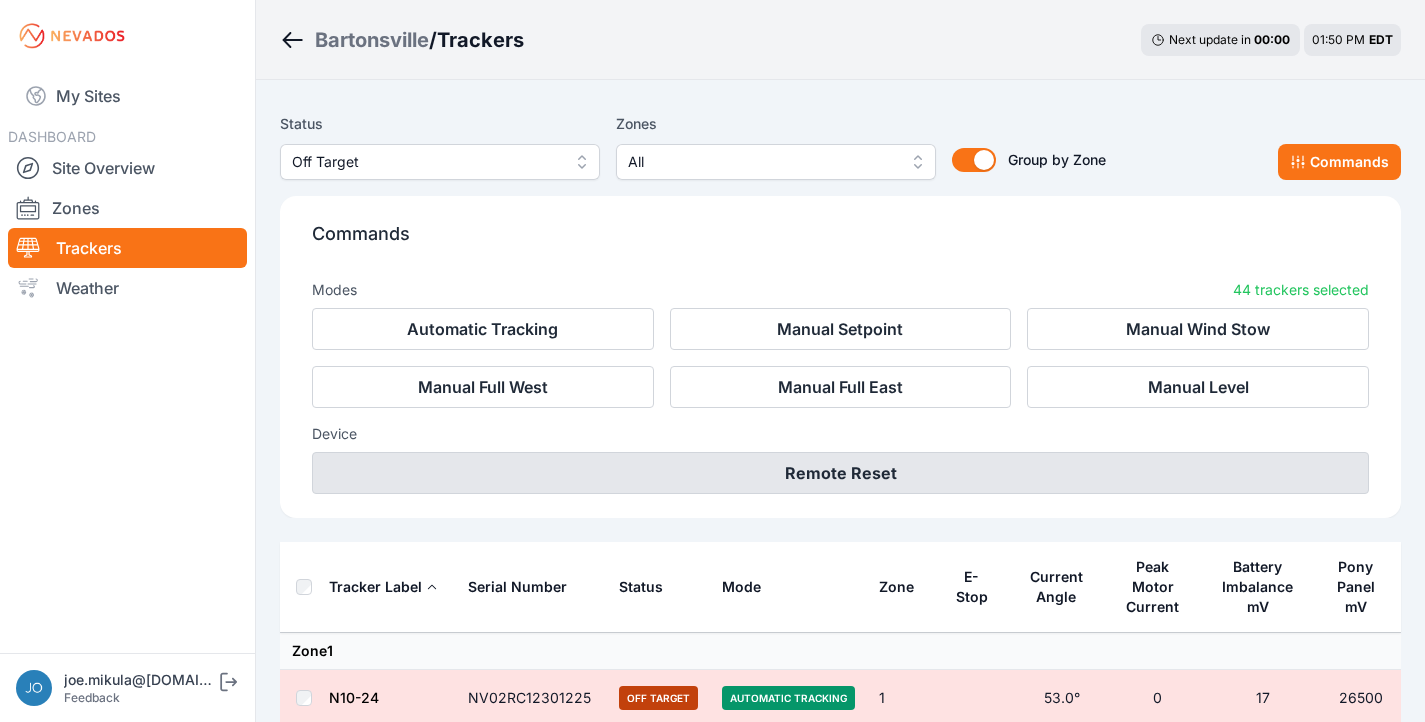 click on "Remote Reset" at bounding box center (840, 473) 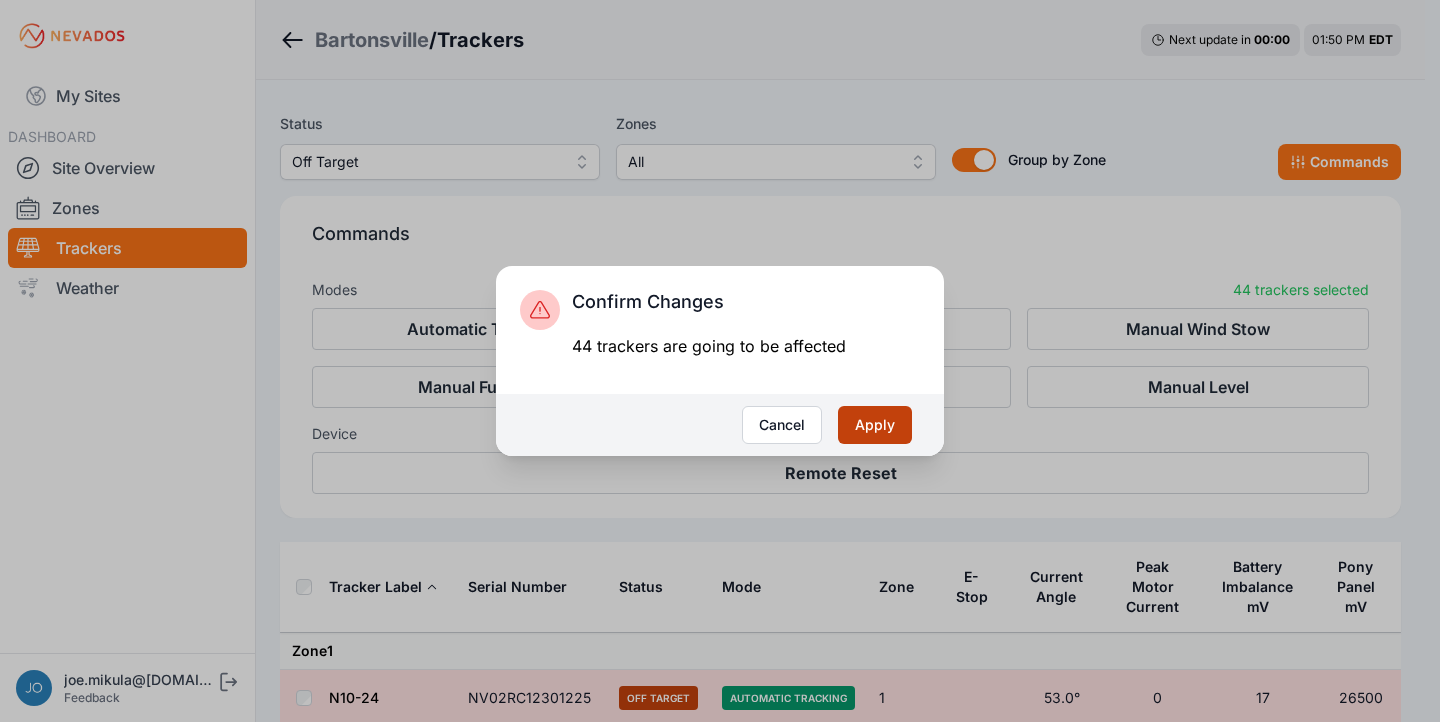 click on "Apply" at bounding box center (875, 425) 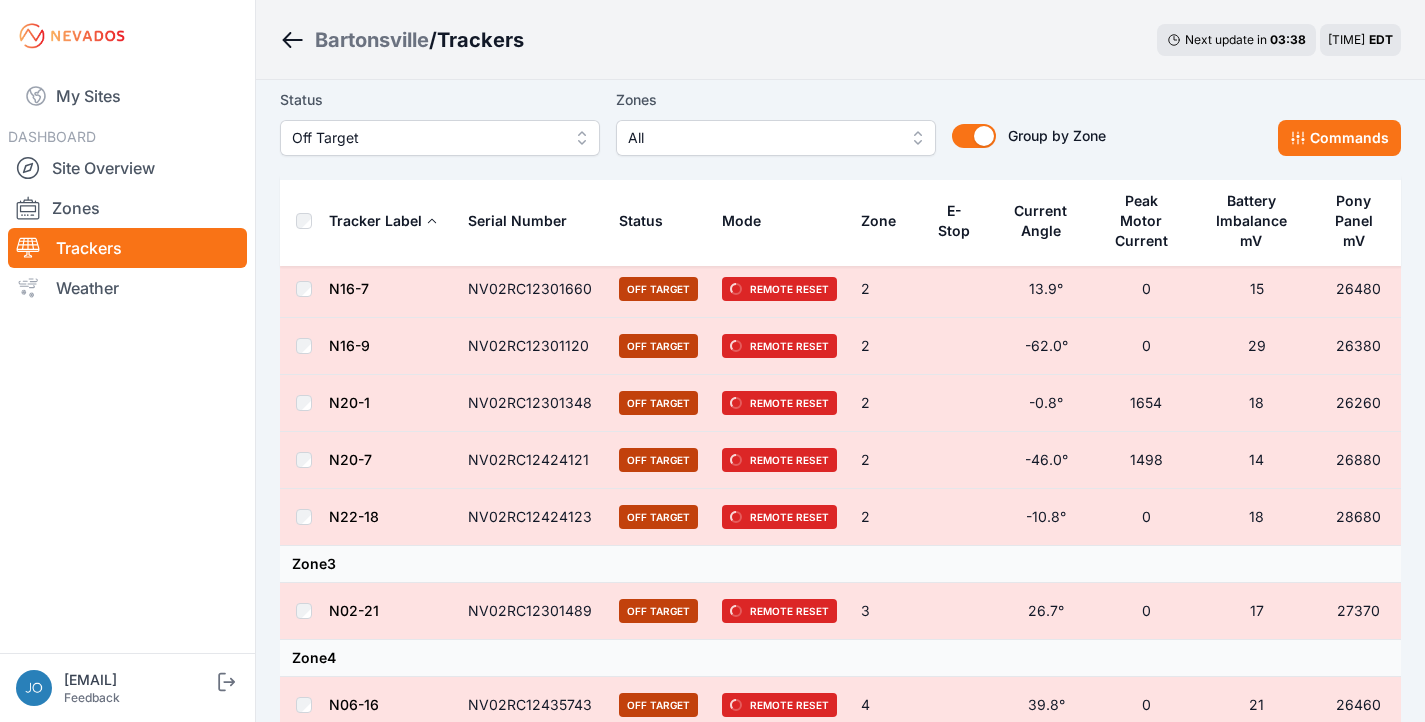 scroll, scrollTop: 0, scrollLeft: 0, axis: both 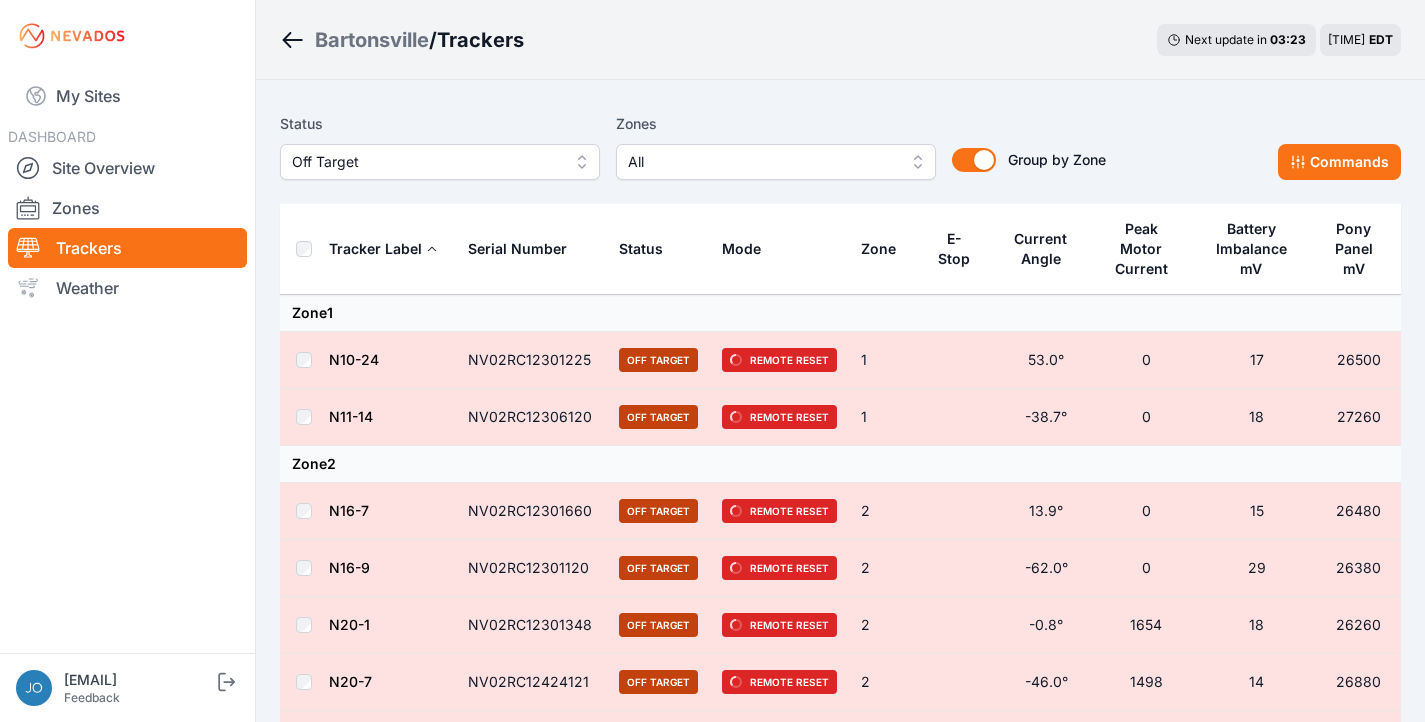 drag, startPoint x: 836, startPoint y: 86, endPoint x: 747, endPoint y: 57, distance: 93.60555 